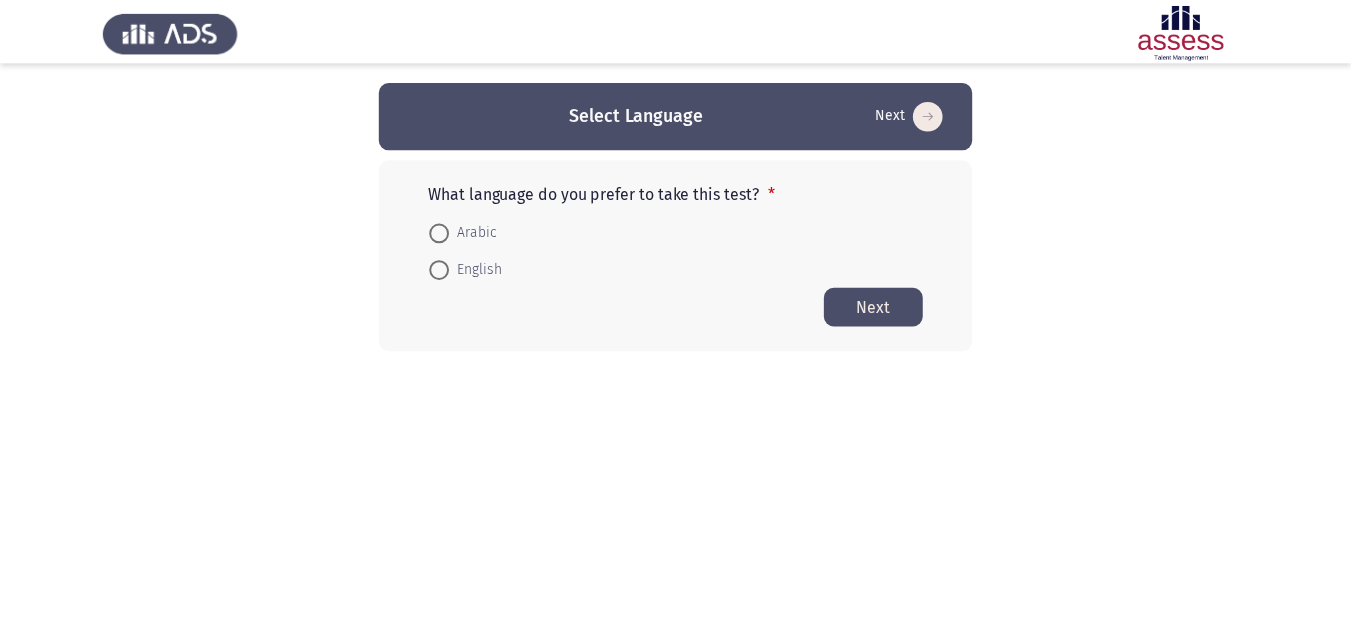 scroll, scrollTop: 0, scrollLeft: 0, axis: both 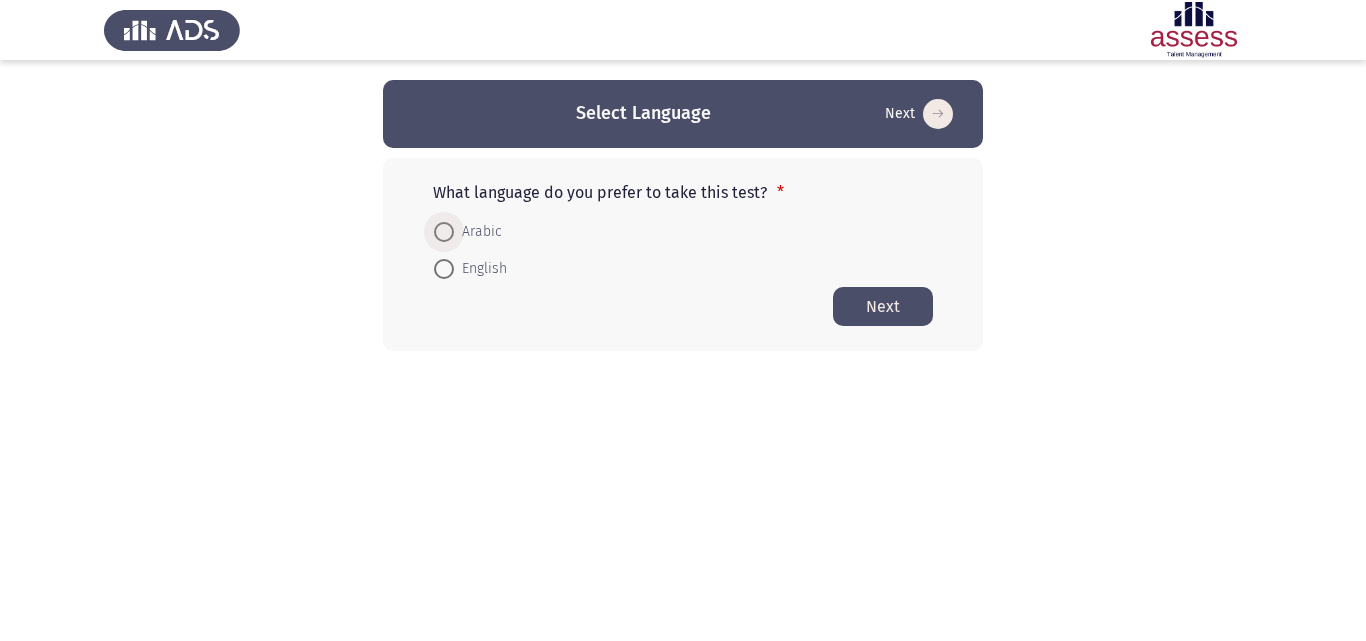 click on "Arabic" at bounding box center [478, 232] 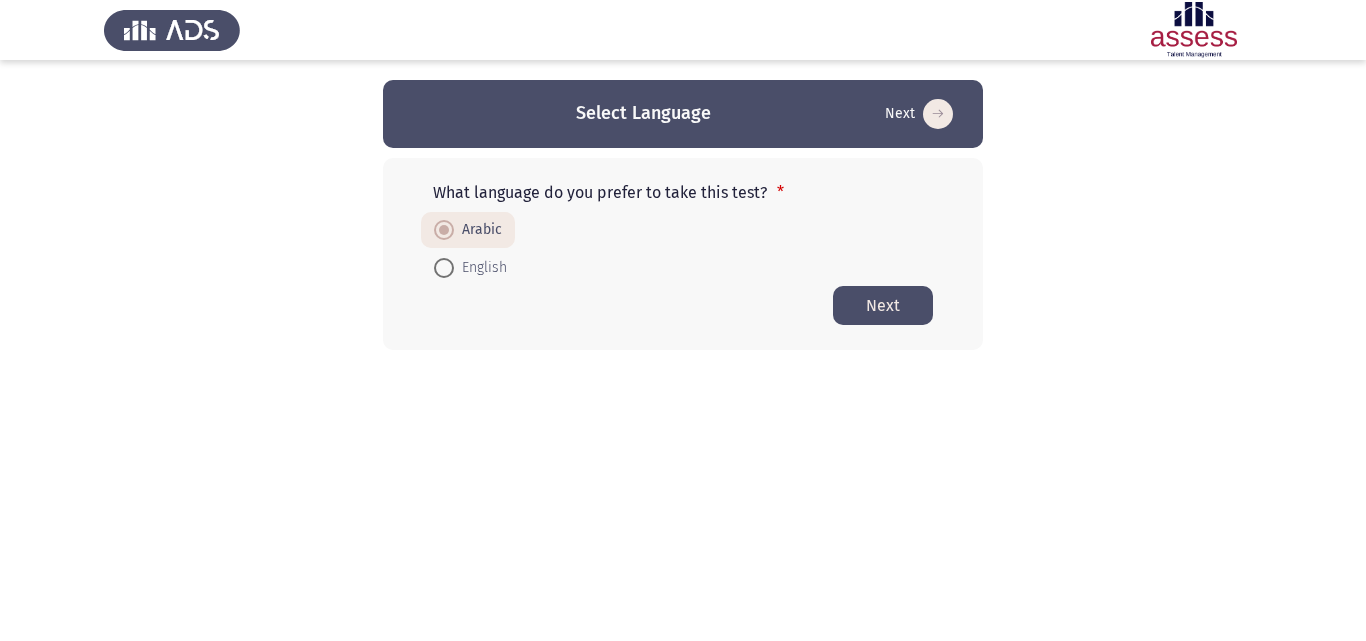 click on "Next" 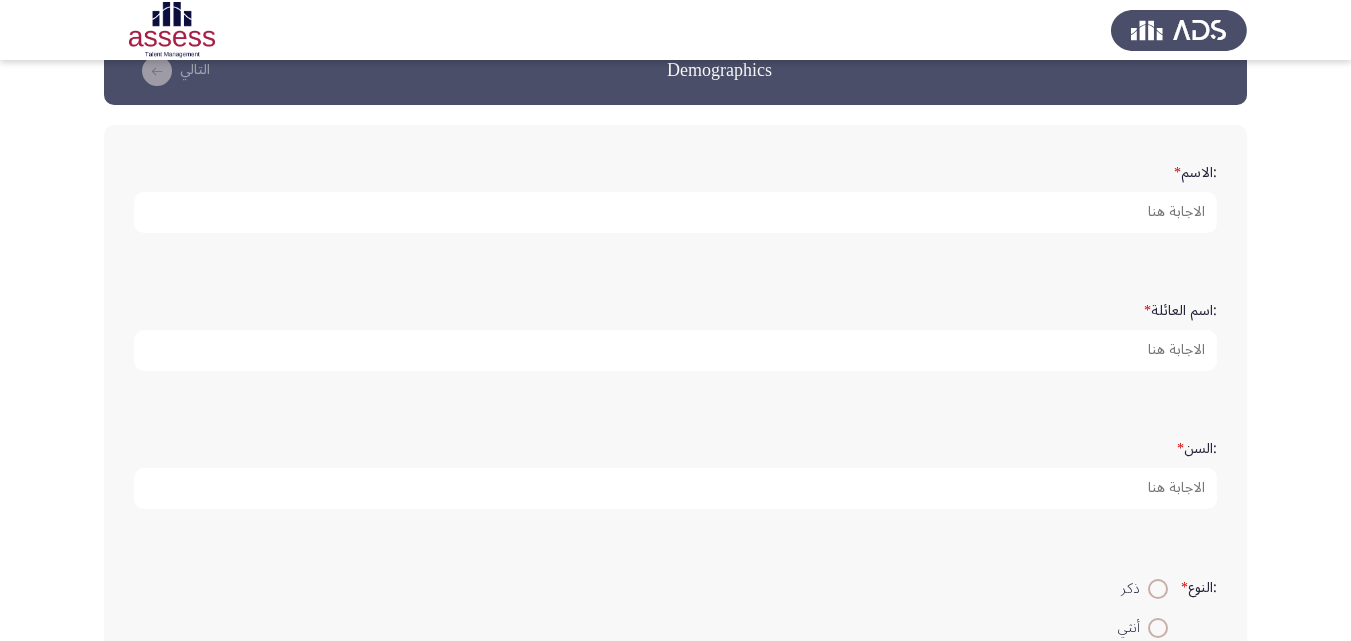scroll, scrollTop: 67, scrollLeft: 0, axis: vertical 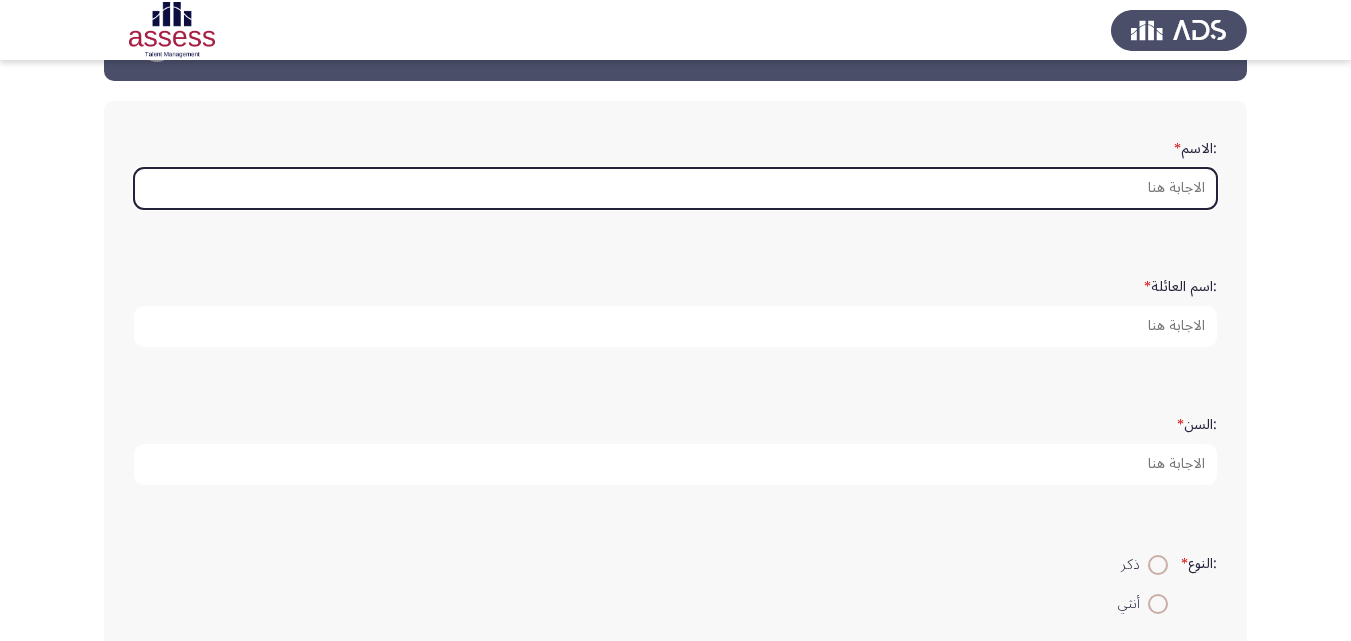 click on ":الاسم   *" at bounding box center (675, 188) 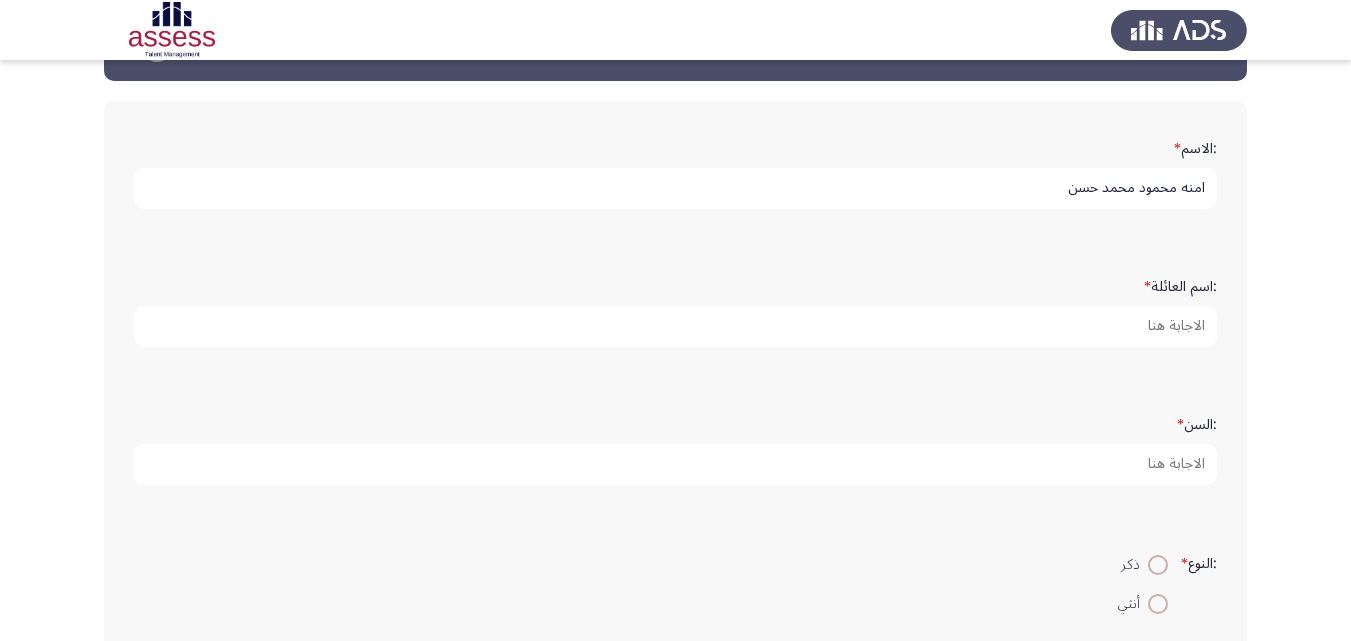 type on "امنه محمود محمد حسن" 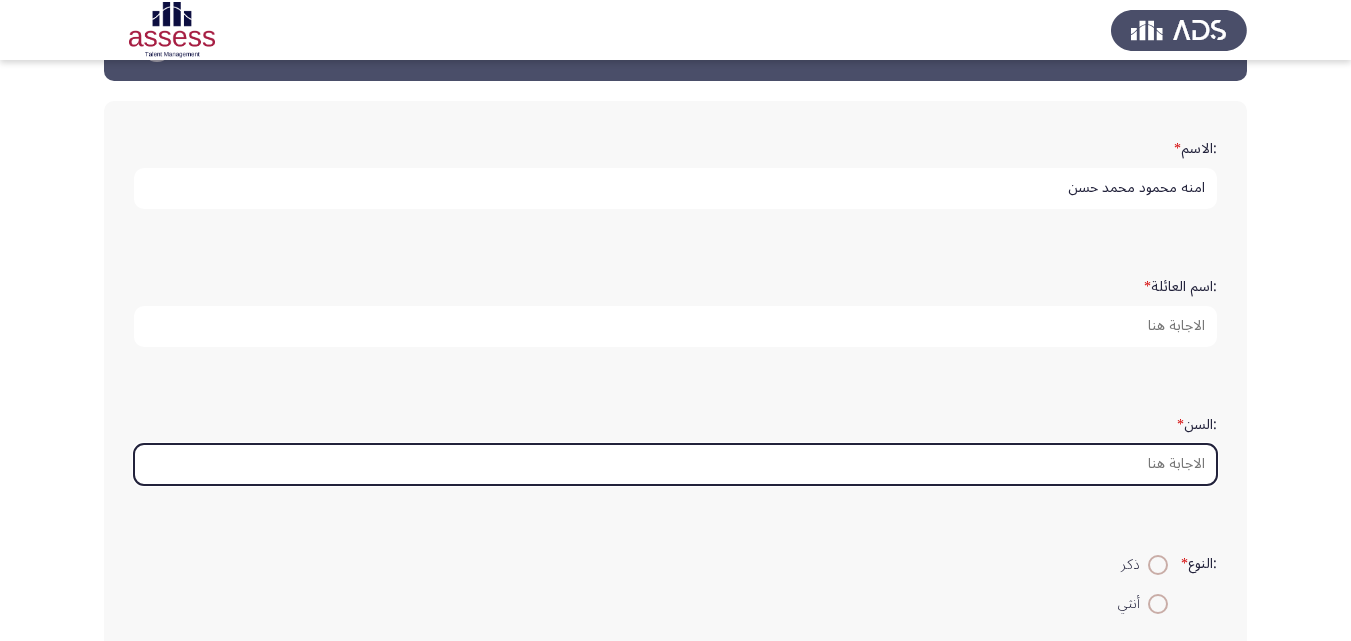 click on ":السن   *" at bounding box center [675, 464] 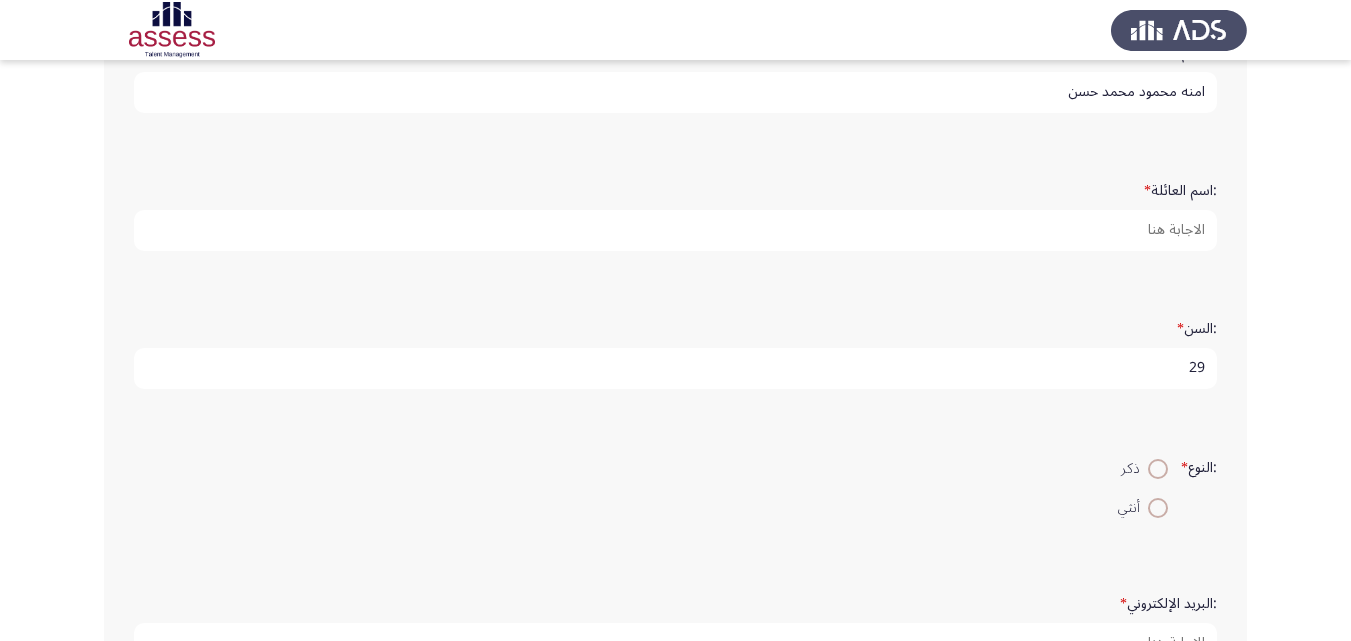 scroll, scrollTop: 200, scrollLeft: 0, axis: vertical 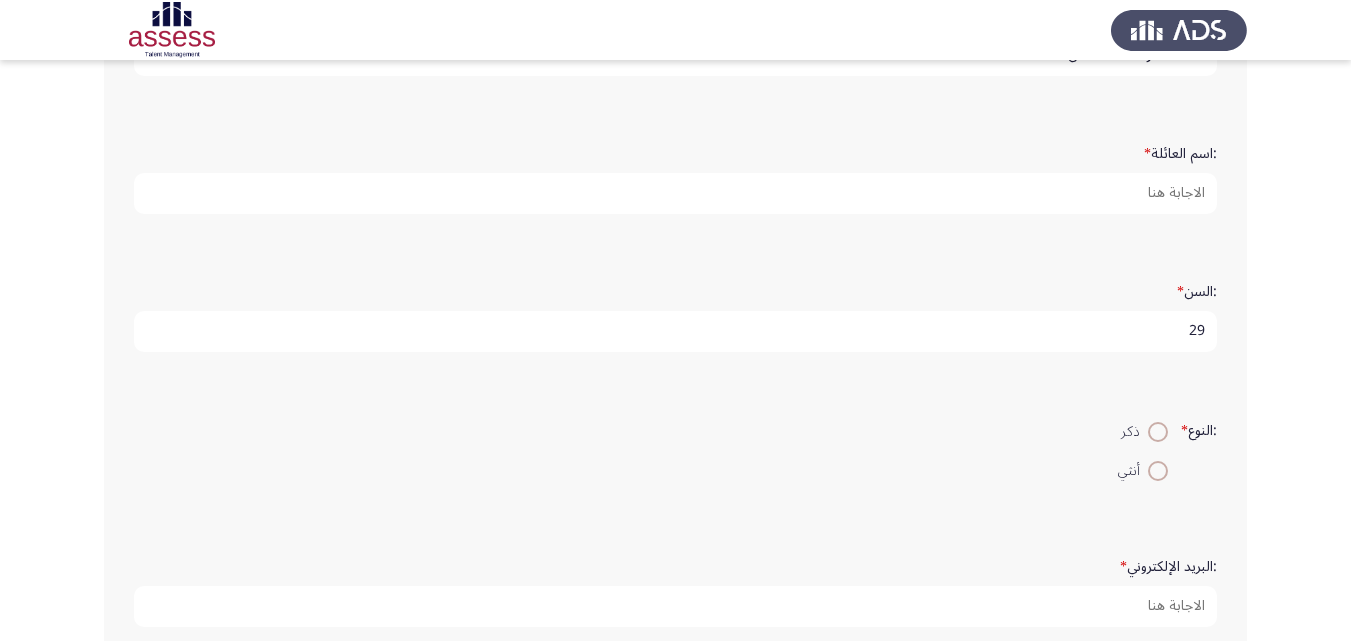 type on "29" 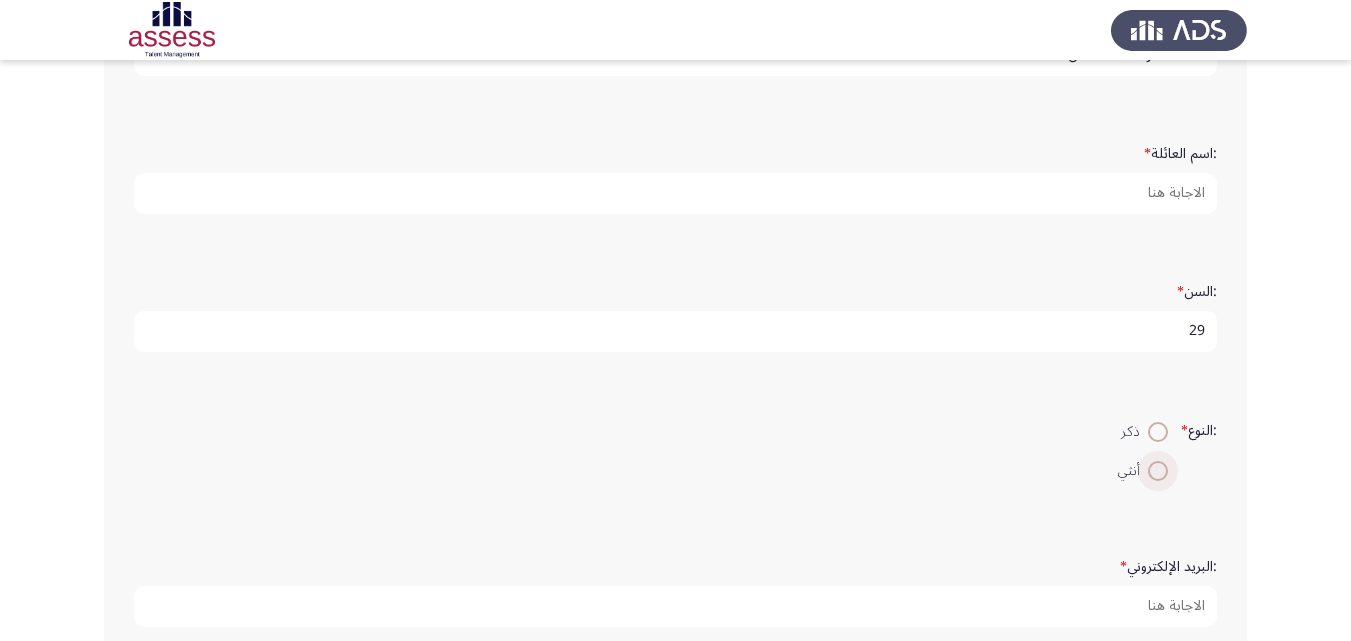 click at bounding box center (1158, 471) 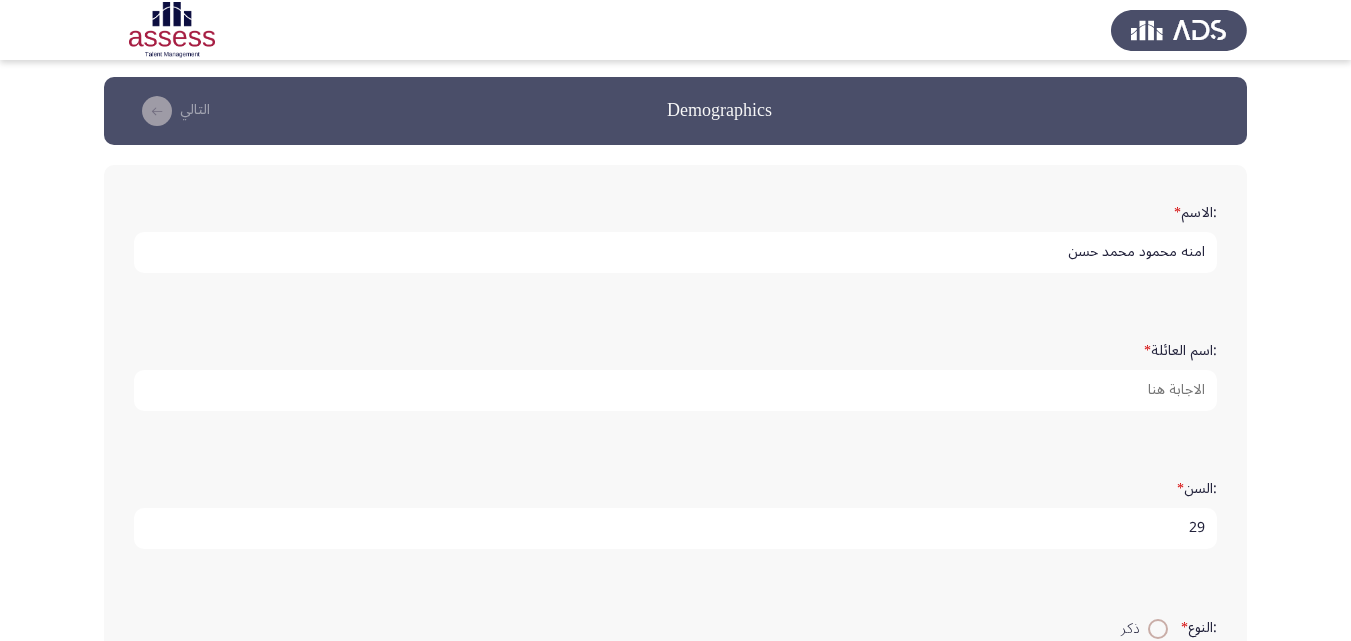 scroll, scrollTop: 0, scrollLeft: 0, axis: both 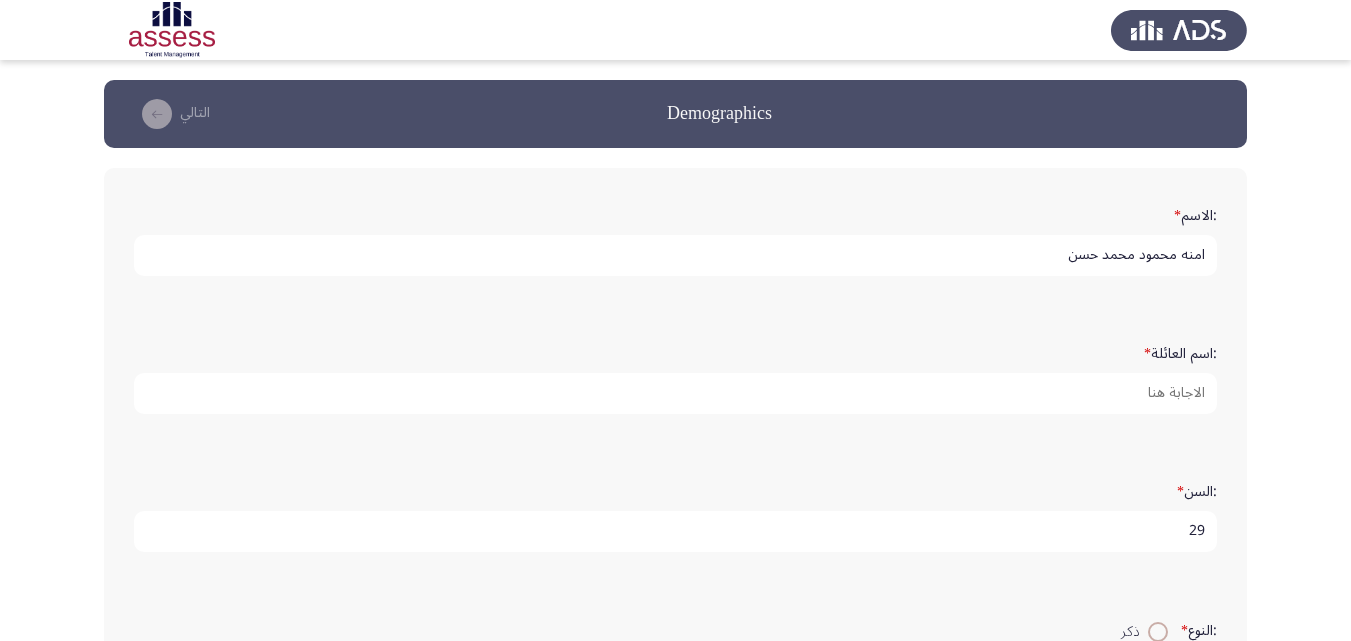 drag, startPoint x: 1164, startPoint y: 250, endPoint x: 1020, endPoint y: 250, distance: 144 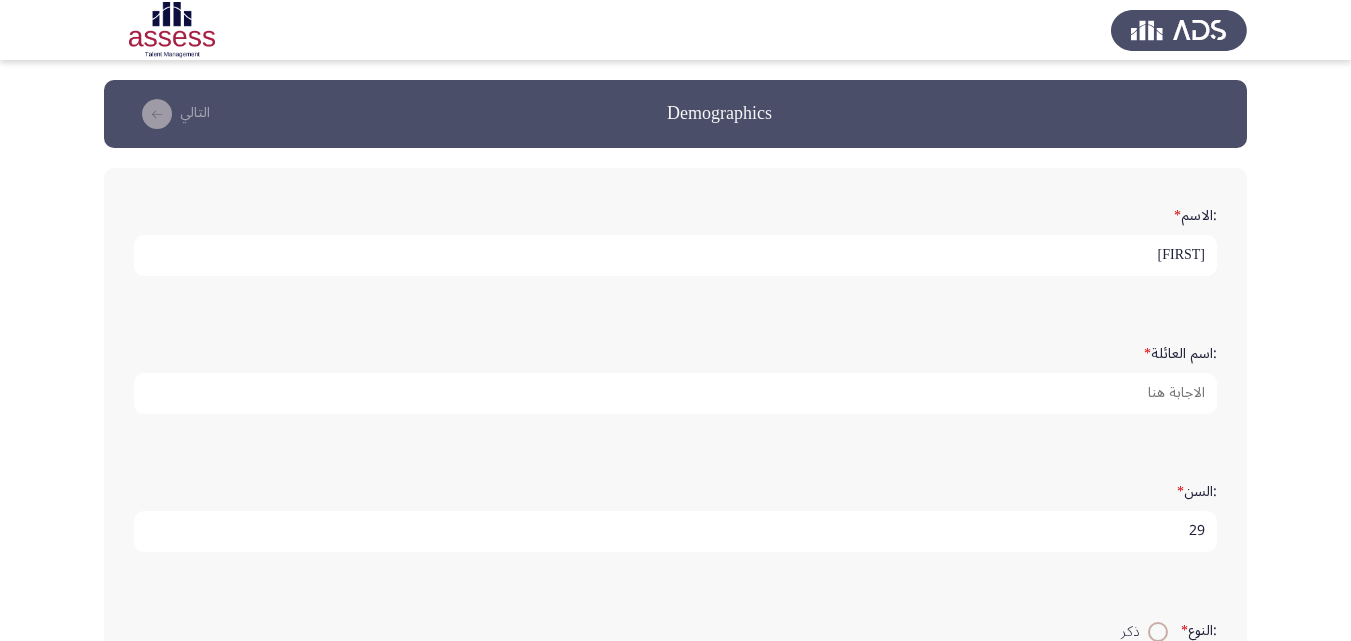 type on "[FIRST]" 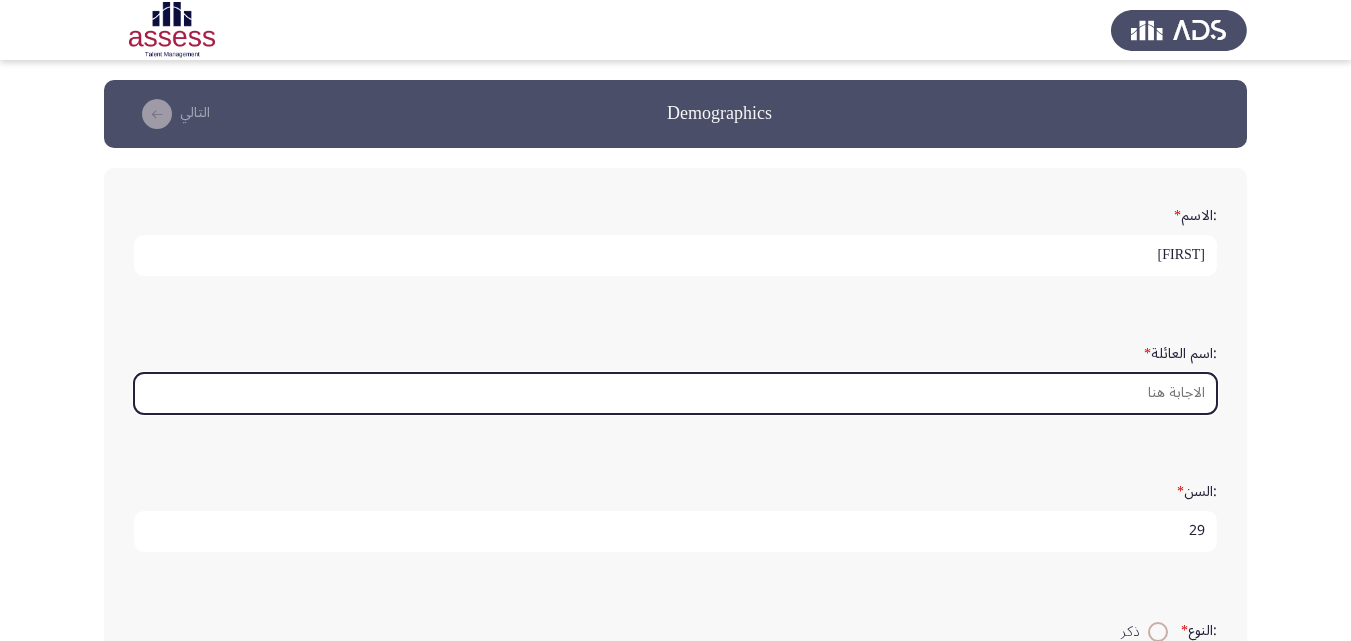 click on ":اسم العائلة   *" at bounding box center (675, 393) 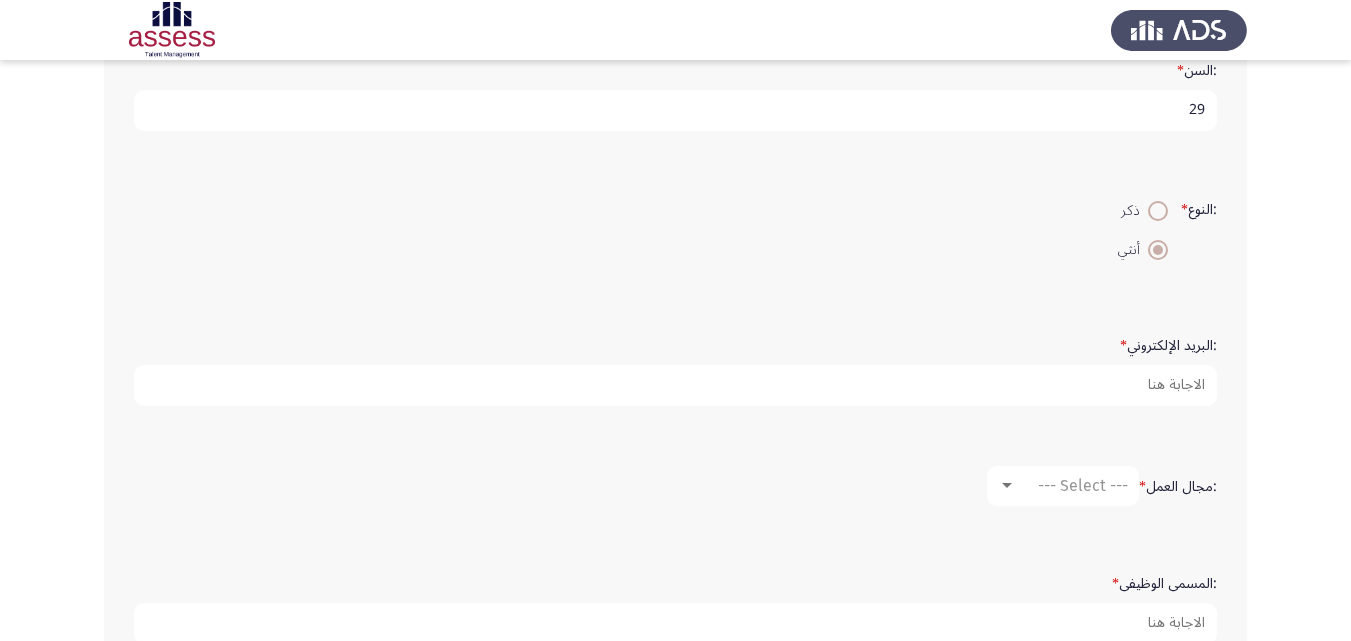 scroll, scrollTop: 487, scrollLeft: 0, axis: vertical 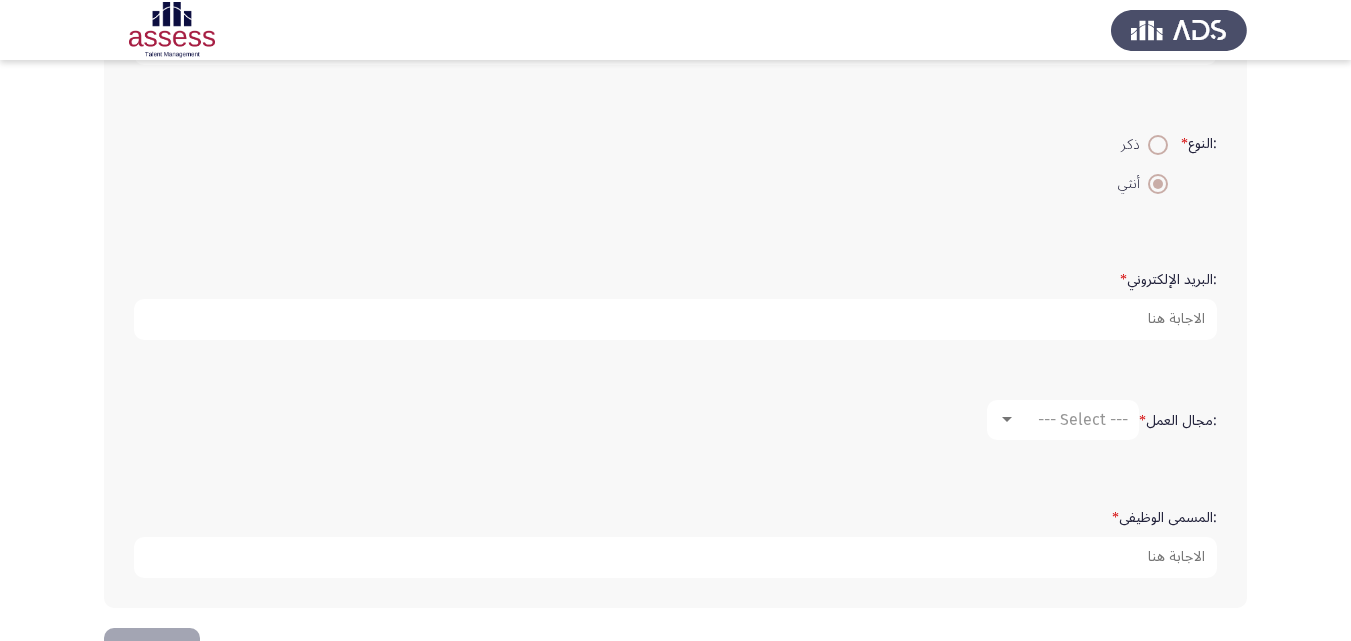 type on "[FIRST] [LAST] [LAST]" 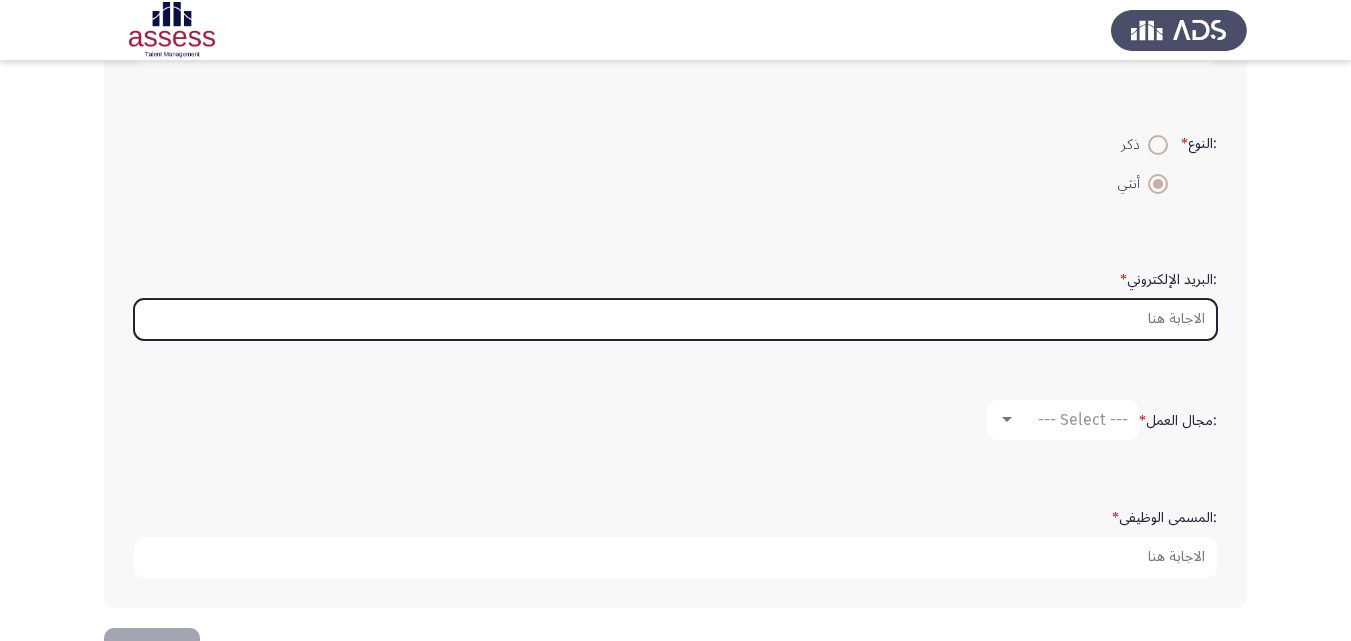 click on ":البريد الإلكتروني   *" at bounding box center [675, 319] 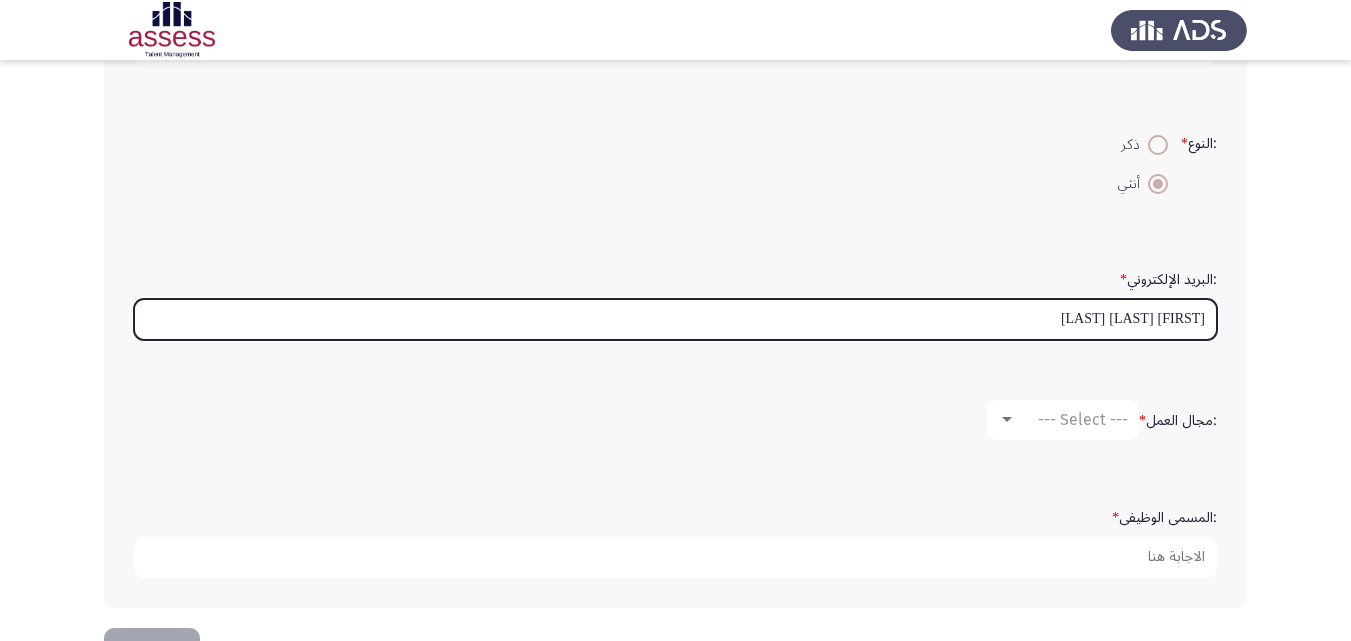 drag, startPoint x: 1146, startPoint y: 320, endPoint x: 1175, endPoint y: 318, distance: 29.068884 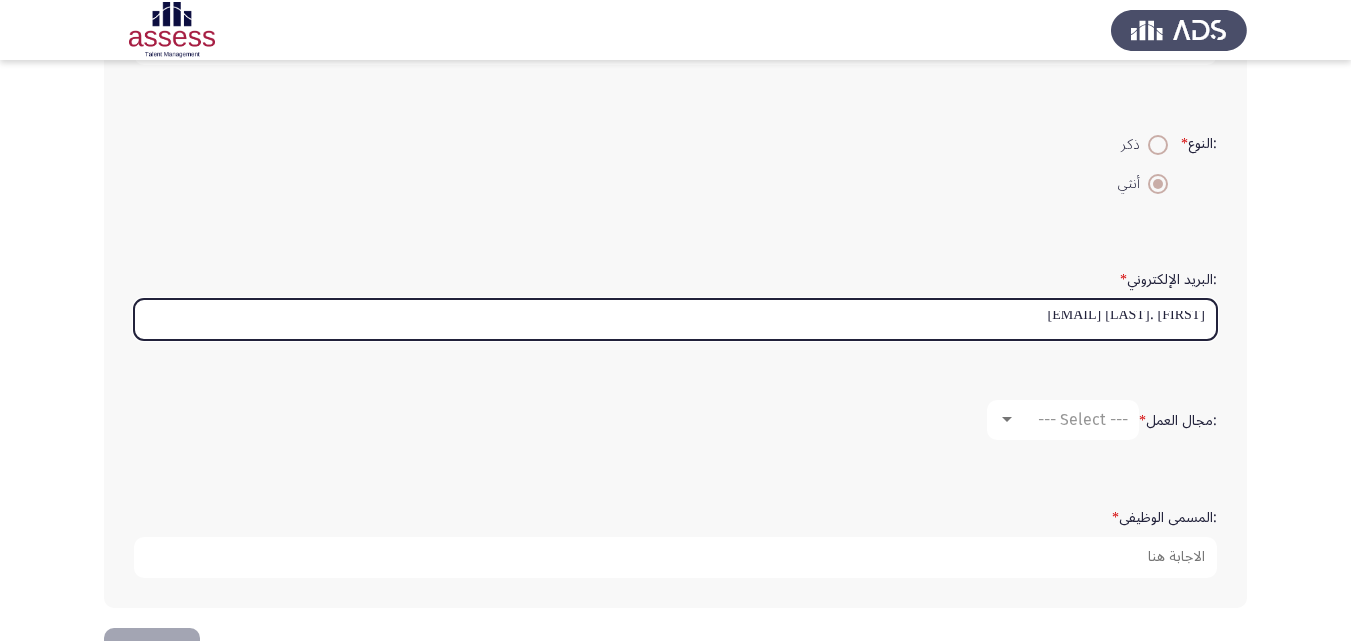 scroll, scrollTop: 5, scrollLeft: 0, axis: vertical 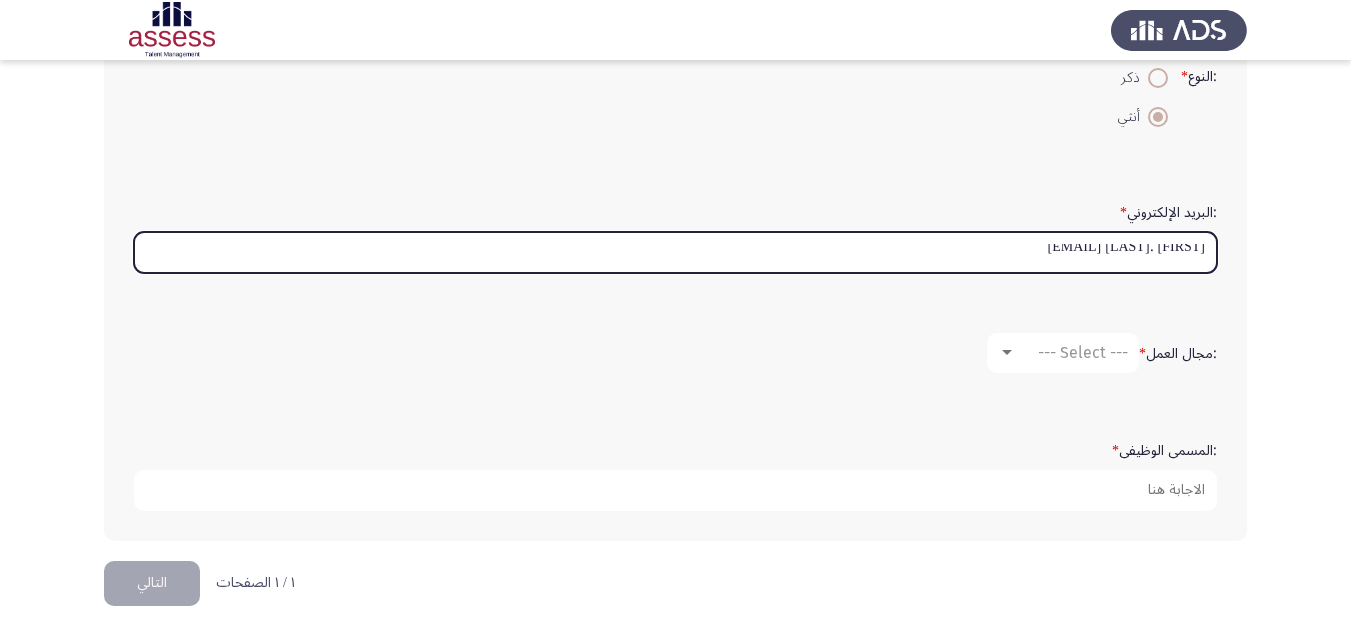 type on "[FIRST] .[LAST] [EMAIL]" 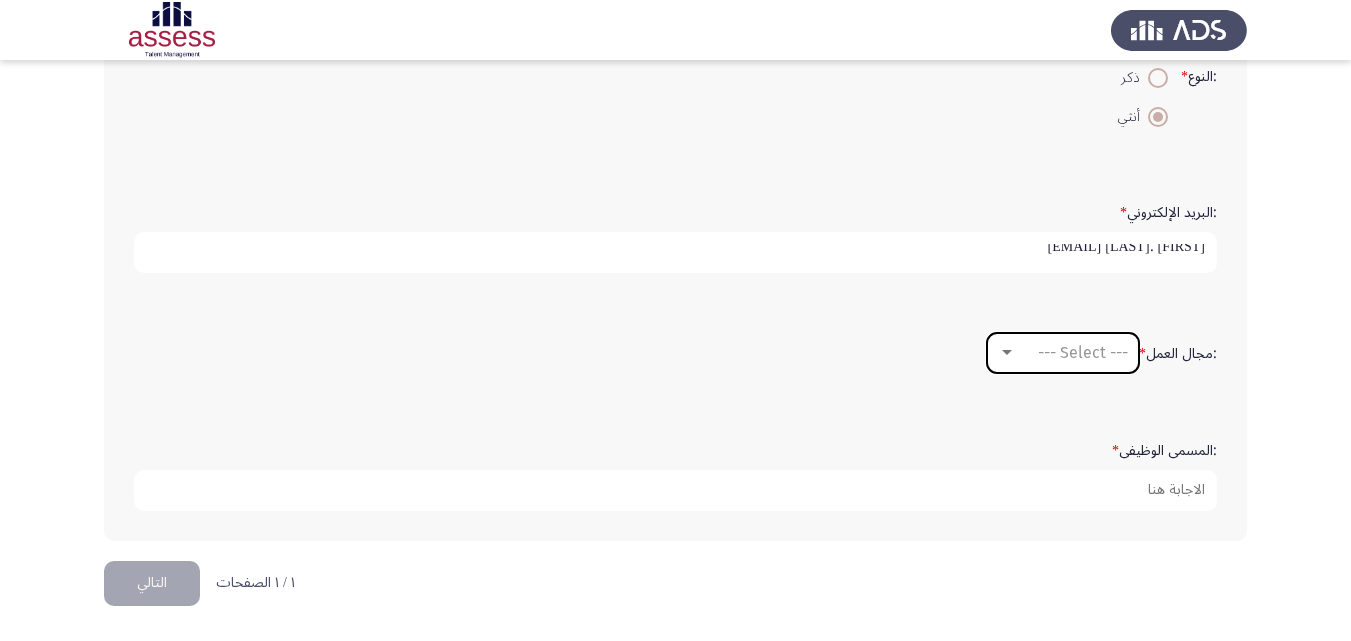 scroll, scrollTop: 0, scrollLeft: 0, axis: both 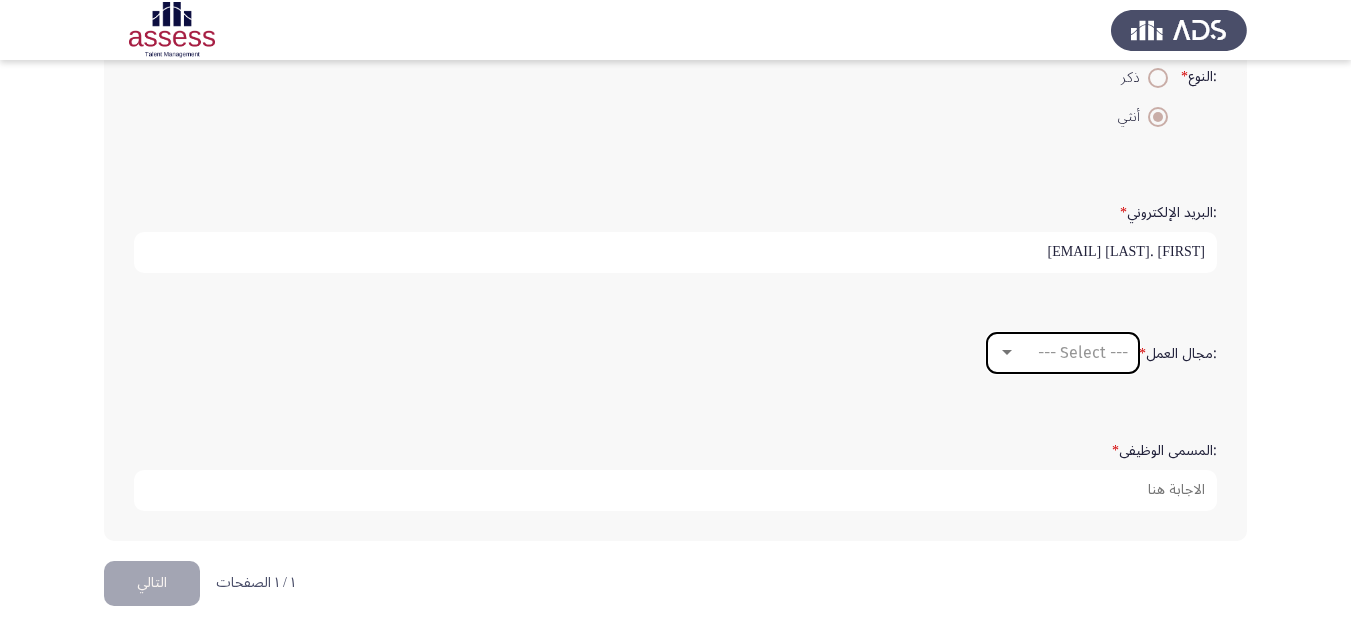 click on "--- Select ---" at bounding box center (1083, 352) 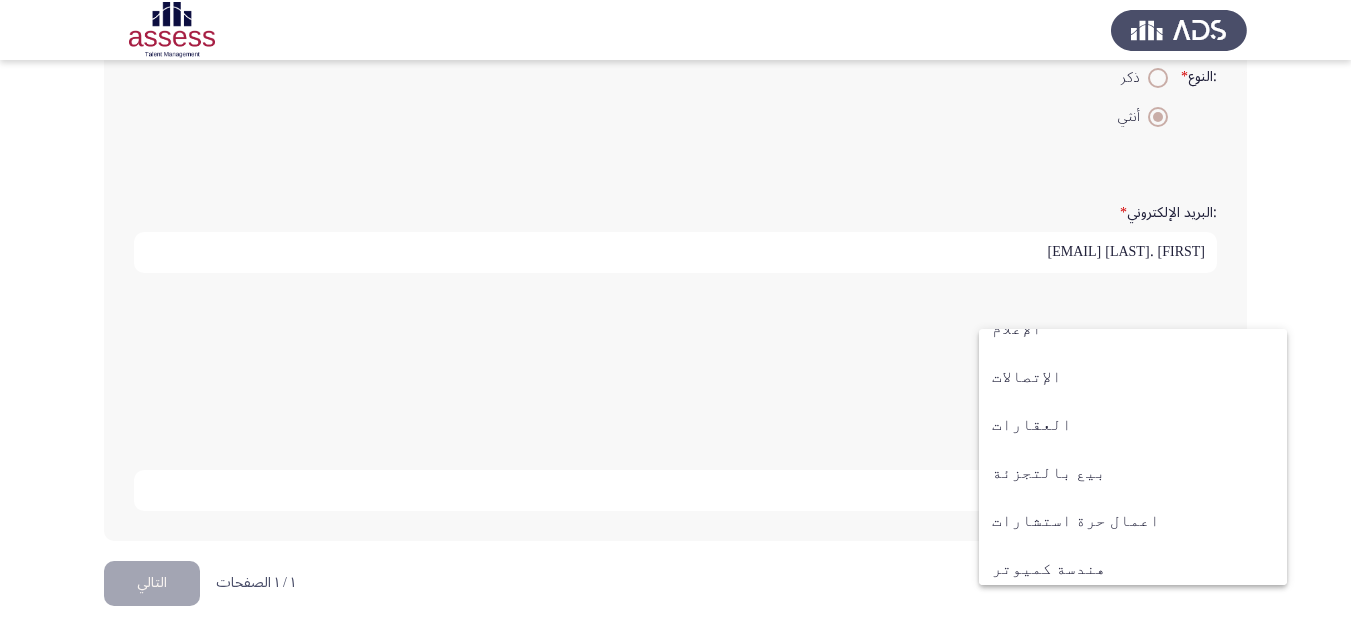 scroll, scrollTop: 656, scrollLeft: 0, axis: vertical 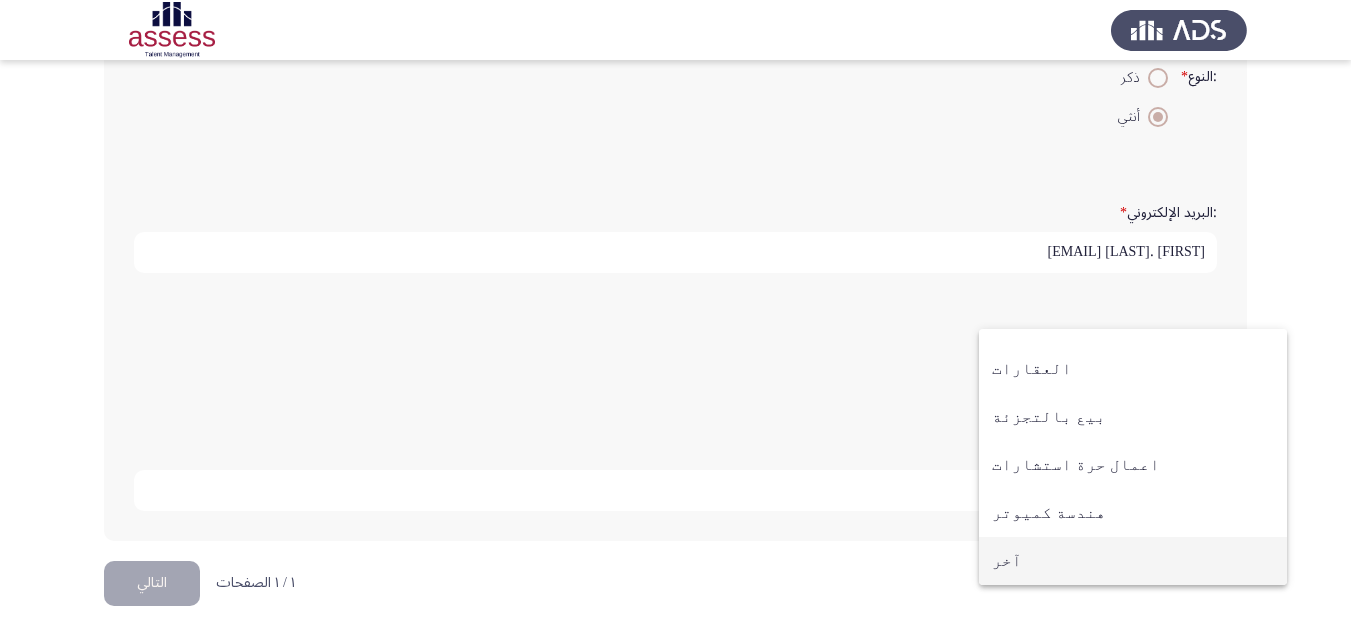 click on "آخر" at bounding box center (1133, 561) 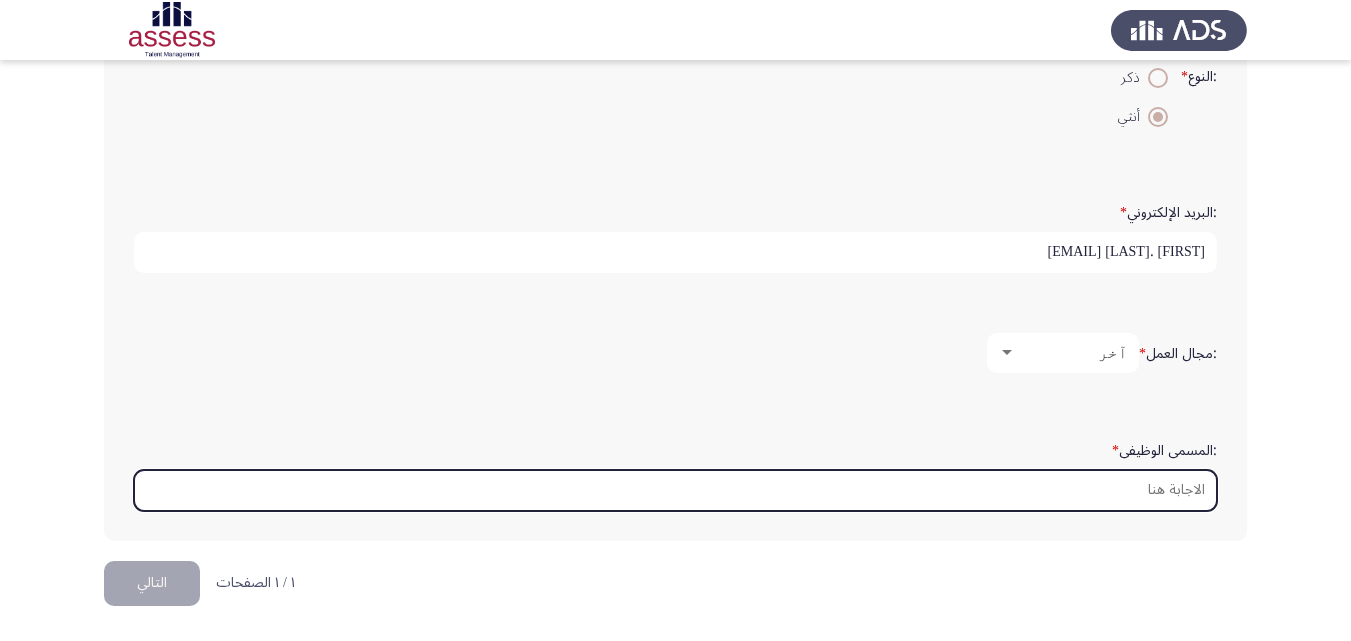 click on ":المسمى الوظيفى   *" at bounding box center [675, 490] 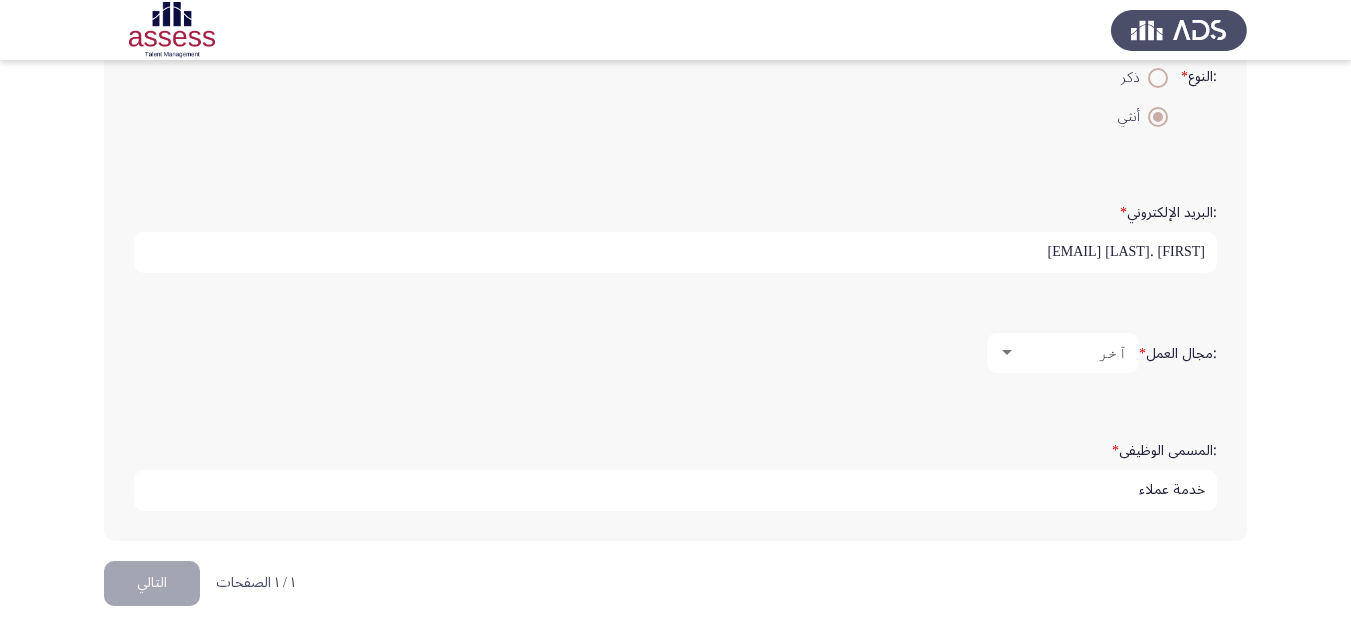 type on "خدمة عملاء" 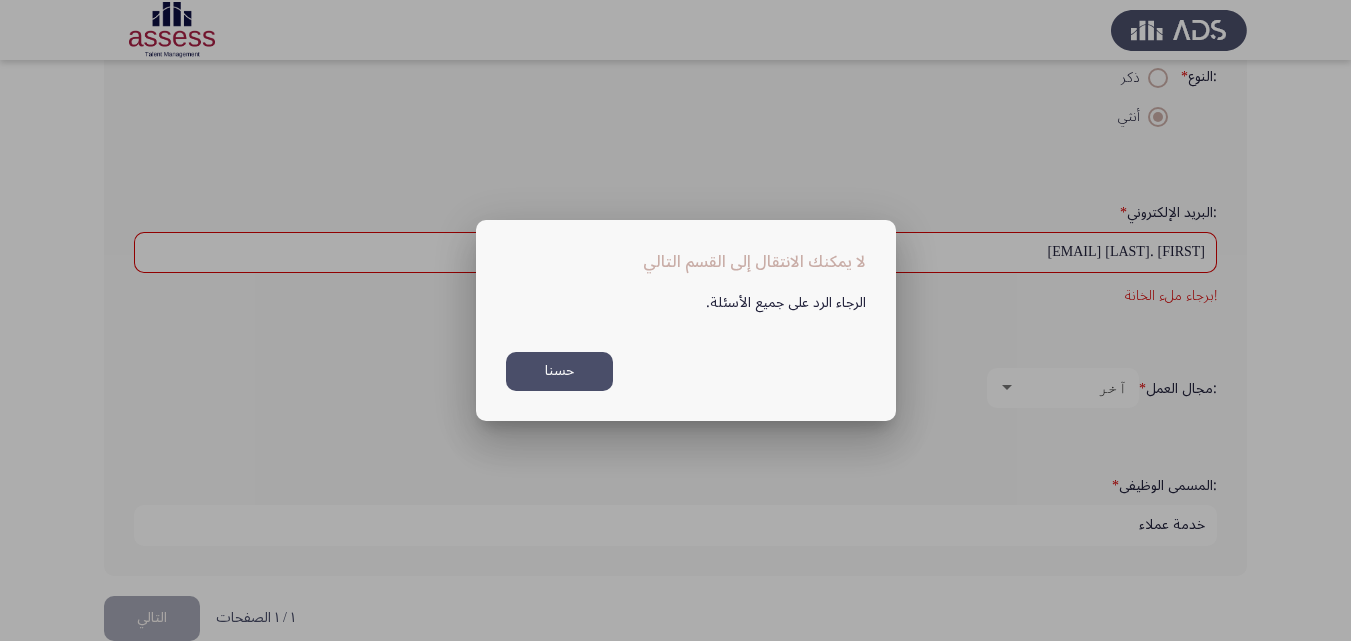scroll, scrollTop: 0, scrollLeft: 0, axis: both 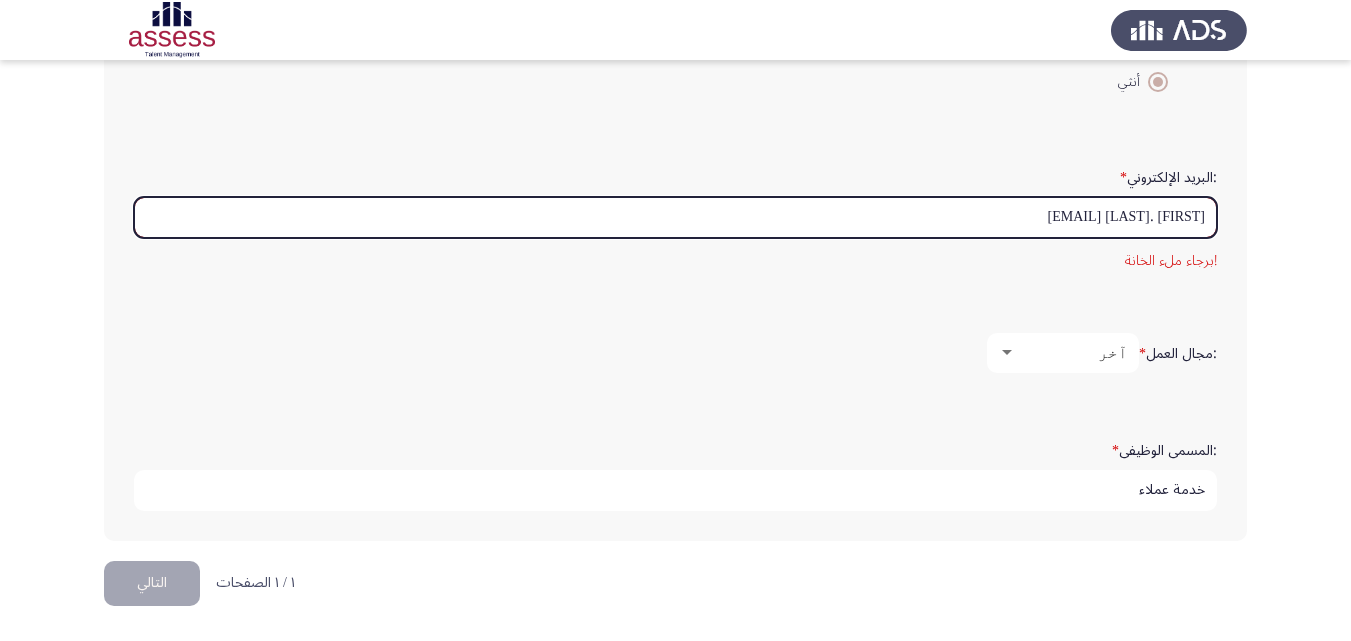click on "[FIRST] .[LAST] [EMAIL]" at bounding box center (675, 217) 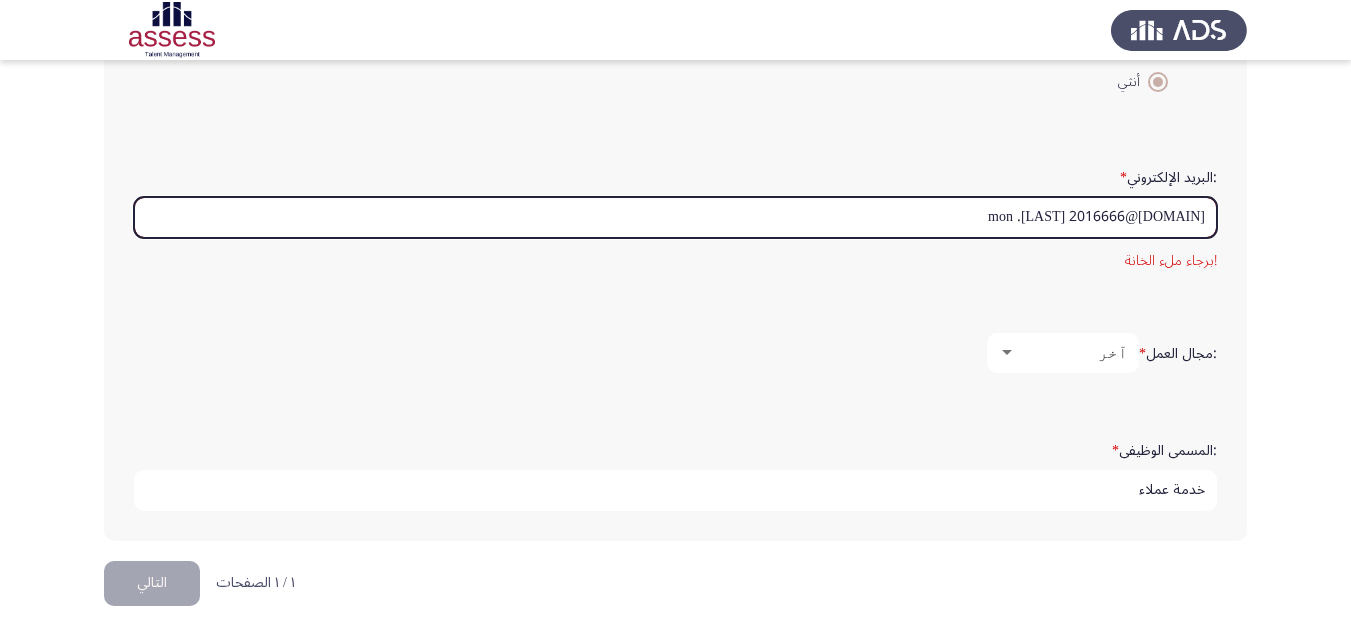 drag, startPoint x: 1000, startPoint y: 220, endPoint x: 946, endPoint y: 224, distance: 54.147945 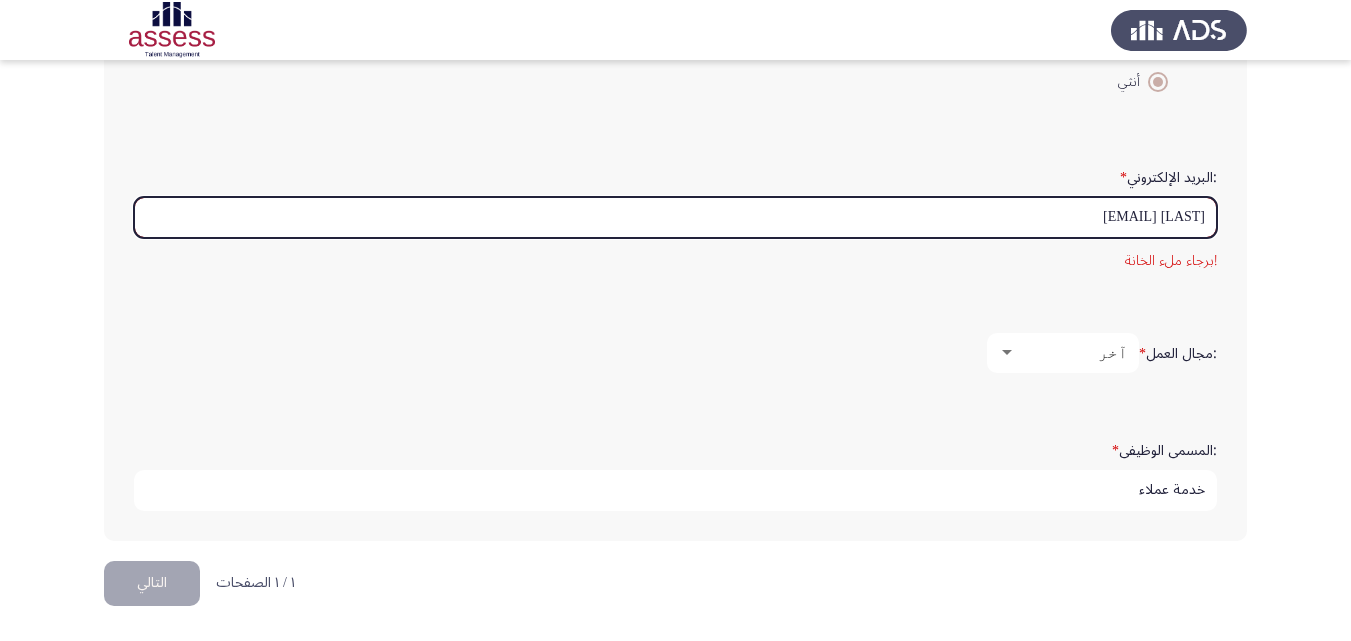 click on "[LAST] [EMAIL]" at bounding box center [675, 217] 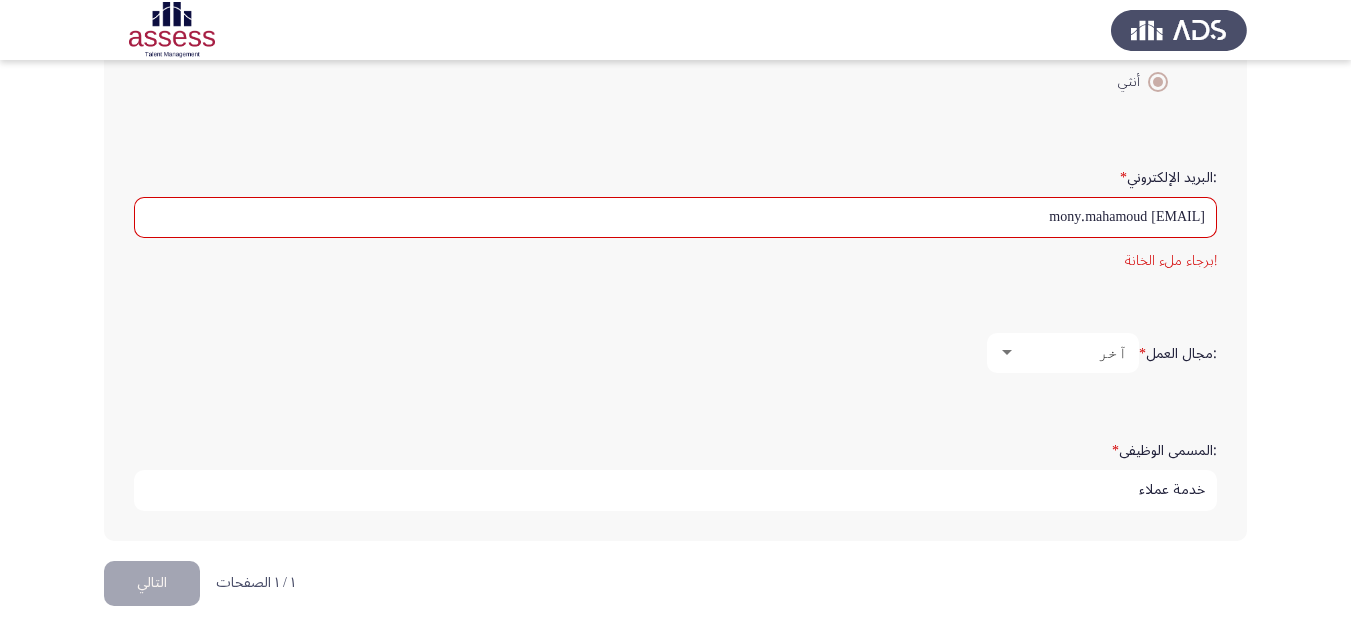 click on "Demographics التالي :الاسم * امنه :اسم العائلة * محمود محمد حسن :السن * 29 :النوع * ذكر أنثي :البريد الإلكتروني * mony.mahamoud [EMAIL] !برجاء ملء الخانة :مجال العمل * آخر :المسمى الوظيفى * خدمة عملاء ١ / ١ الصفحات التالي" 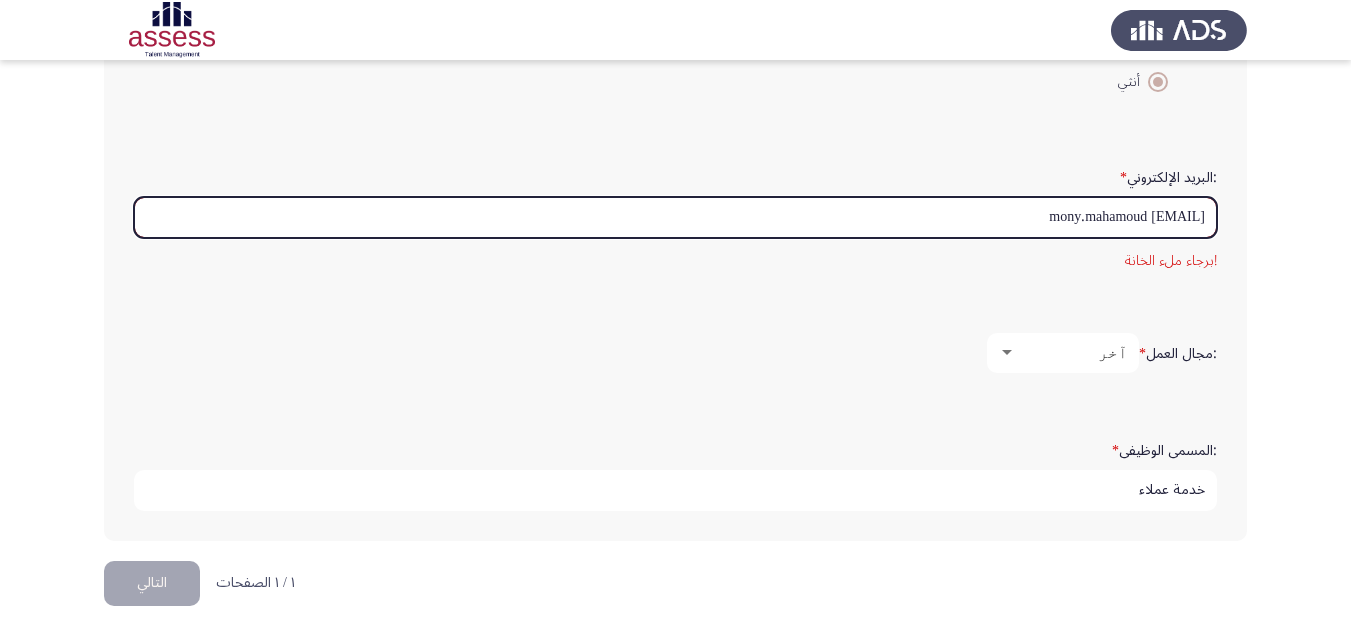 click on "mony.mahamoud [EMAIL]" at bounding box center (675, 217) 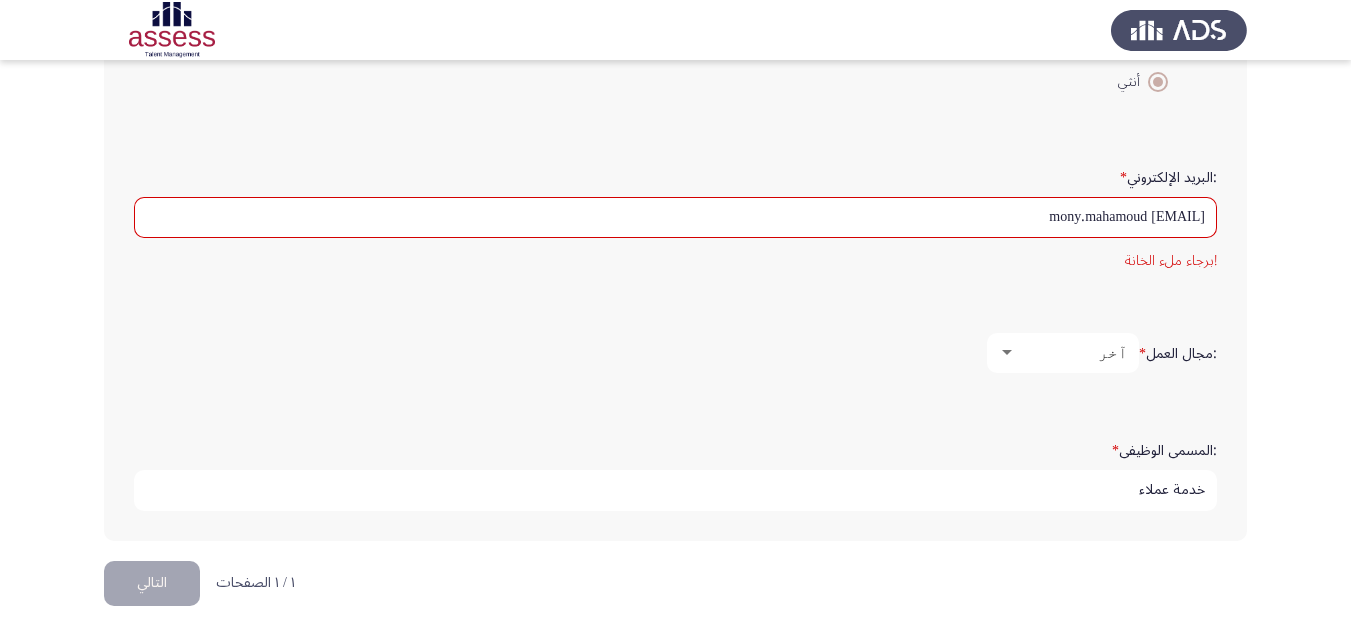 click on ":الاسم * امنه :اسم العائلة * محمود محمد حسن :السن * 29 :النوع * ذكر أنثي :البريد الإلكتروني * mony.mahamoud [EMAIL] !برجاء ملء الخانة :مجال العمل * آخر :المسمى الوظيفى * خدمة عملاء" 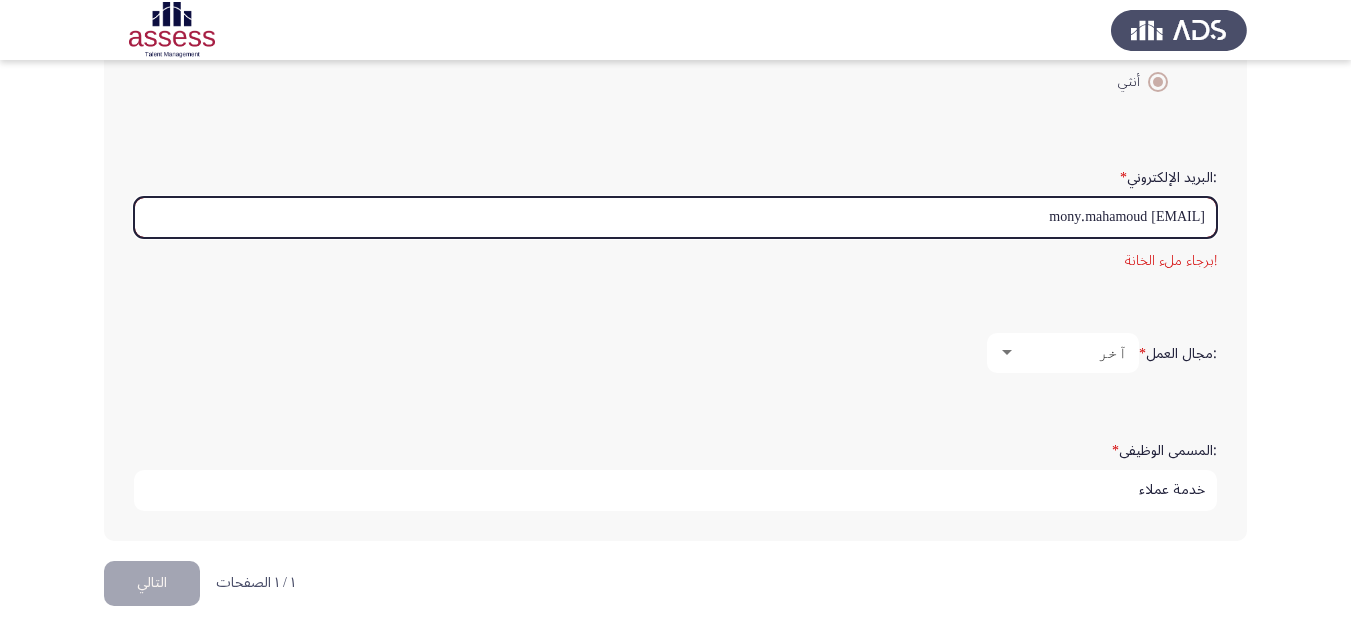 click on "mony.mahamoud [EMAIL]" at bounding box center (675, 217) 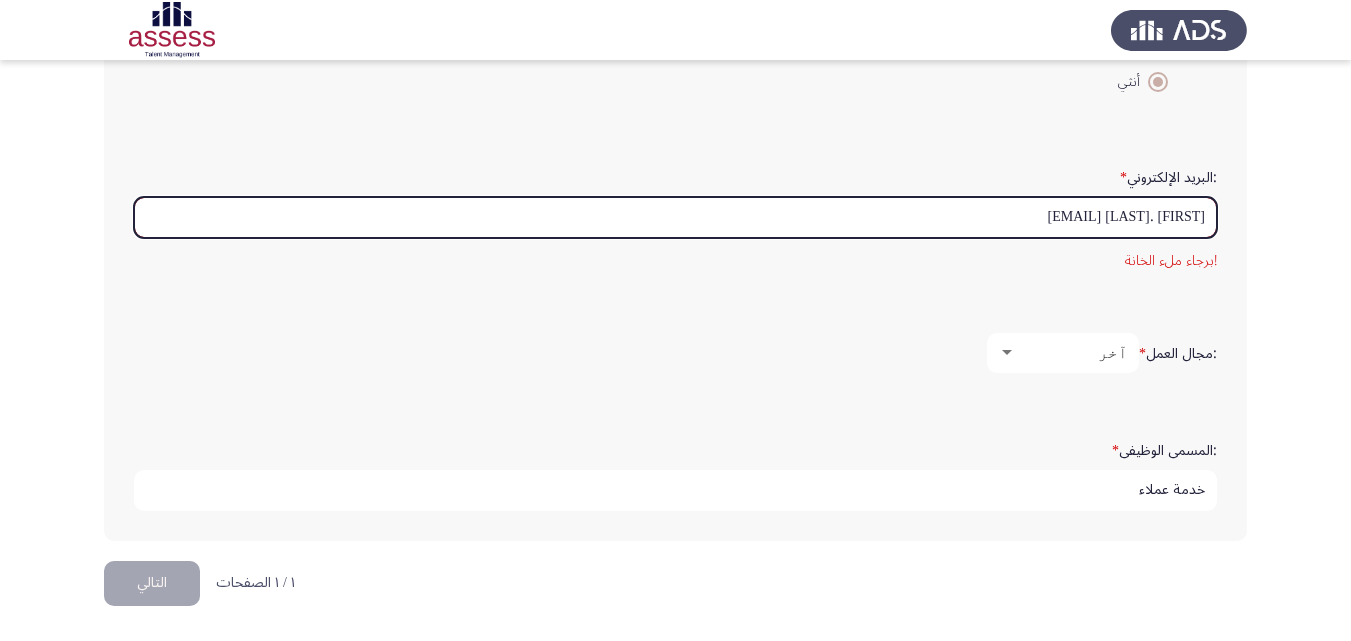 scroll, scrollTop: 554, scrollLeft: 0, axis: vertical 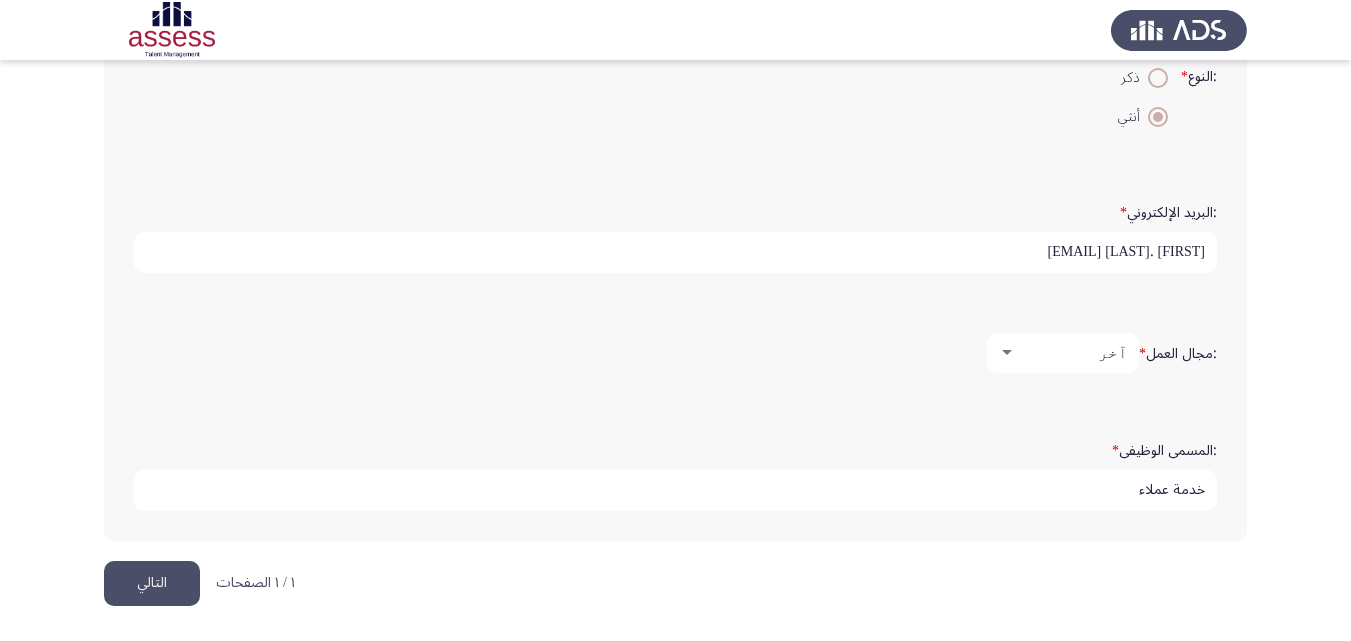 type on "[FIRST] .[LAST] [EMAIL]" 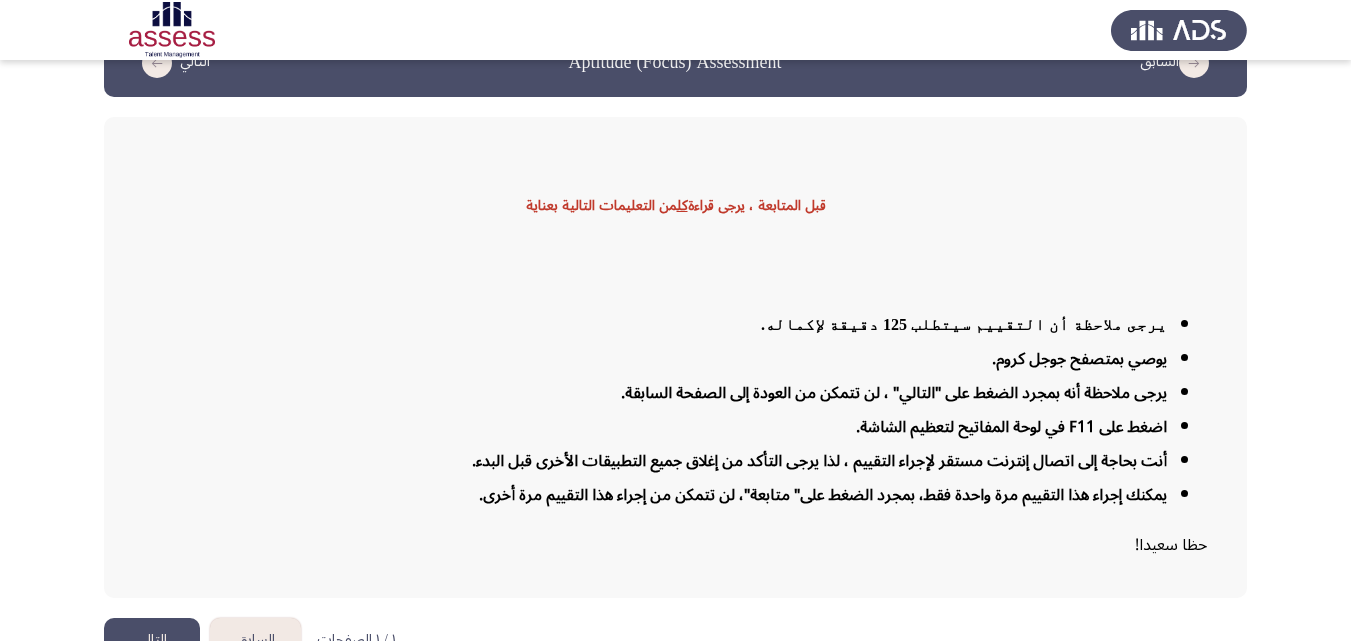 scroll, scrollTop: 93, scrollLeft: 0, axis: vertical 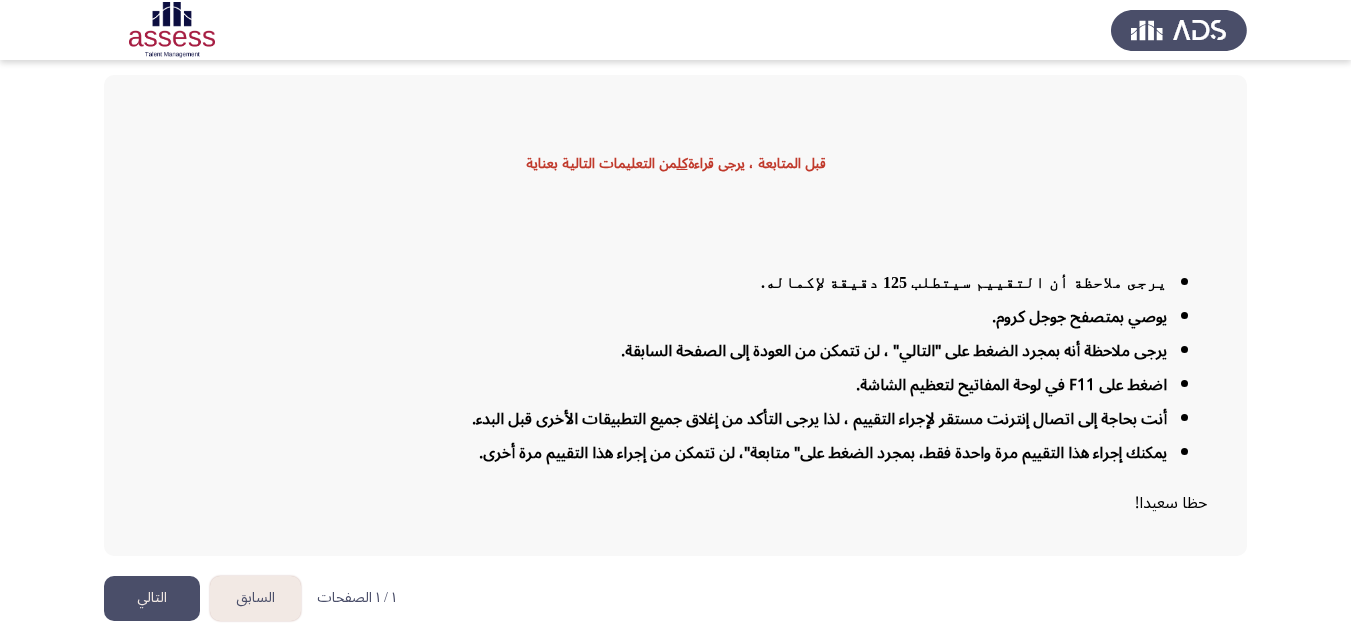 click on "التالي" 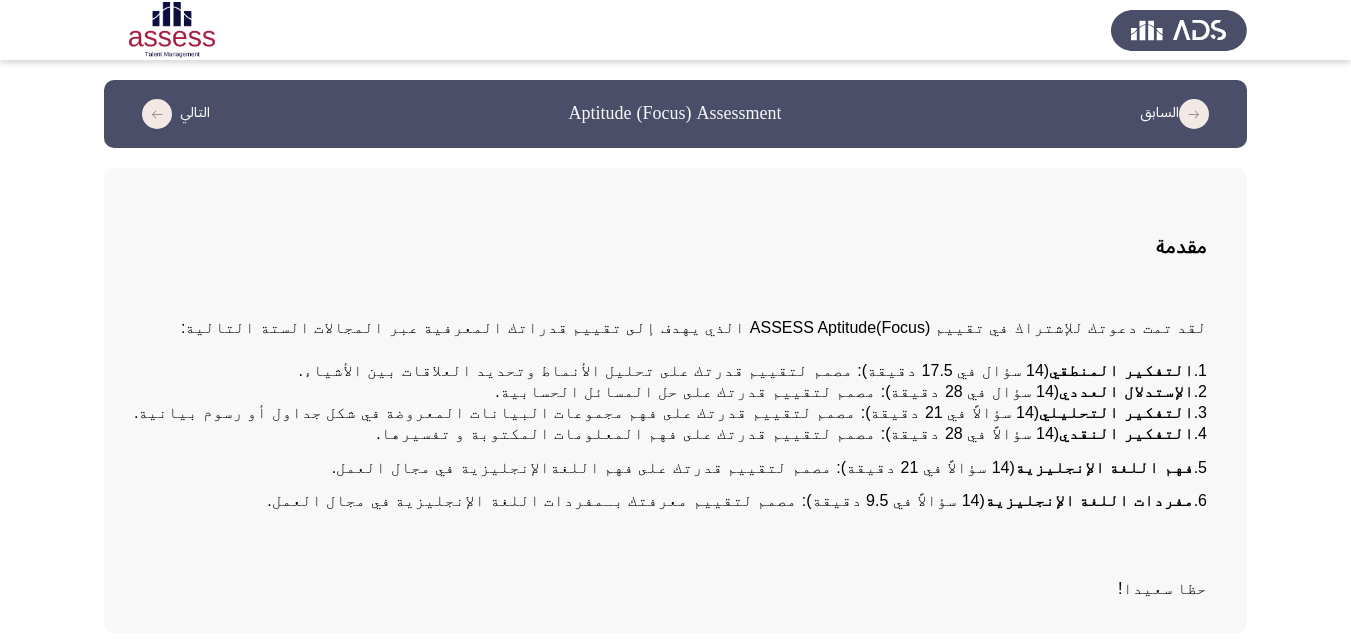 scroll, scrollTop: 66, scrollLeft: 0, axis: vertical 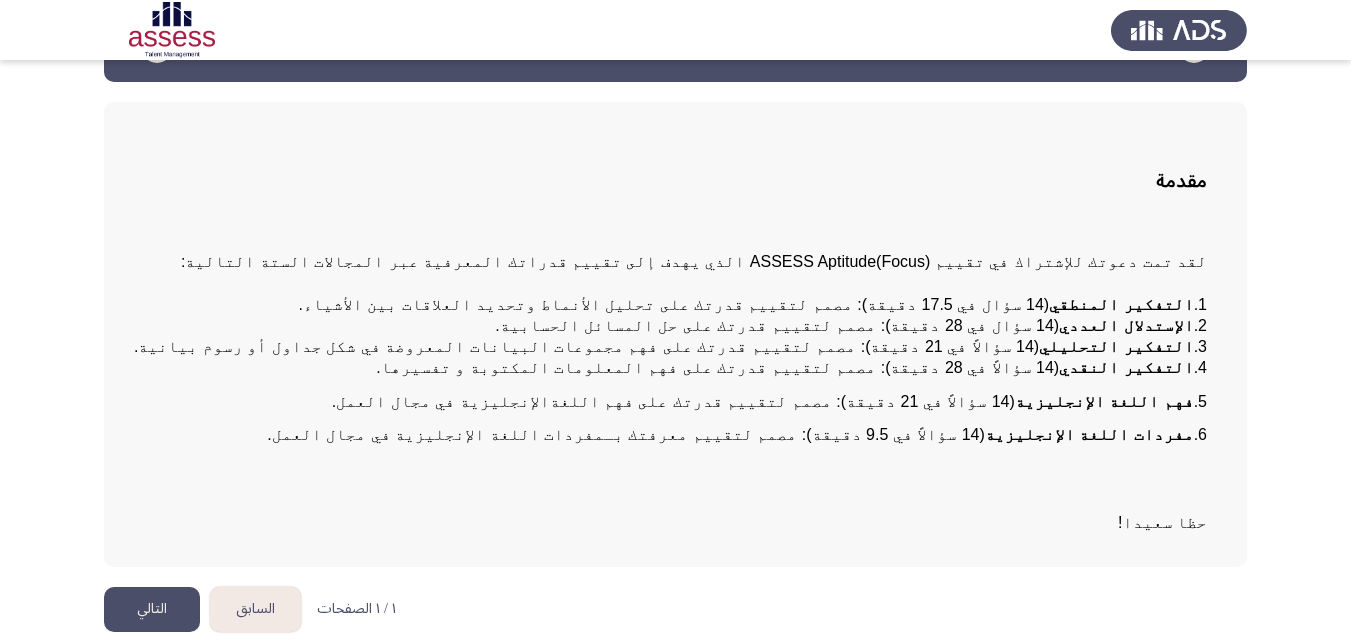 click on "التالي" 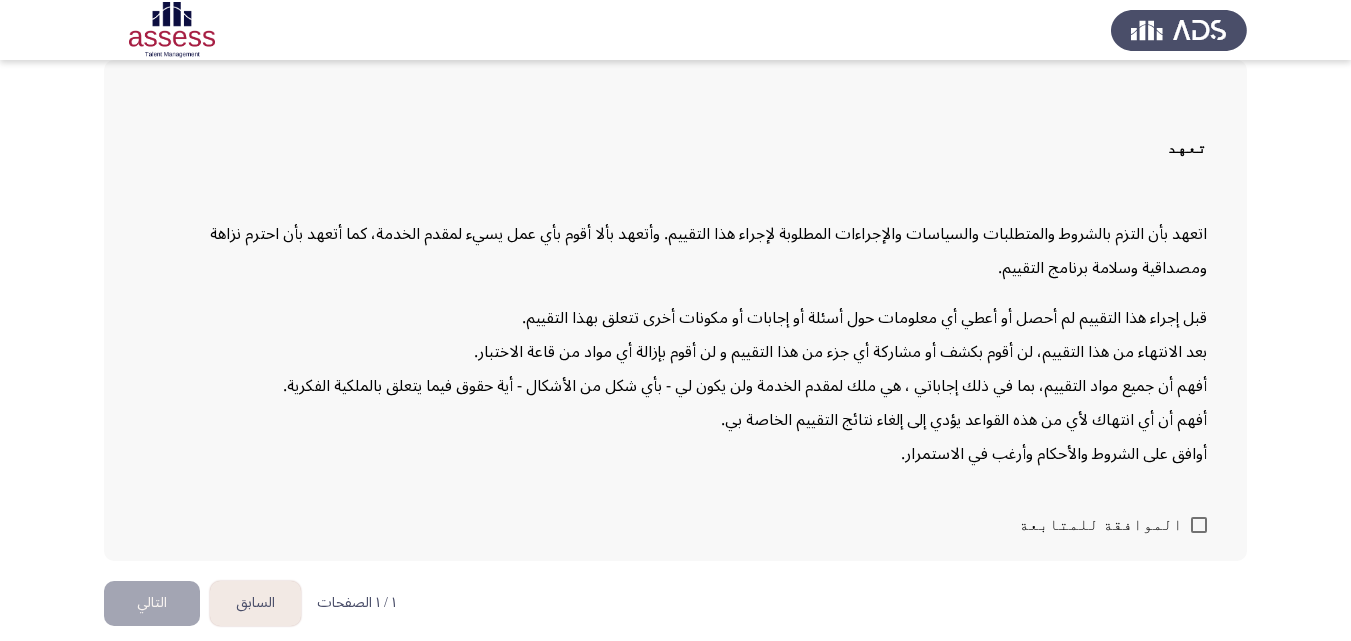 scroll, scrollTop: 113, scrollLeft: 0, axis: vertical 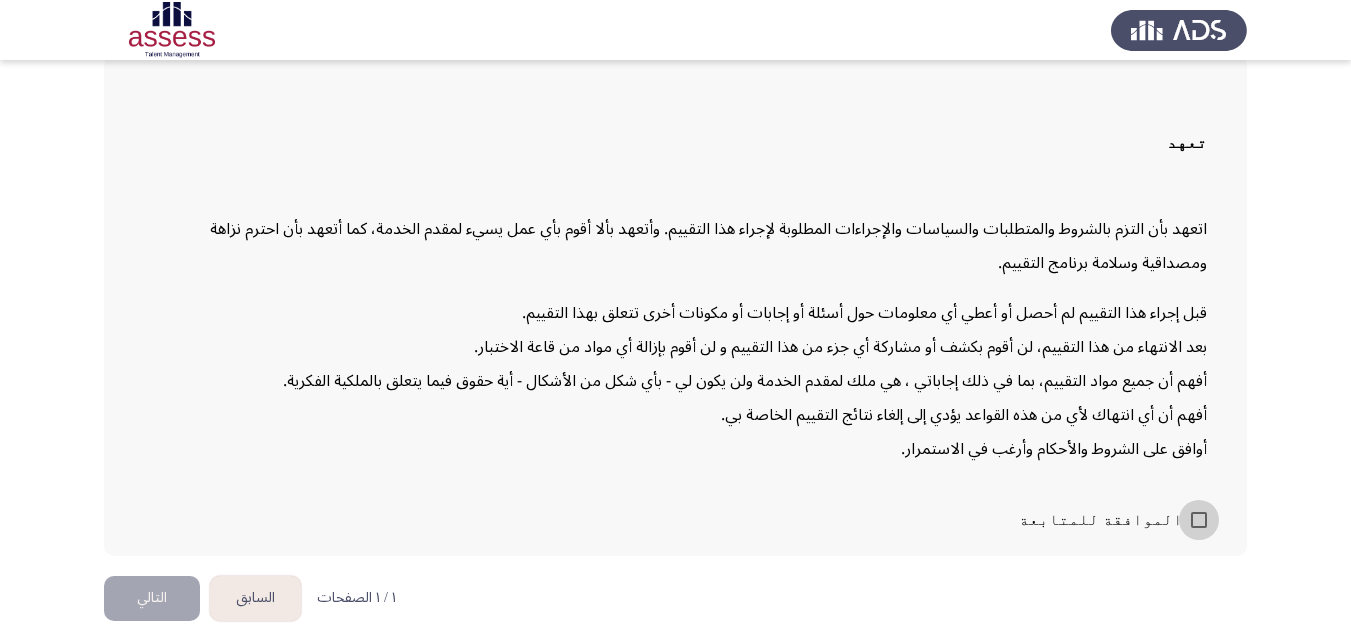 click on "الموافقة للمتابعة" at bounding box center [1101, 520] 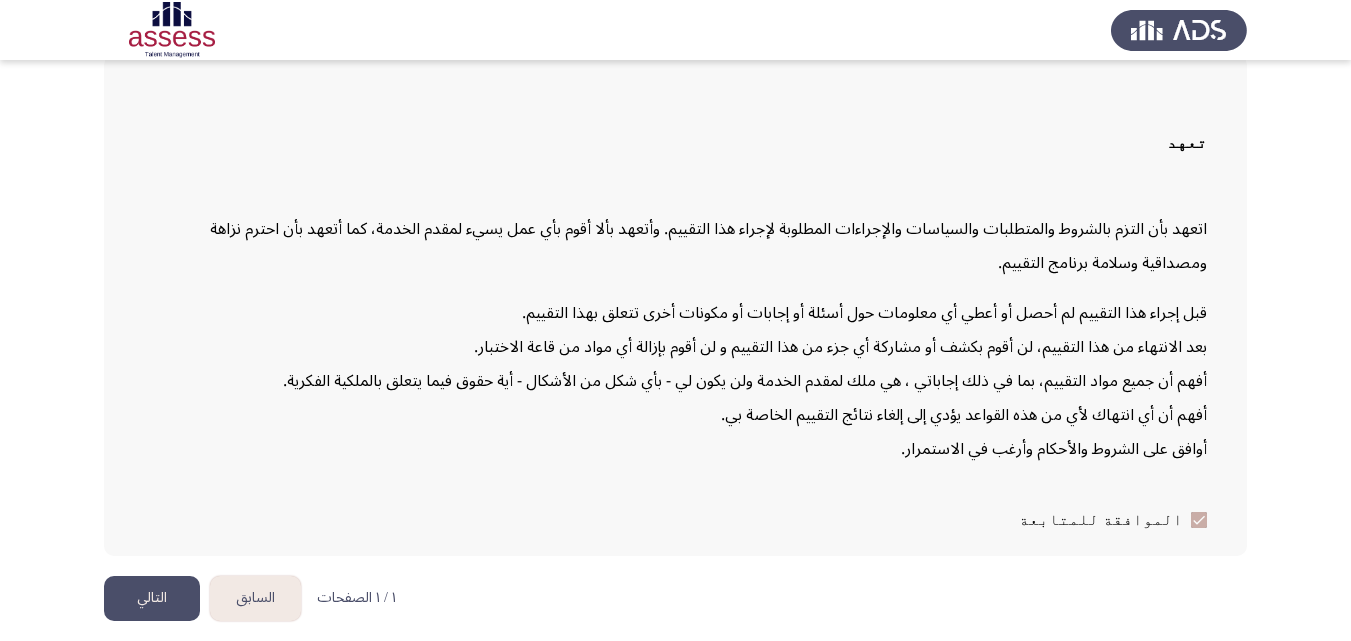 click on "التالي" 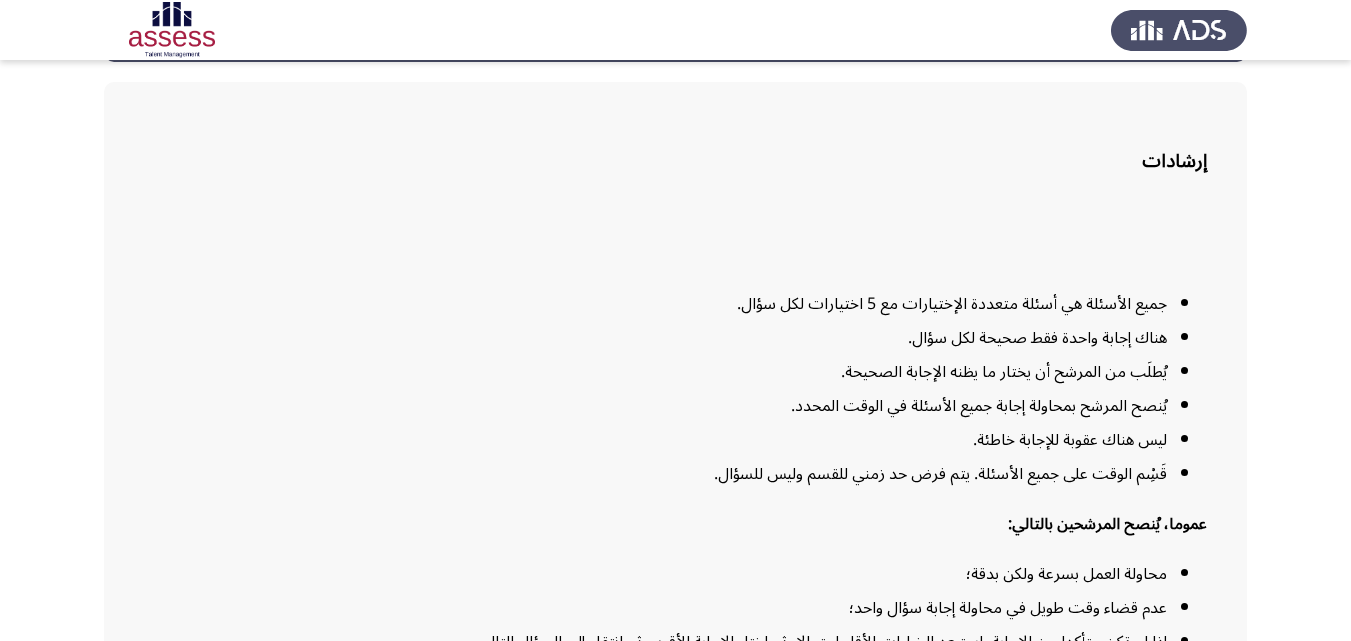 scroll, scrollTop: 225, scrollLeft: 0, axis: vertical 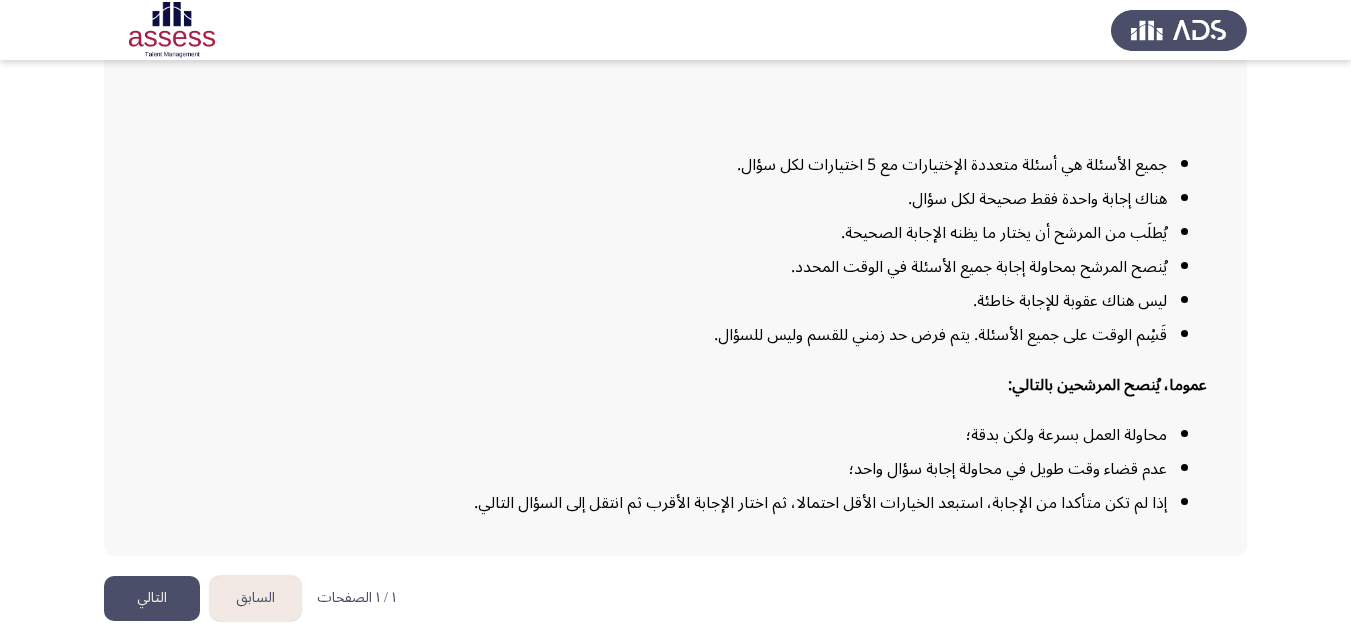 click on "التالي" 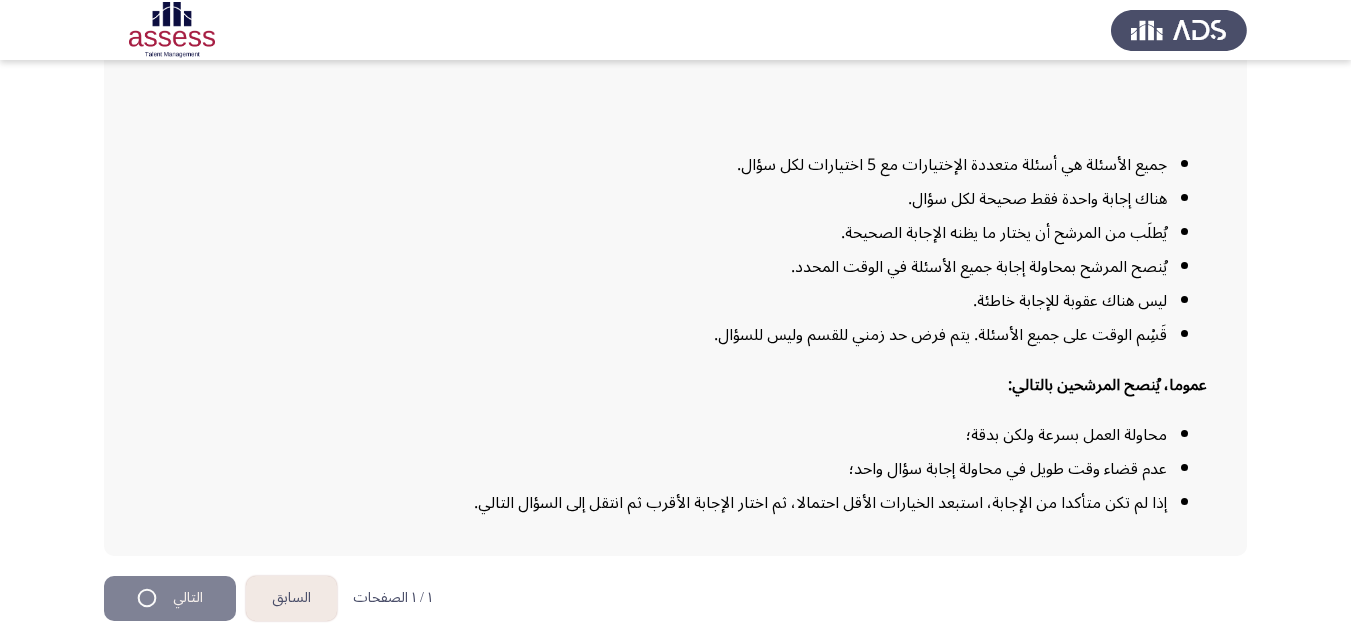 scroll, scrollTop: 0, scrollLeft: 0, axis: both 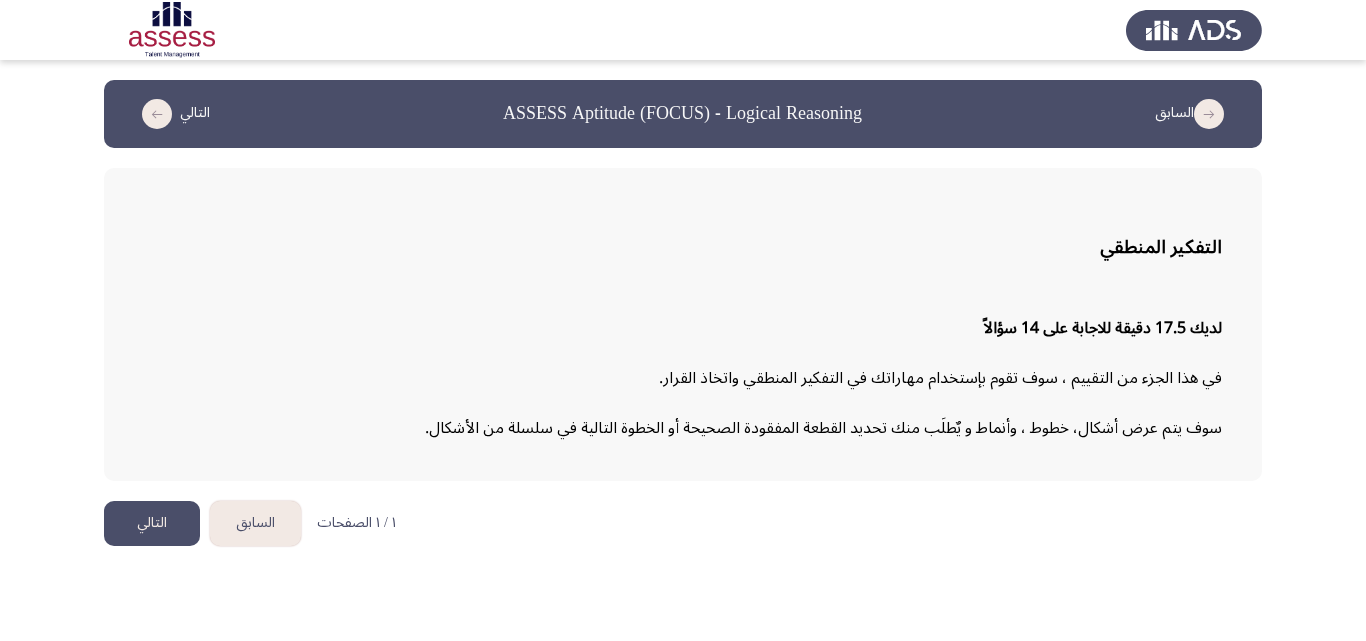 click on "التالي" 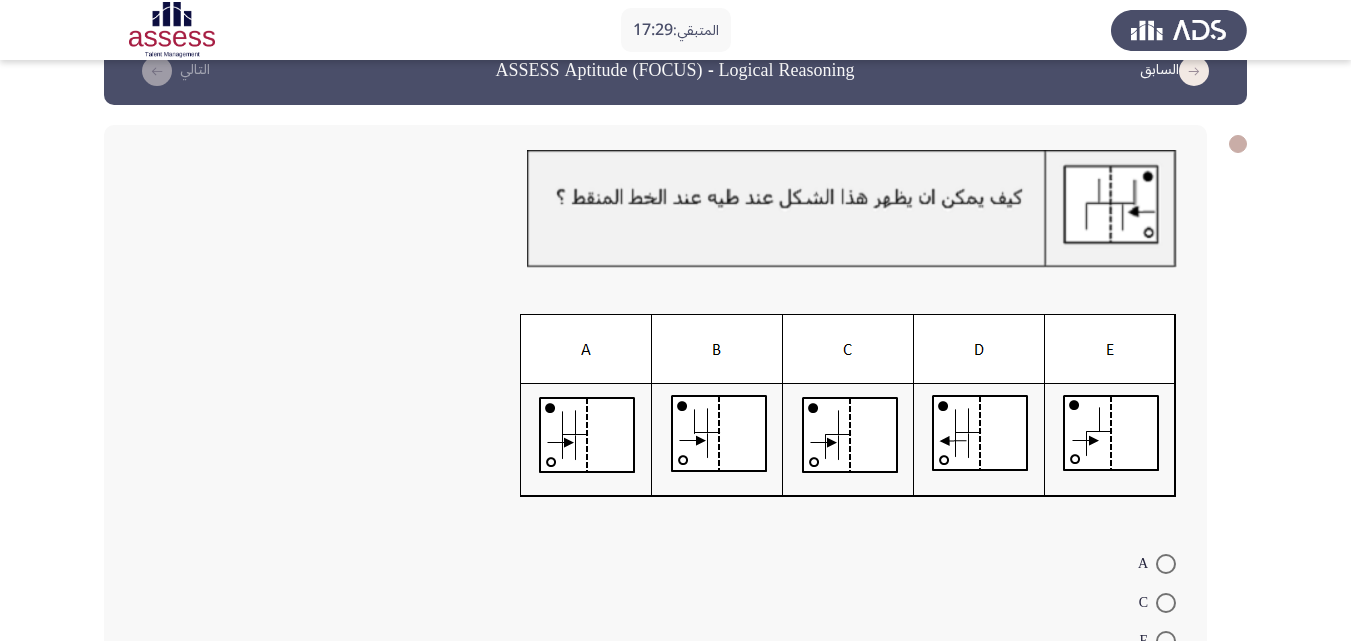 scroll, scrollTop: 67, scrollLeft: 0, axis: vertical 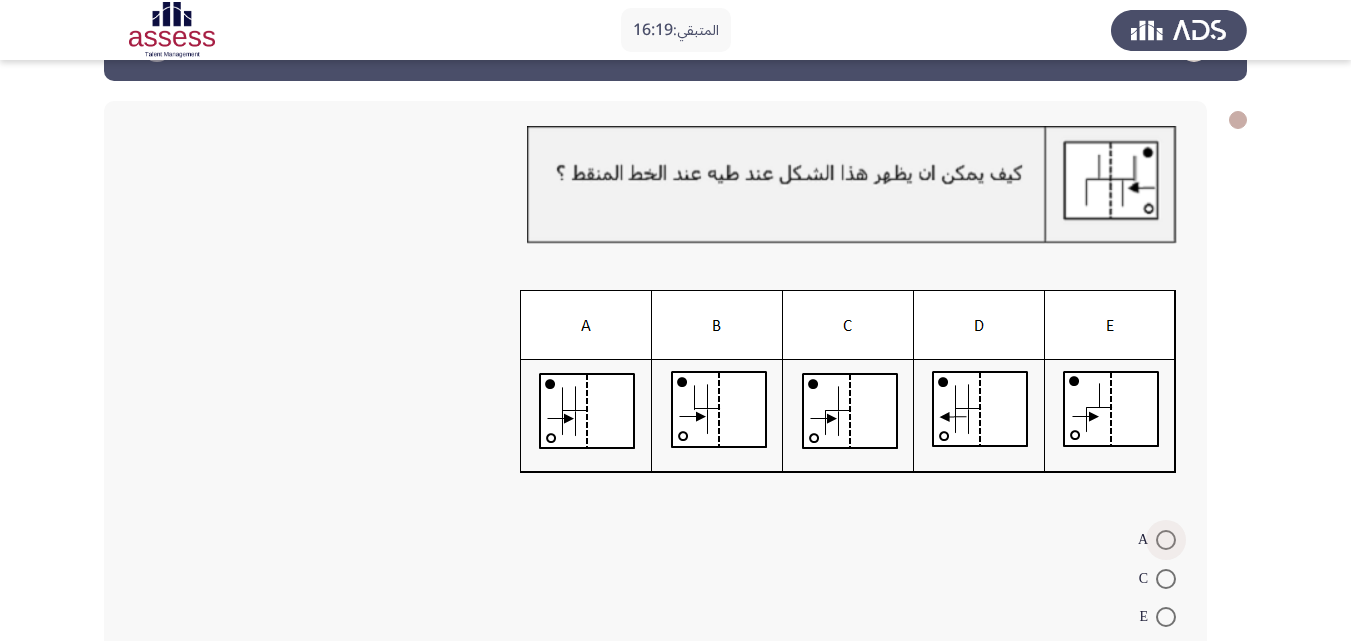 click at bounding box center [1166, 540] 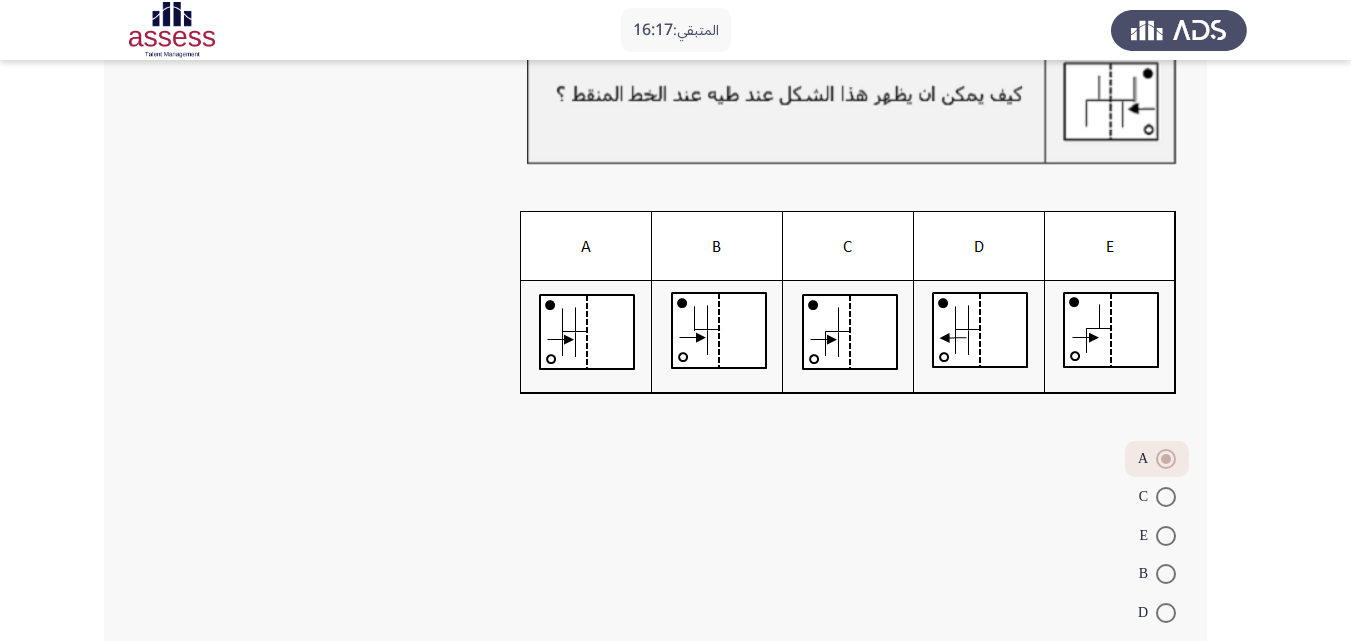 scroll, scrollTop: 261, scrollLeft: 0, axis: vertical 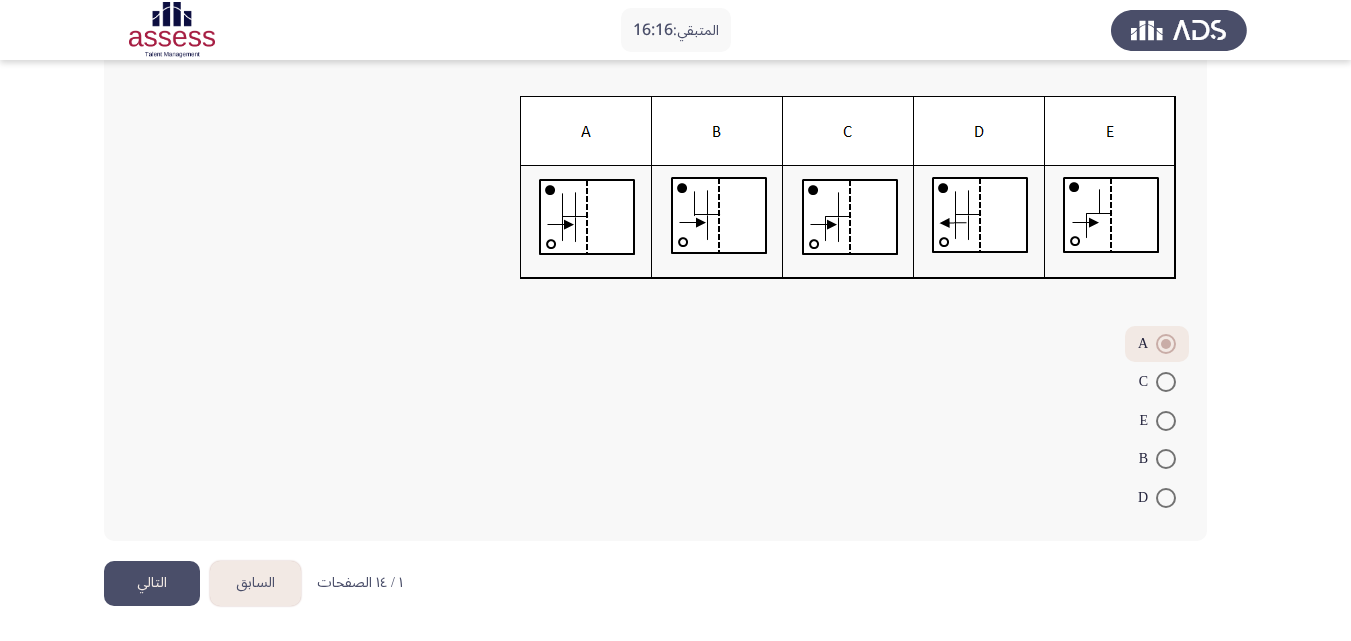 click on "التالي" 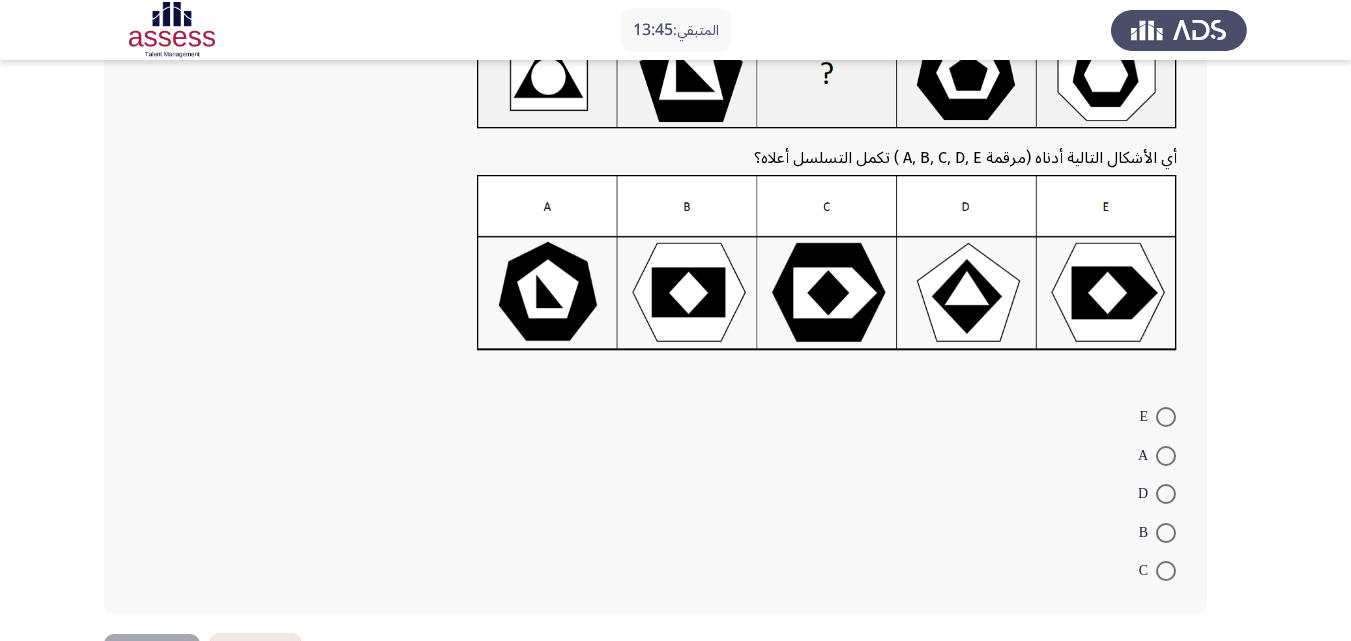 scroll, scrollTop: 200, scrollLeft: 0, axis: vertical 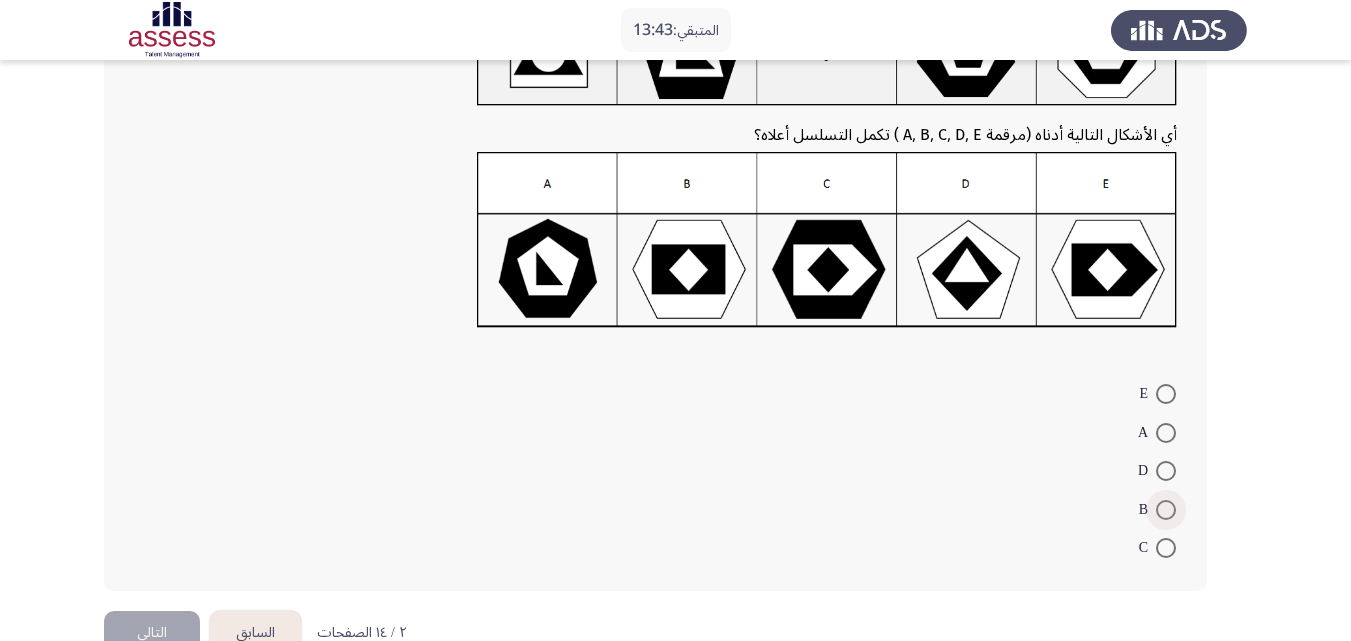 click at bounding box center [1166, 510] 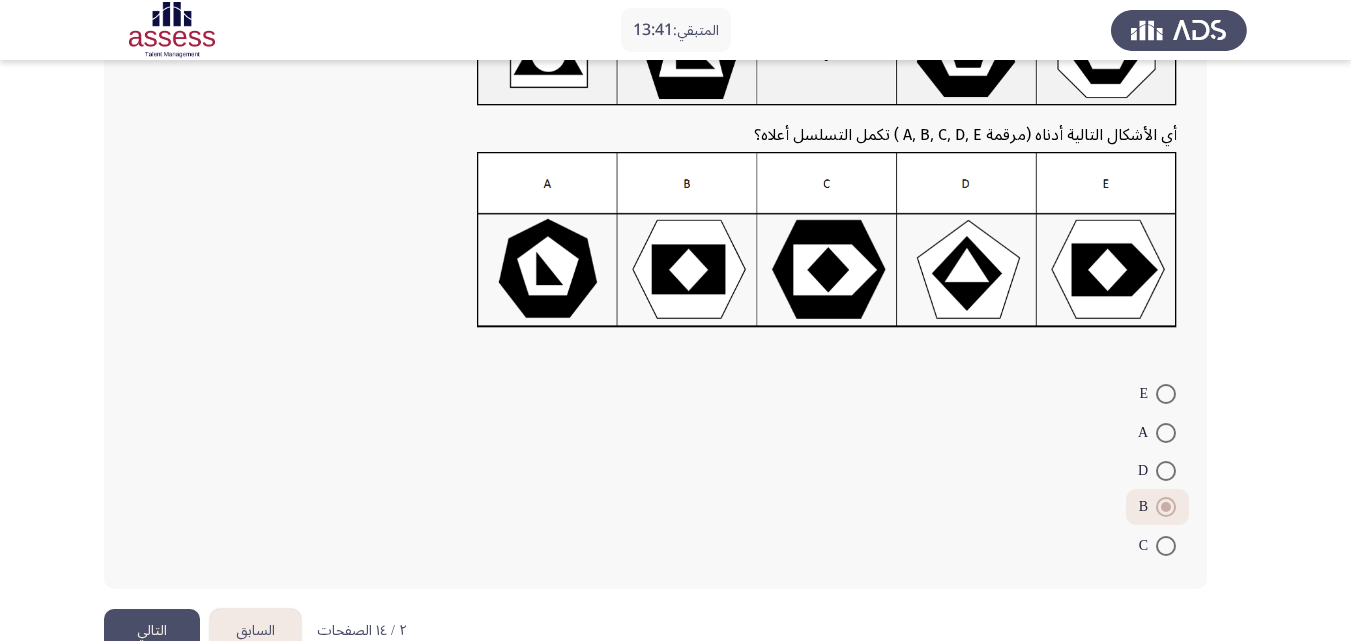 click on "التالي" 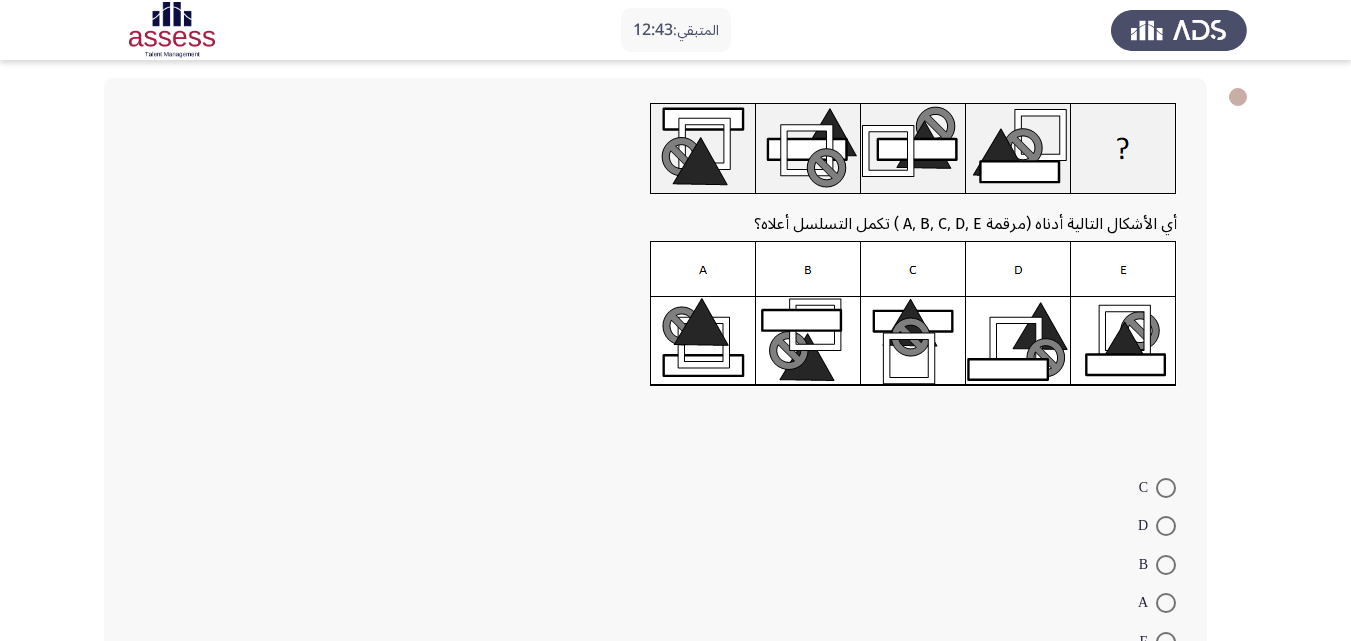 scroll, scrollTop: 67, scrollLeft: 0, axis: vertical 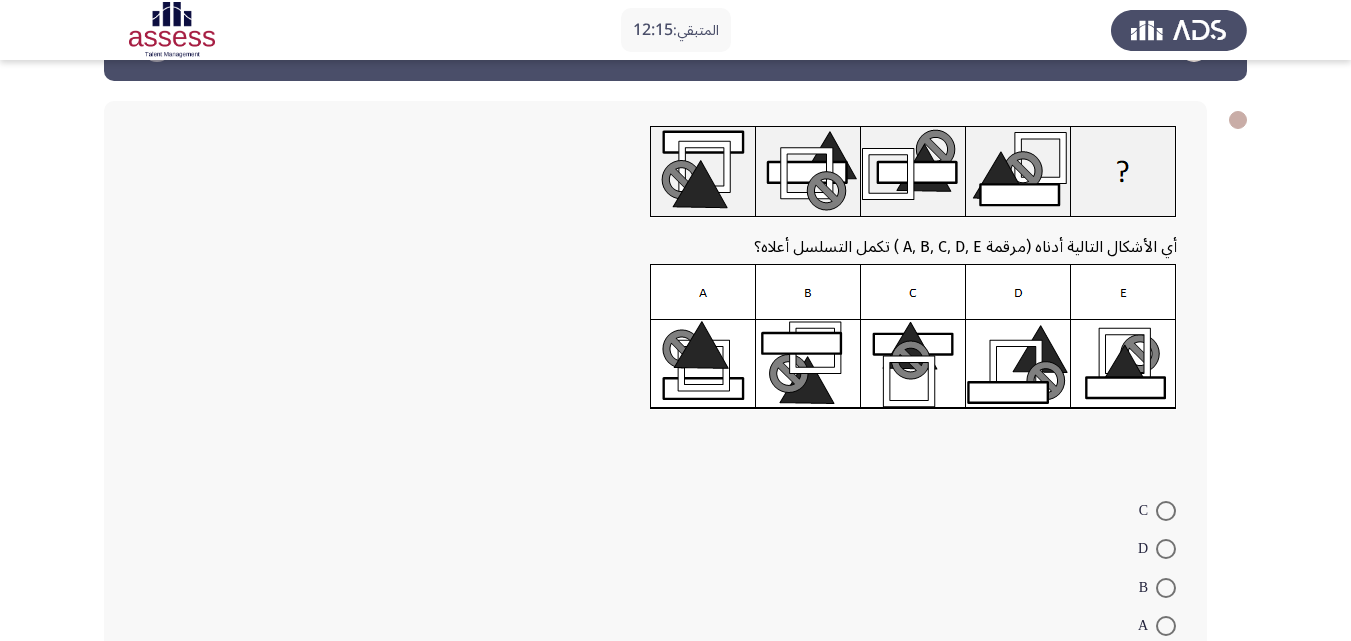 click 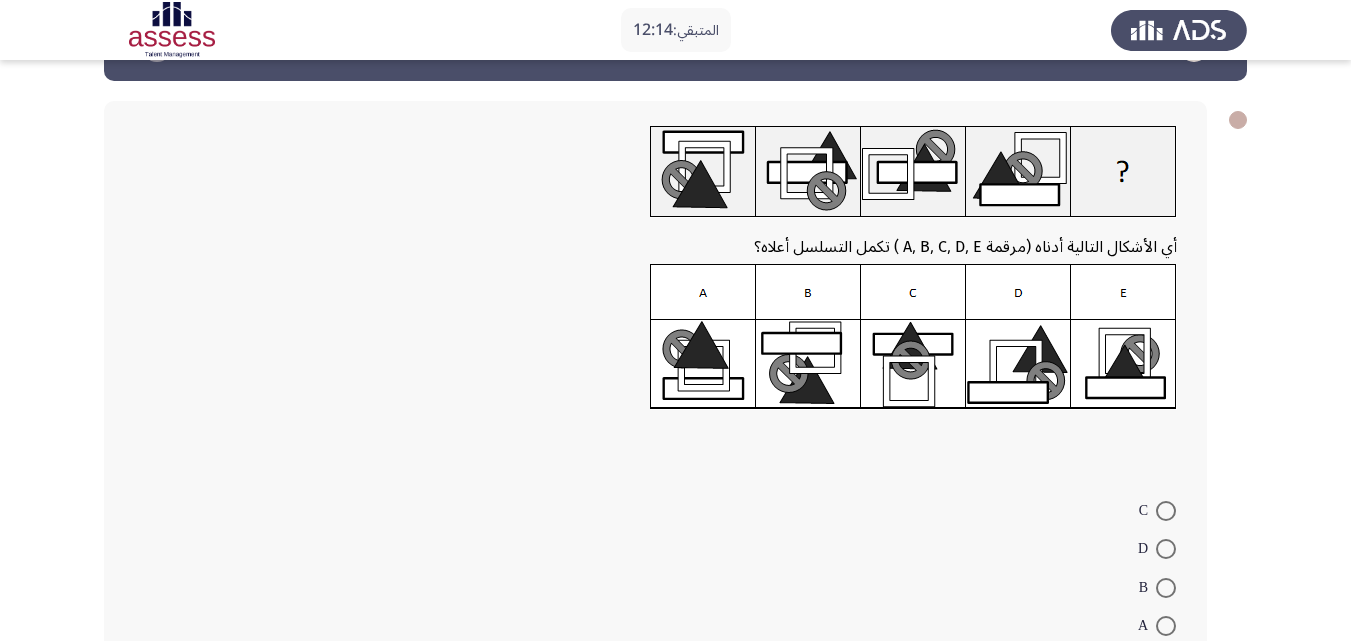 click at bounding box center (1166, 626) 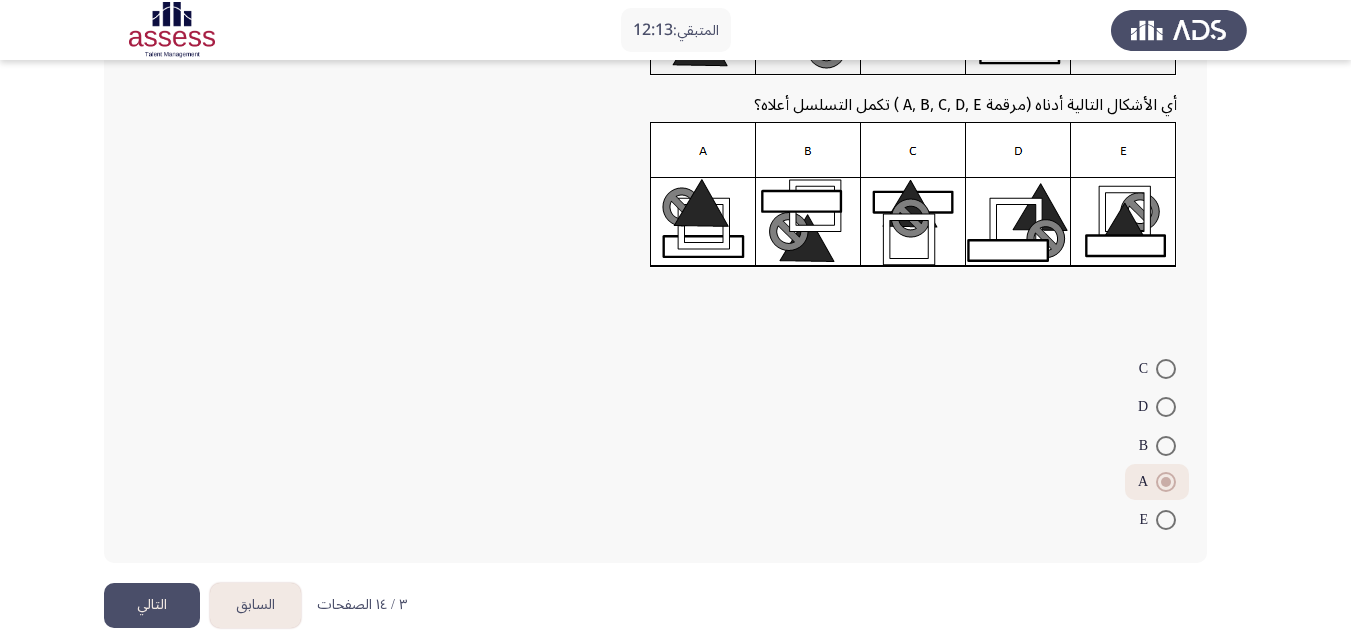 scroll, scrollTop: 231, scrollLeft: 0, axis: vertical 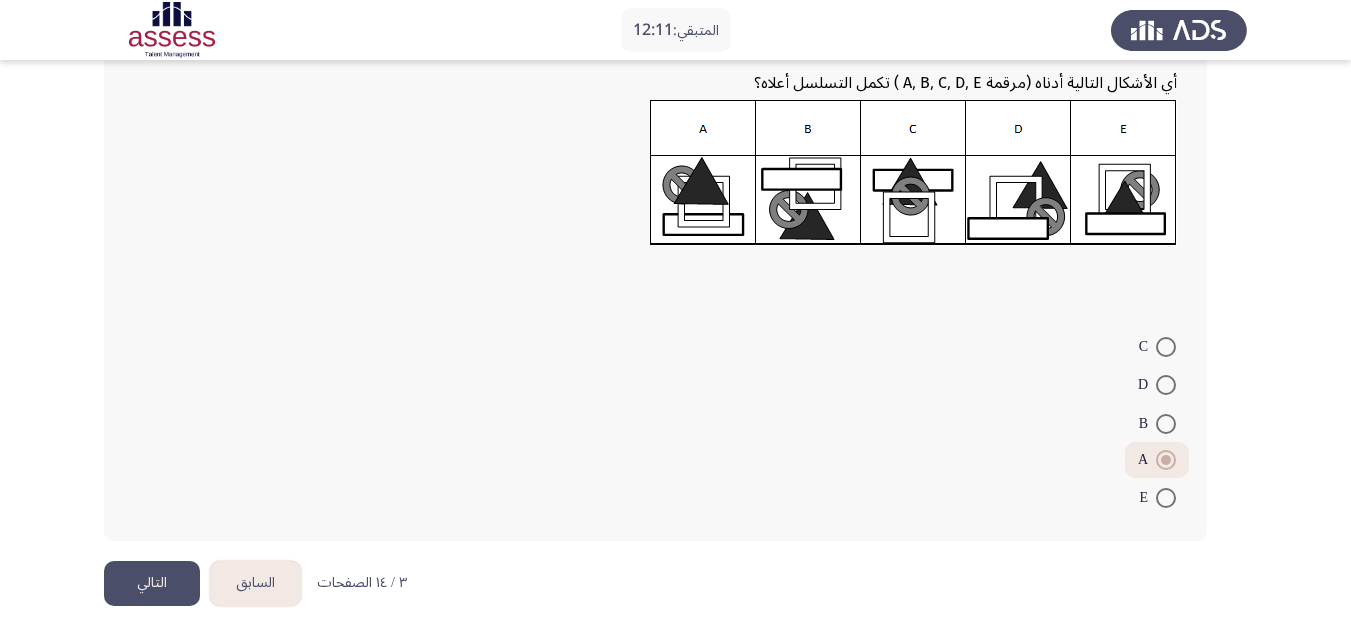 click on "التالي" 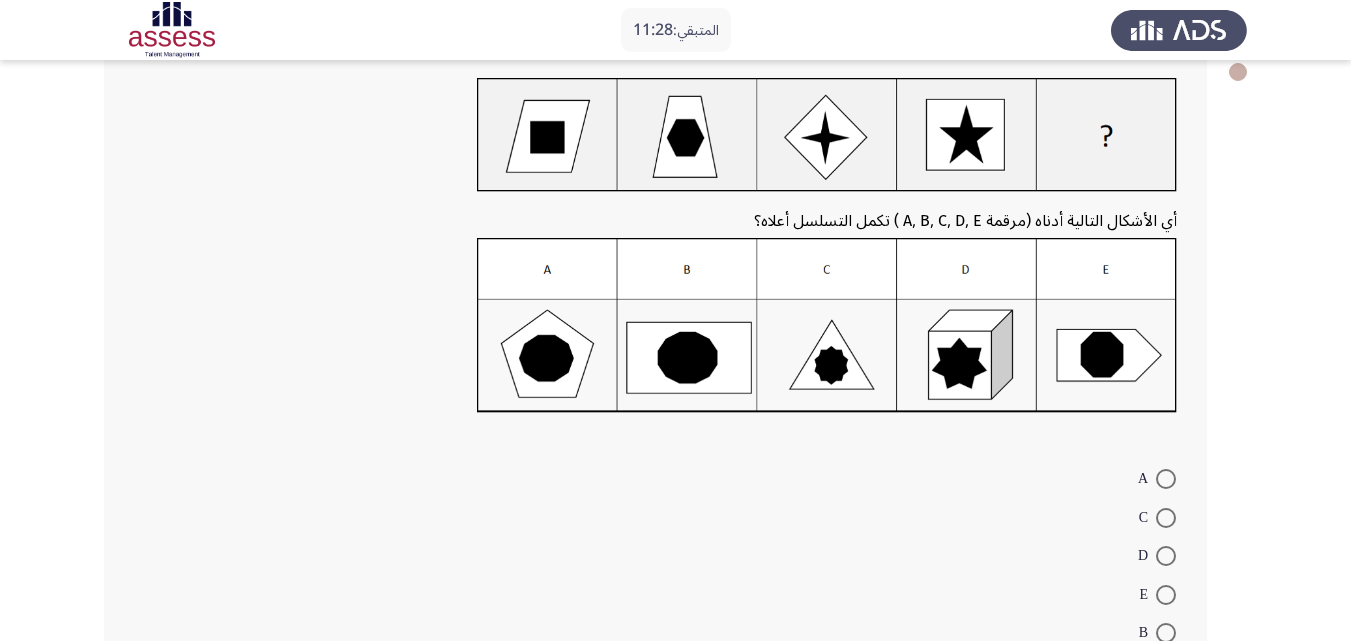 scroll, scrollTop: 133, scrollLeft: 0, axis: vertical 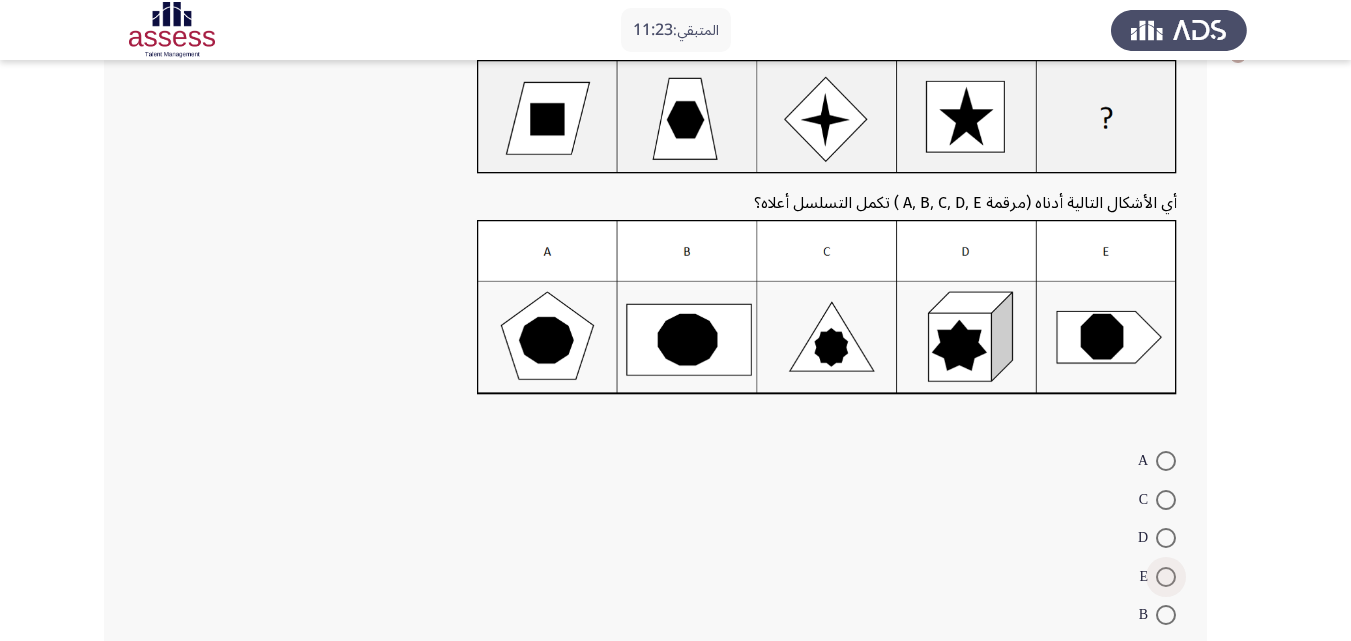 click at bounding box center (1166, 577) 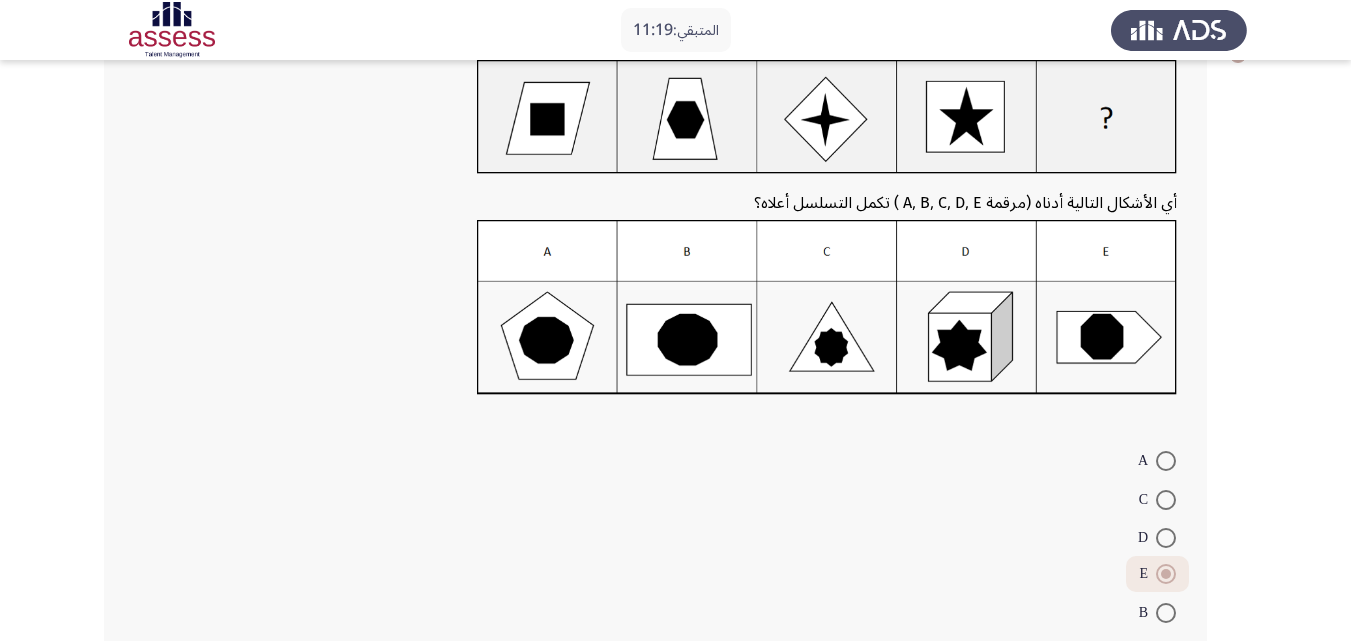 click at bounding box center [1166, 538] 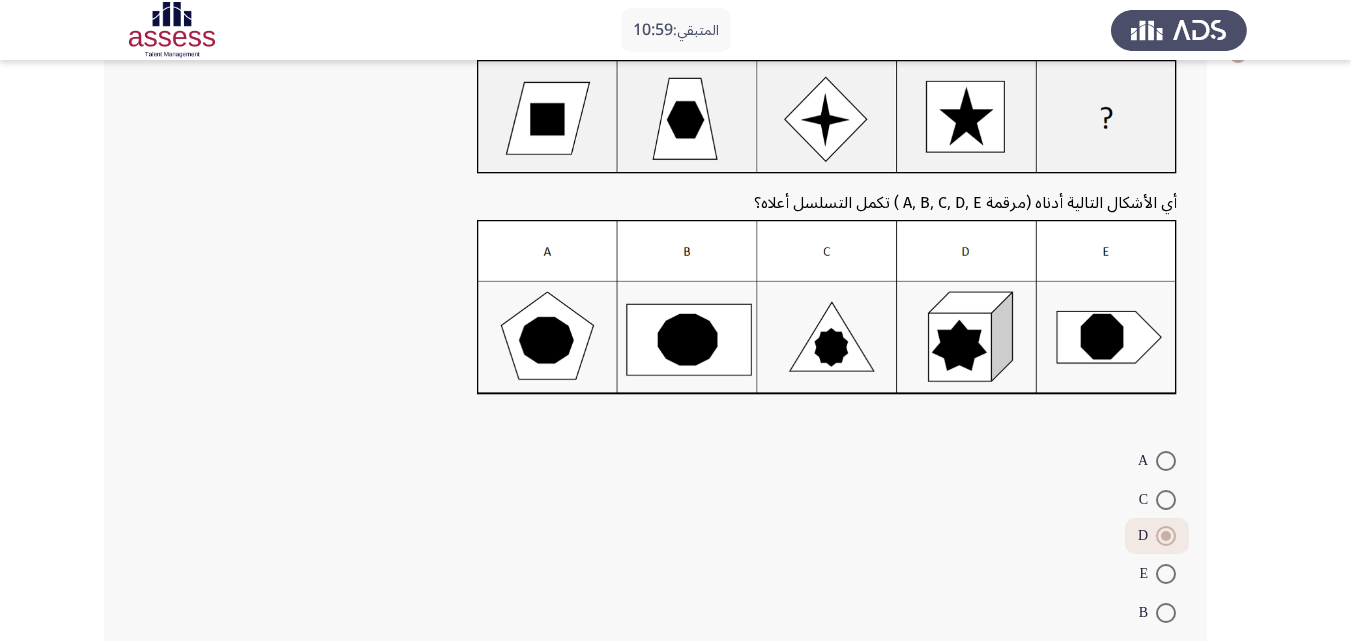 click at bounding box center [1166, 613] 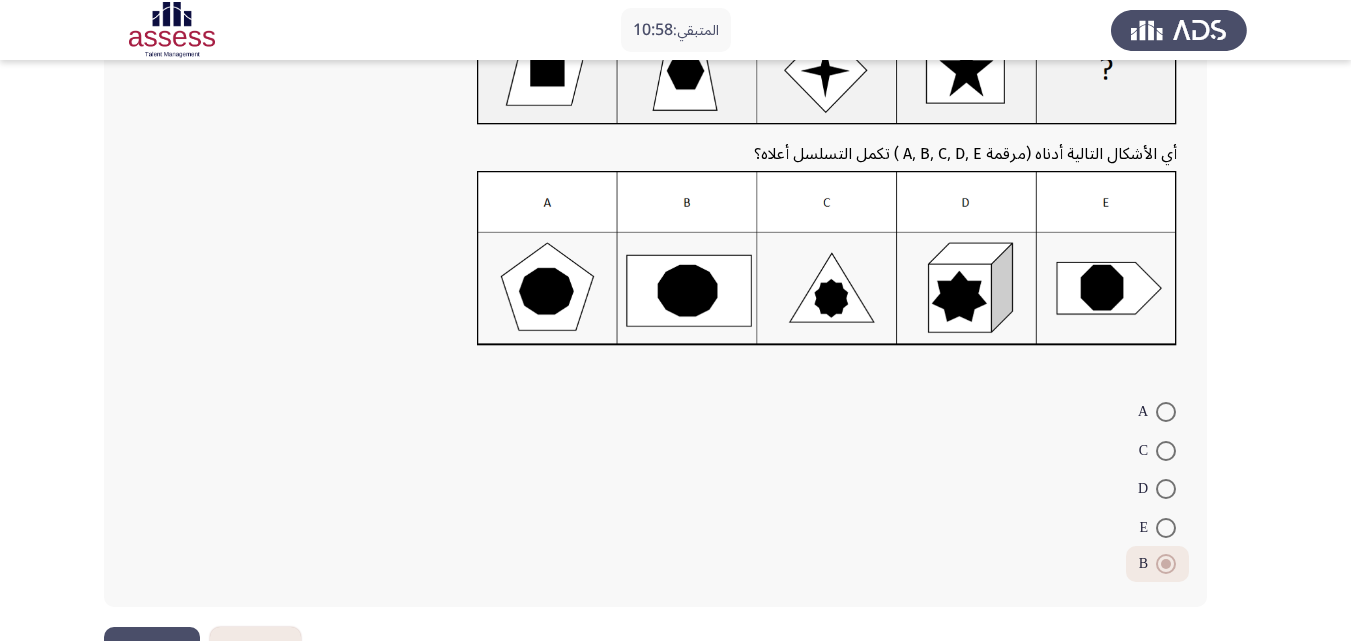 scroll, scrollTop: 248, scrollLeft: 0, axis: vertical 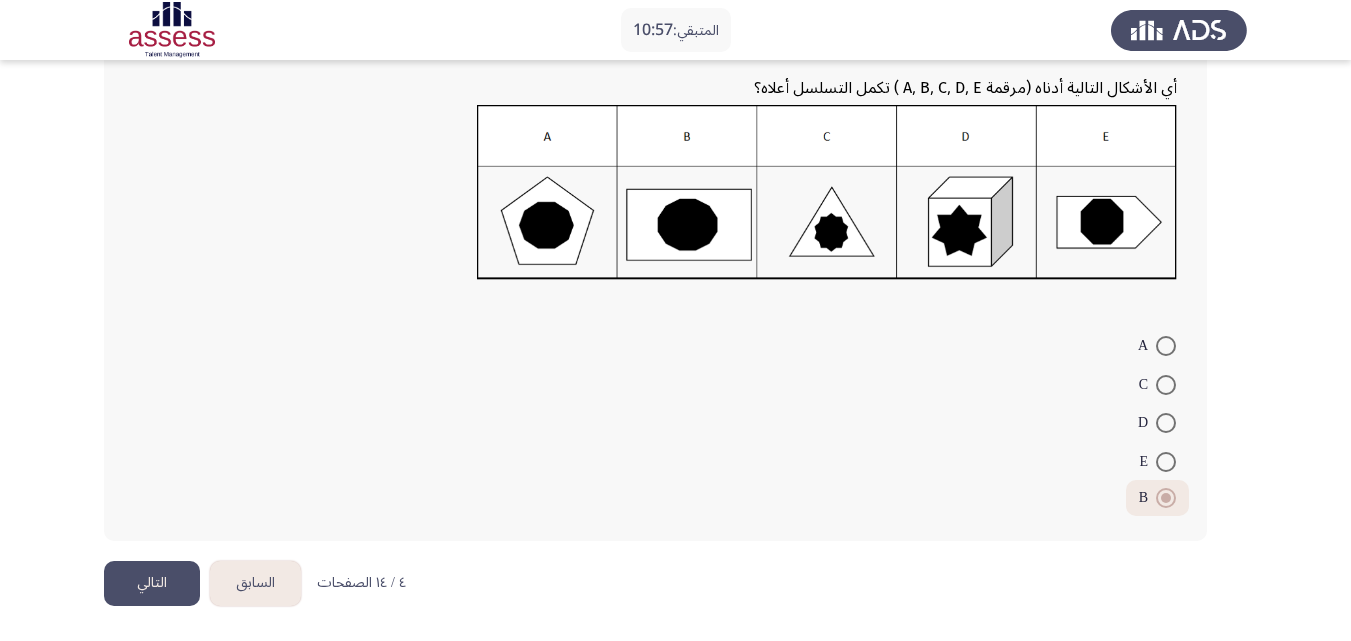 click on "التالي" 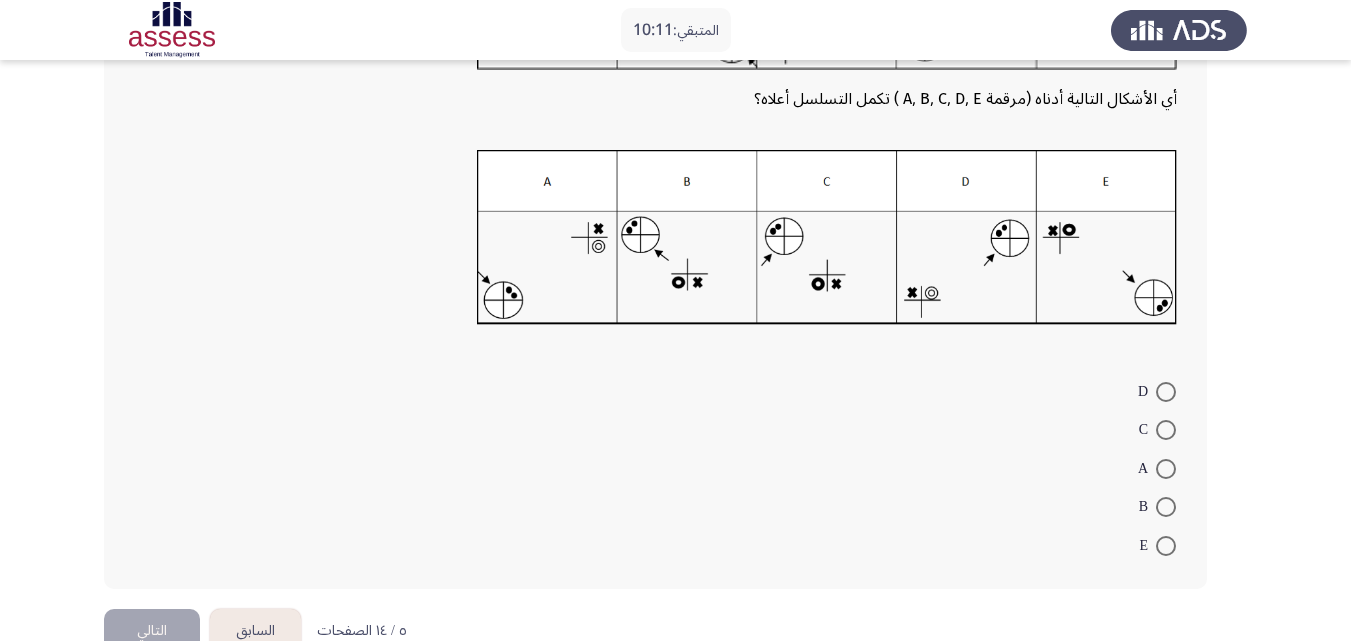 scroll, scrollTop: 267, scrollLeft: 0, axis: vertical 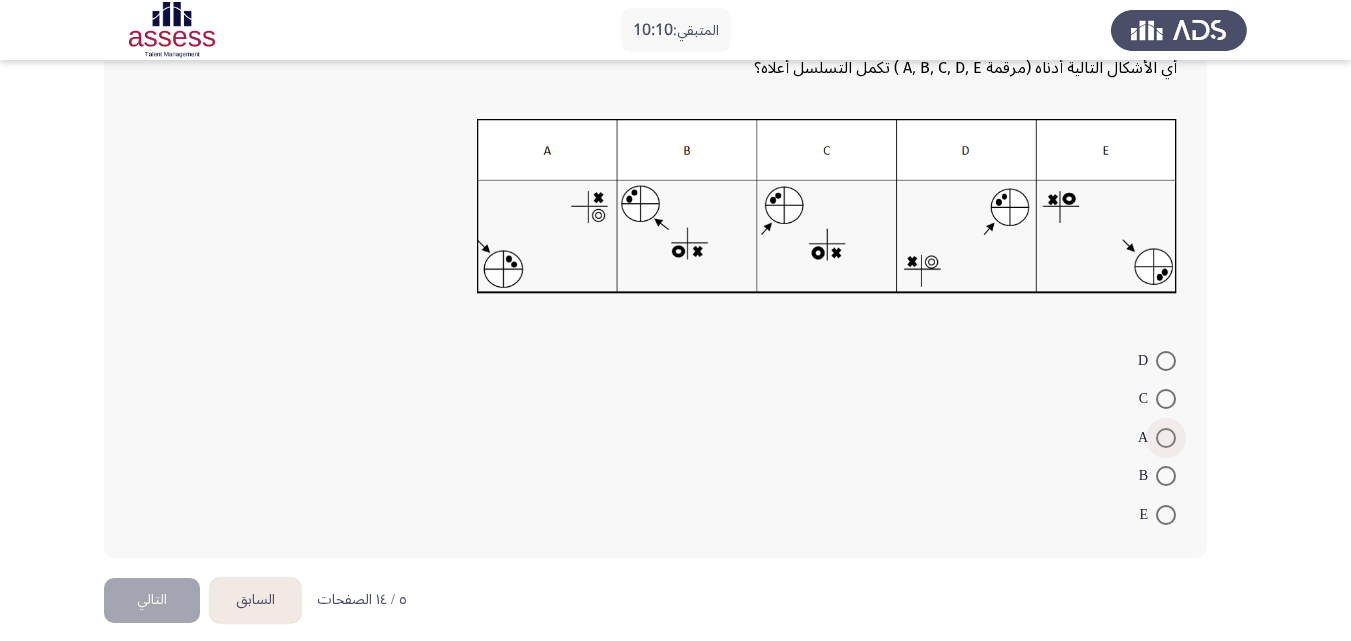 click at bounding box center [1166, 438] 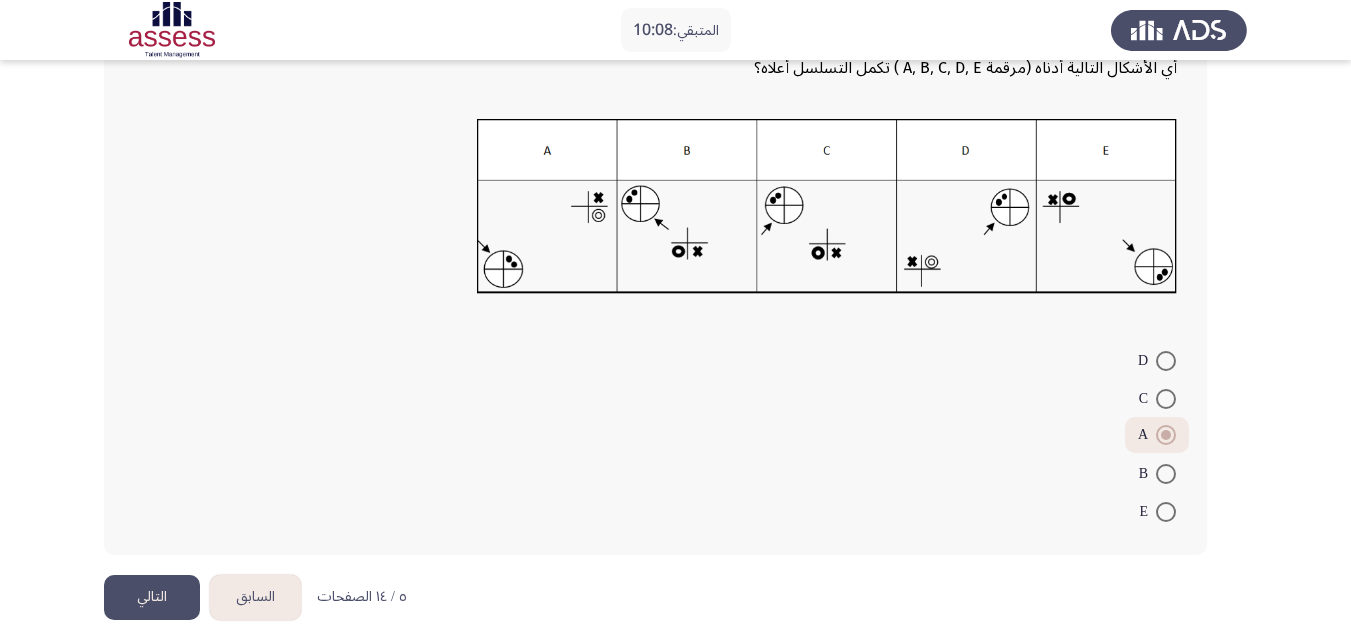 click on "التالي" 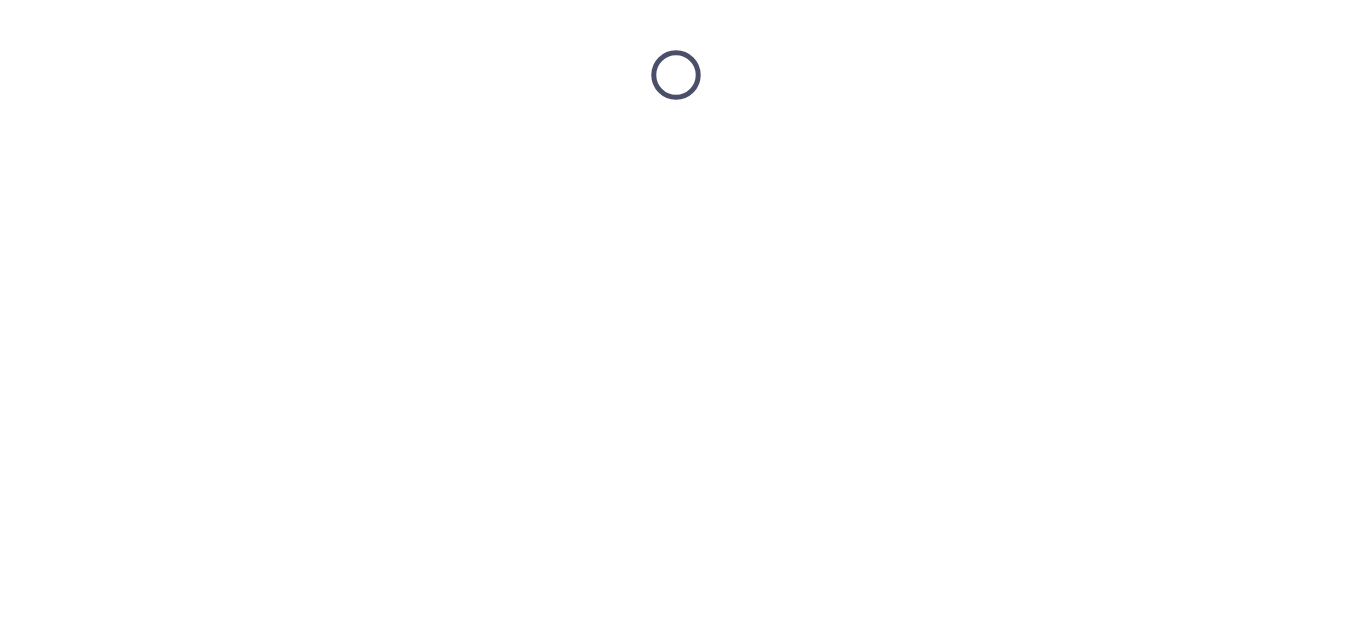 scroll, scrollTop: 0, scrollLeft: 0, axis: both 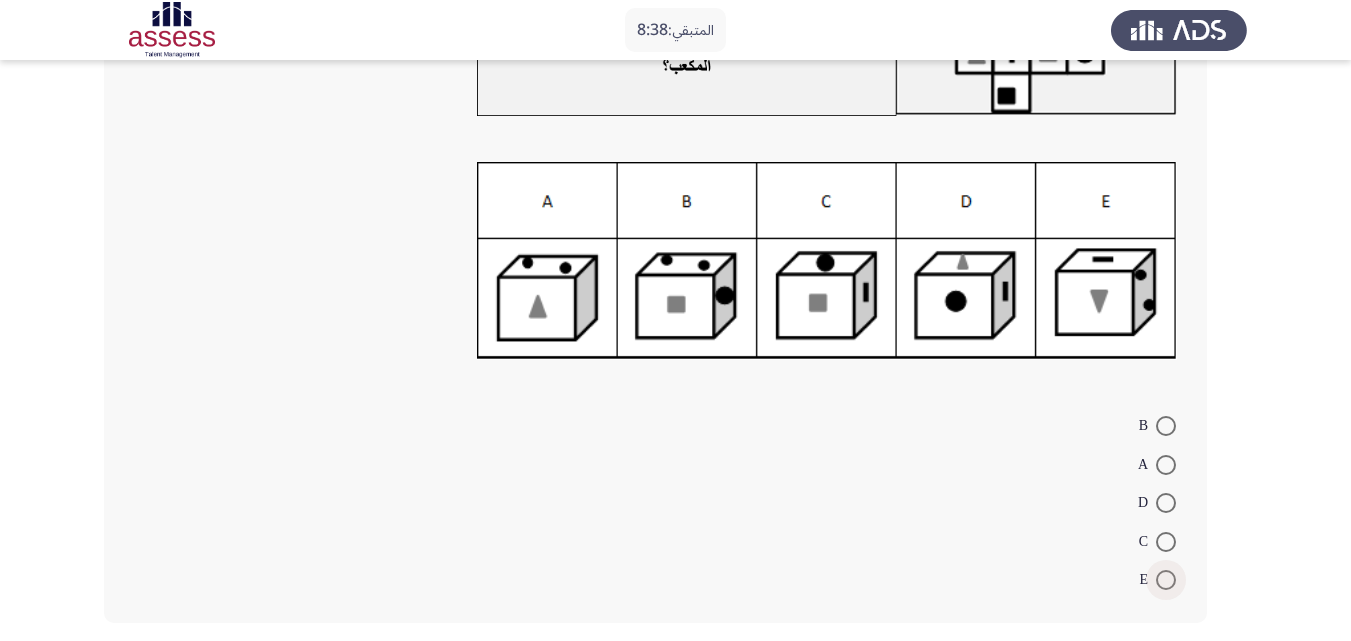 click at bounding box center (1166, 580) 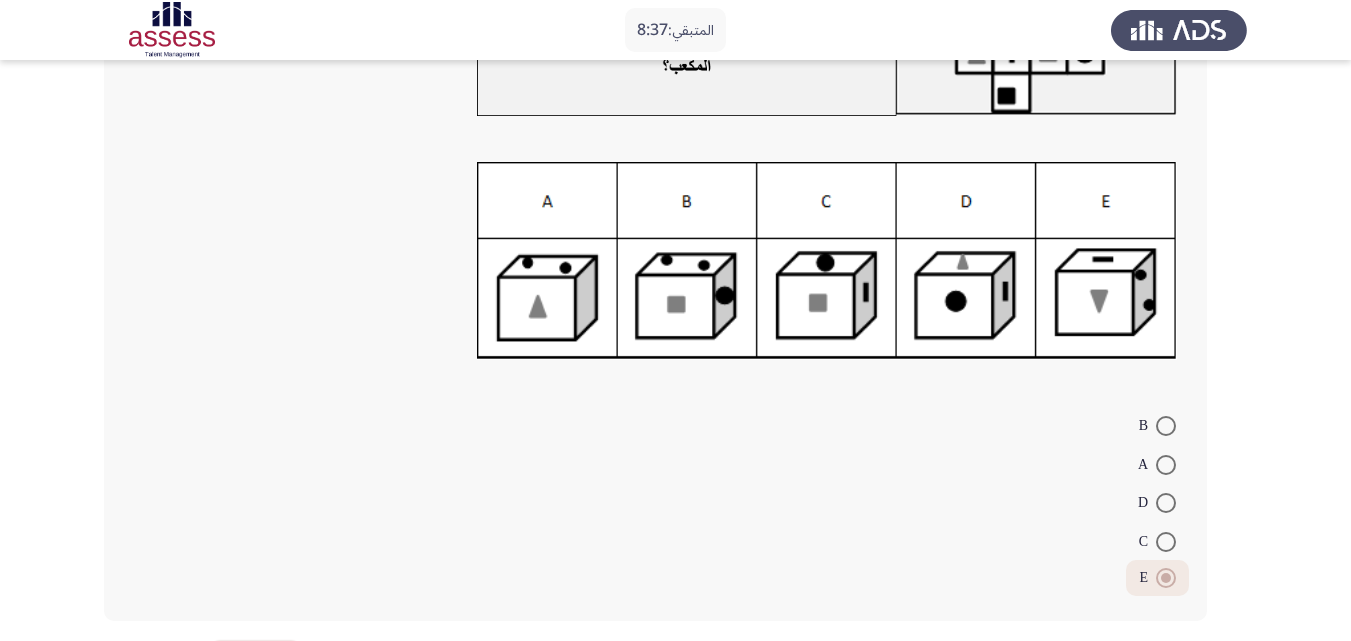scroll, scrollTop: 280, scrollLeft: 0, axis: vertical 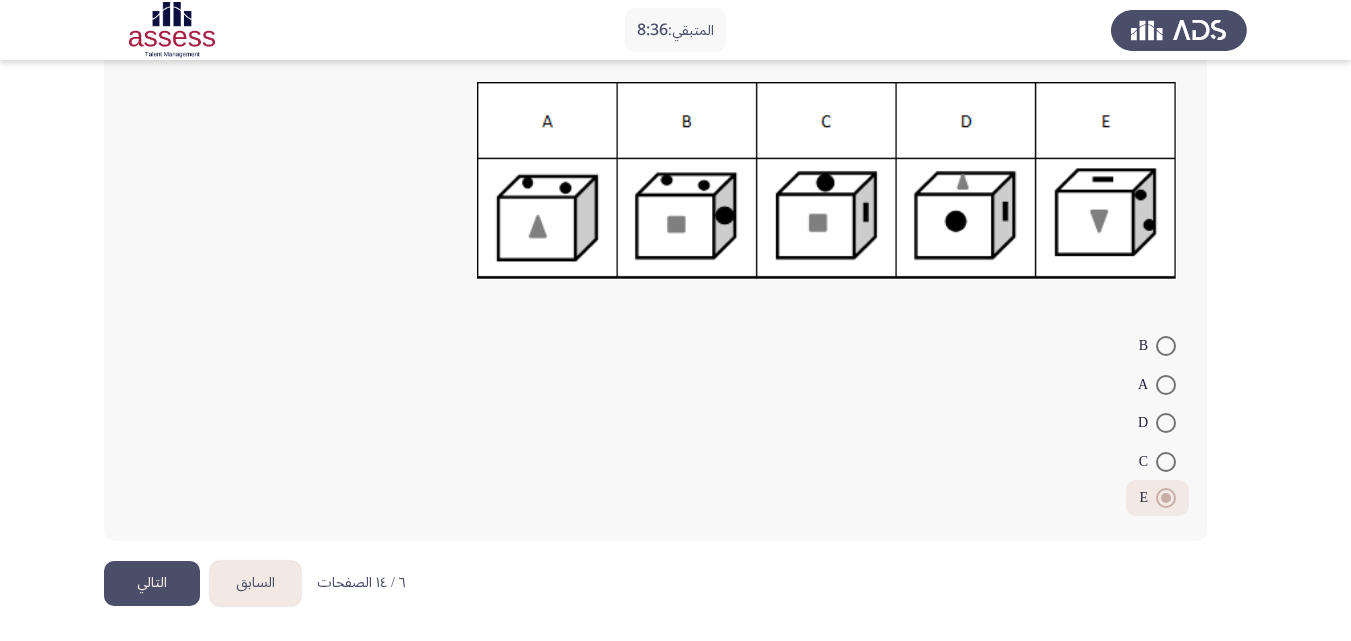 click on "التالي" 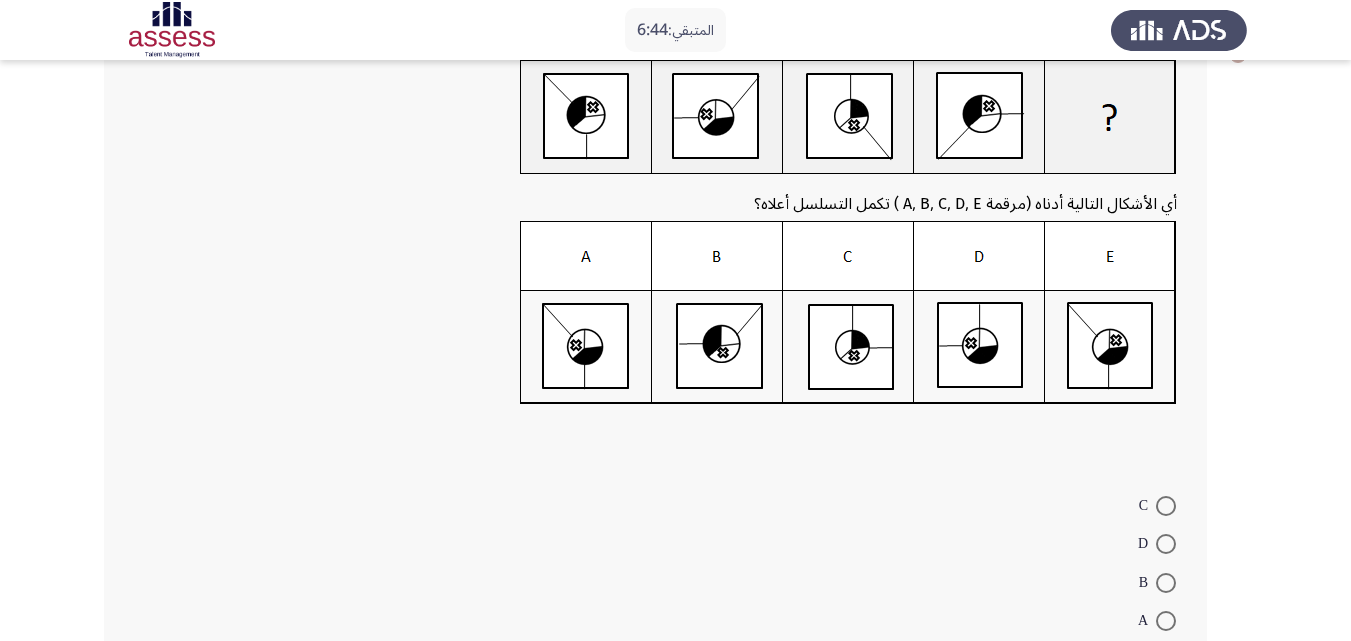 scroll, scrollTop: 200, scrollLeft: 0, axis: vertical 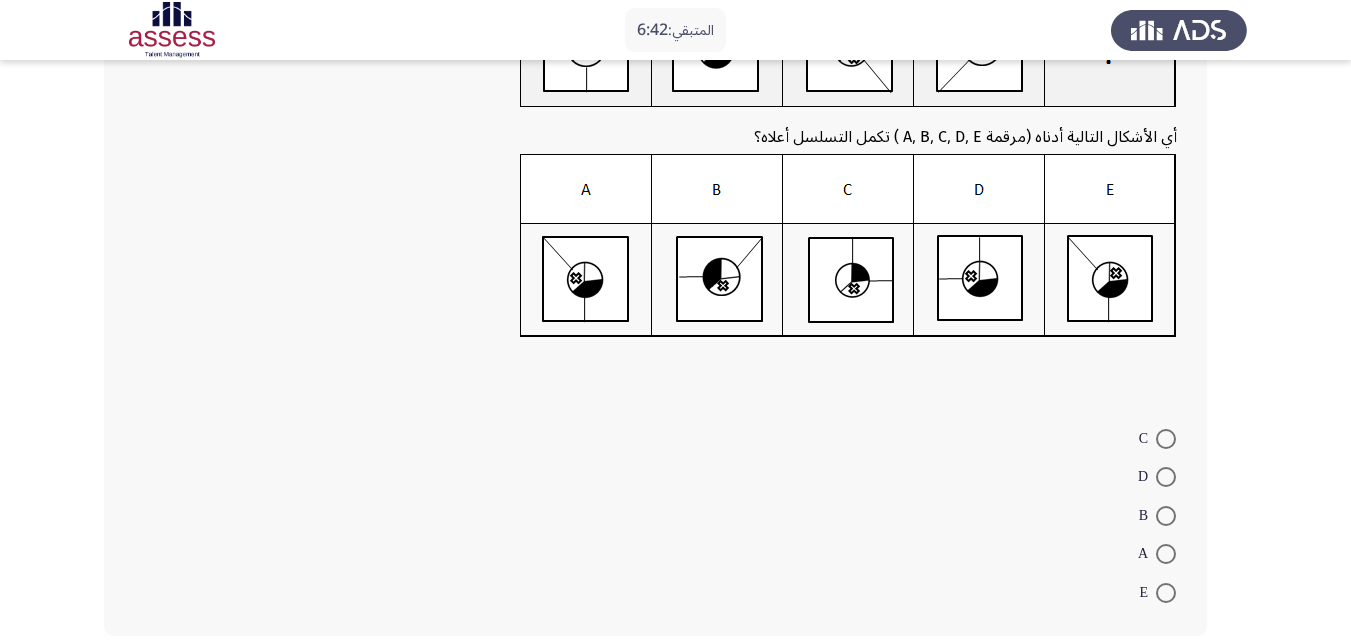 click at bounding box center [1166, 593] 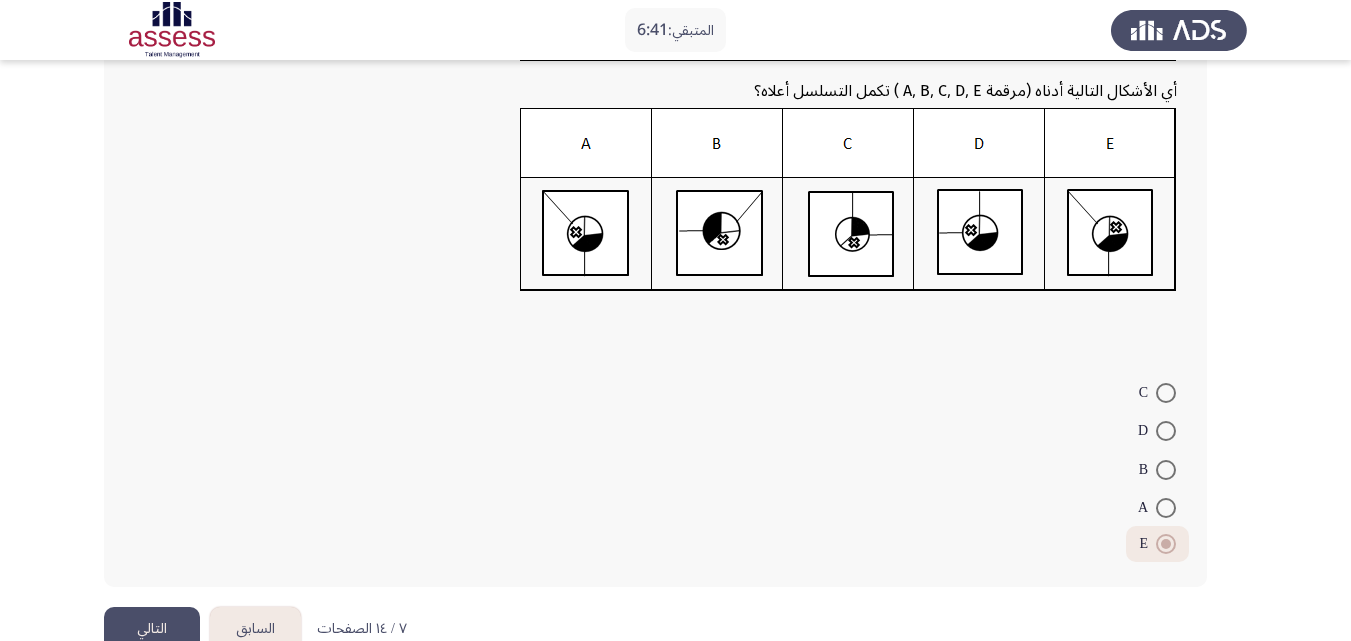 scroll, scrollTop: 292, scrollLeft: 0, axis: vertical 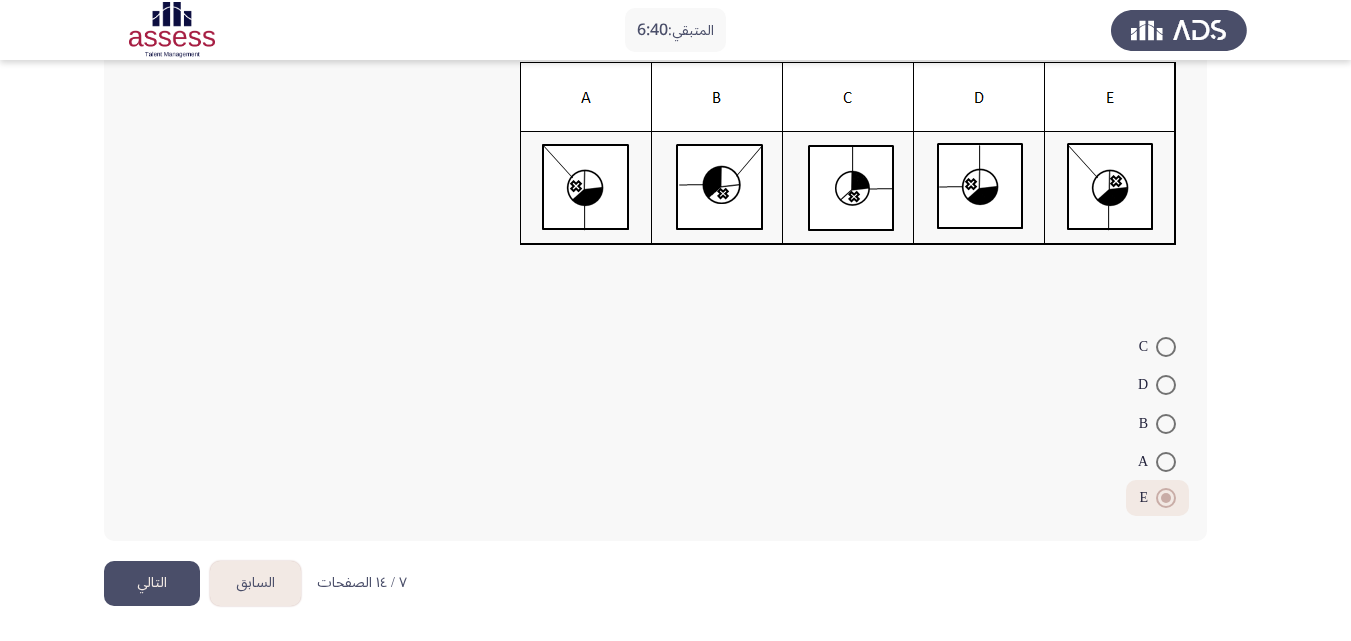 click on "التالي" 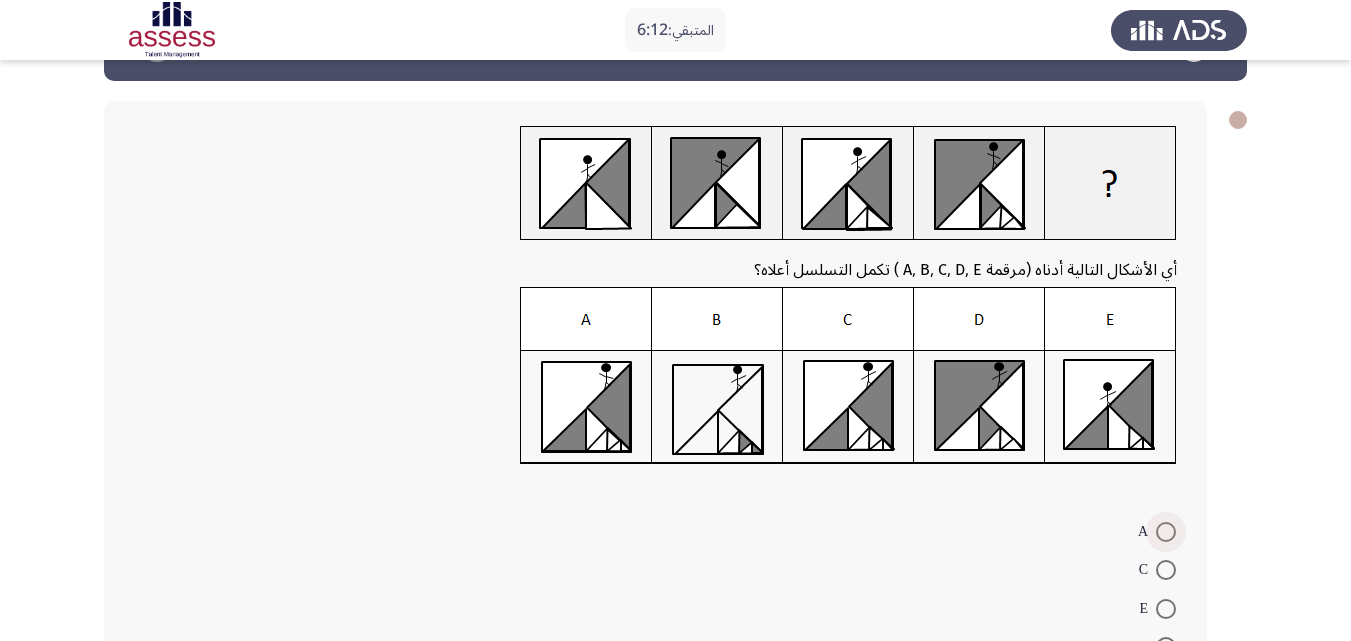 click at bounding box center [1166, 532] 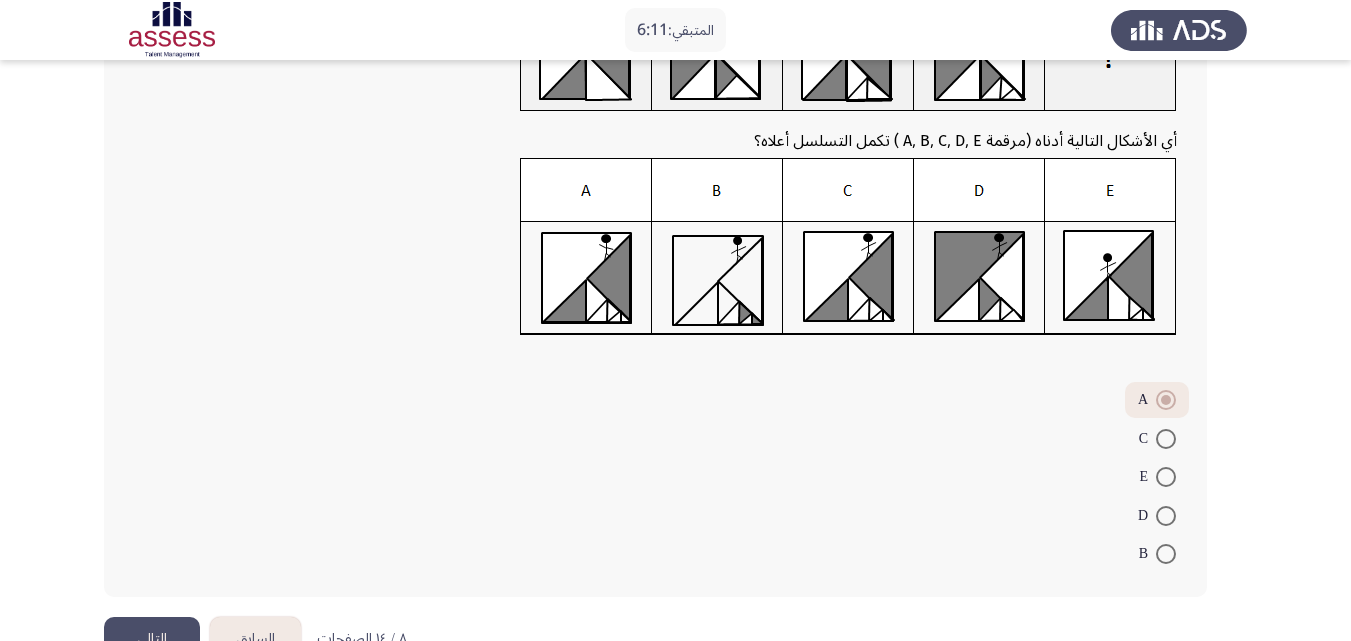 scroll, scrollTop: 200, scrollLeft: 0, axis: vertical 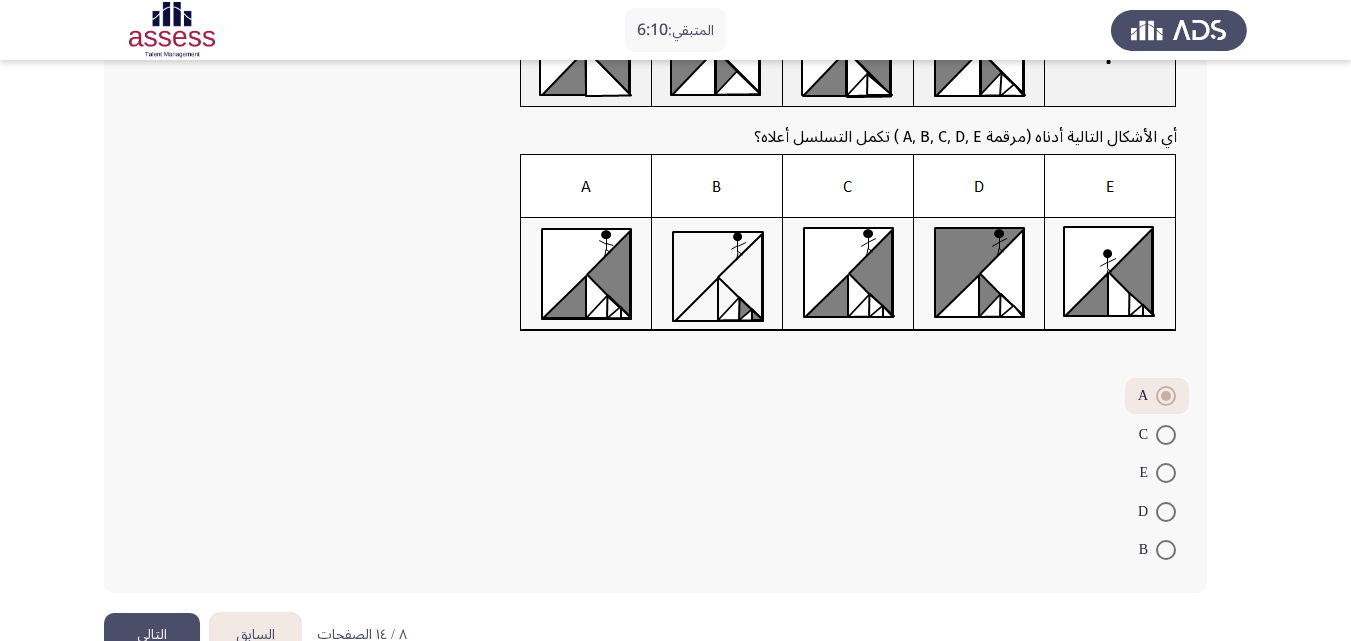 click on "التالي" 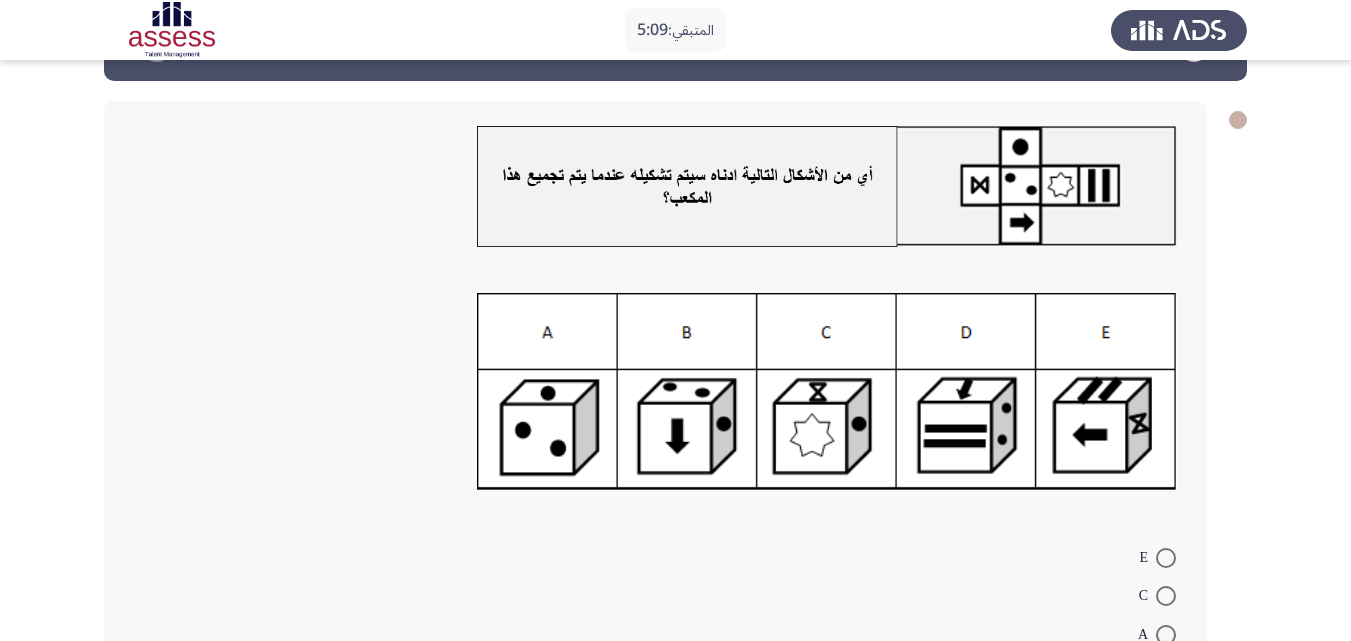 scroll, scrollTop: 133, scrollLeft: 0, axis: vertical 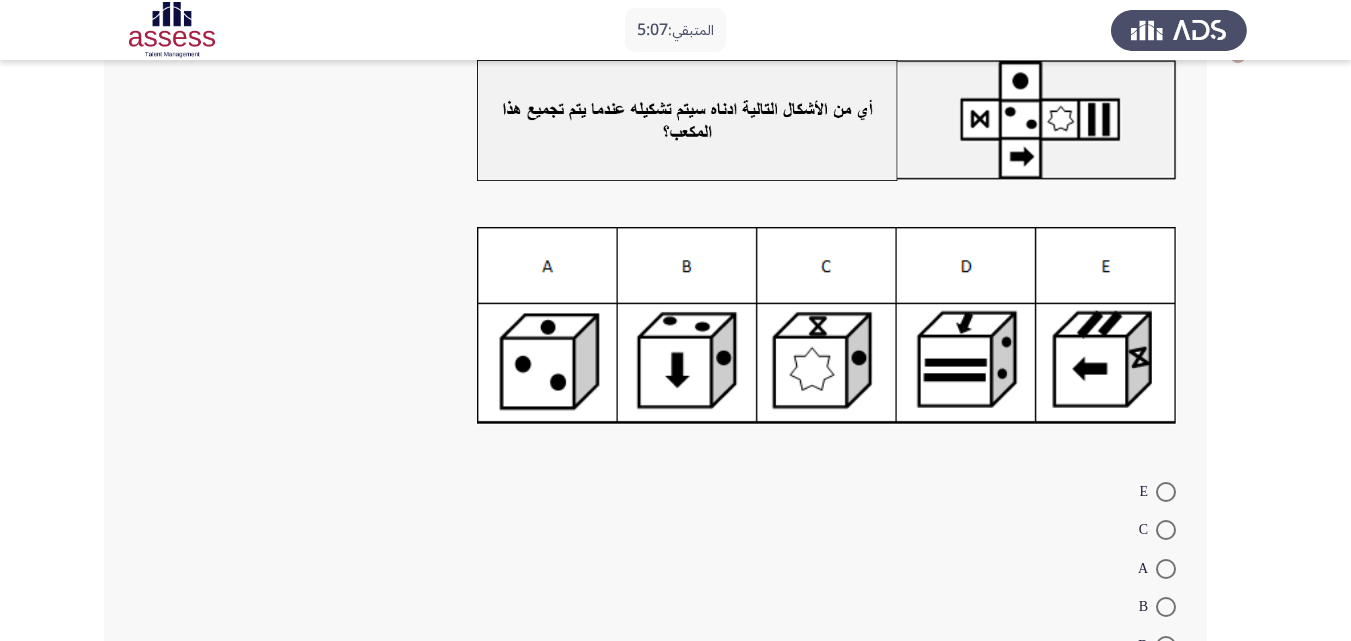 click at bounding box center (1166, 569) 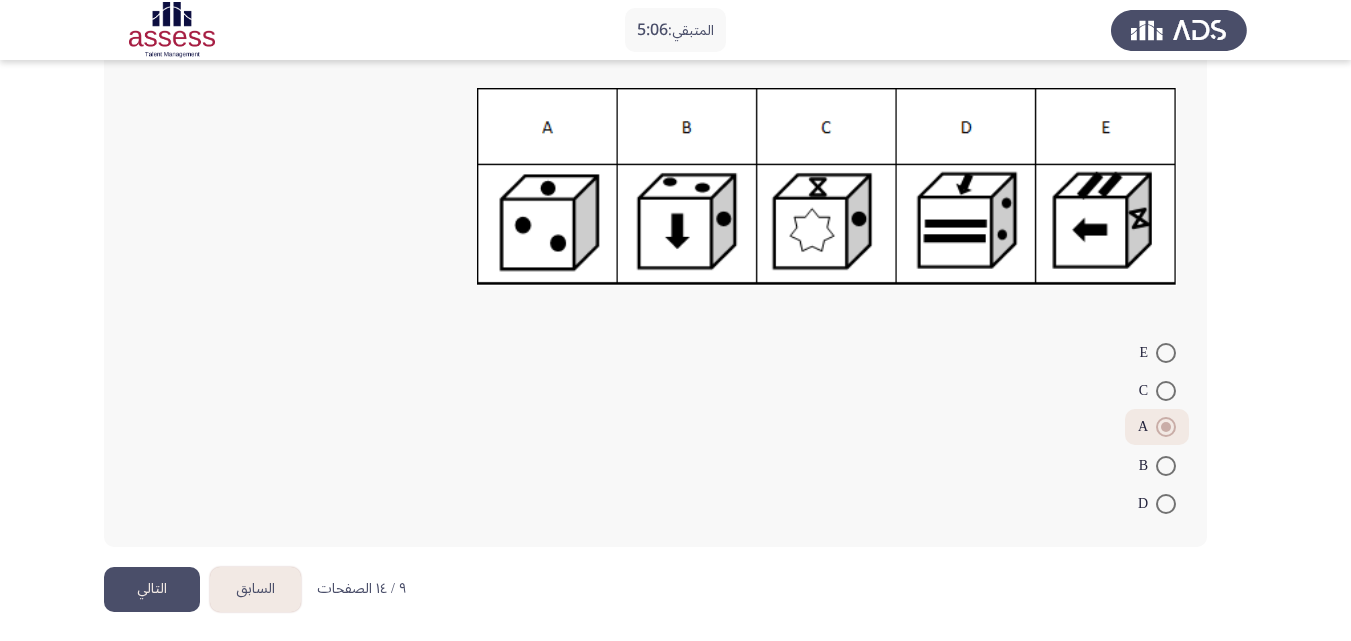 scroll, scrollTop: 278, scrollLeft: 0, axis: vertical 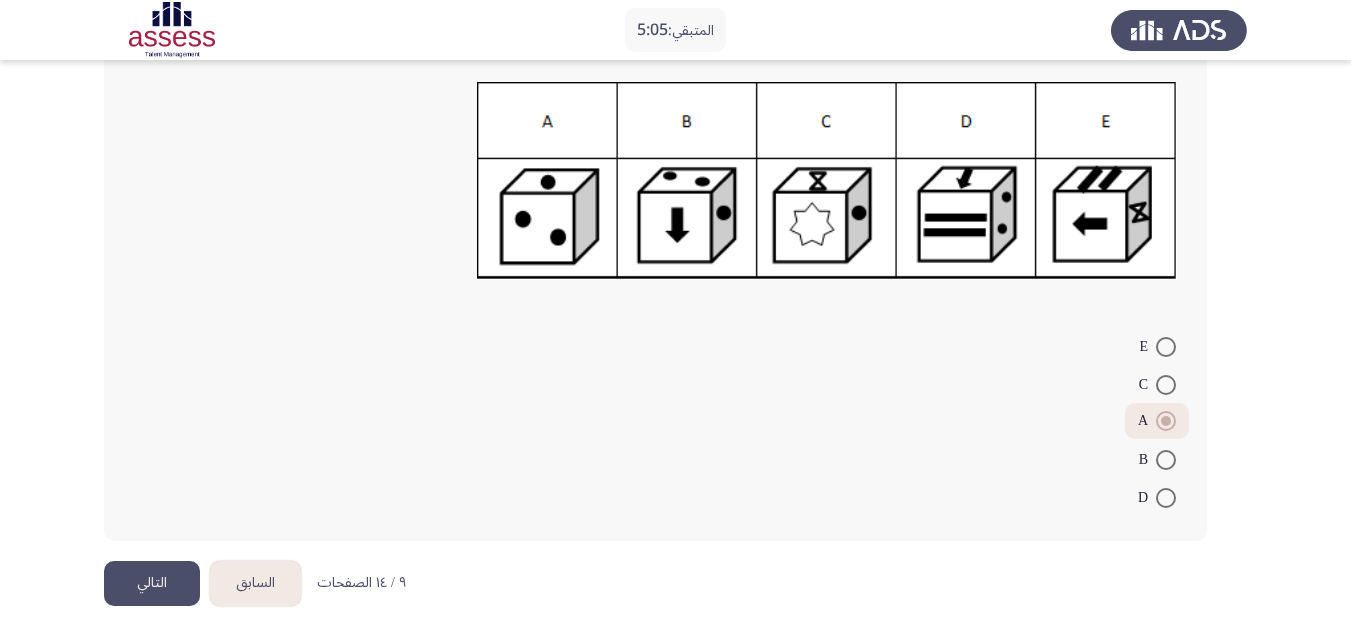click on "التالي" 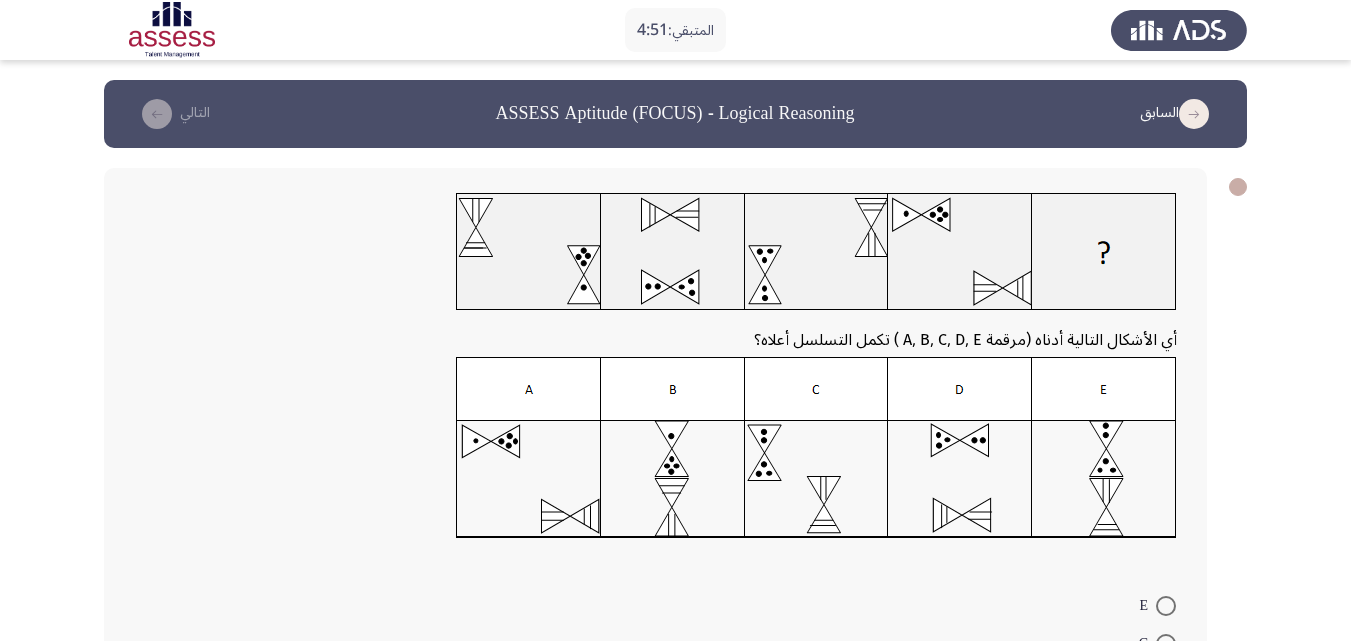 scroll, scrollTop: 67, scrollLeft: 0, axis: vertical 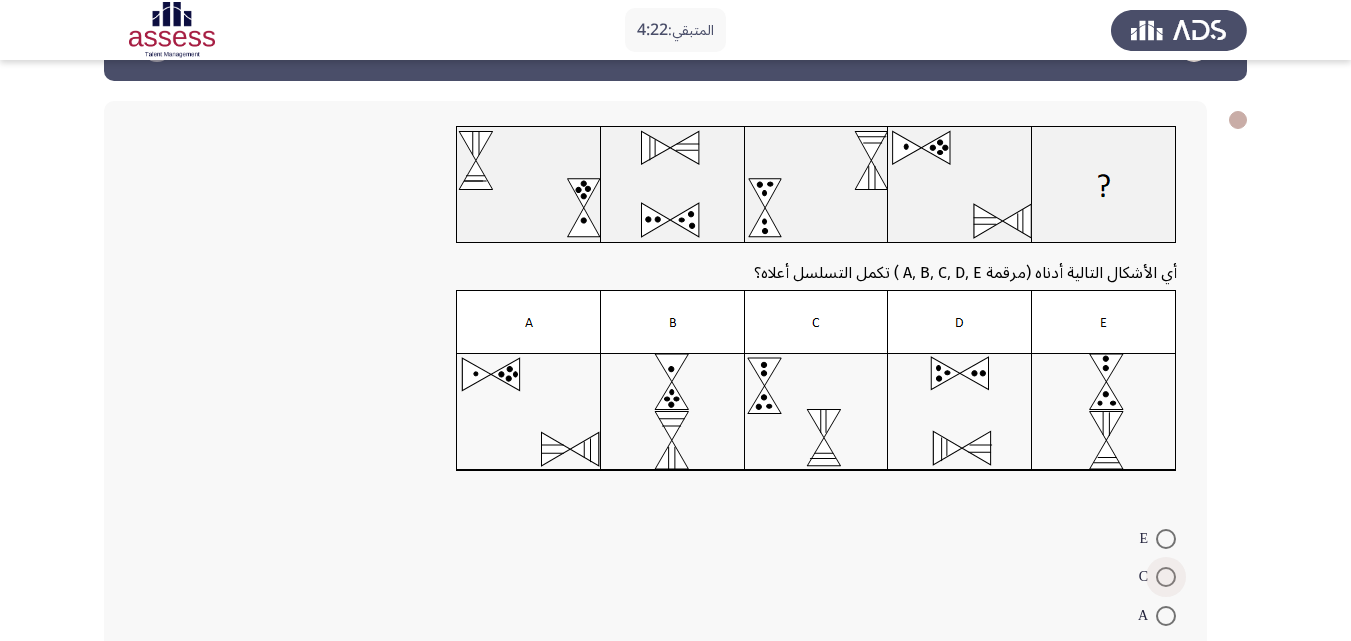 click at bounding box center (1166, 577) 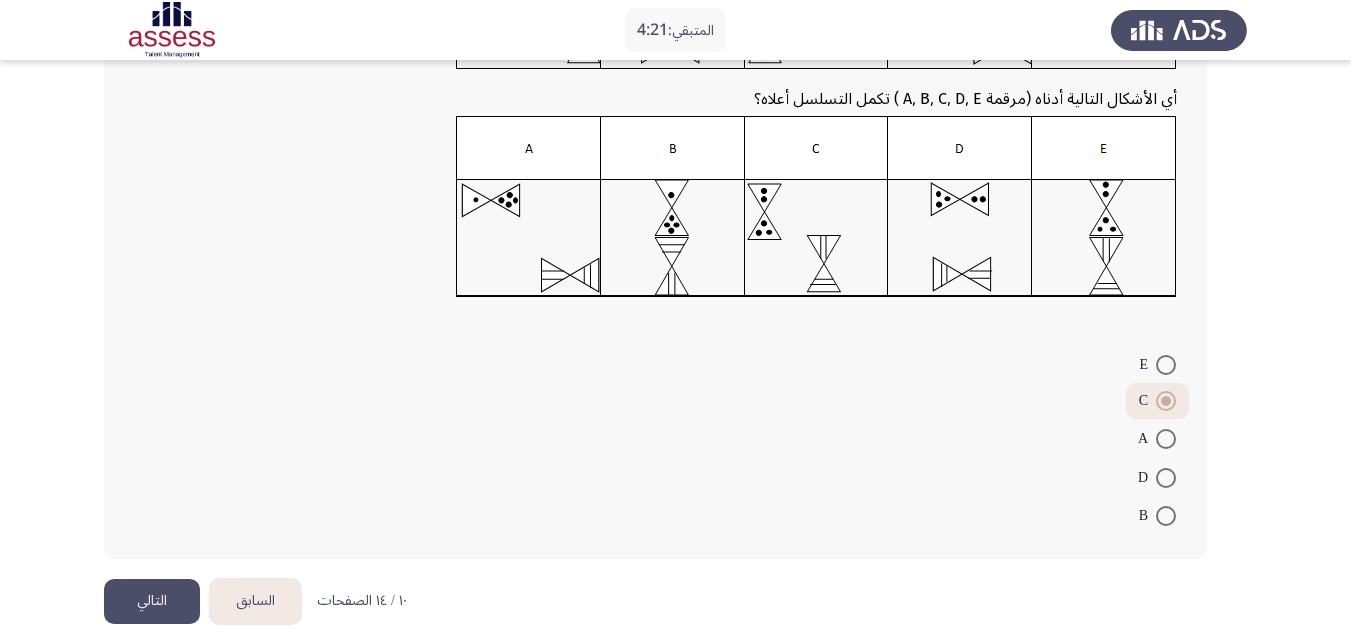 scroll, scrollTop: 259, scrollLeft: 0, axis: vertical 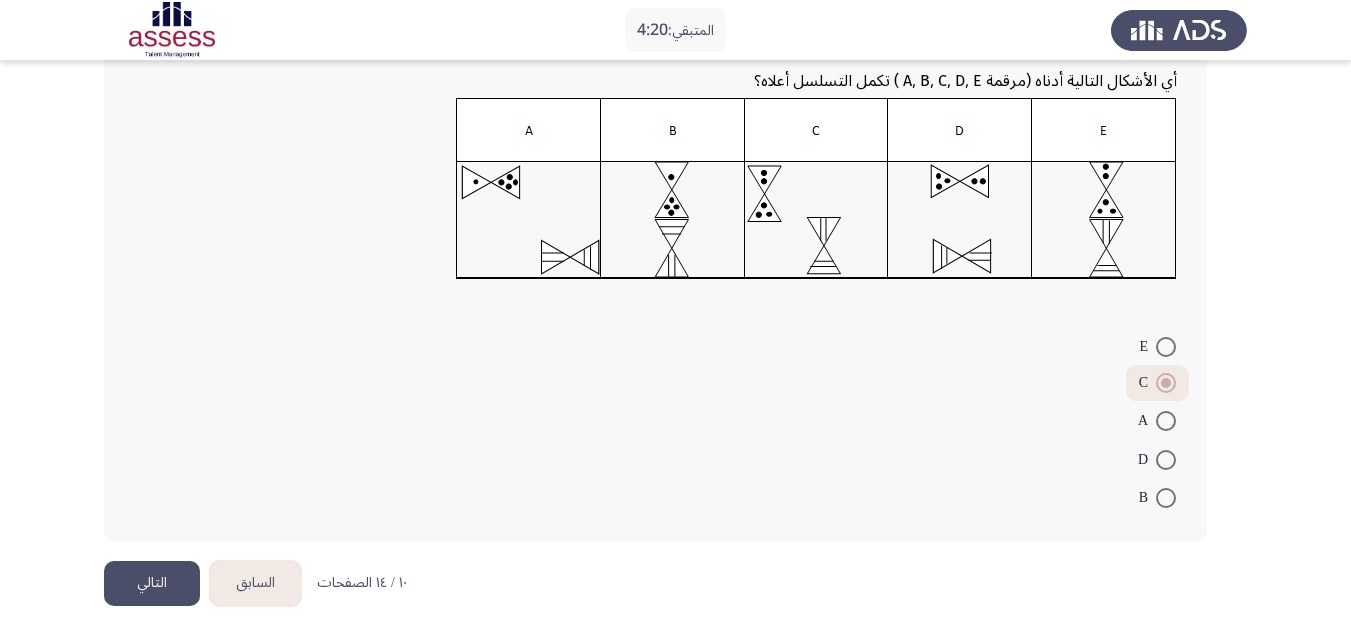 click on "التالي" 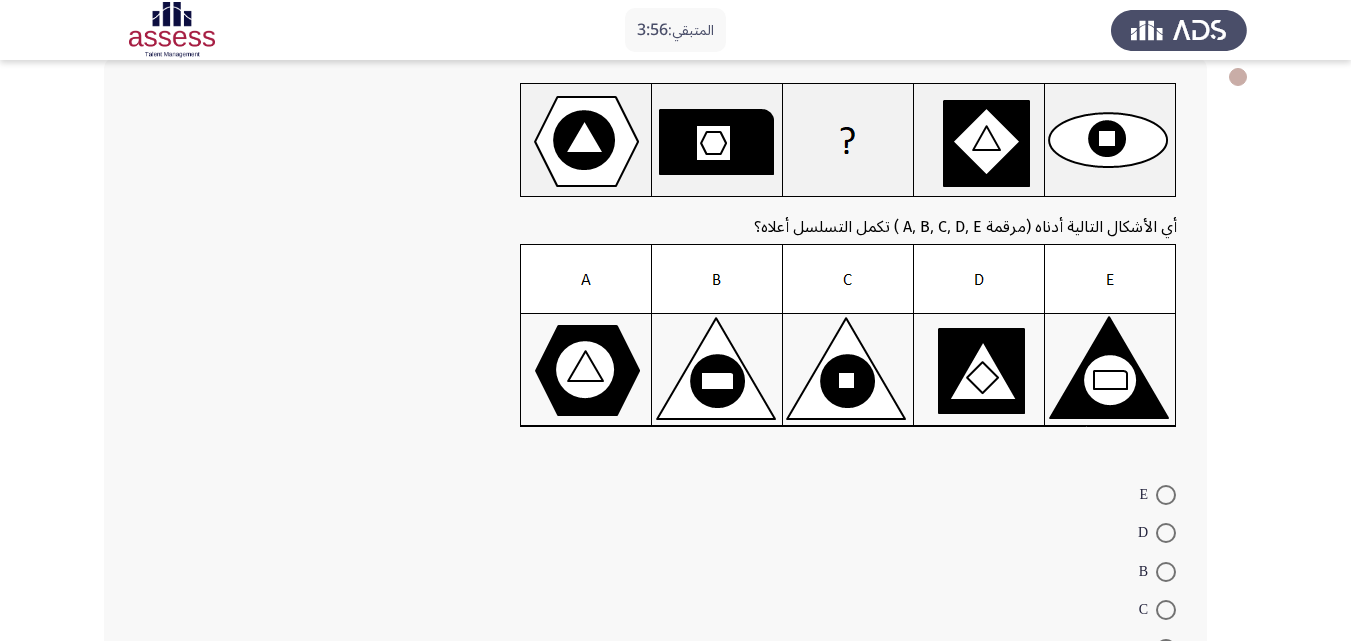 scroll, scrollTop: 133, scrollLeft: 0, axis: vertical 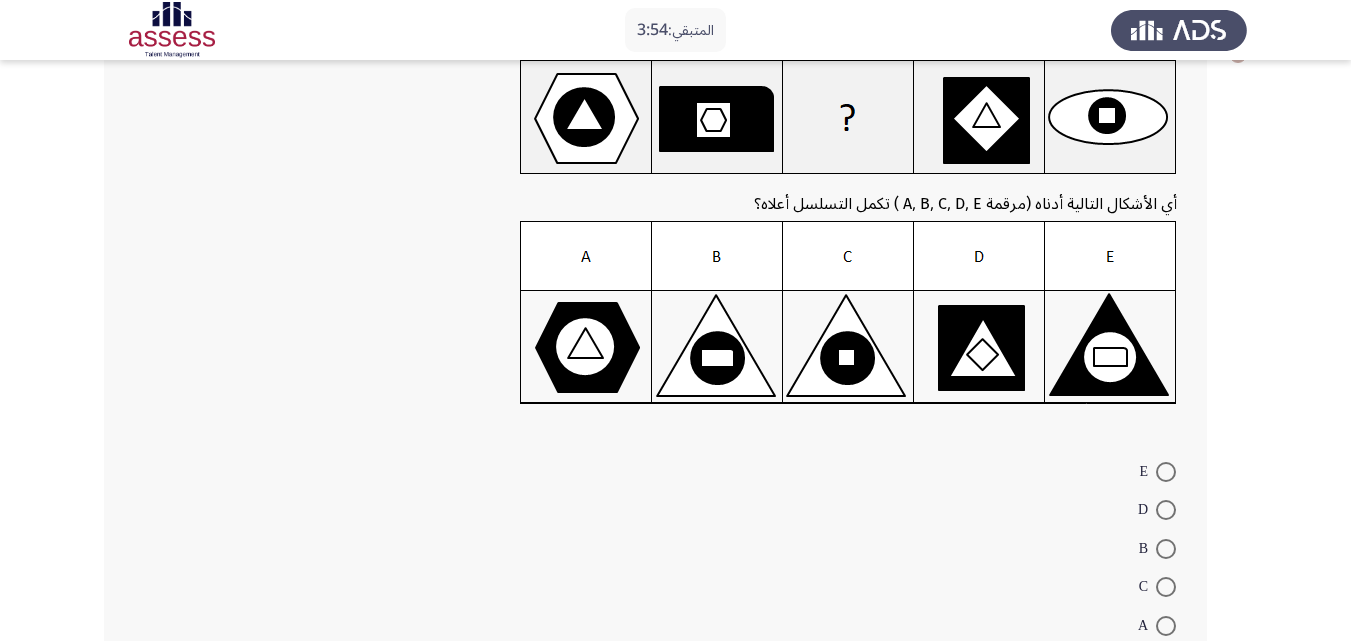 click at bounding box center (1166, 510) 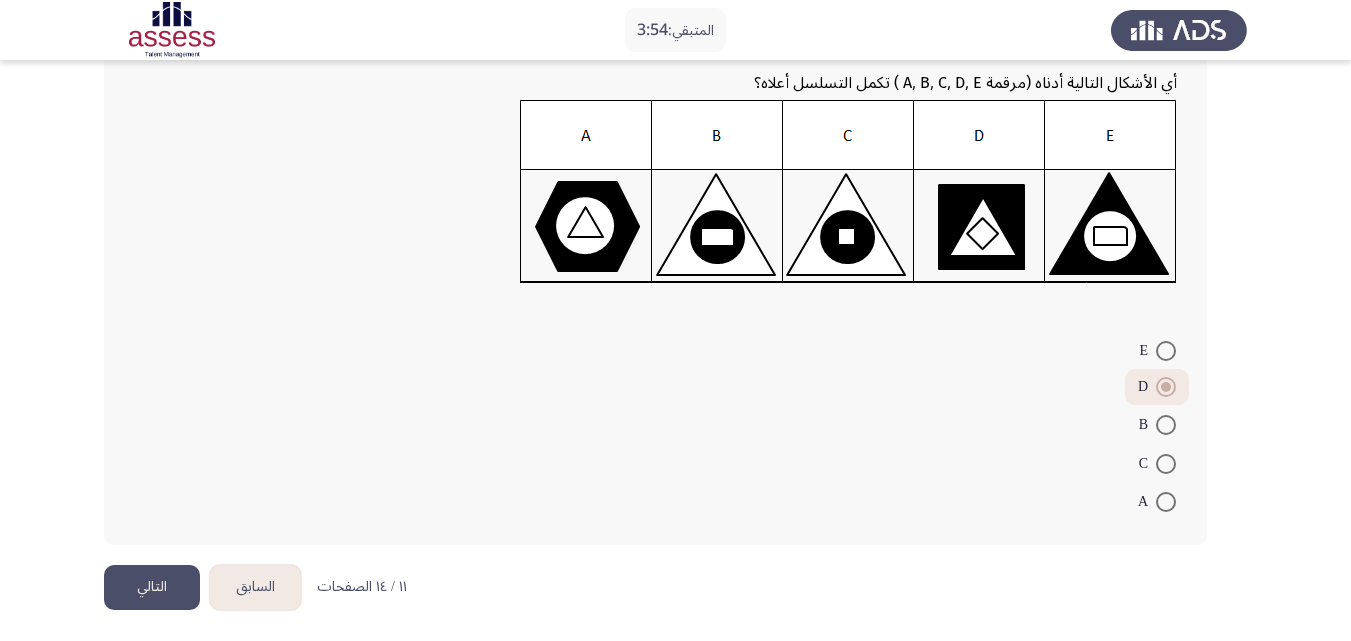 scroll, scrollTop: 258, scrollLeft: 0, axis: vertical 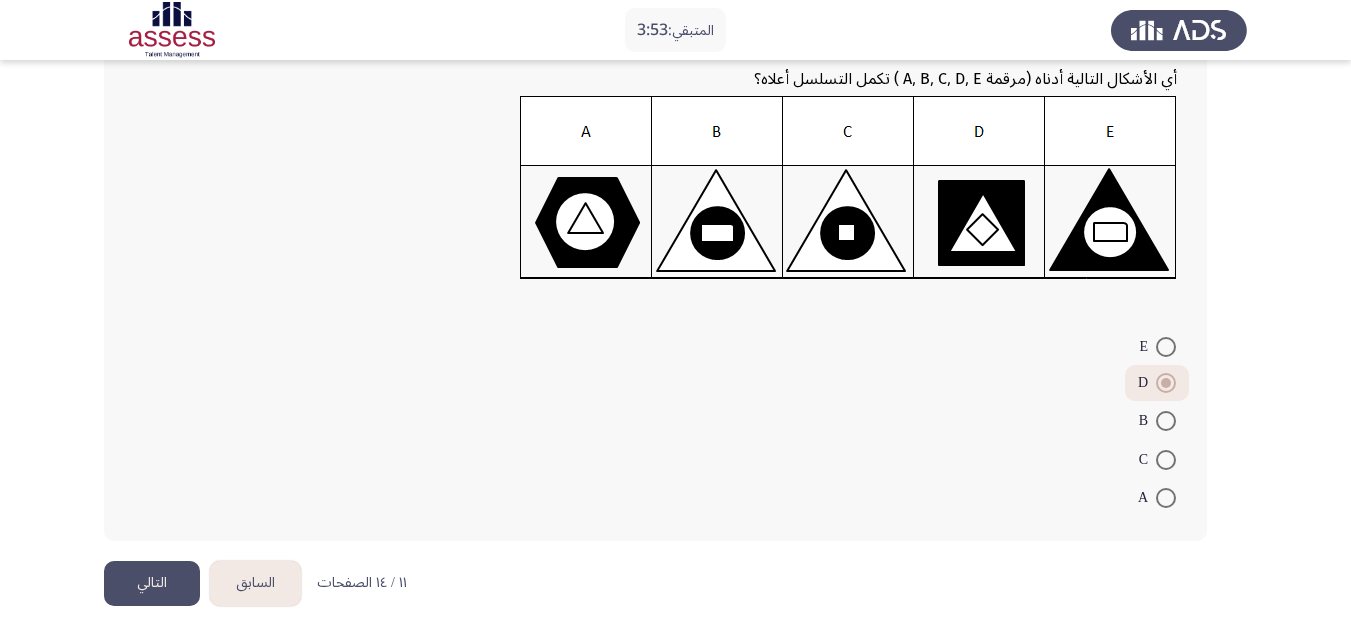 click on "التالي" 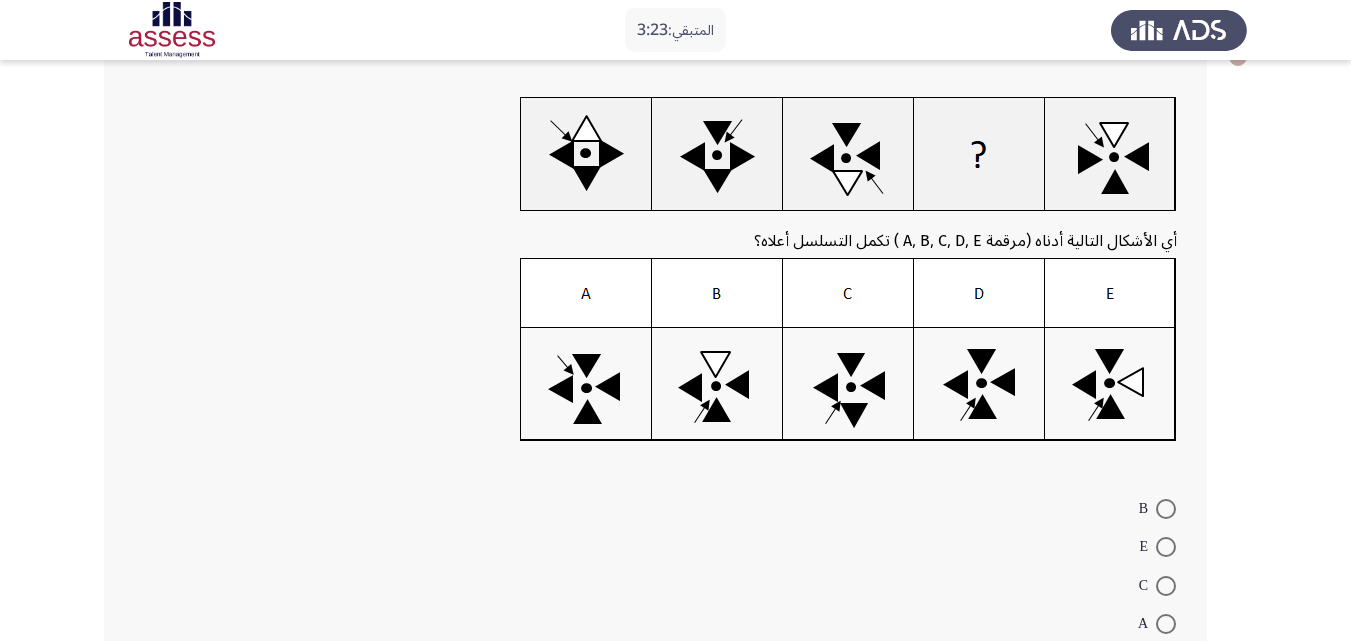 scroll, scrollTop: 200, scrollLeft: 0, axis: vertical 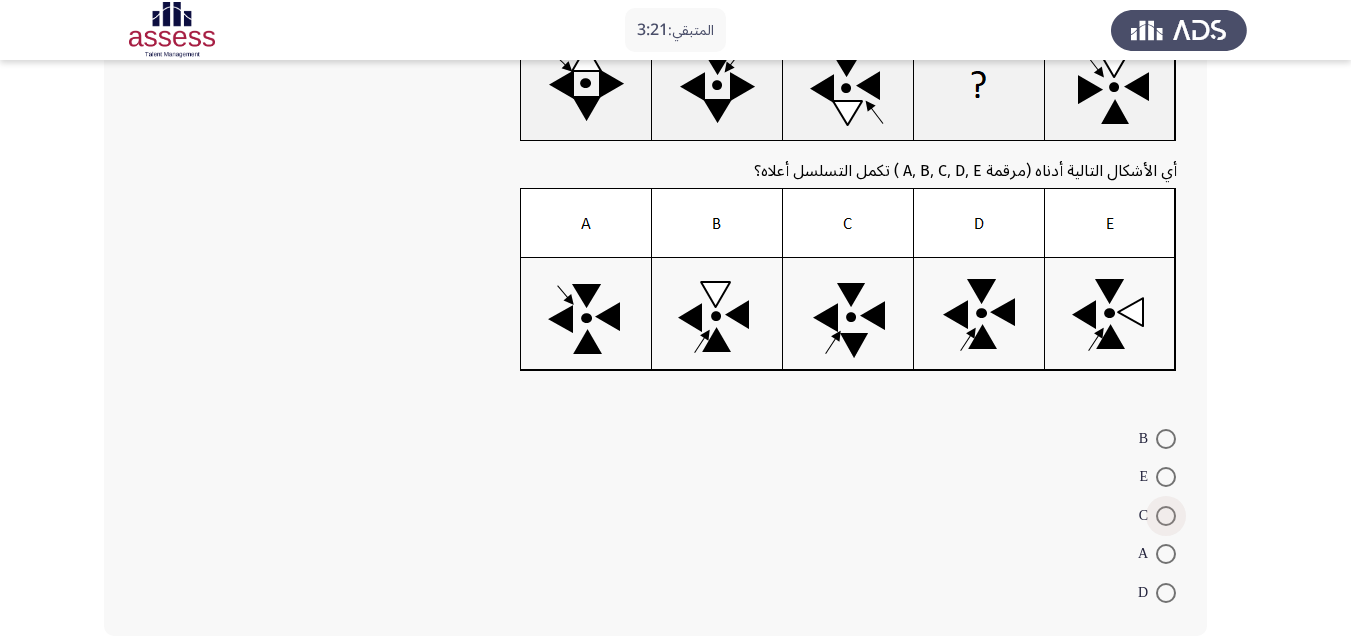 click on "C" at bounding box center [1147, 516] 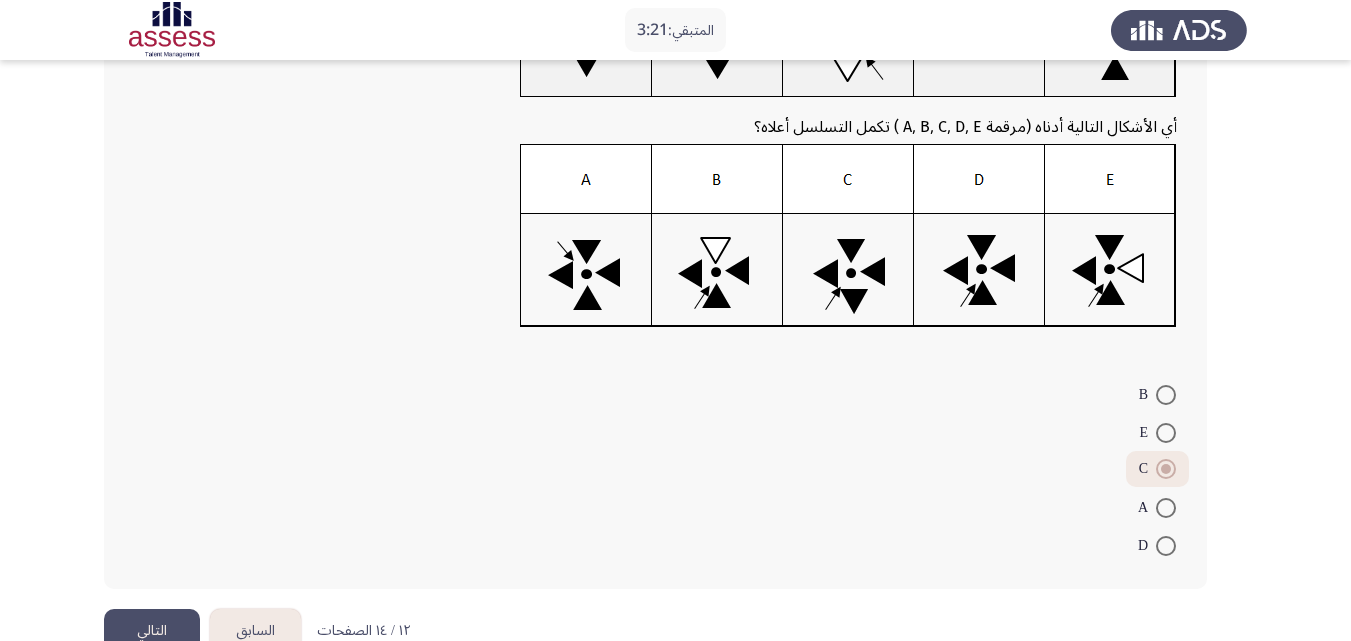 scroll, scrollTop: 292, scrollLeft: 0, axis: vertical 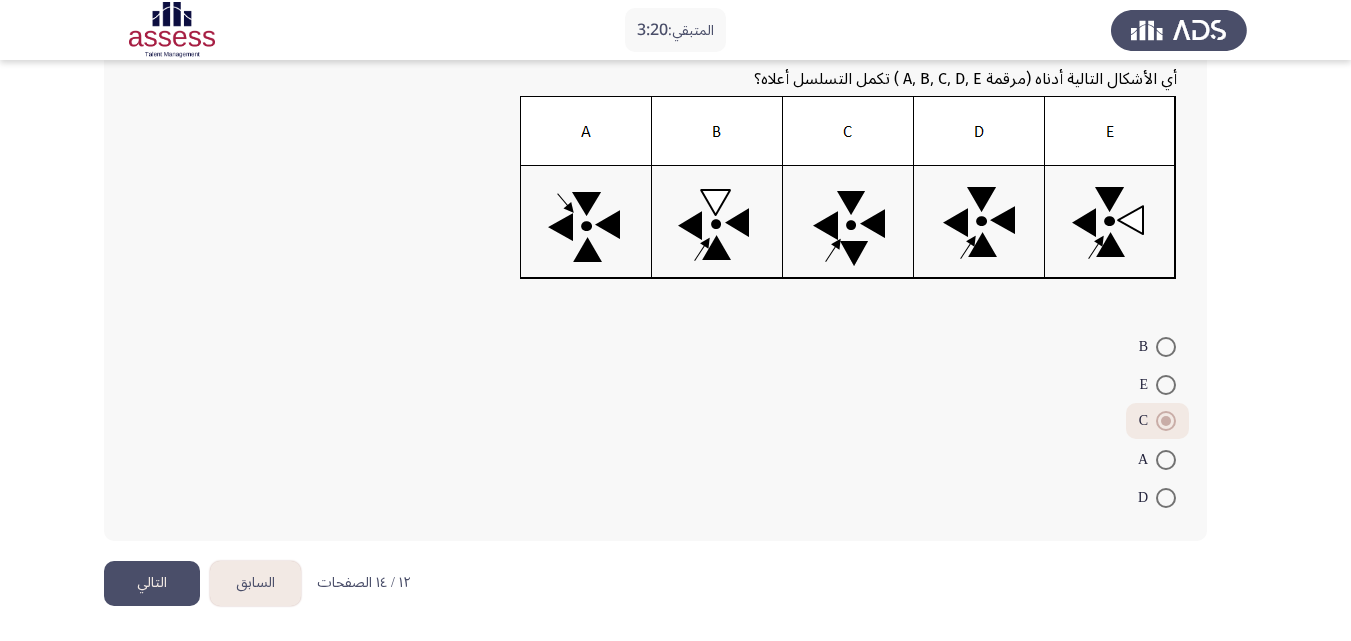 click on "التالي" 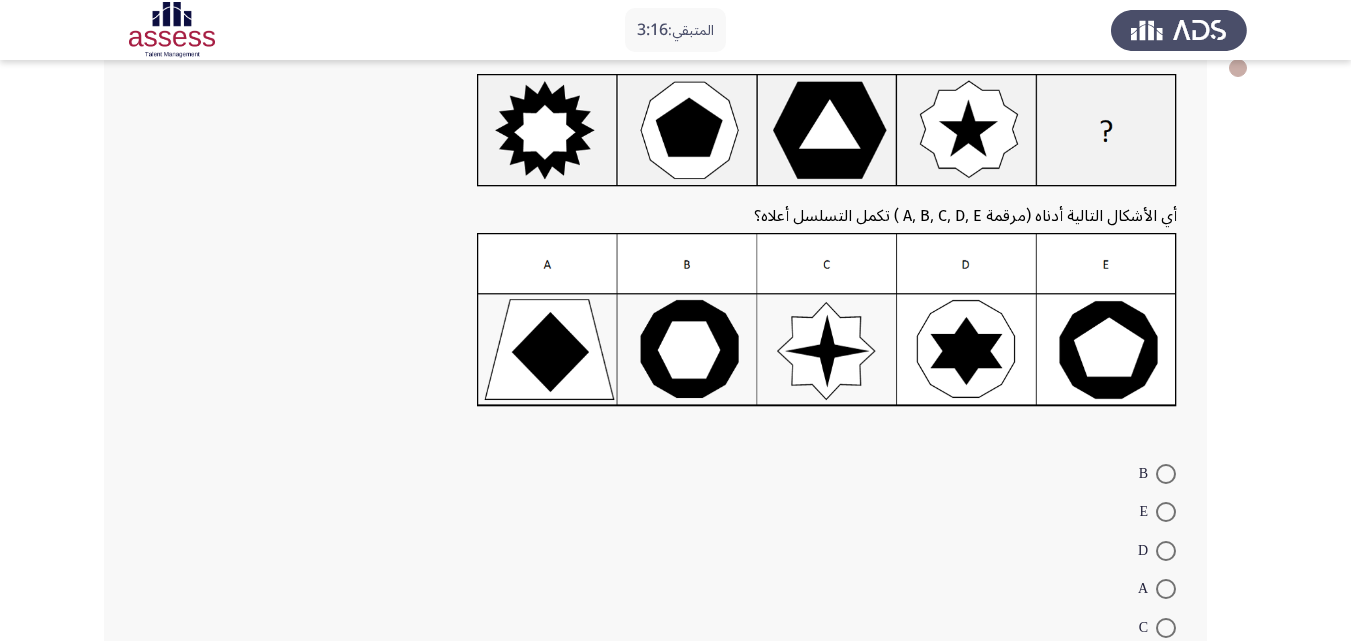 scroll, scrollTop: 116, scrollLeft: 0, axis: vertical 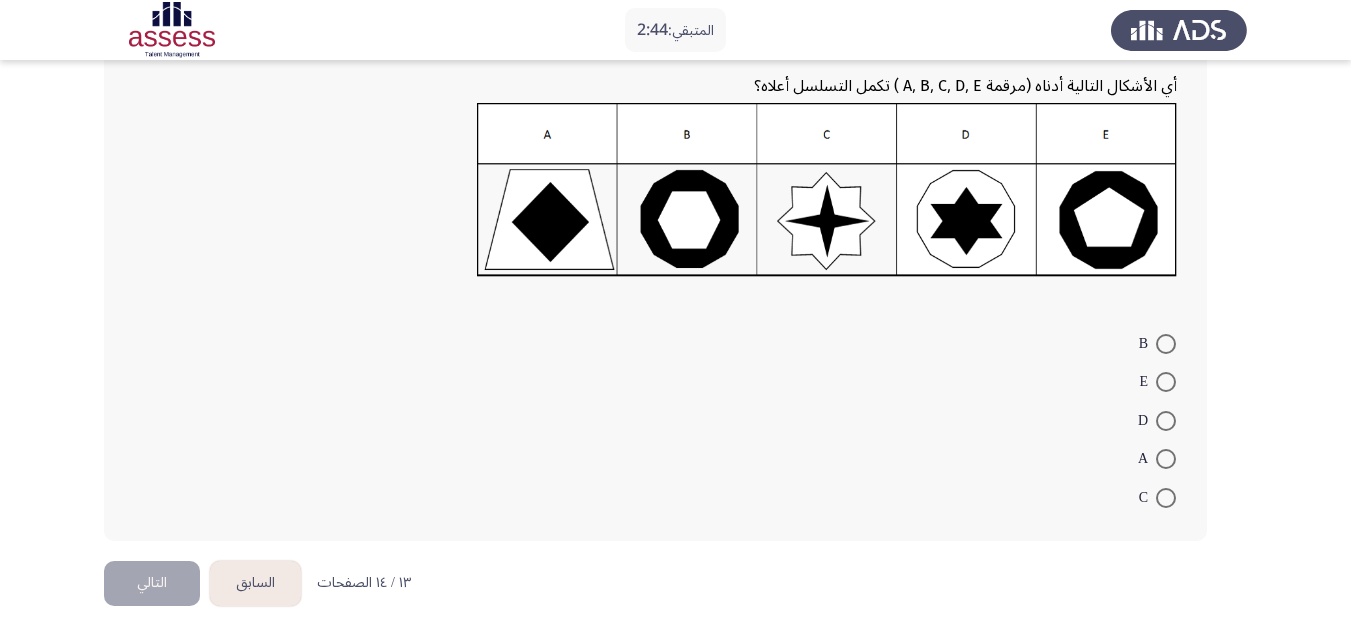 click at bounding box center [1166, 459] 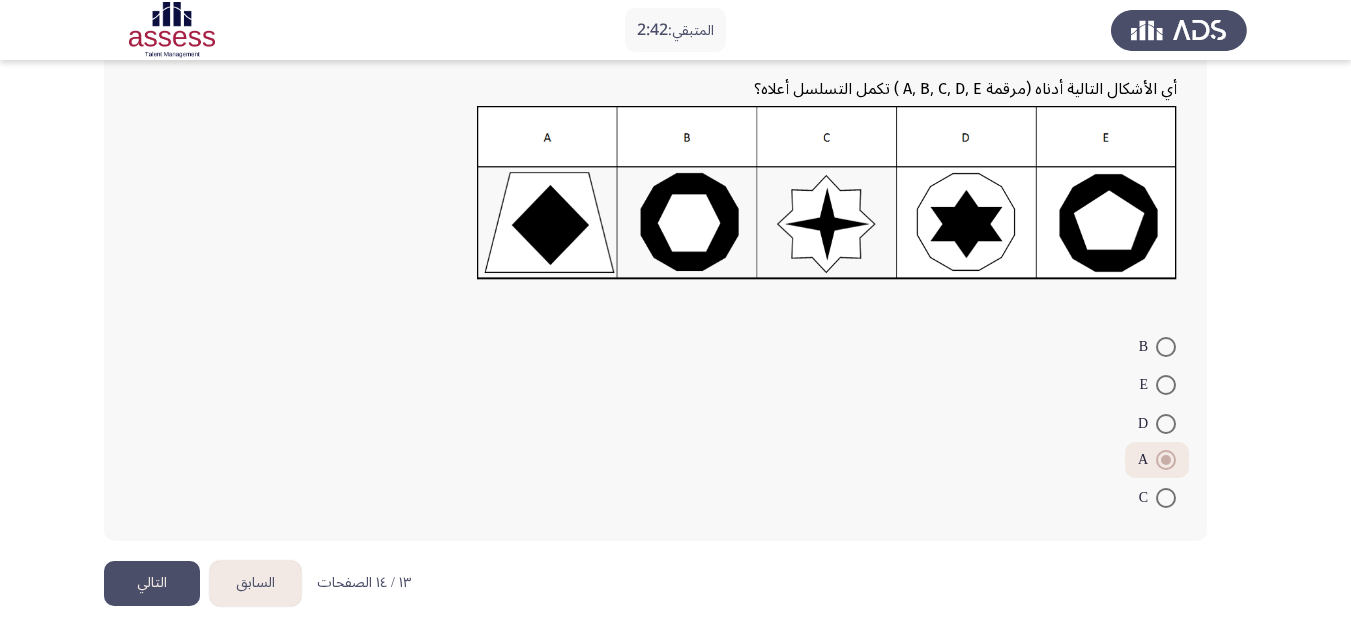 click on "التالي" 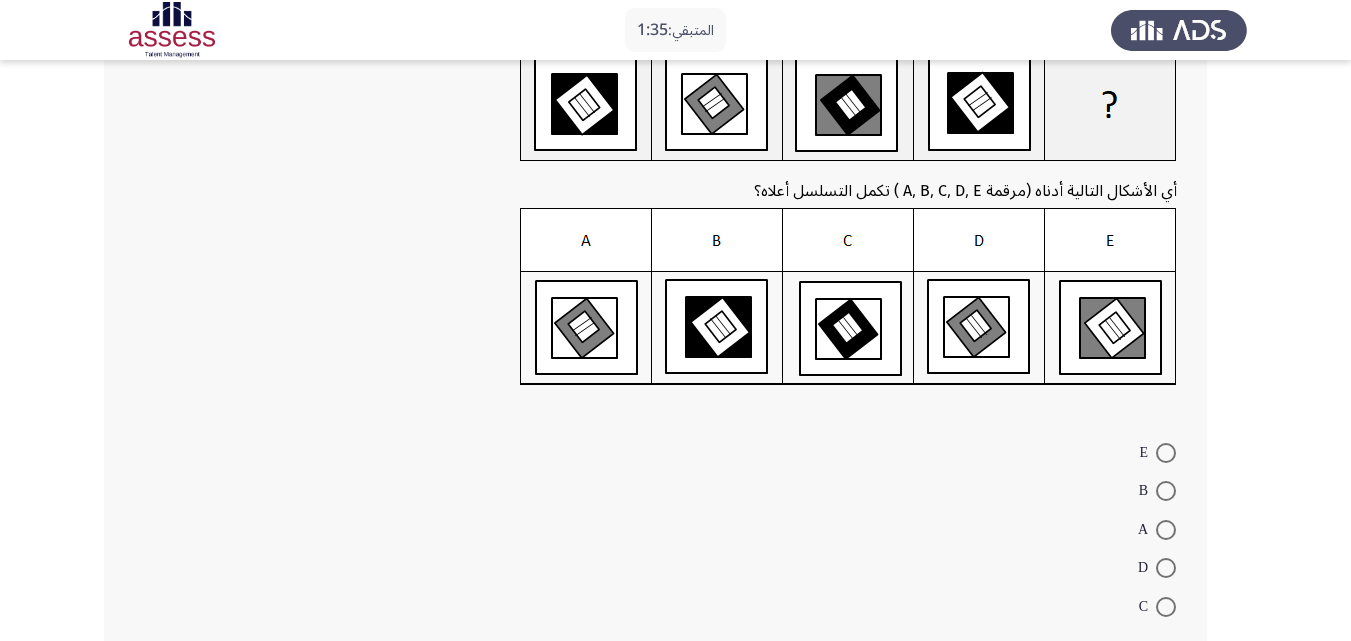 scroll, scrollTop: 188, scrollLeft: 0, axis: vertical 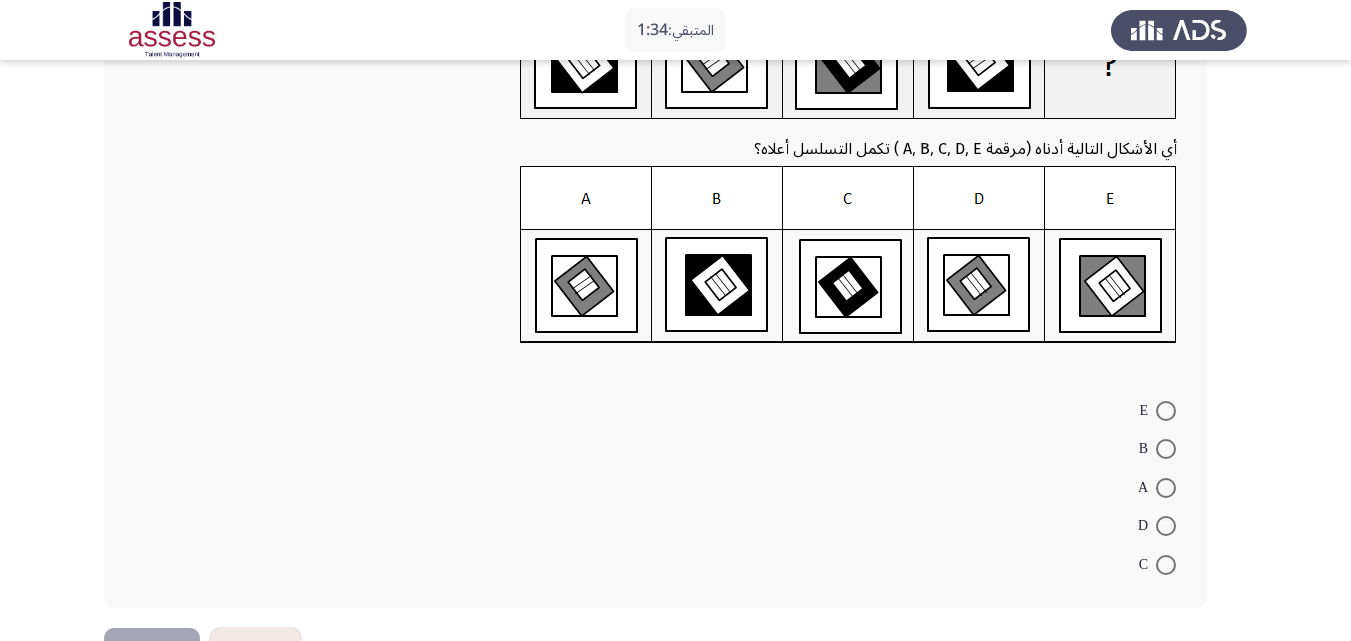 click at bounding box center [1166, 565] 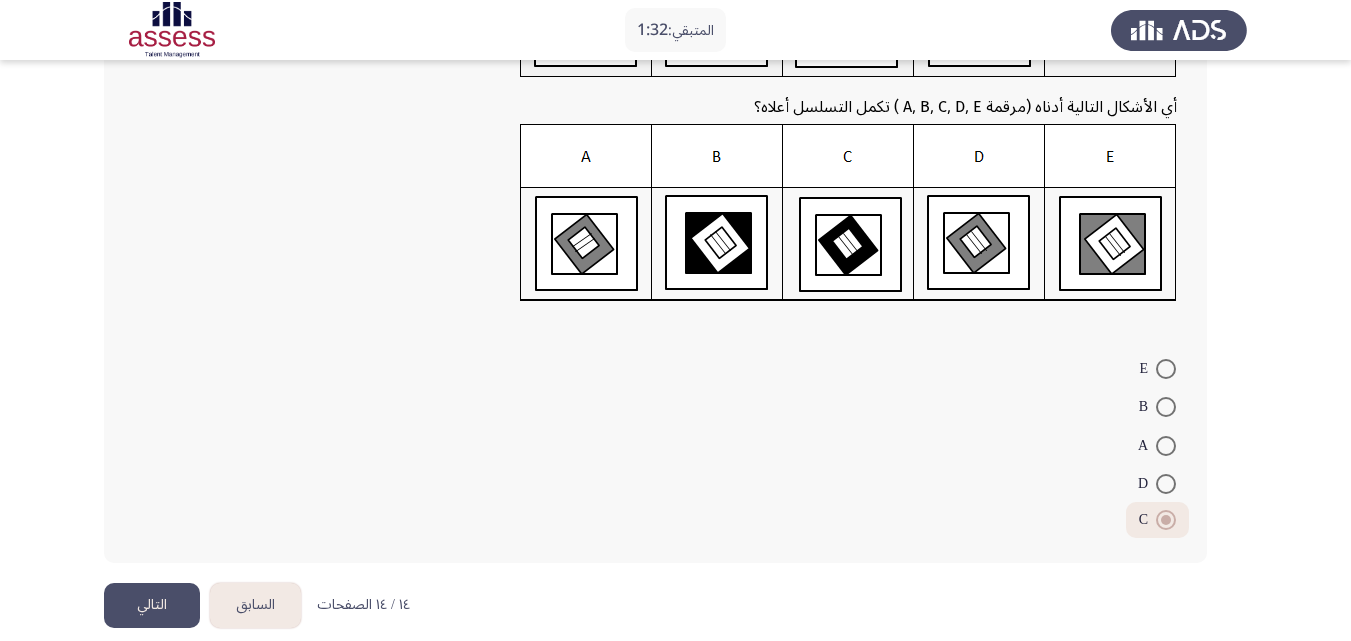 scroll, scrollTop: 252, scrollLeft: 0, axis: vertical 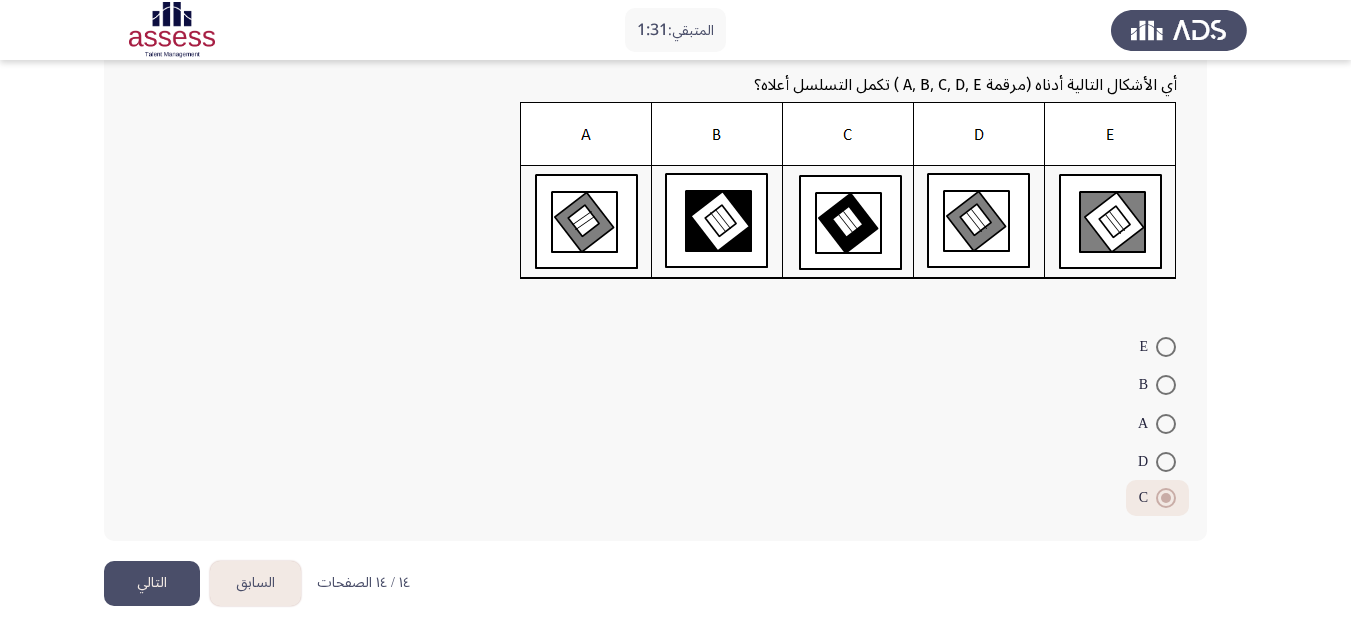 click on "التالي" 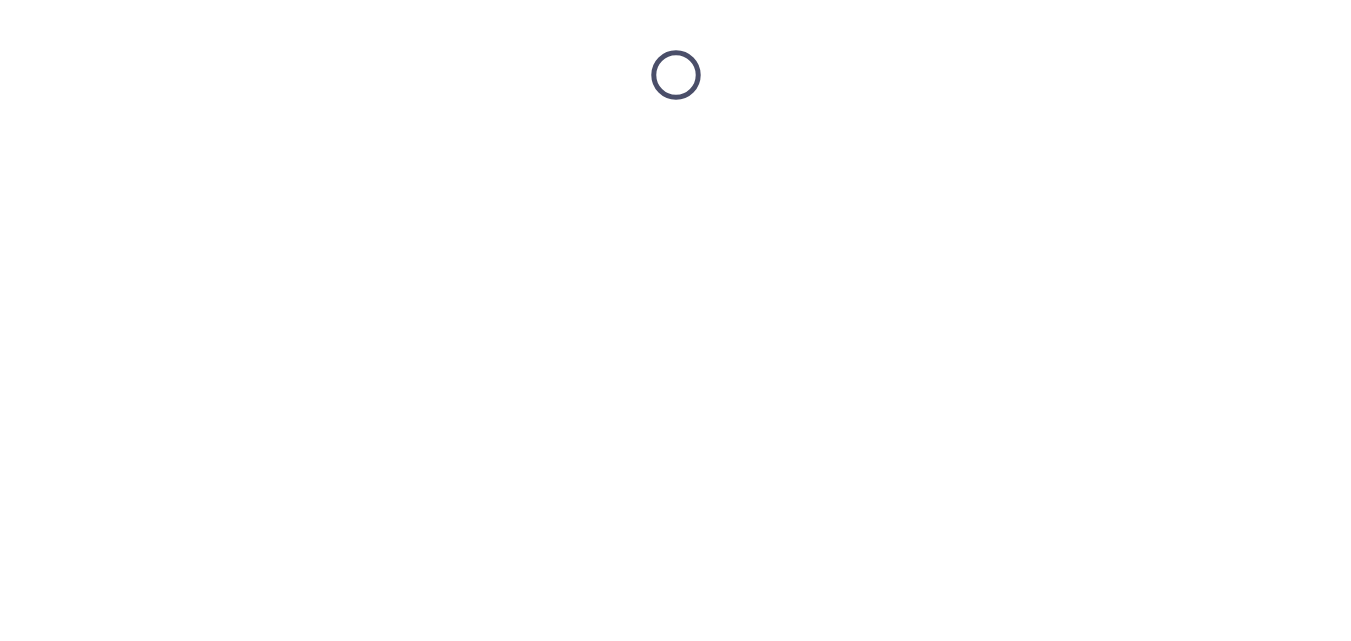 scroll, scrollTop: 0, scrollLeft: 0, axis: both 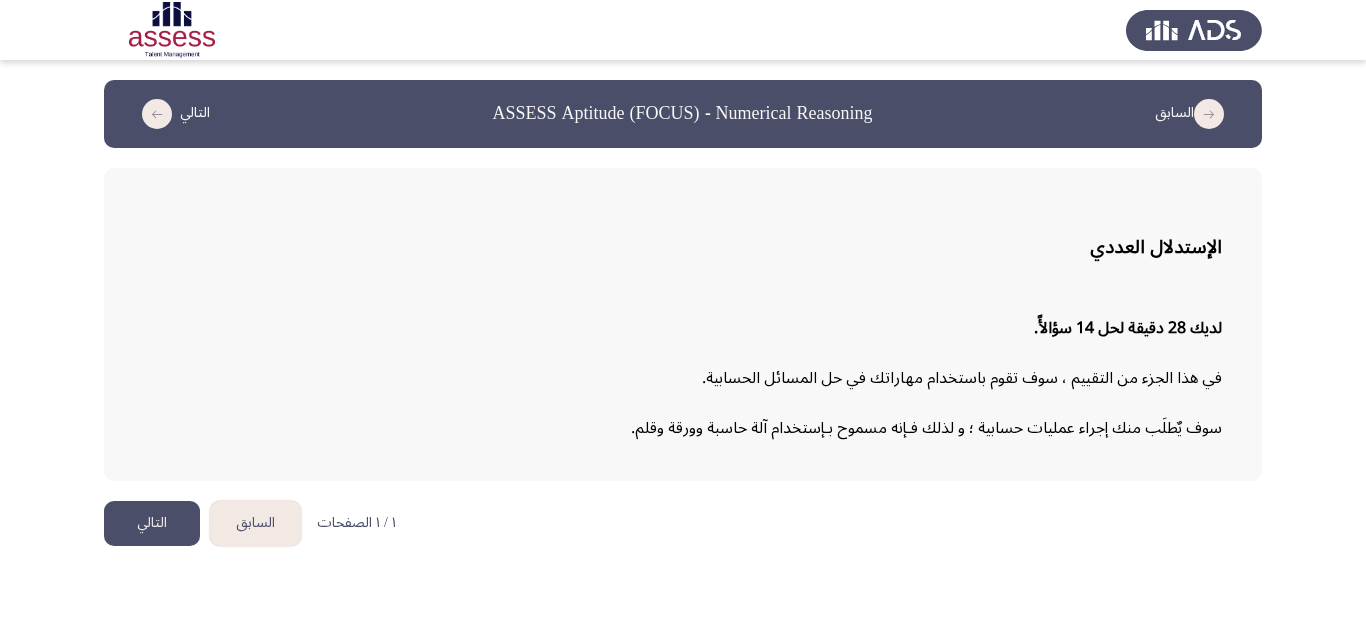 click on "التالي" 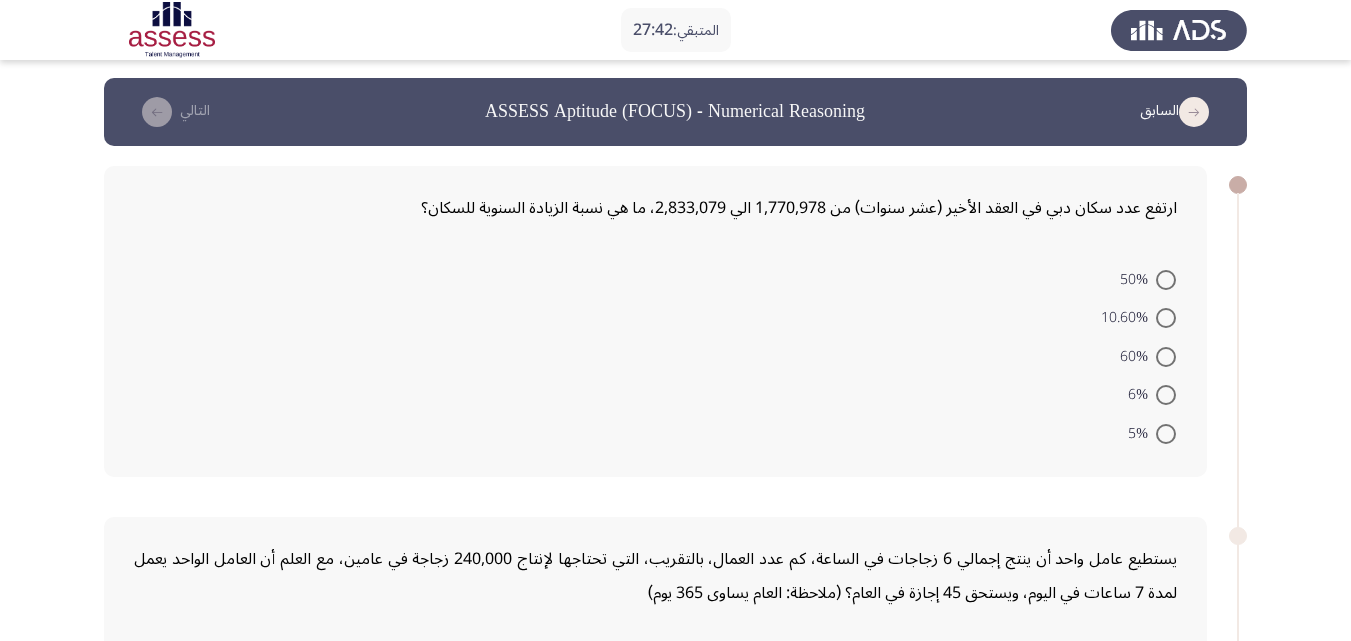 scroll, scrollTop: 0, scrollLeft: 0, axis: both 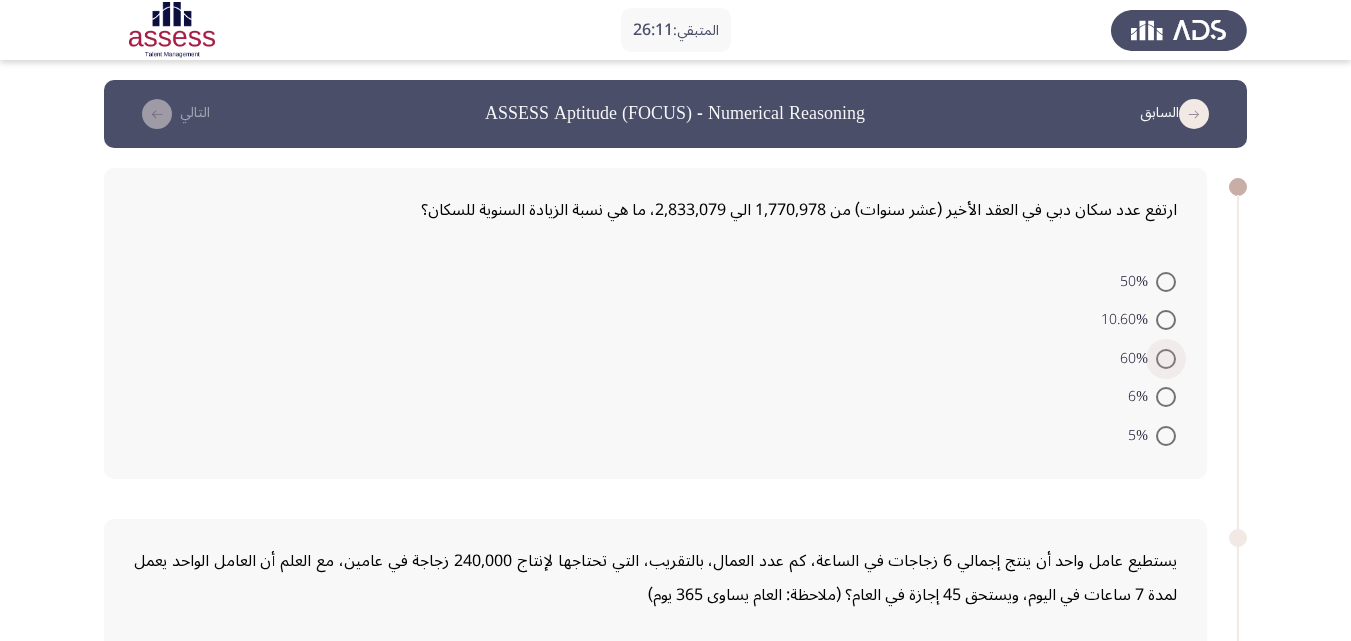 click at bounding box center (1166, 359) 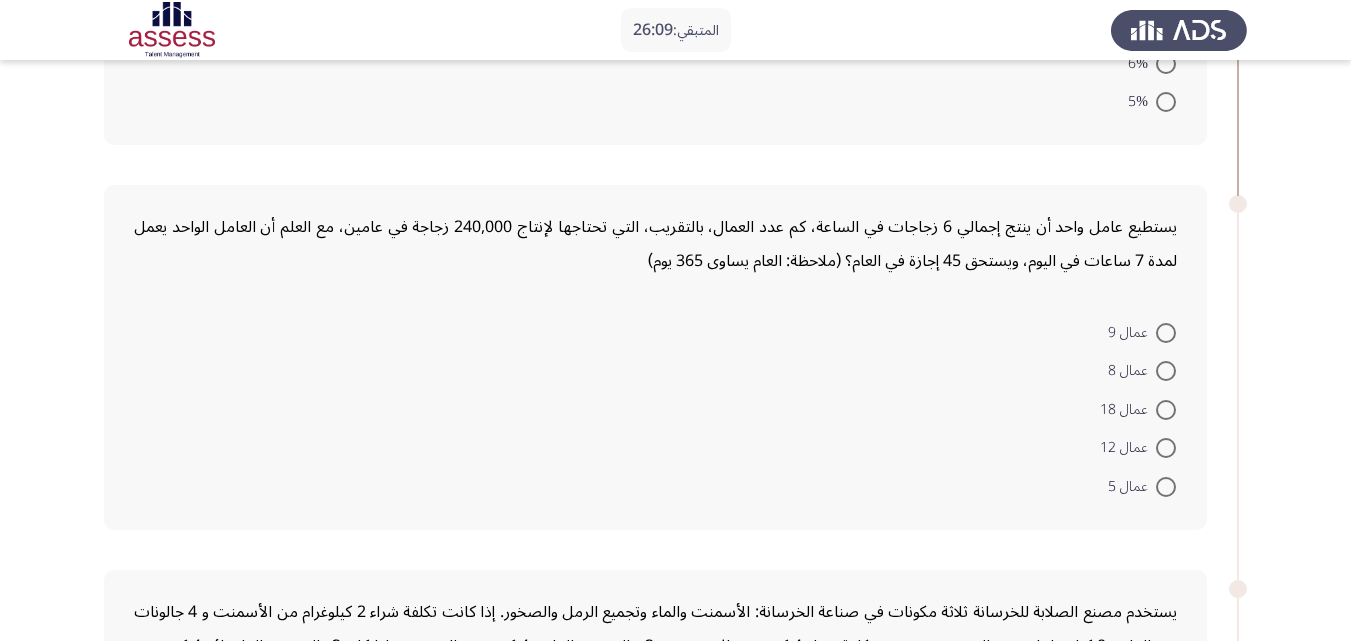 scroll, scrollTop: 333, scrollLeft: 0, axis: vertical 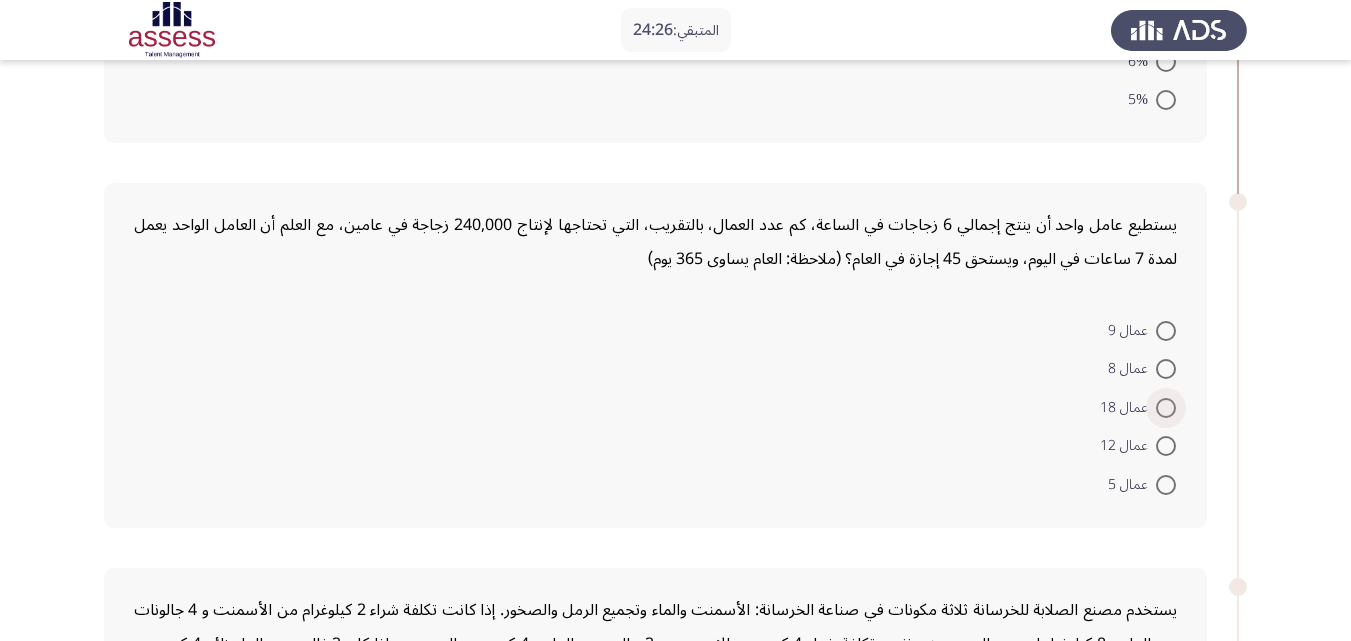 click at bounding box center [1166, 408] 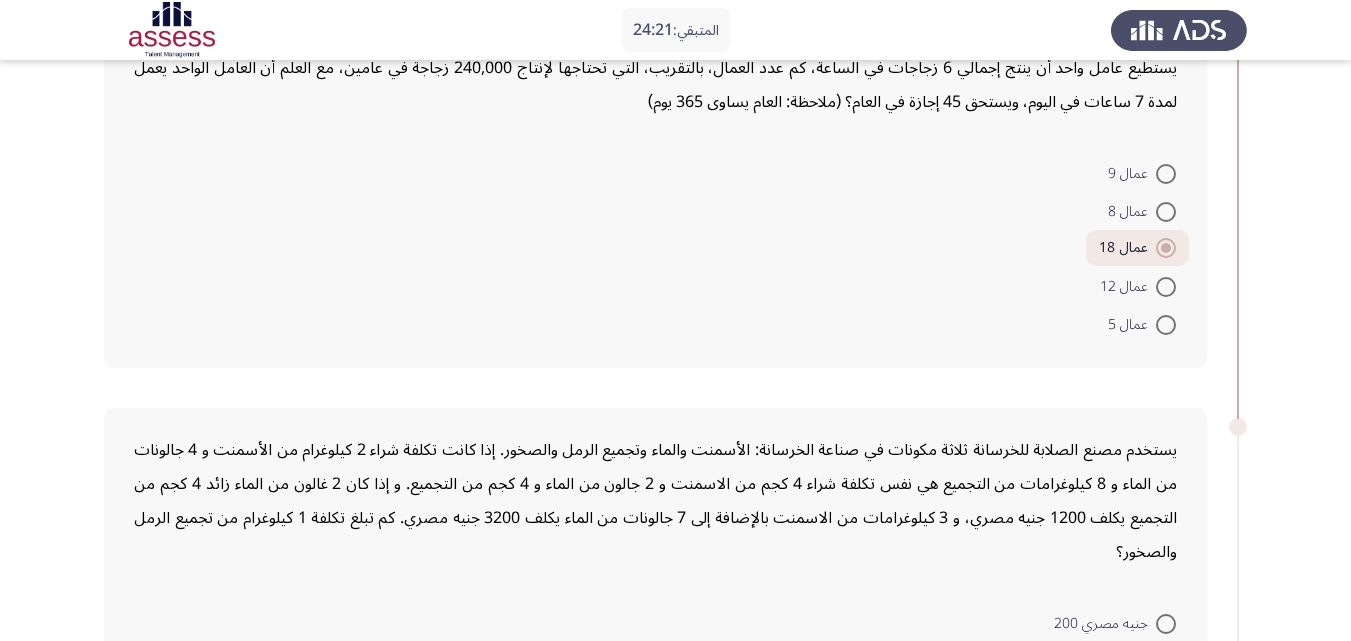 scroll, scrollTop: 467, scrollLeft: 0, axis: vertical 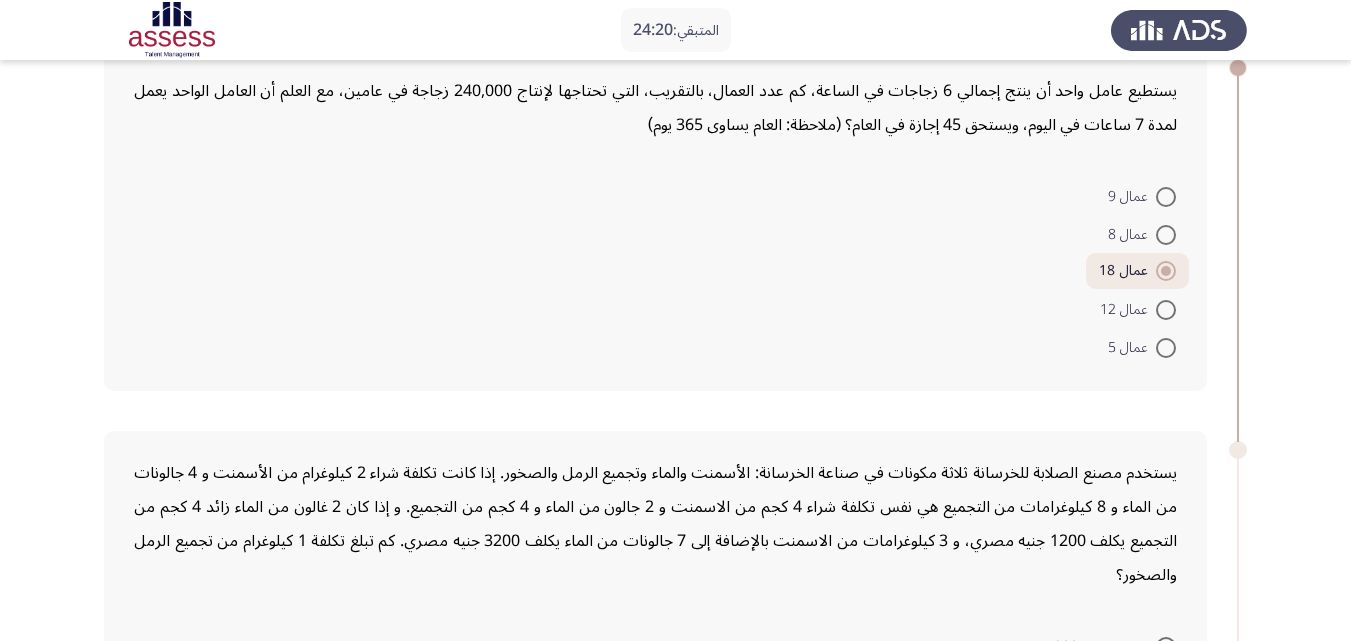 click at bounding box center (1166, 271) 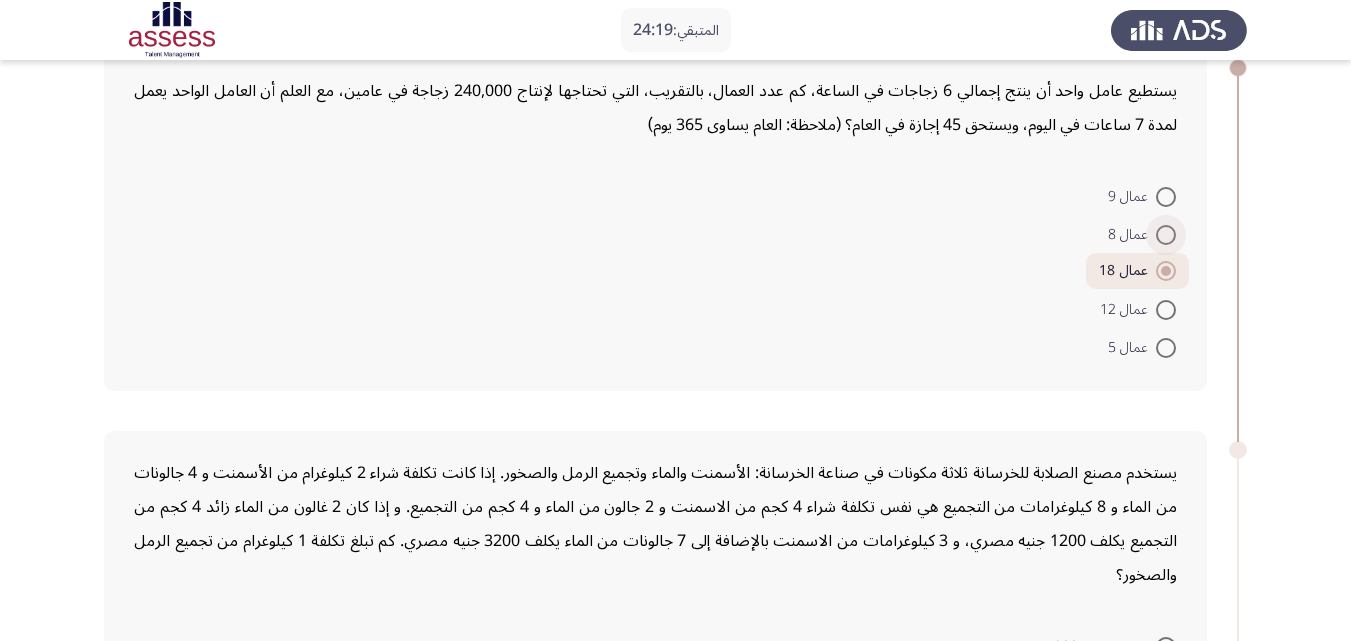 click at bounding box center (1166, 235) 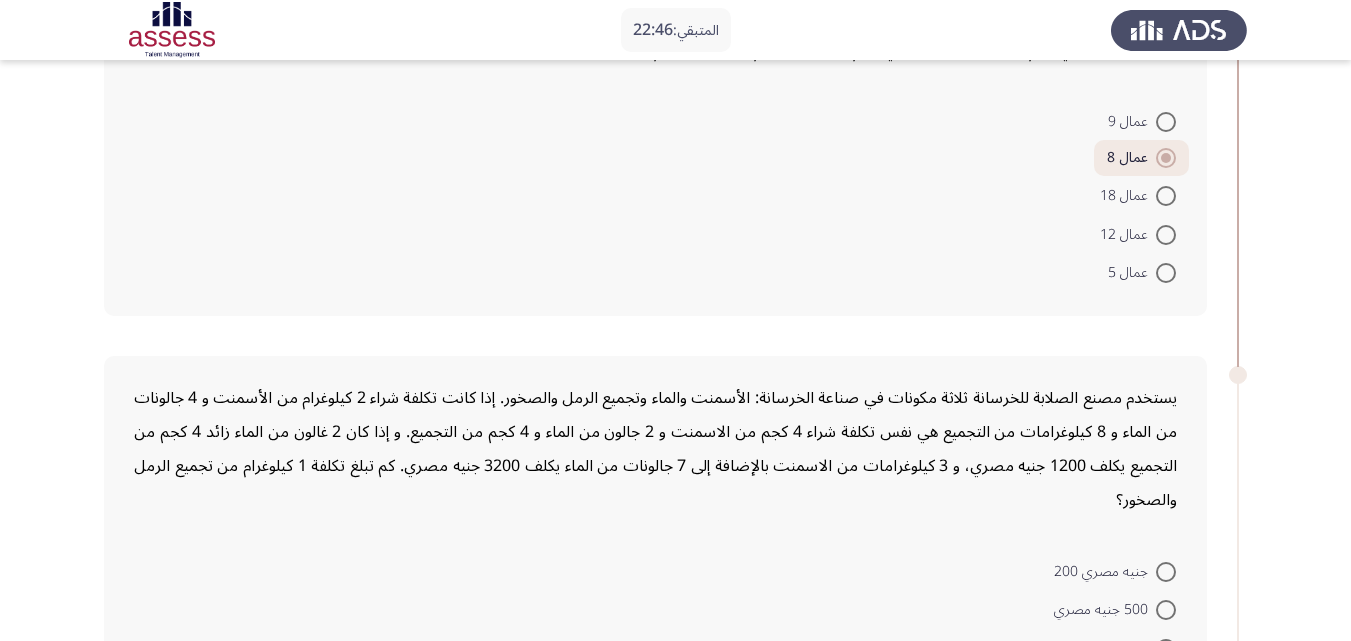 scroll, scrollTop: 533, scrollLeft: 0, axis: vertical 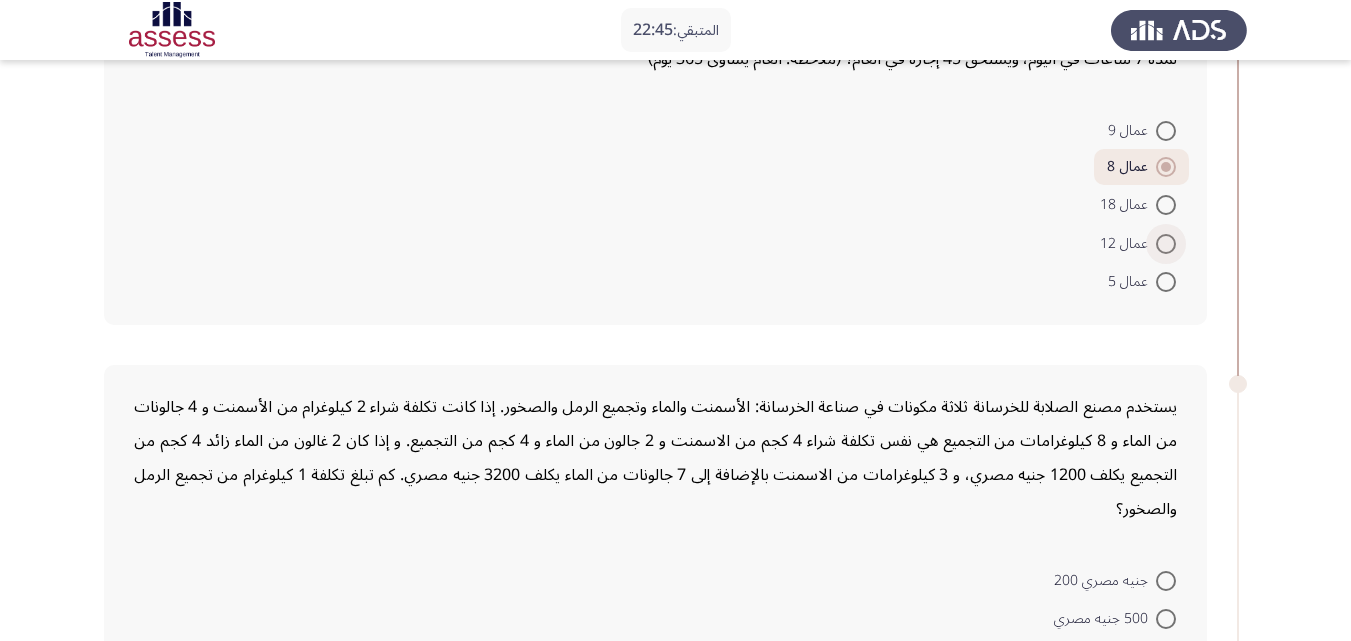 click at bounding box center [1166, 244] 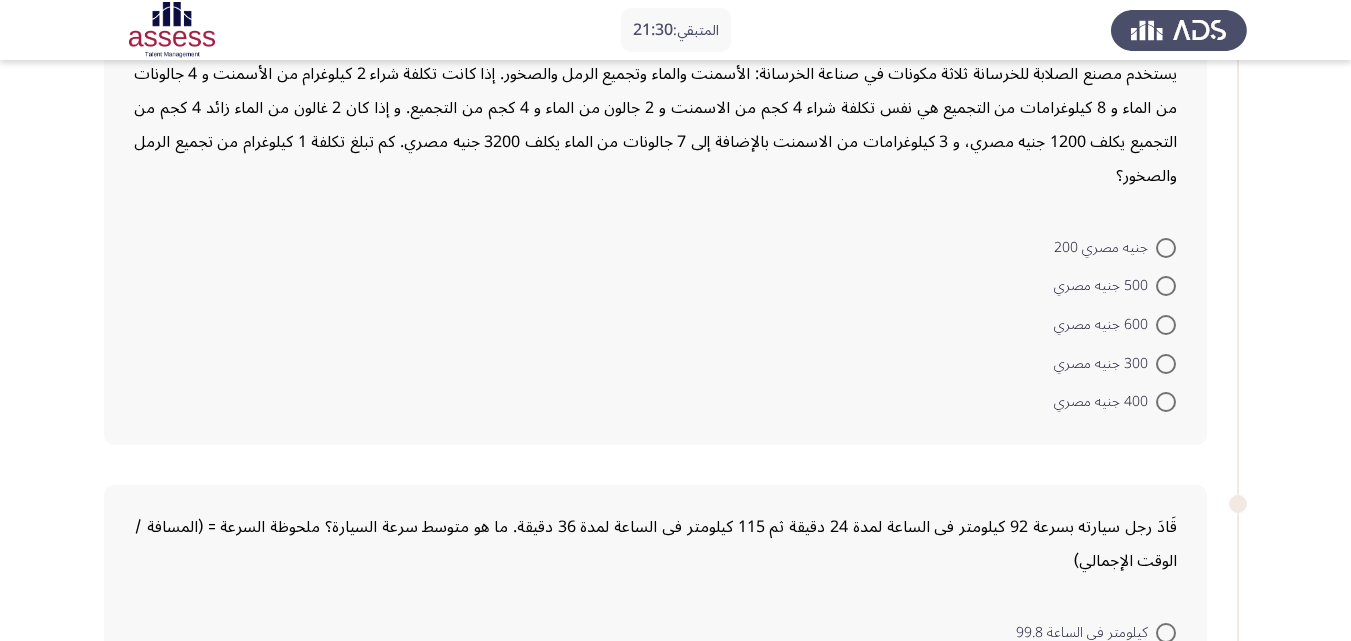 scroll, scrollTop: 1000, scrollLeft: 0, axis: vertical 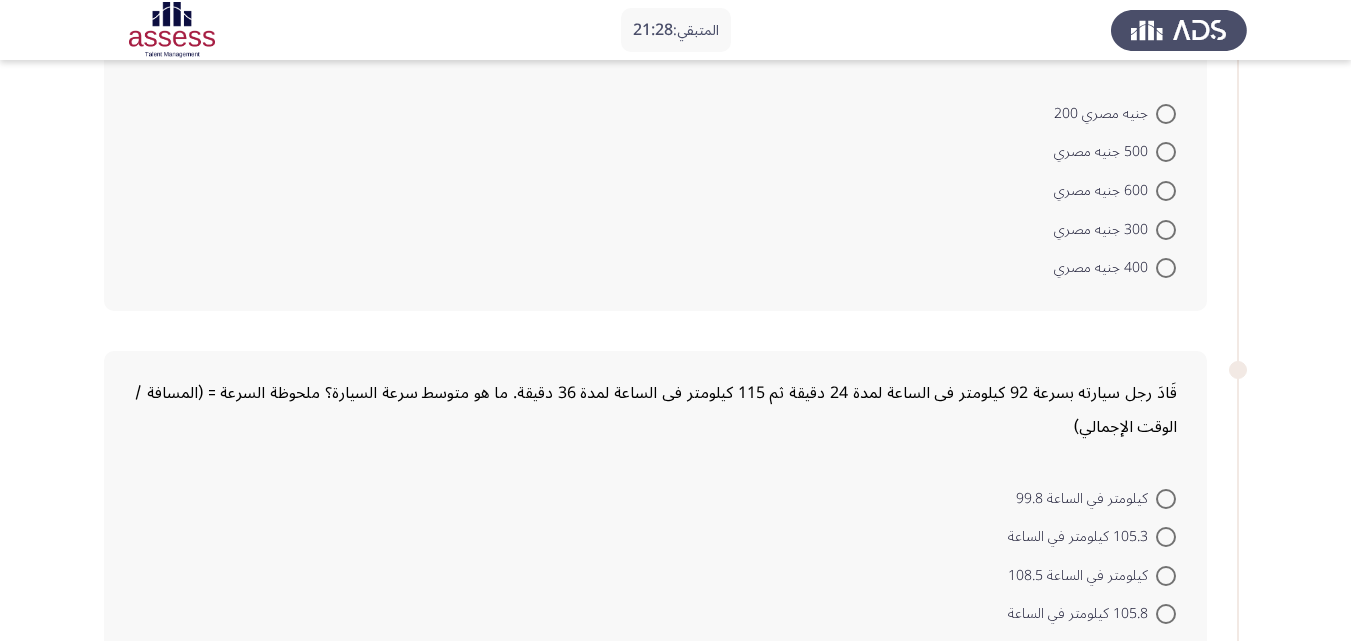 click at bounding box center [1166, 230] 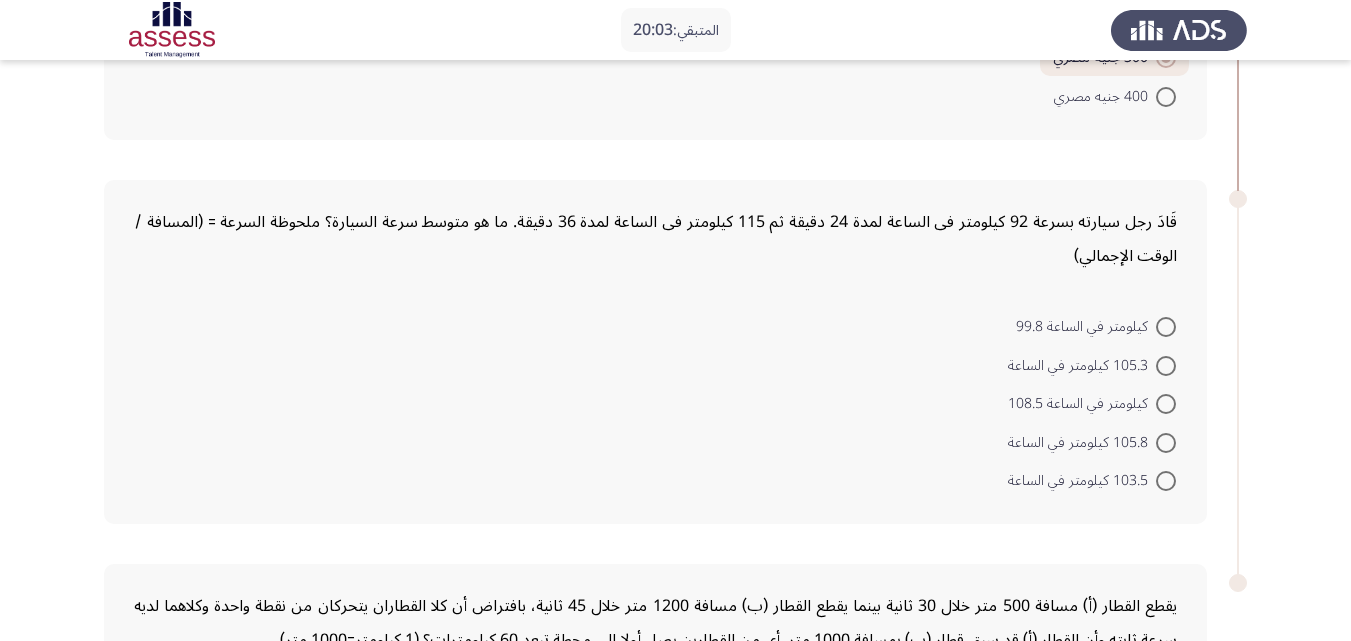 scroll, scrollTop: 1200, scrollLeft: 0, axis: vertical 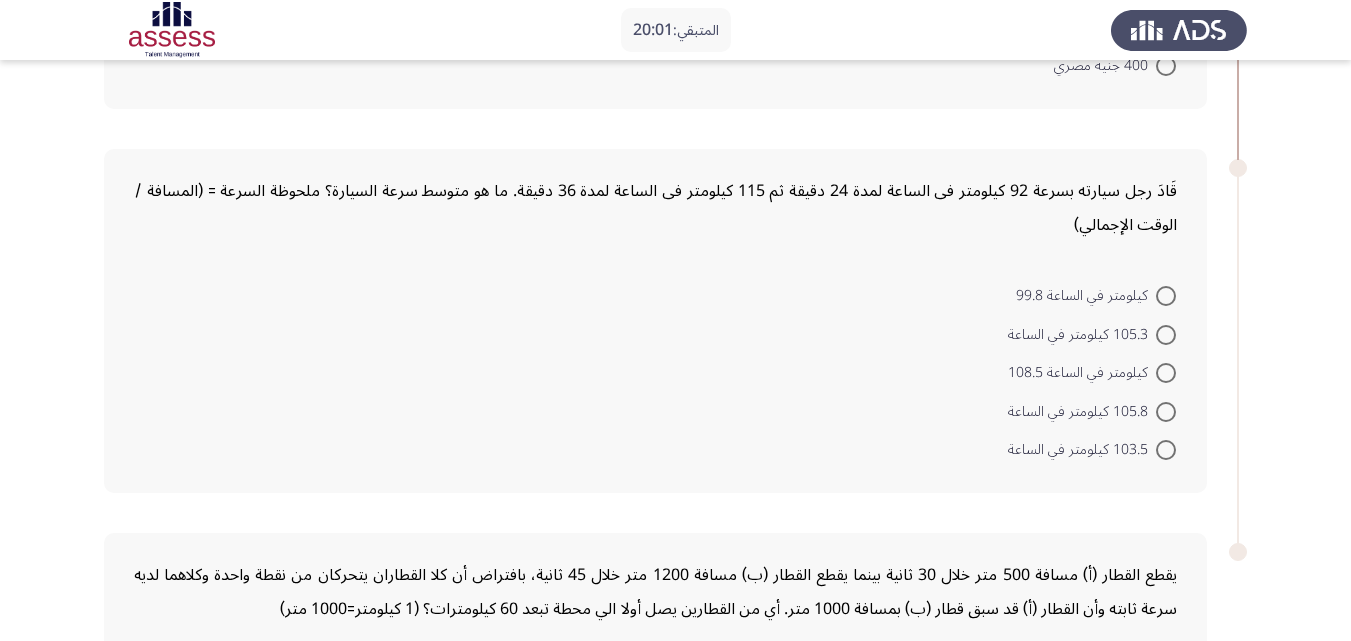 click at bounding box center [1166, 335] 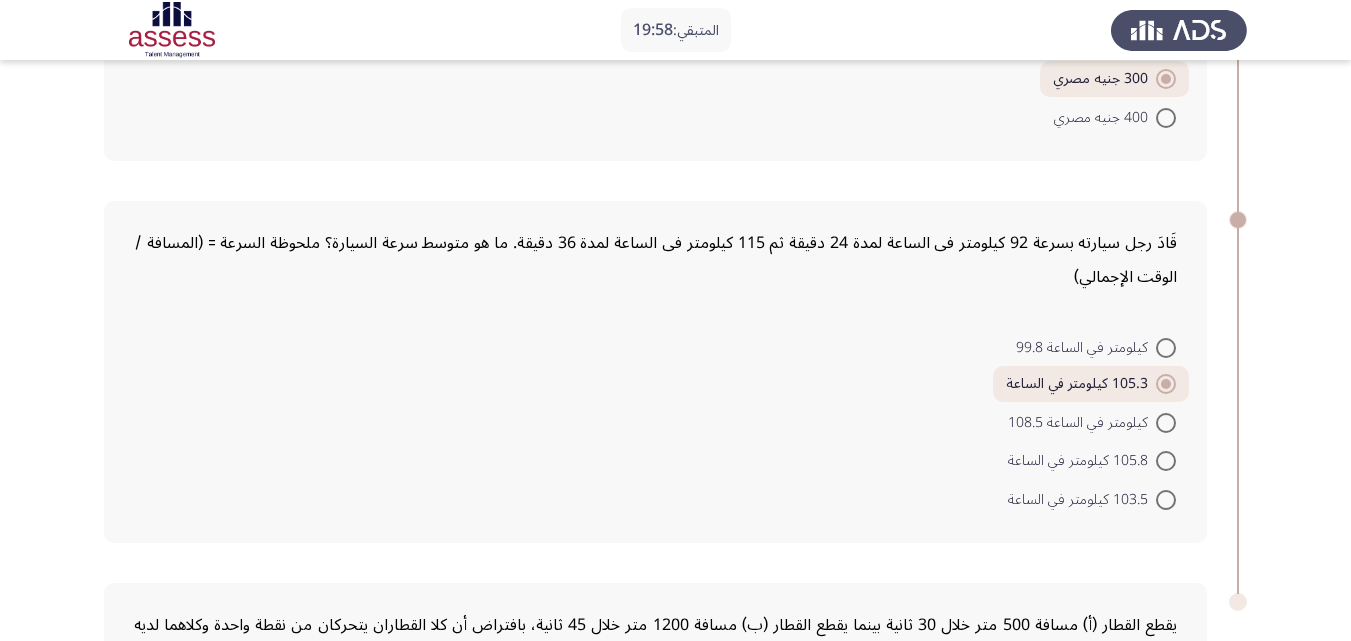 scroll, scrollTop: 1134, scrollLeft: 0, axis: vertical 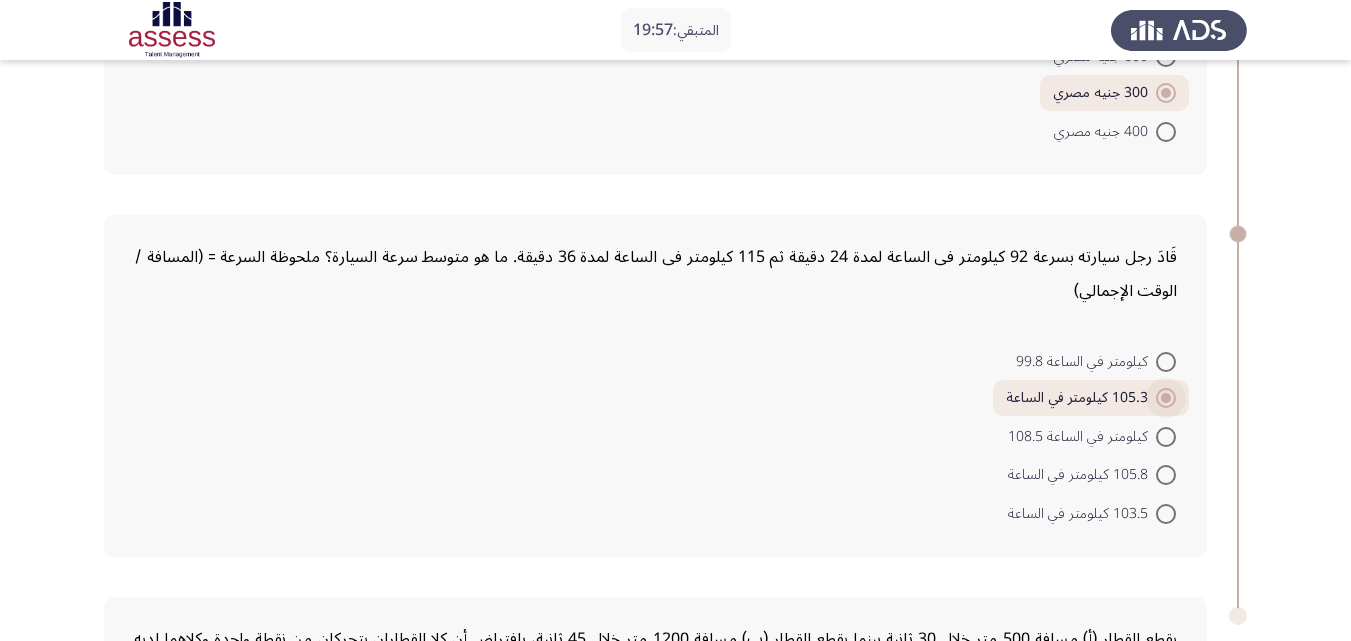 click at bounding box center [1166, 398] 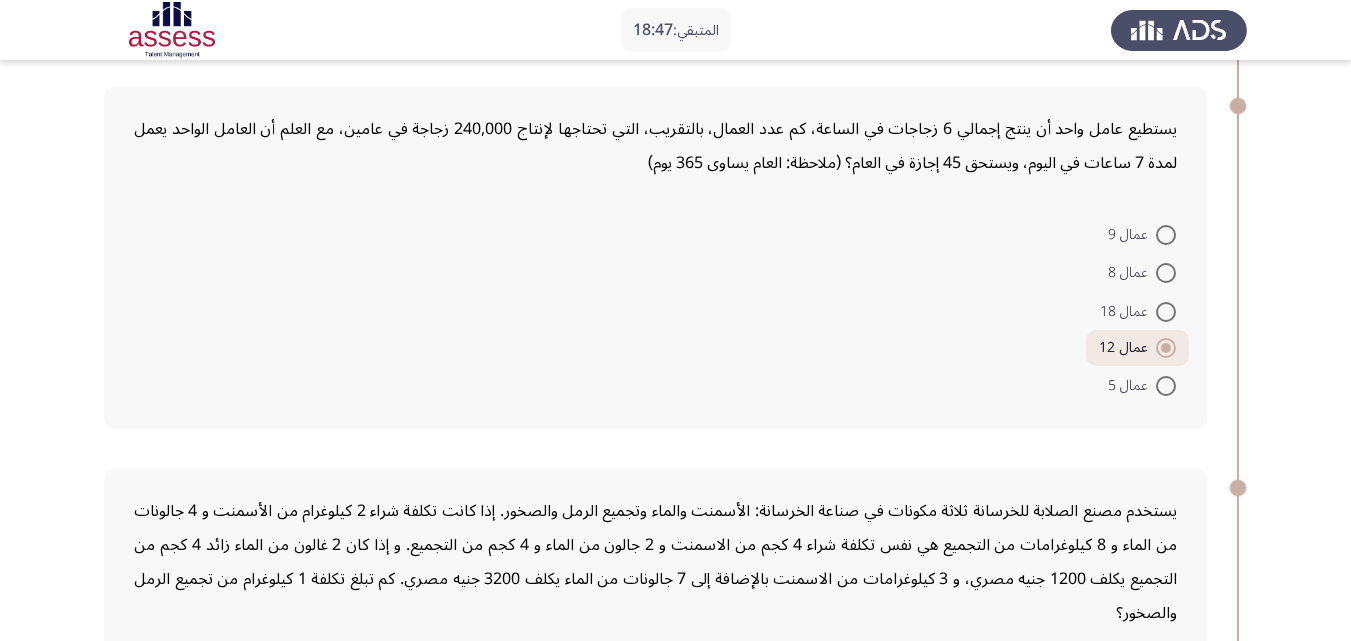 scroll, scrollTop: 401, scrollLeft: 0, axis: vertical 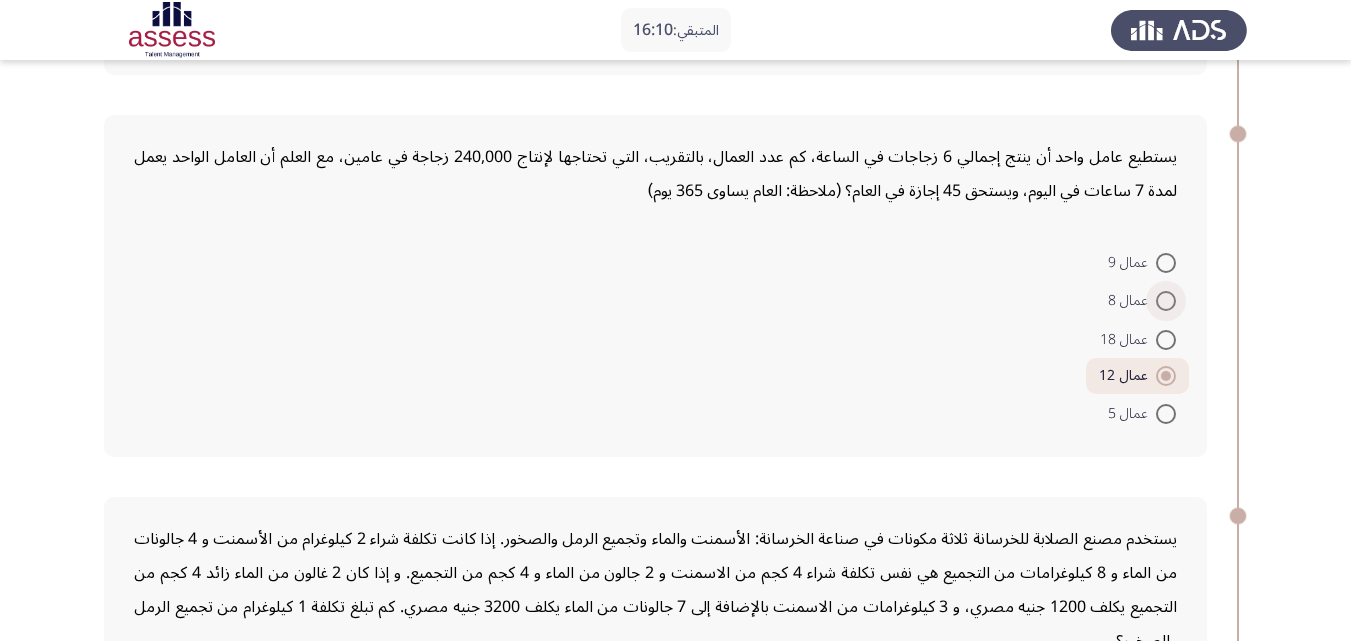 click at bounding box center [1166, 301] 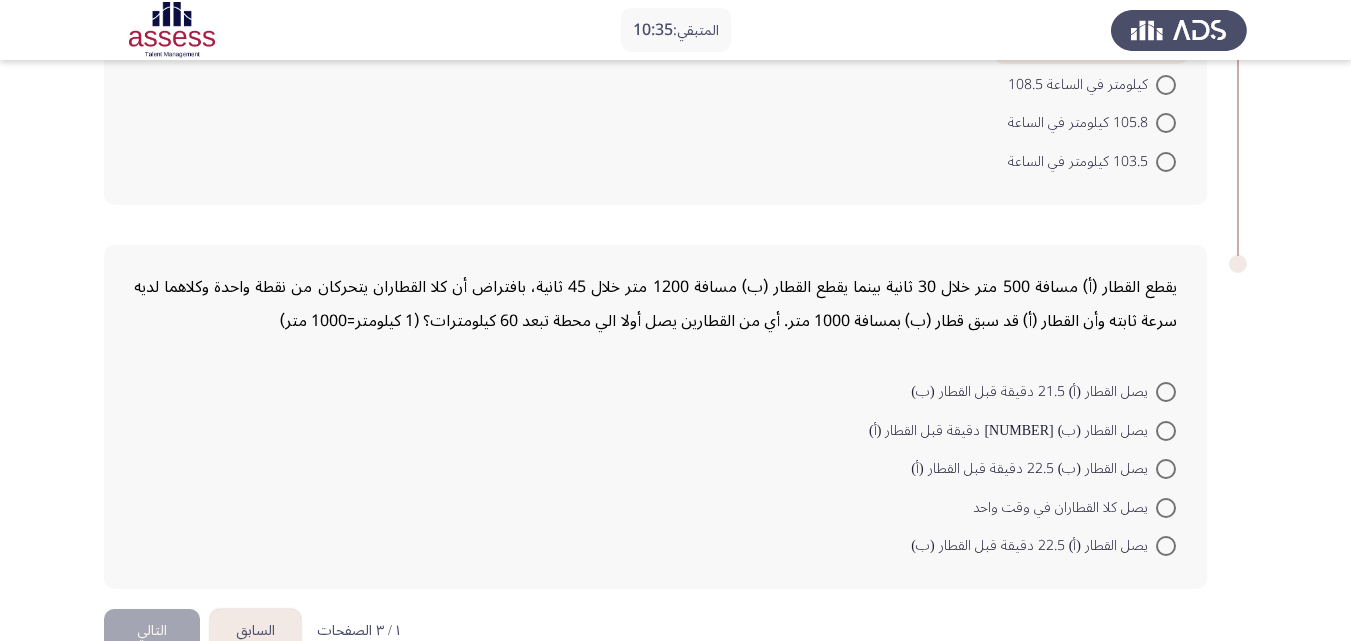 scroll, scrollTop: 1534, scrollLeft: 0, axis: vertical 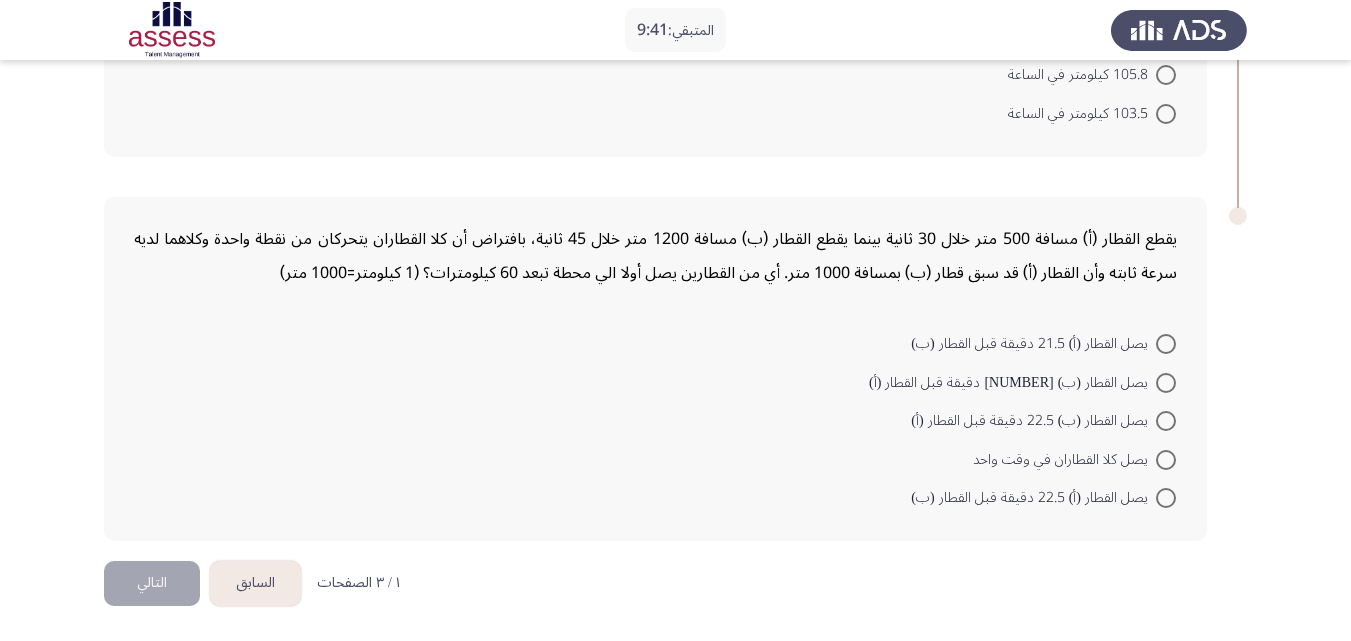 click at bounding box center (1166, 460) 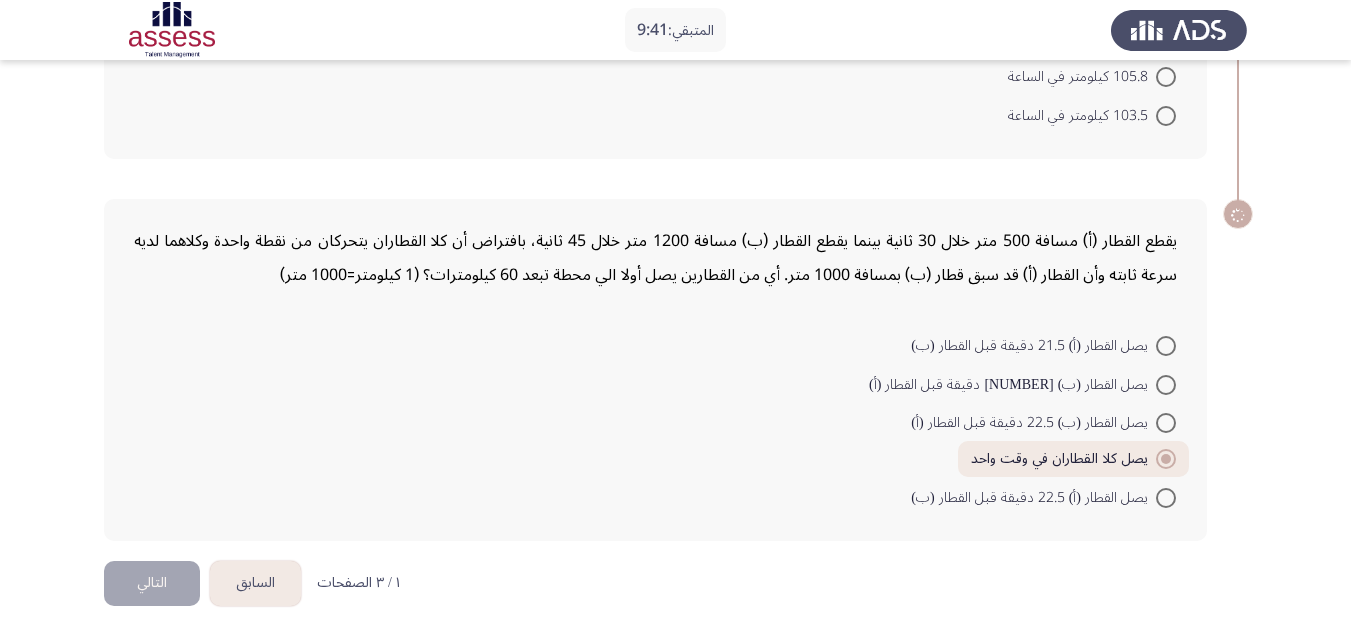 scroll, scrollTop: 1532, scrollLeft: 0, axis: vertical 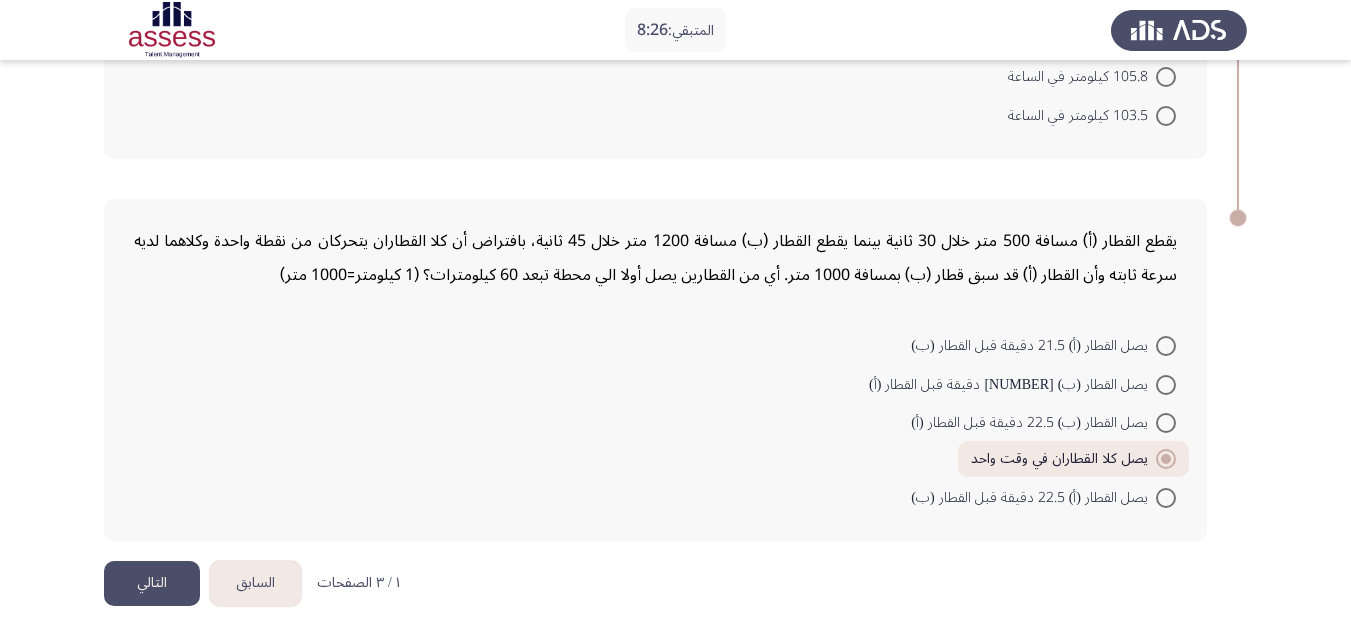 click on "التالي" 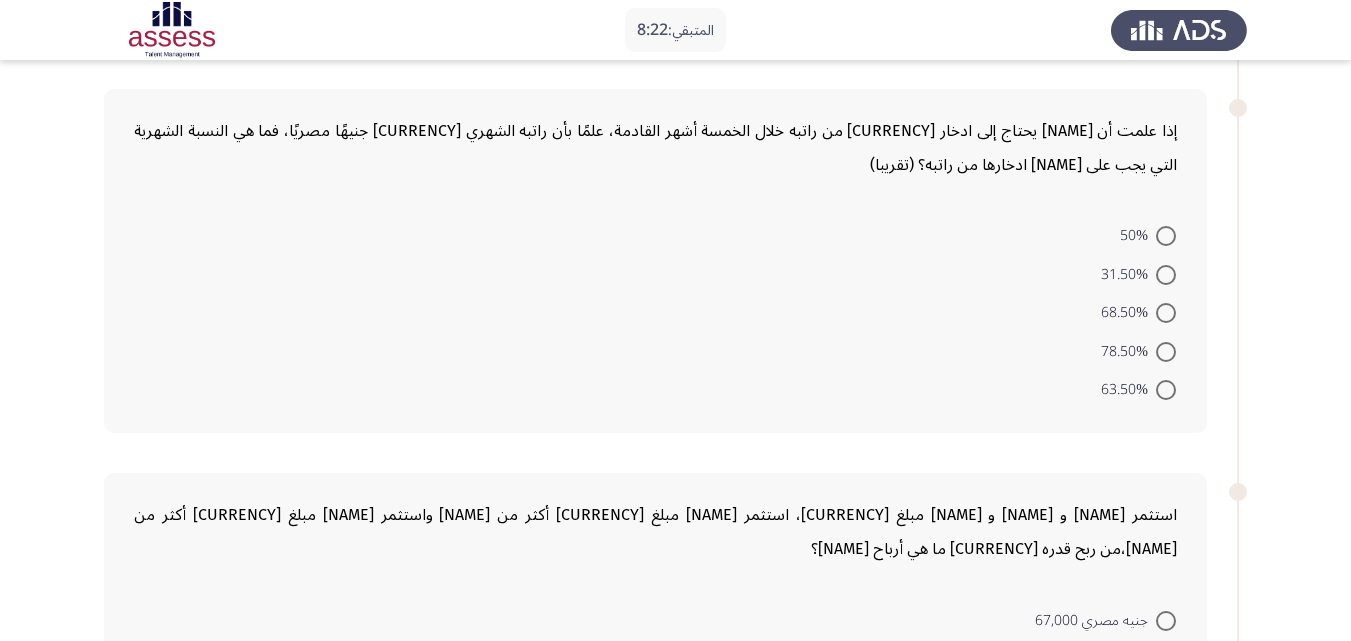 scroll, scrollTop: 467, scrollLeft: 0, axis: vertical 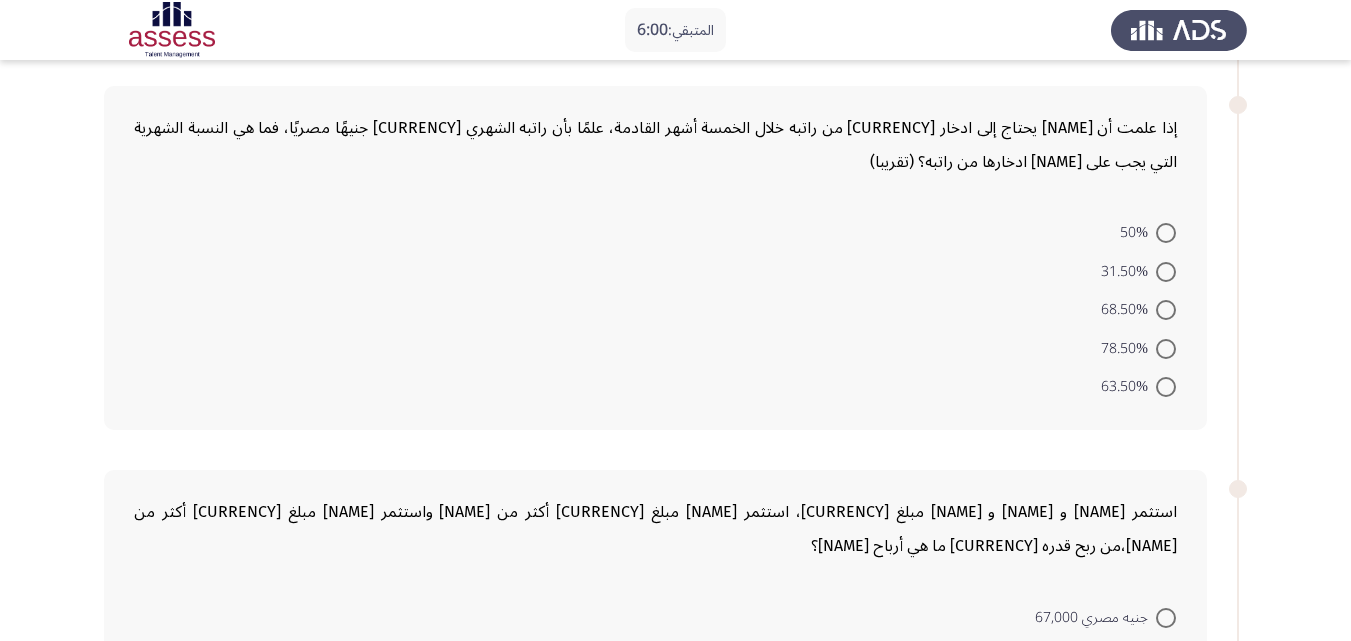 click at bounding box center (1166, 310) 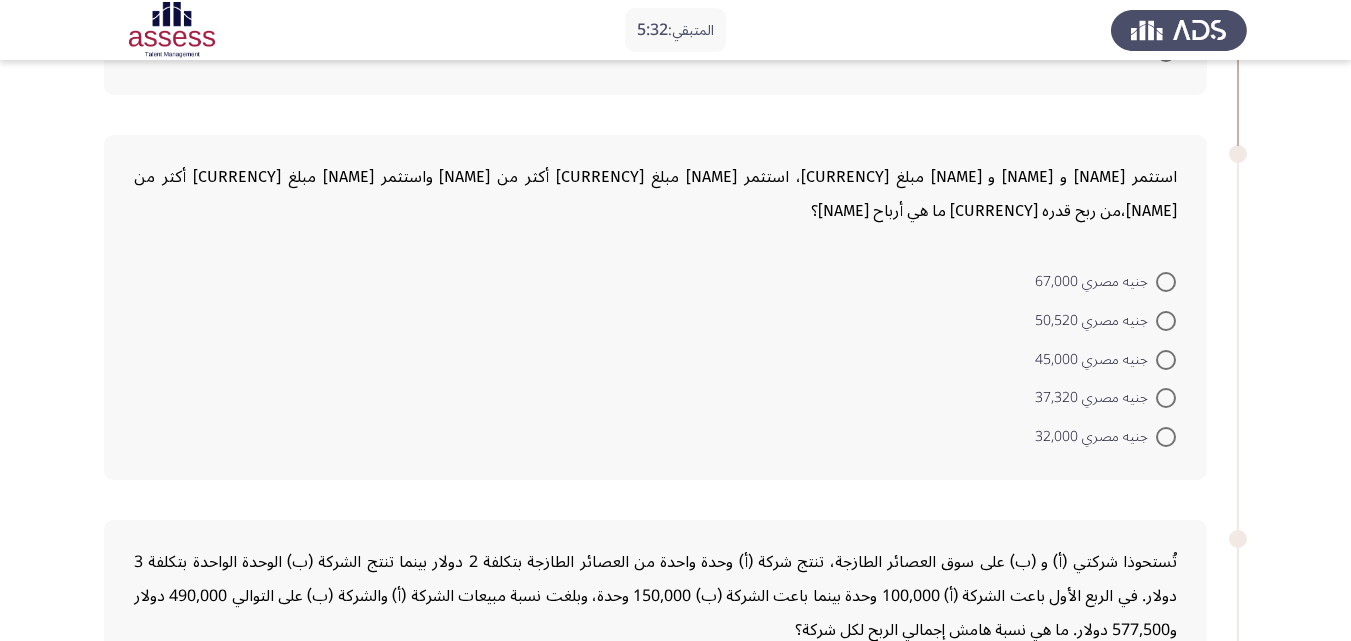 scroll, scrollTop: 867, scrollLeft: 0, axis: vertical 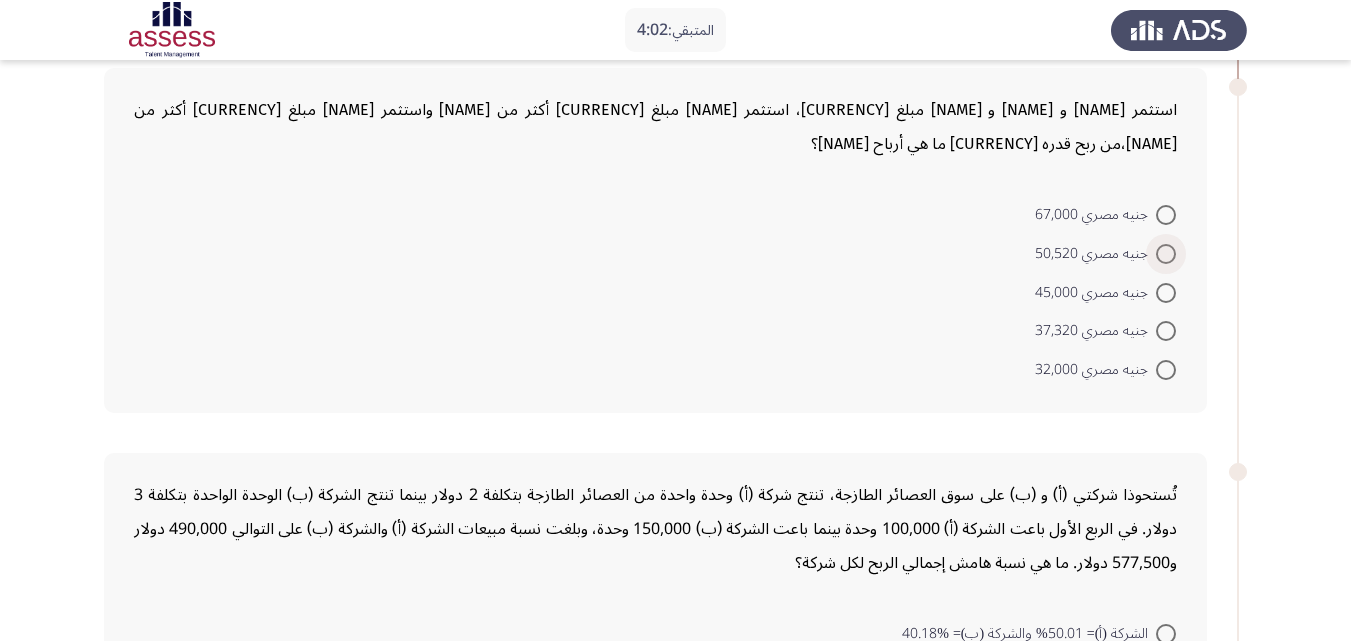 click at bounding box center [1166, 254] 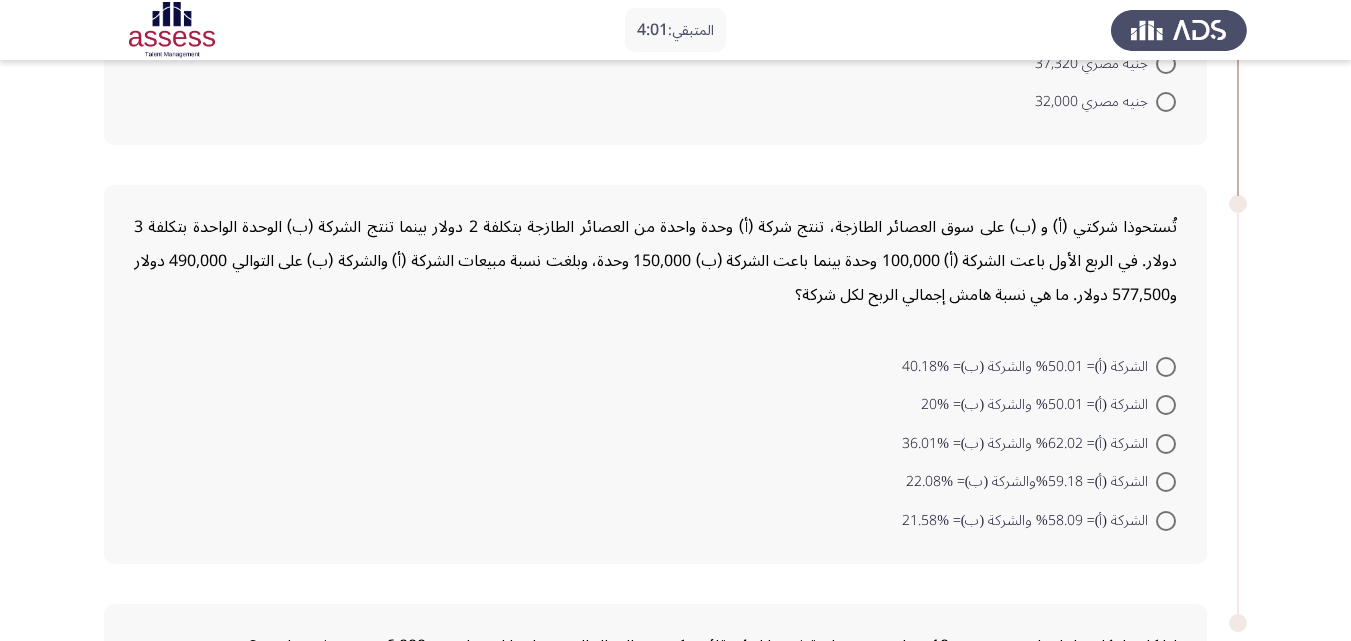 scroll, scrollTop: 1133, scrollLeft: 0, axis: vertical 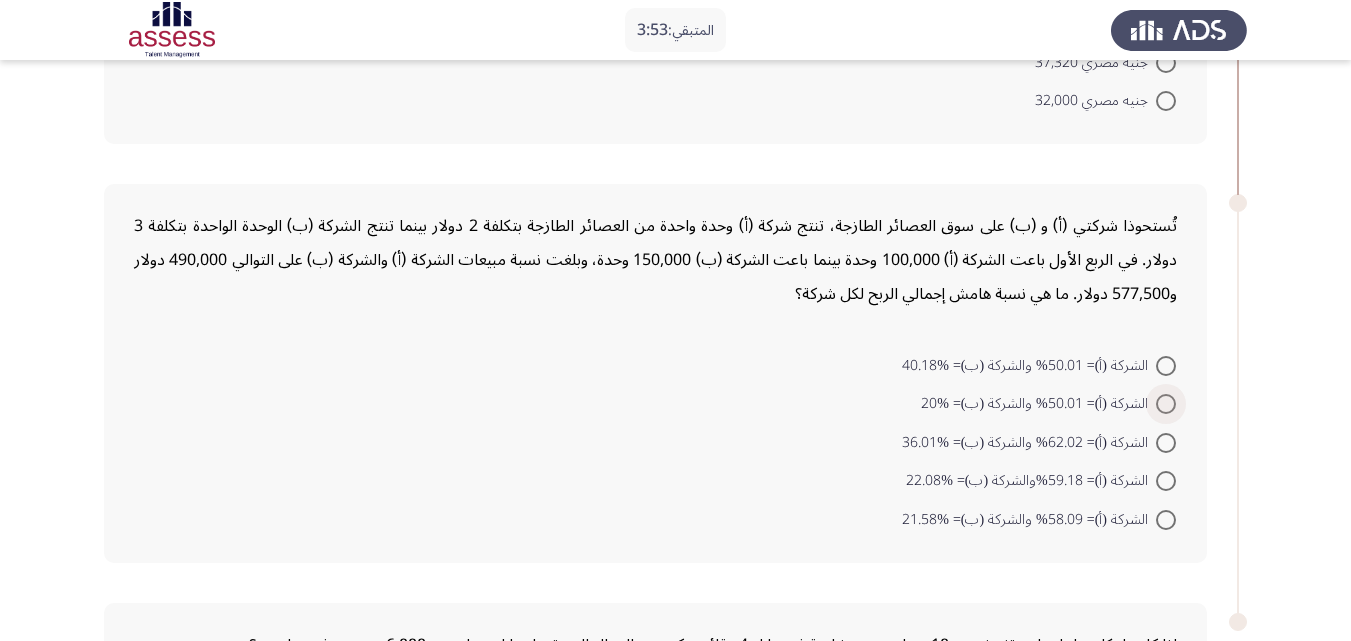 click at bounding box center (1166, 404) 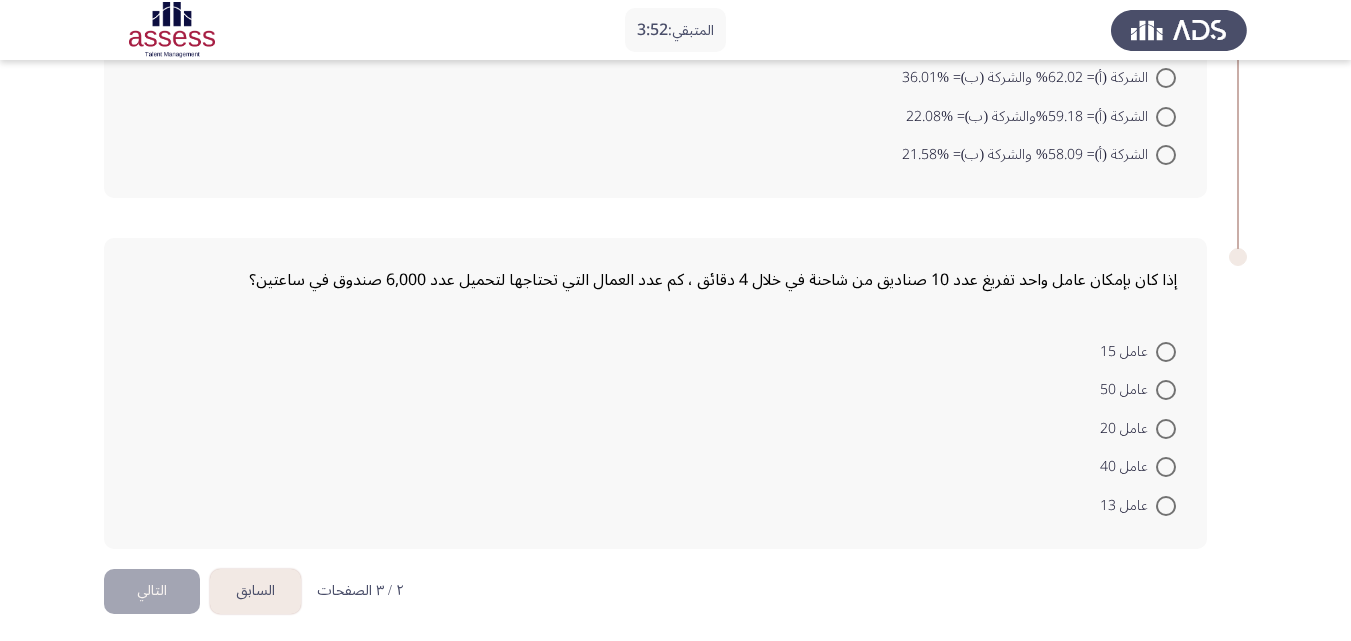 scroll, scrollTop: 1503, scrollLeft: 0, axis: vertical 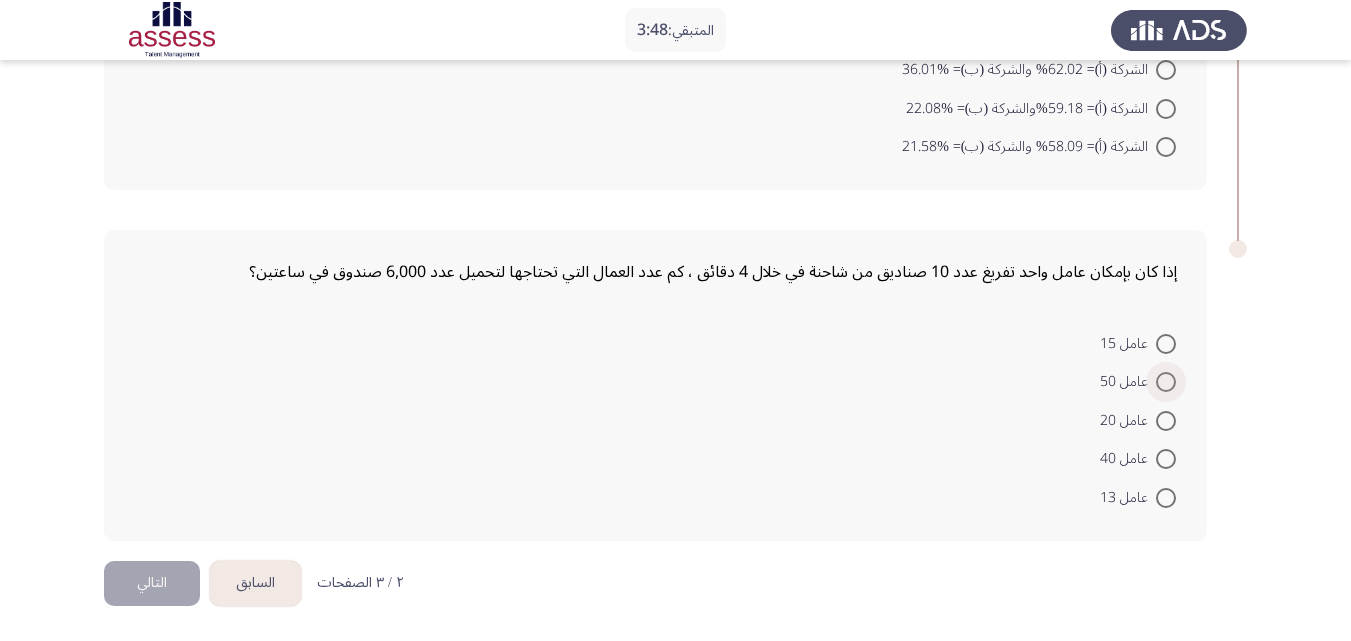 click at bounding box center (1166, 382) 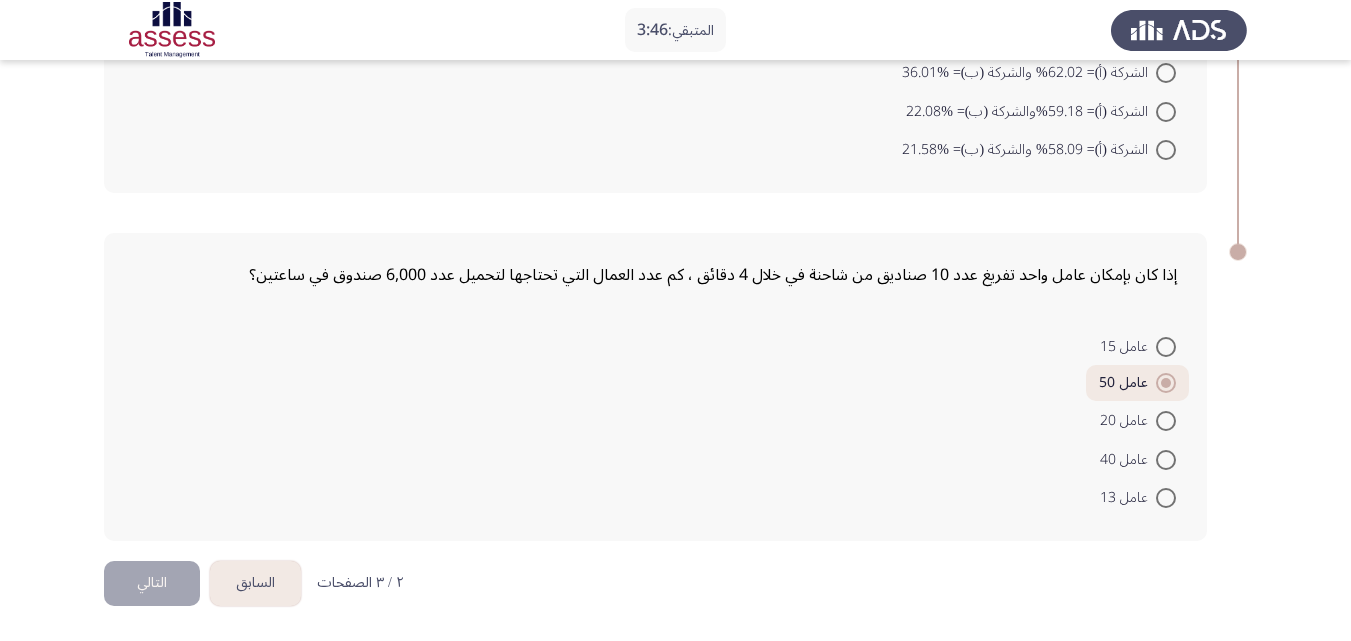 click at bounding box center (1166, 383) 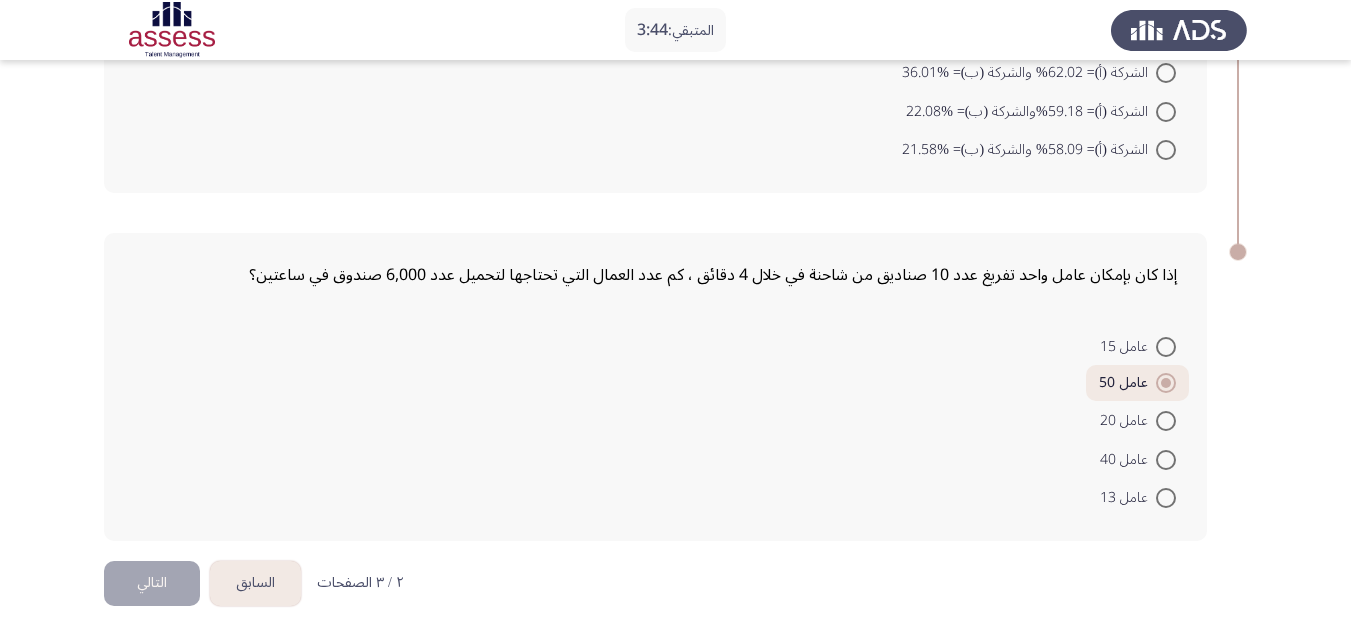 click on "التالي" 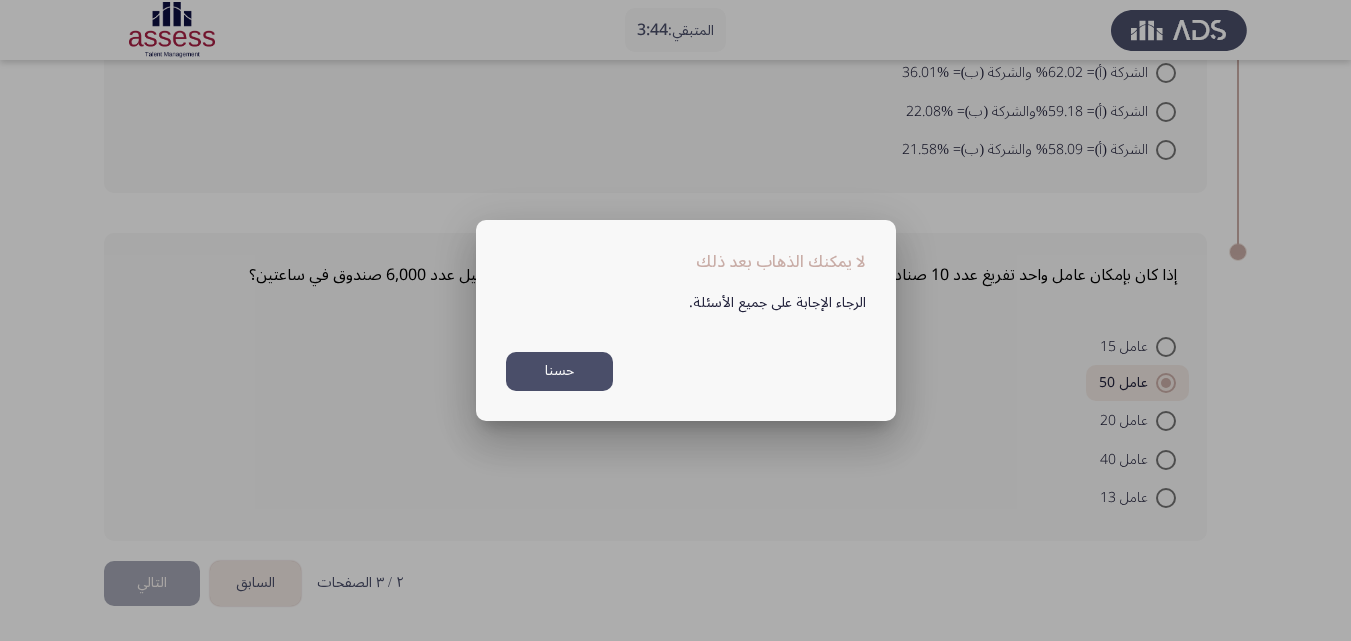 scroll, scrollTop: 0, scrollLeft: 0, axis: both 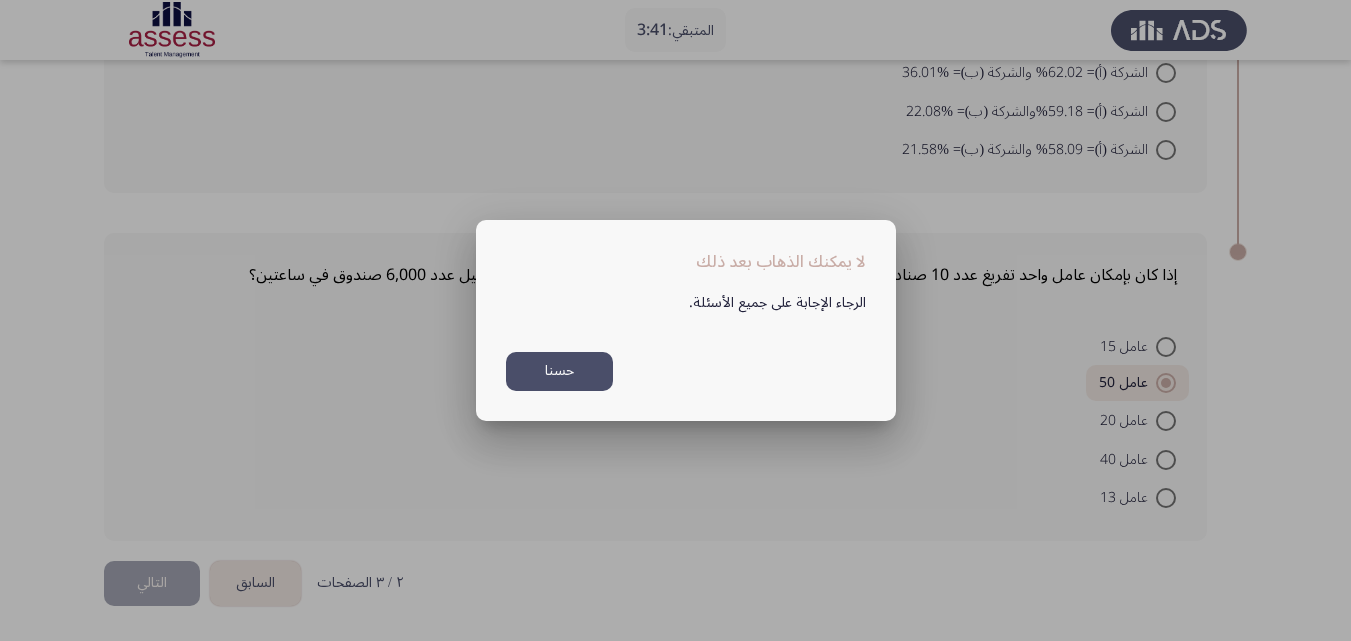 click on "حسنا" at bounding box center (559, 371) 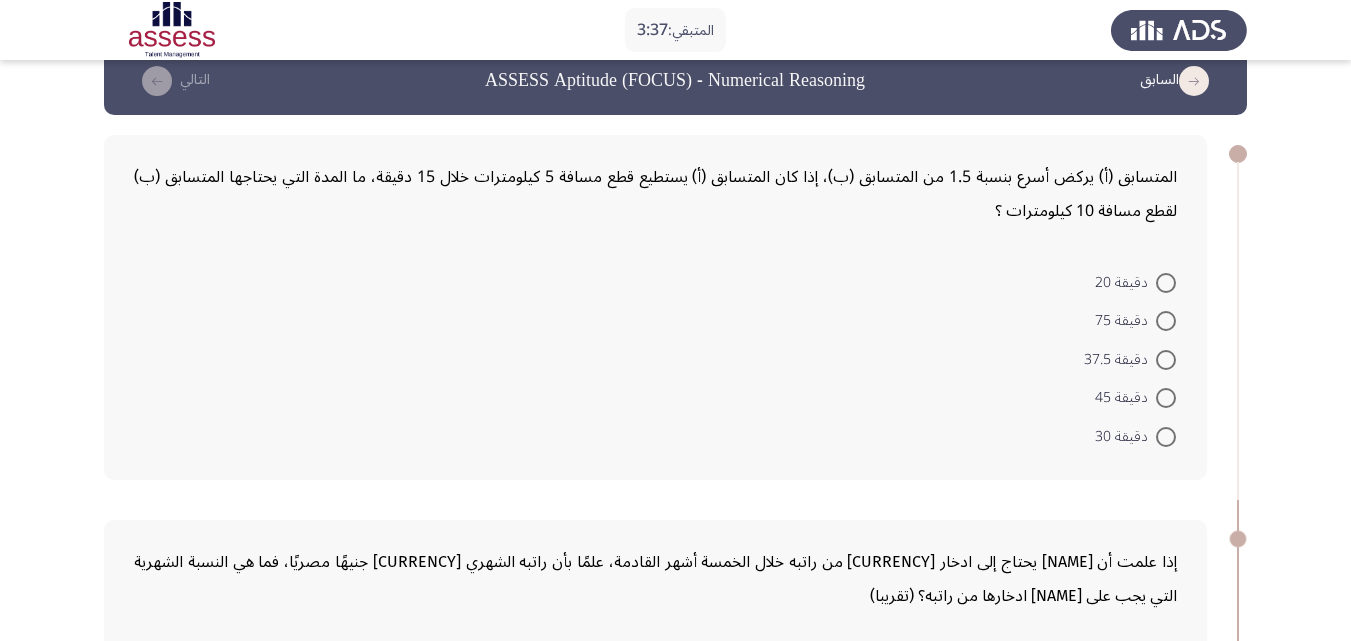 scroll, scrollTop: 0, scrollLeft: 0, axis: both 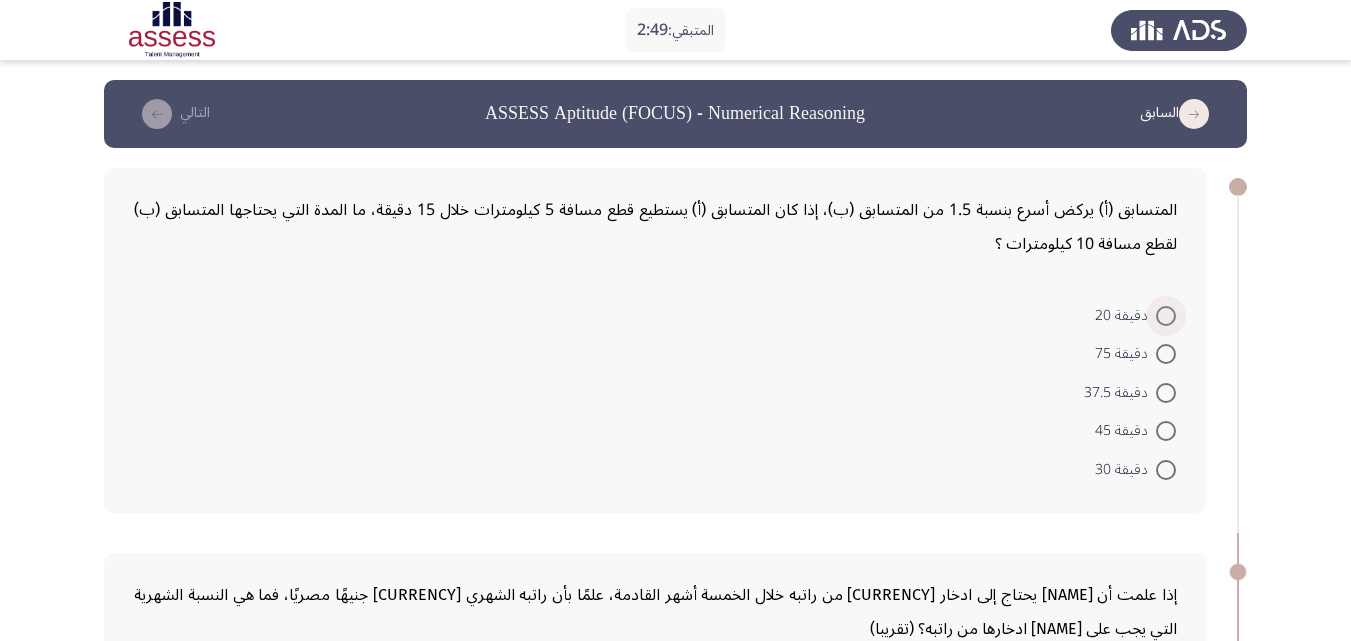 click at bounding box center [1166, 316] 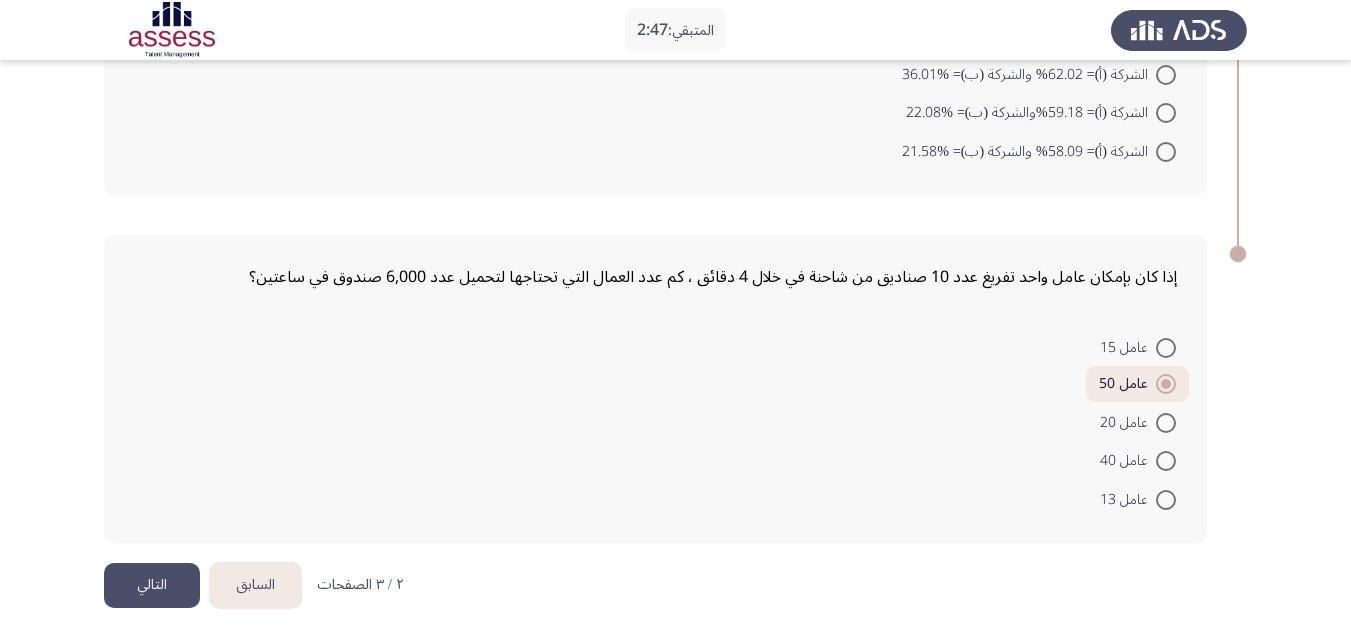 scroll, scrollTop: 1498, scrollLeft: 0, axis: vertical 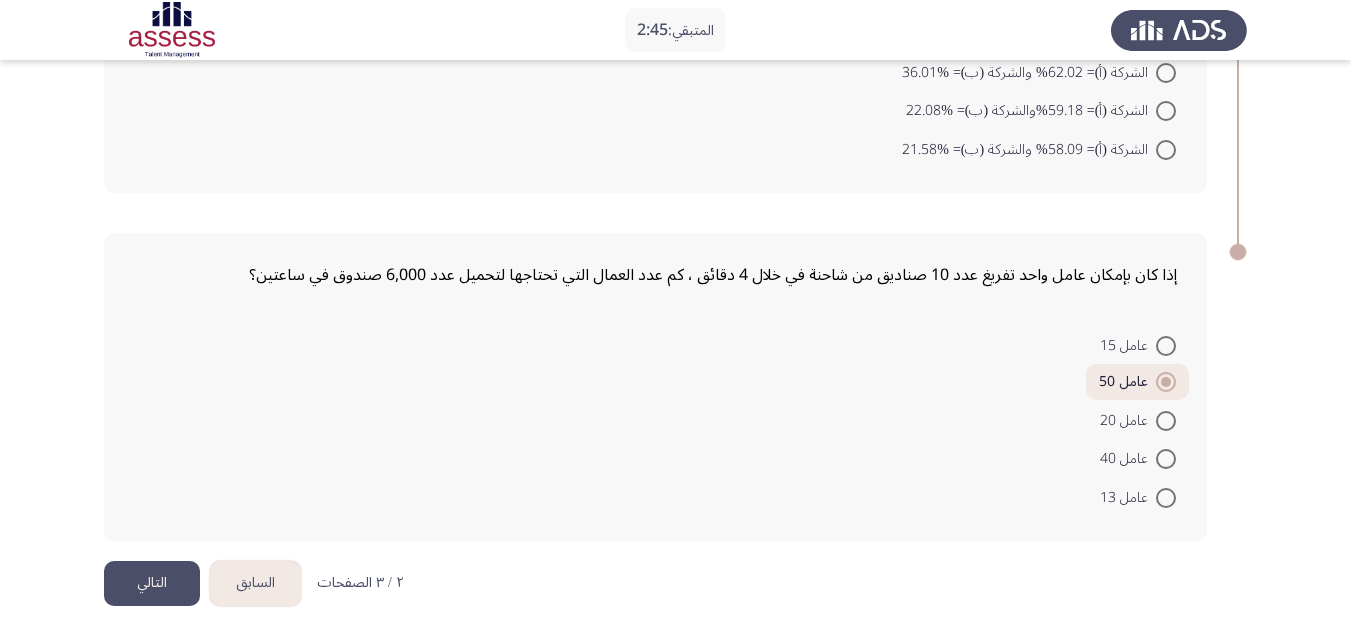 click on "التالي" 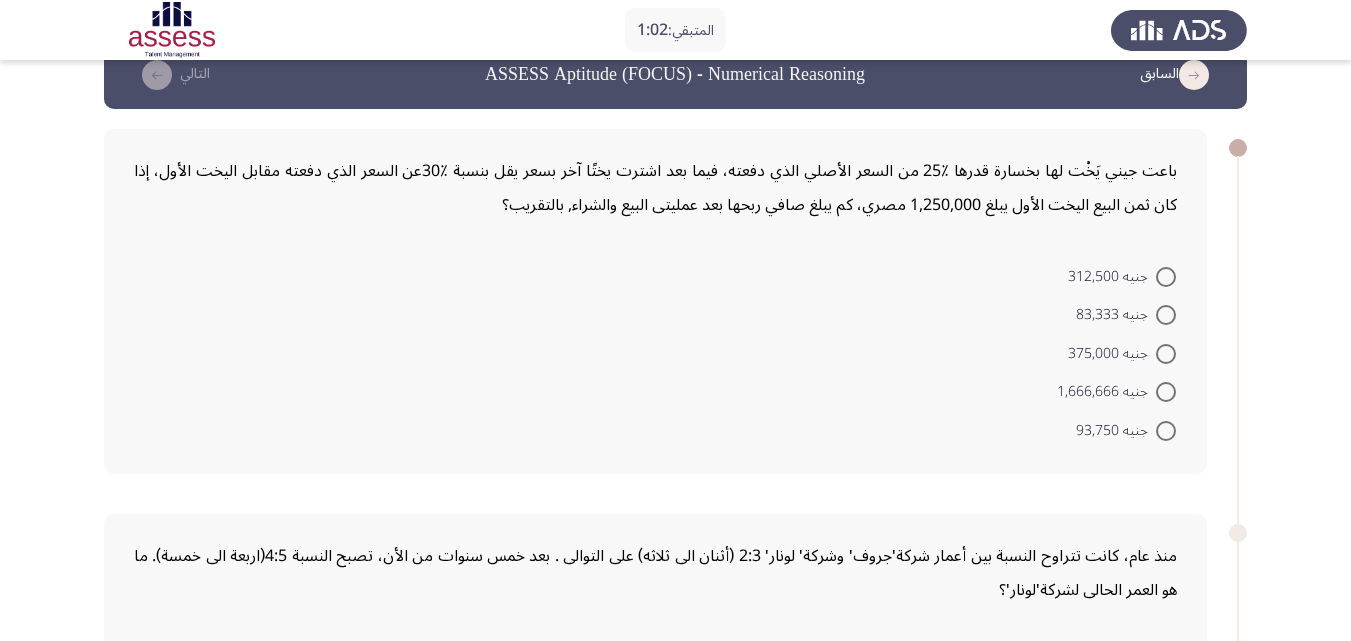 scroll, scrollTop: 0, scrollLeft: 0, axis: both 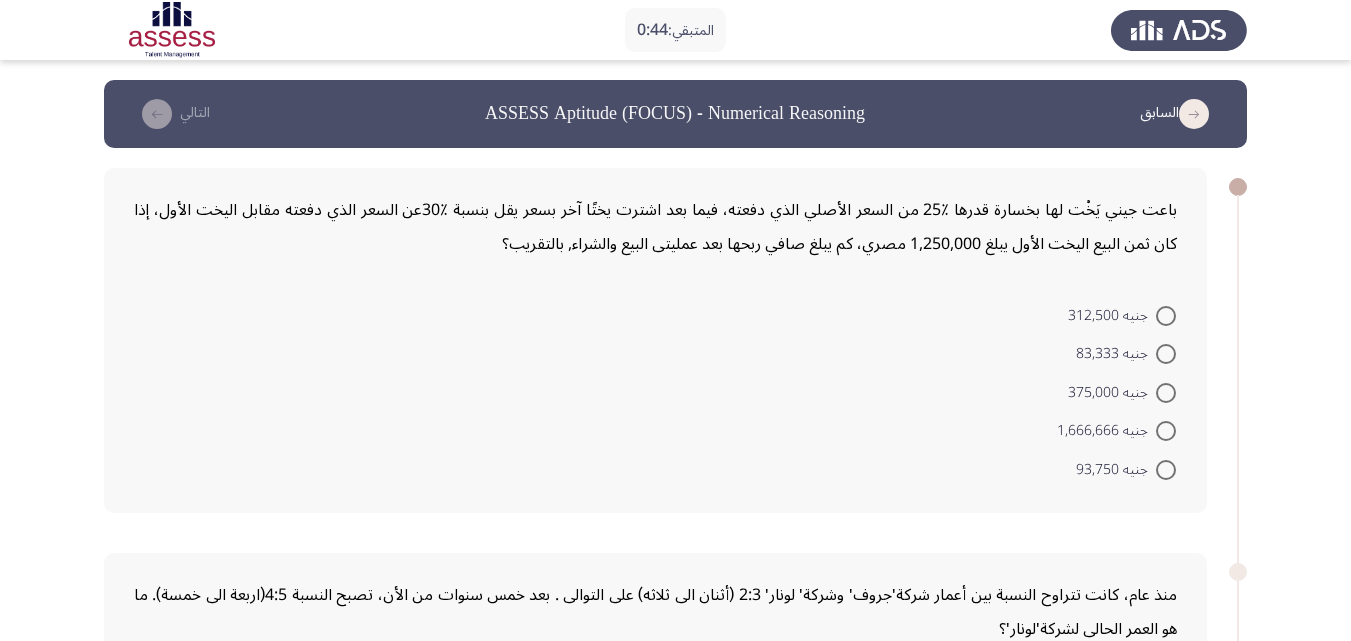 click at bounding box center [1166, 393] 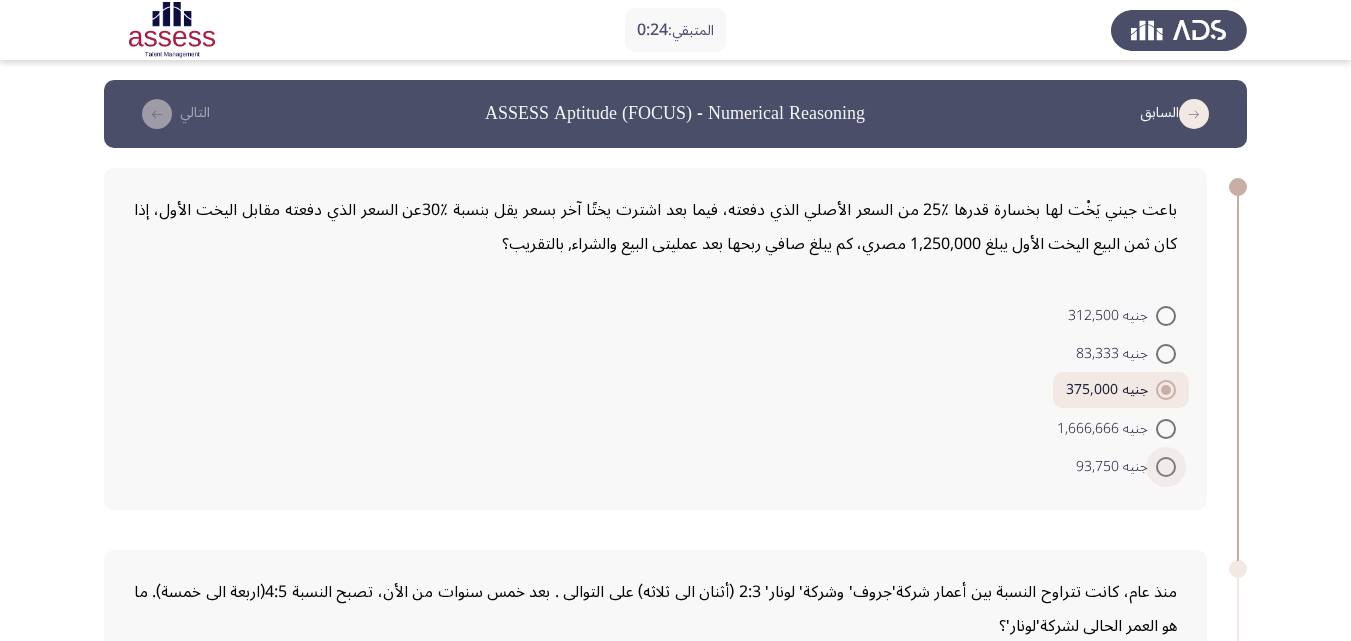 click at bounding box center (1166, 467) 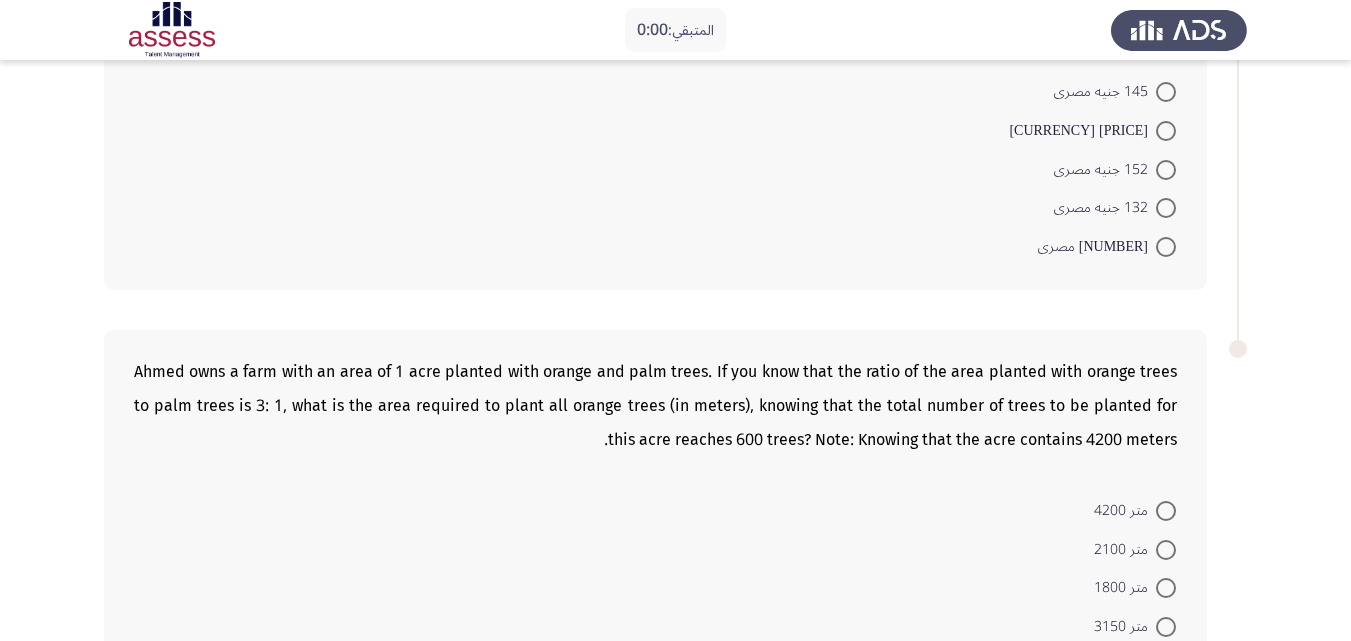 scroll, scrollTop: 0, scrollLeft: 0, axis: both 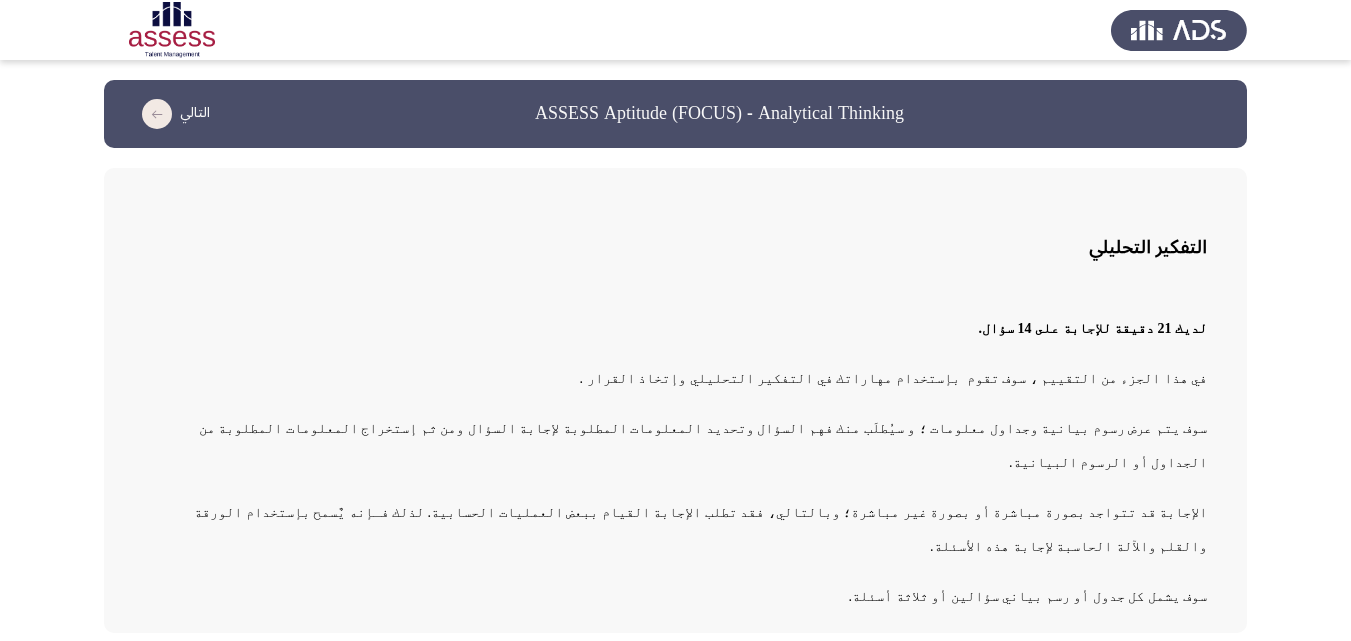 click on "التالي" 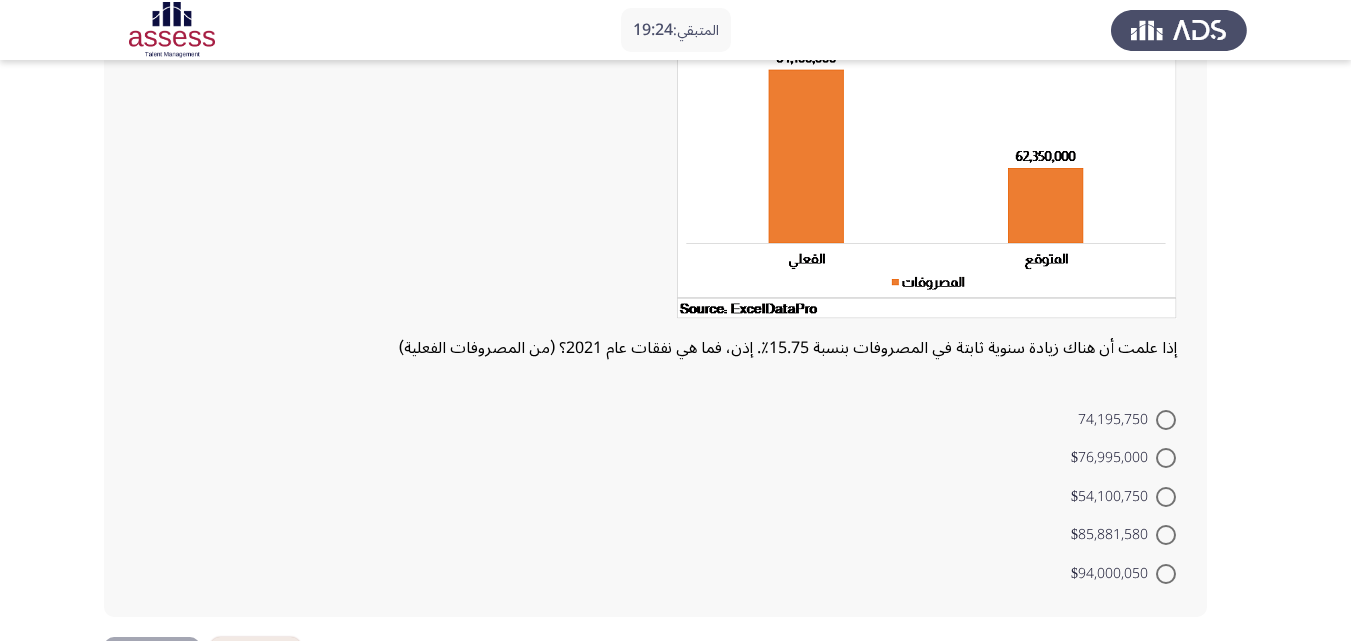 scroll, scrollTop: 267, scrollLeft: 0, axis: vertical 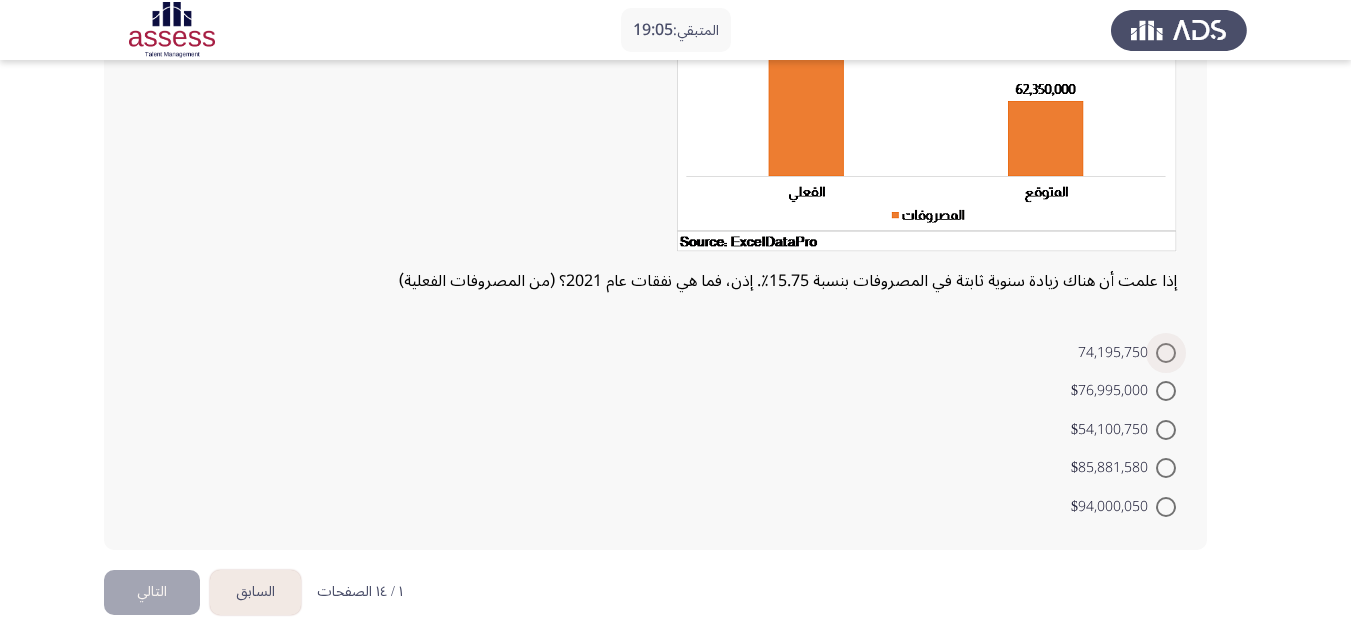 click at bounding box center (1166, 353) 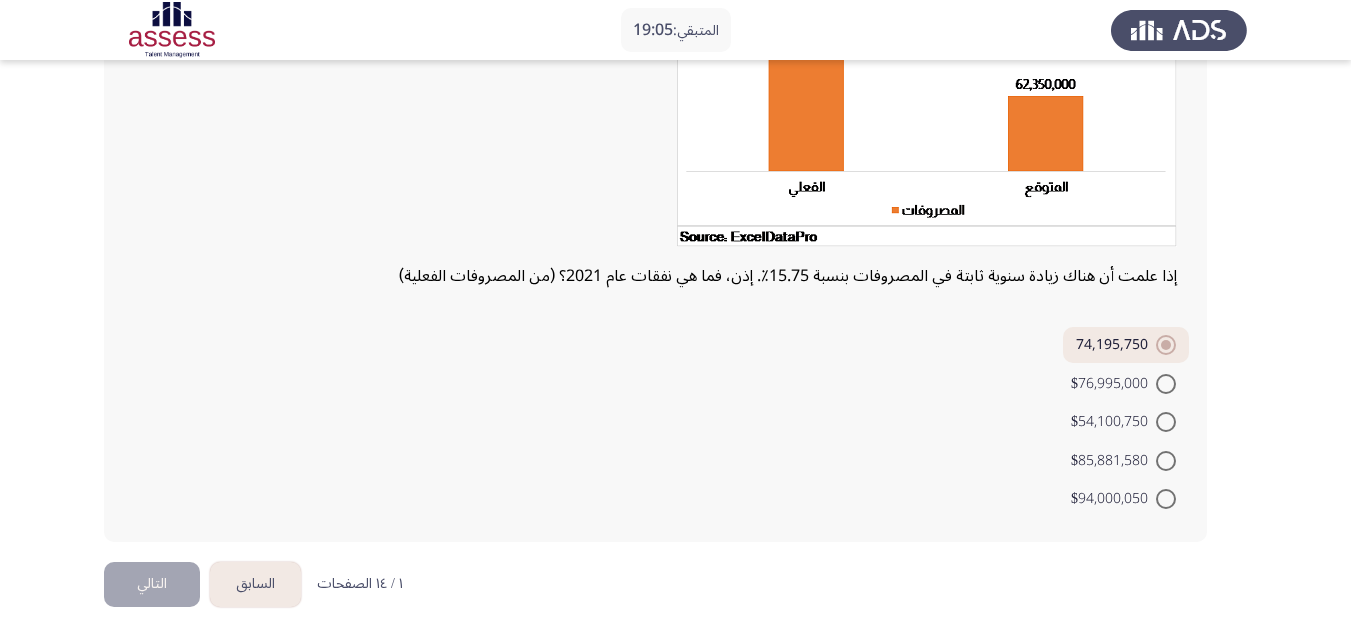 scroll, scrollTop: 273, scrollLeft: 0, axis: vertical 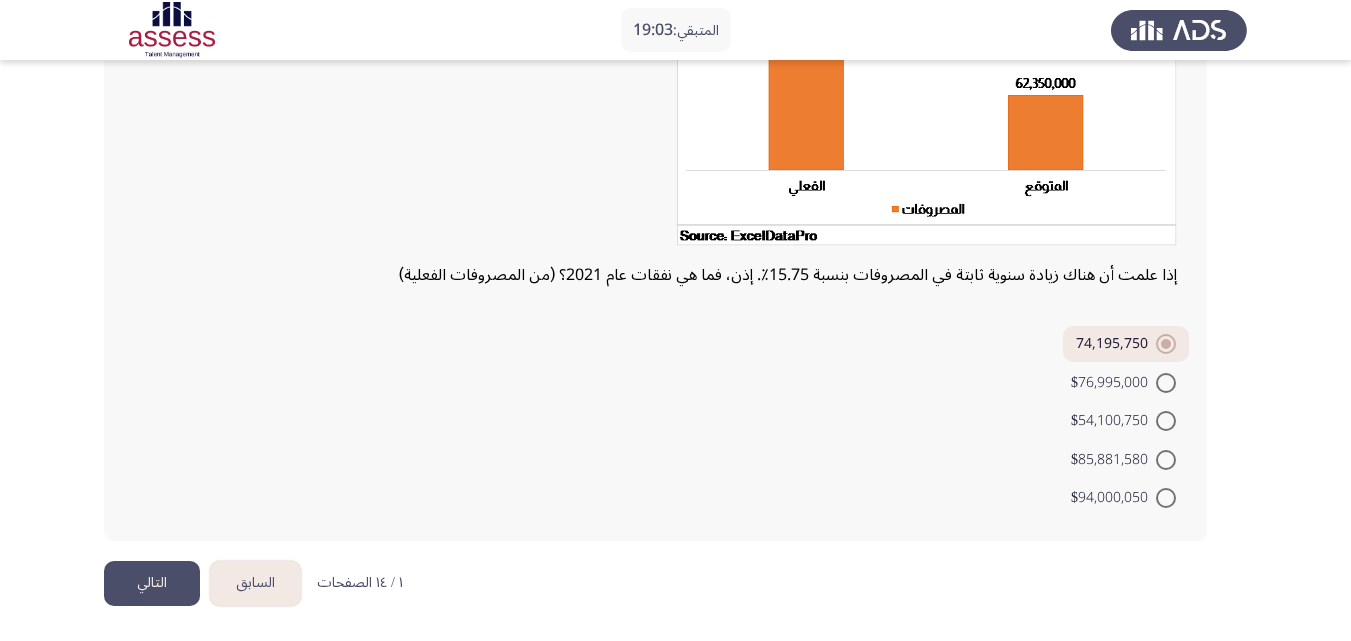 click on "التالي" 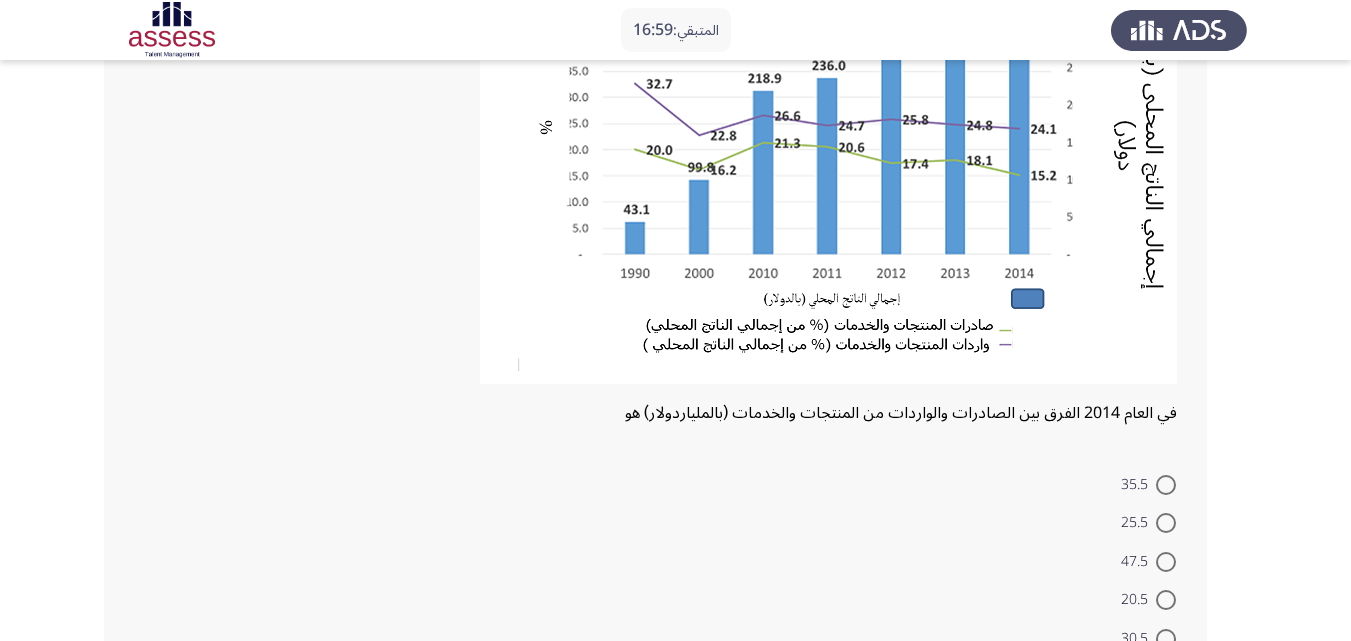 scroll, scrollTop: 333, scrollLeft: 0, axis: vertical 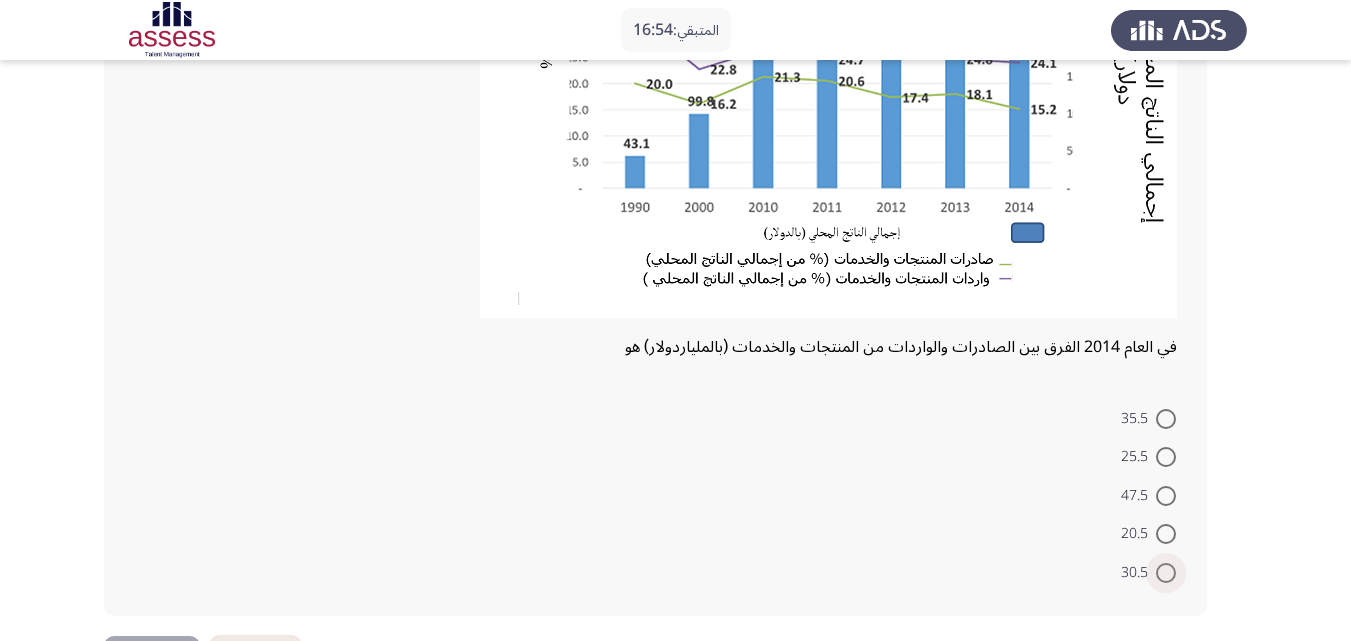 click at bounding box center (1166, 573) 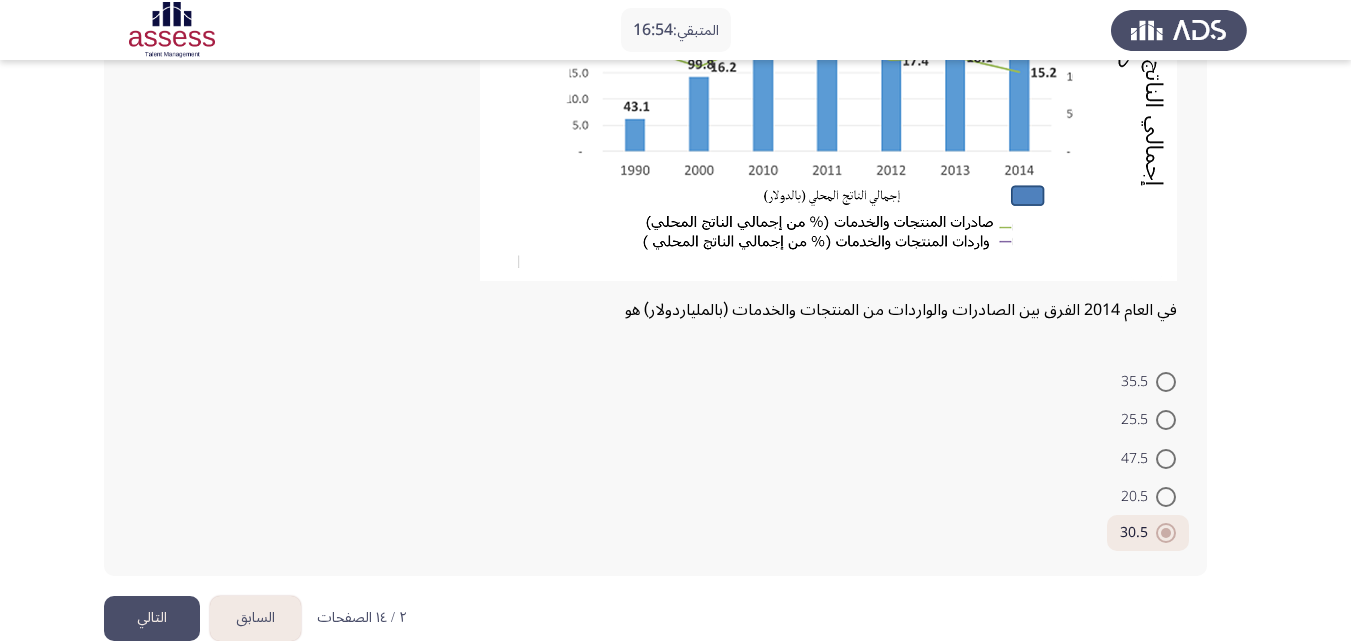 scroll, scrollTop: 405, scrollLeft: 0, axis: vertical 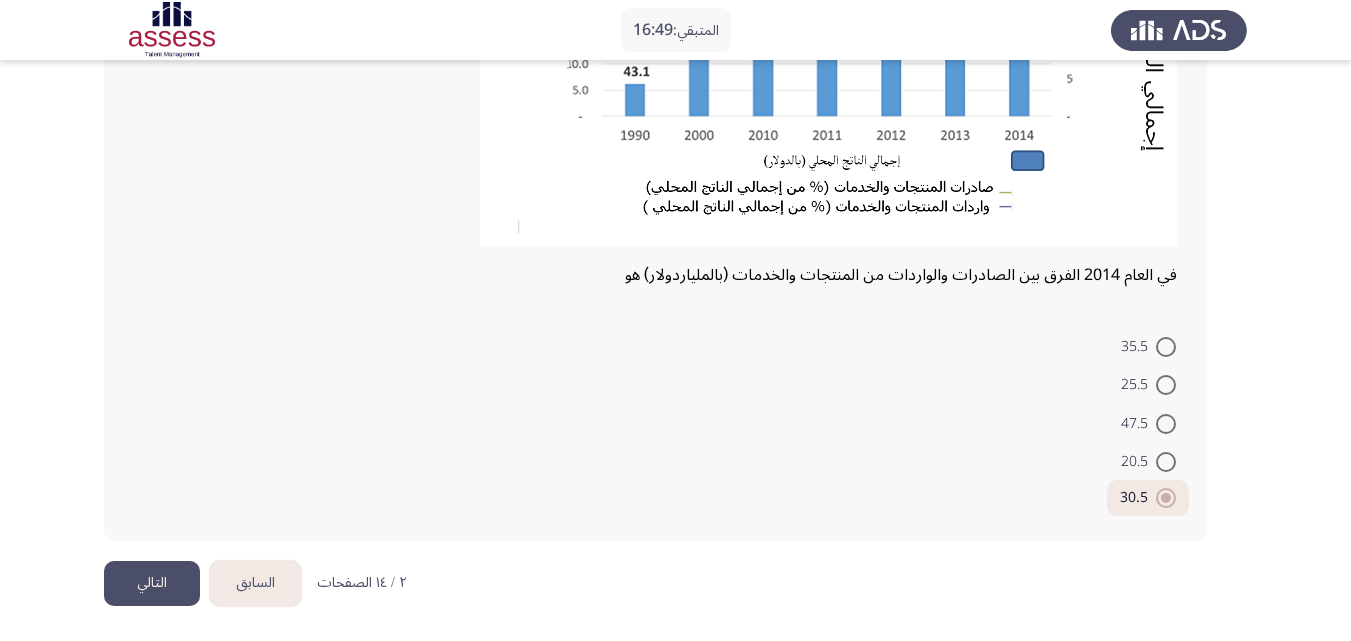click on "التالي" 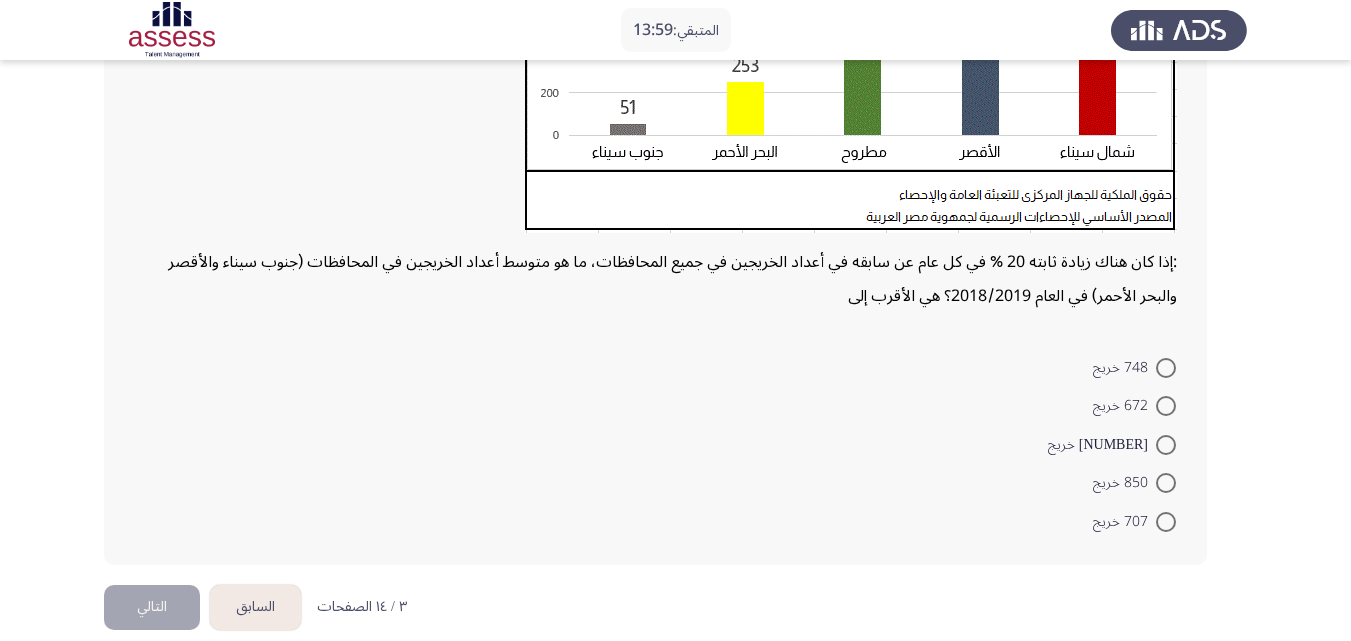 scroll, scrollTop: 533, scrollLeft: 0, axis: vertical 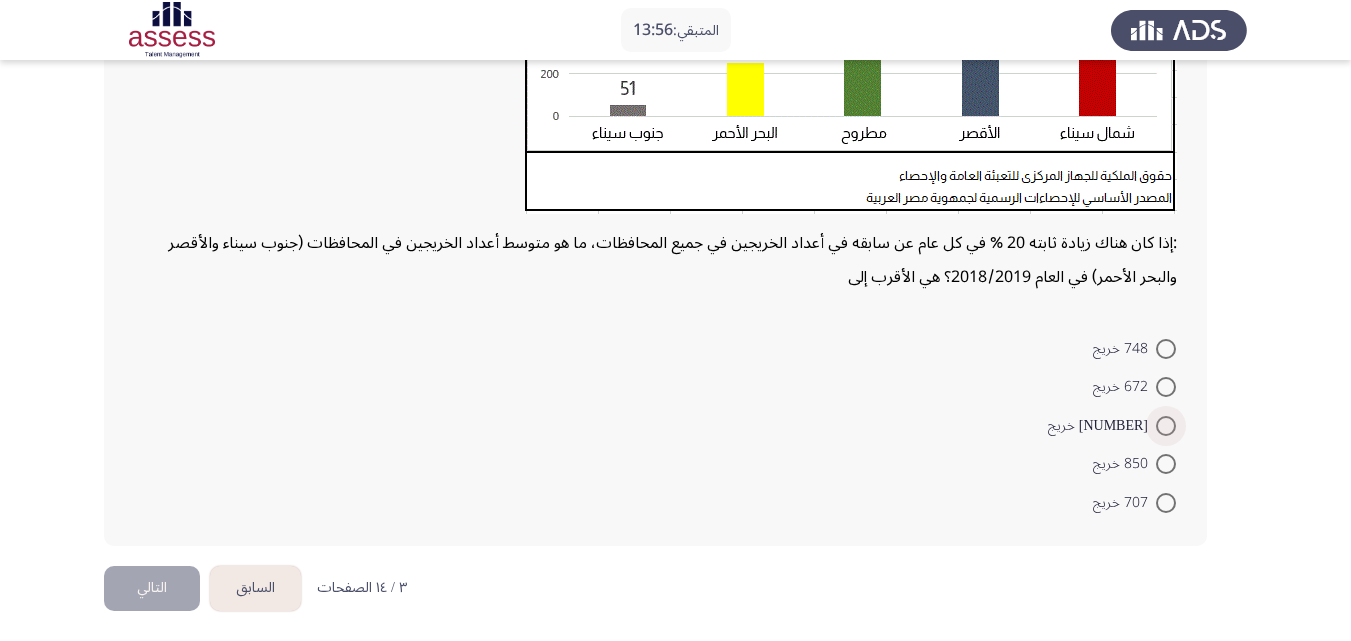 click at bounding box center (1166, 426) 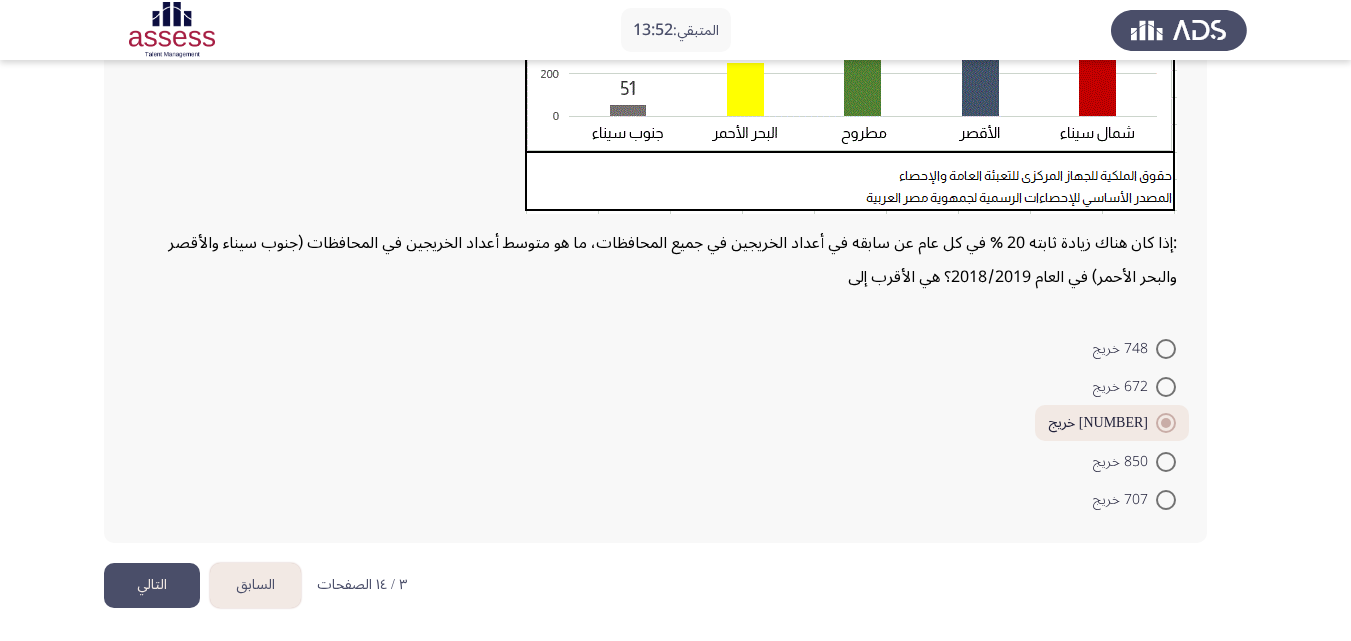 click on "التالي" 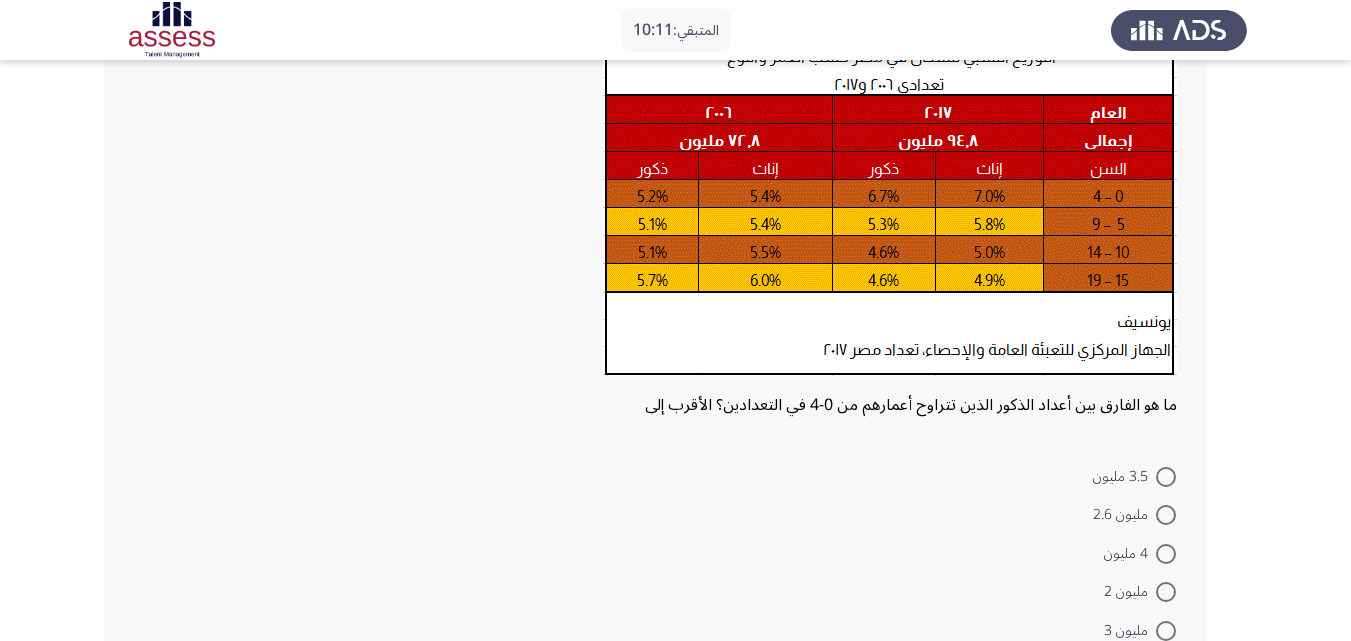 scroll, scrollTop: 233, scrollLeft: 0, axis: vertical 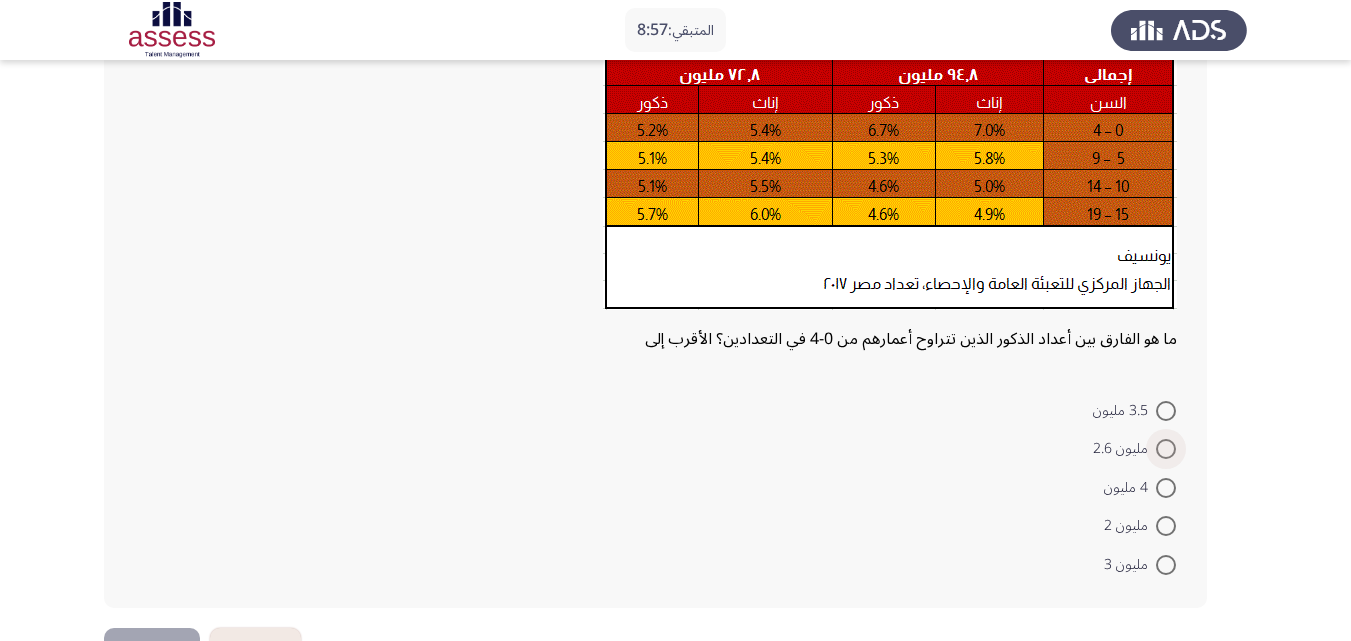 click at bounding box center (1166, 449) 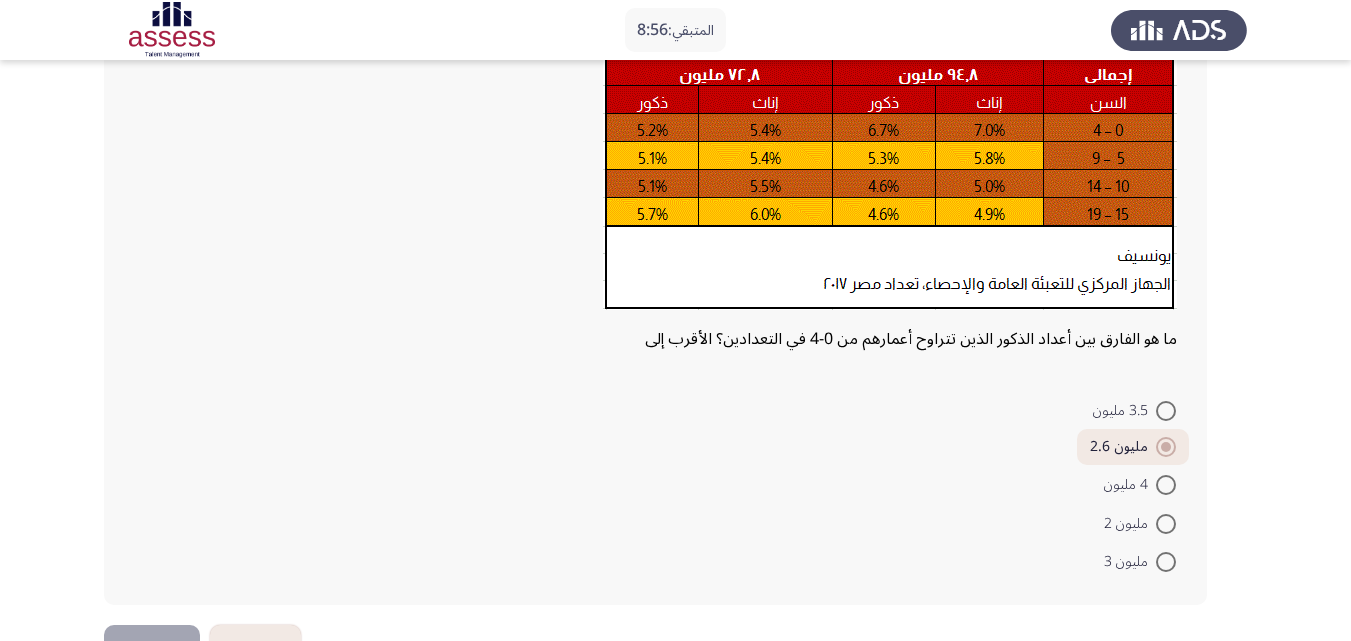 scroll, scrollTop: 297, scrollLeft: 0, axis: vertical 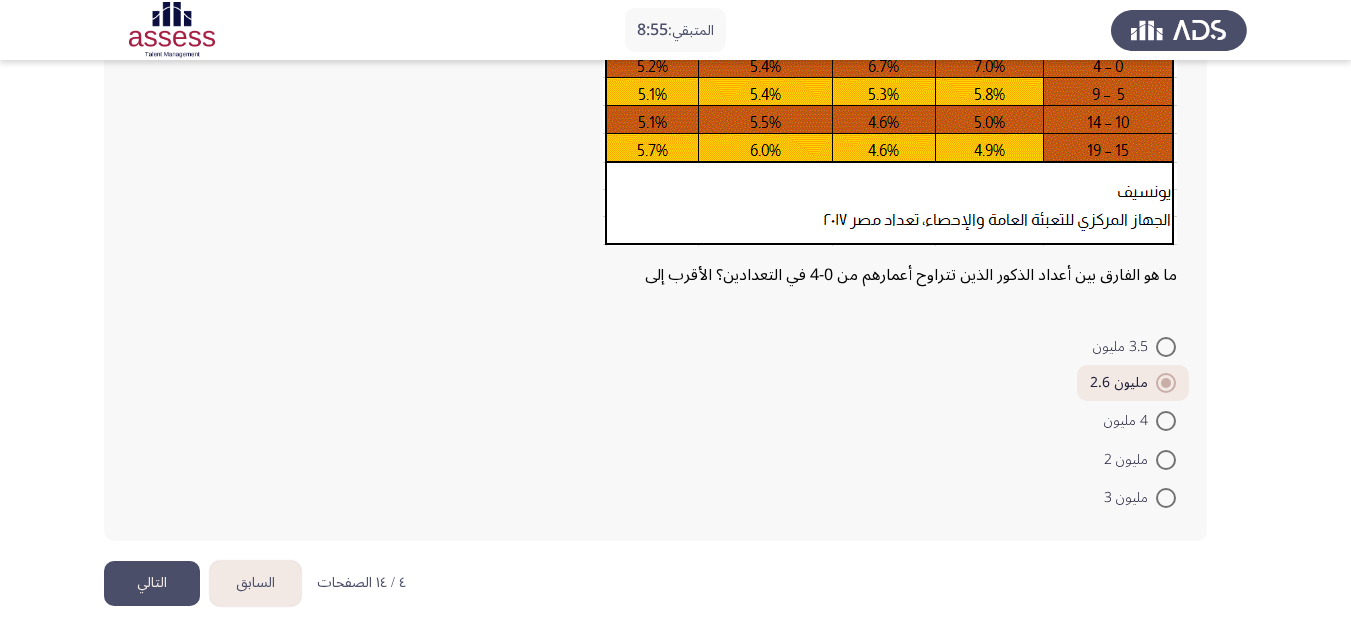 click on "المتبقي: 8:55 السابق
ASSESS Aptitude (FOCUS) - Analytical Thinking التالي ما هو الفارق بين أعداد الذكور الذين تتراوح أعمارهم من 0-4 في التعدادين؟ الأقرب إلى 3.5 مليون مليون 2.6 4 مليون مليون 2 مليون 3 ٤ / ١٤ الصفحات السابق
التالي" at bounding box center [675, 172] 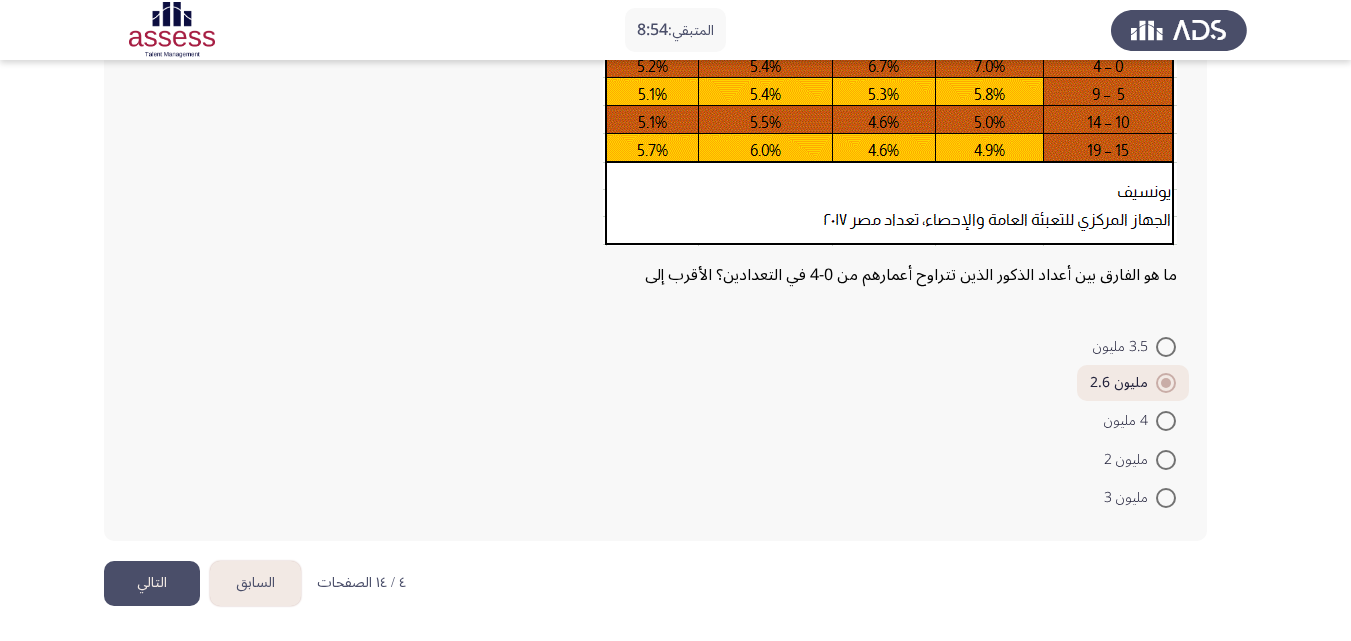 click on "التالي" 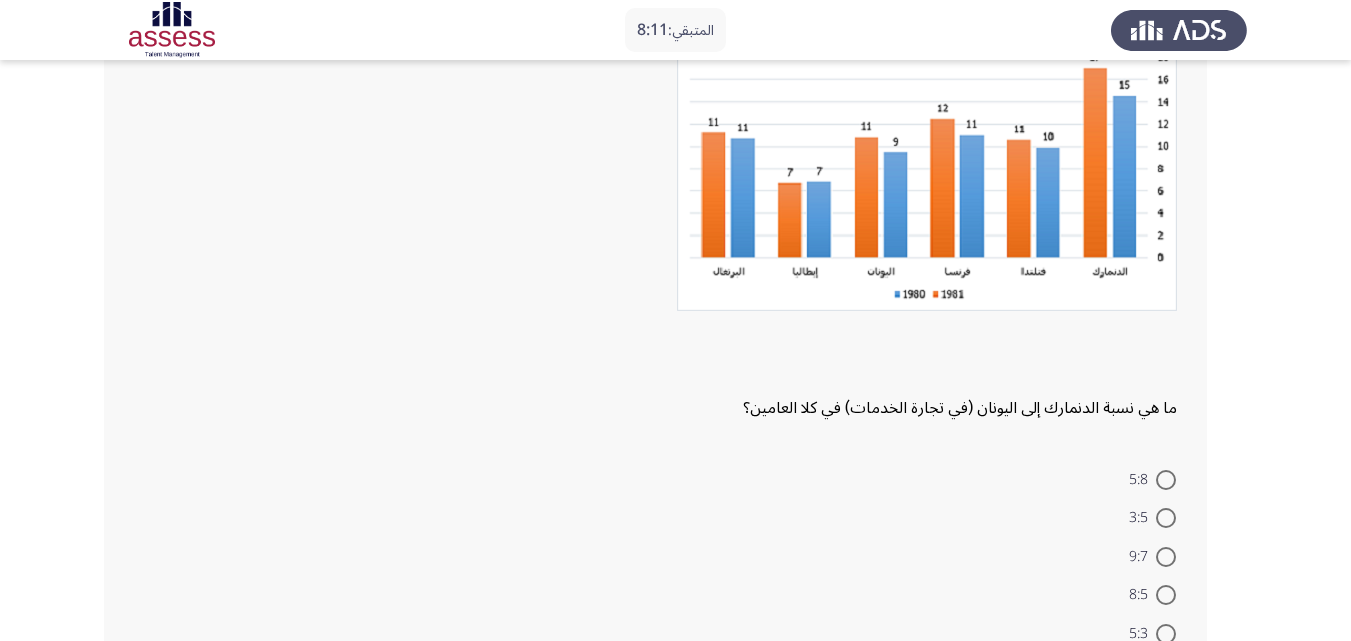 scroll, scrollTop: 200, scrollLeft: 0, axis: vertical 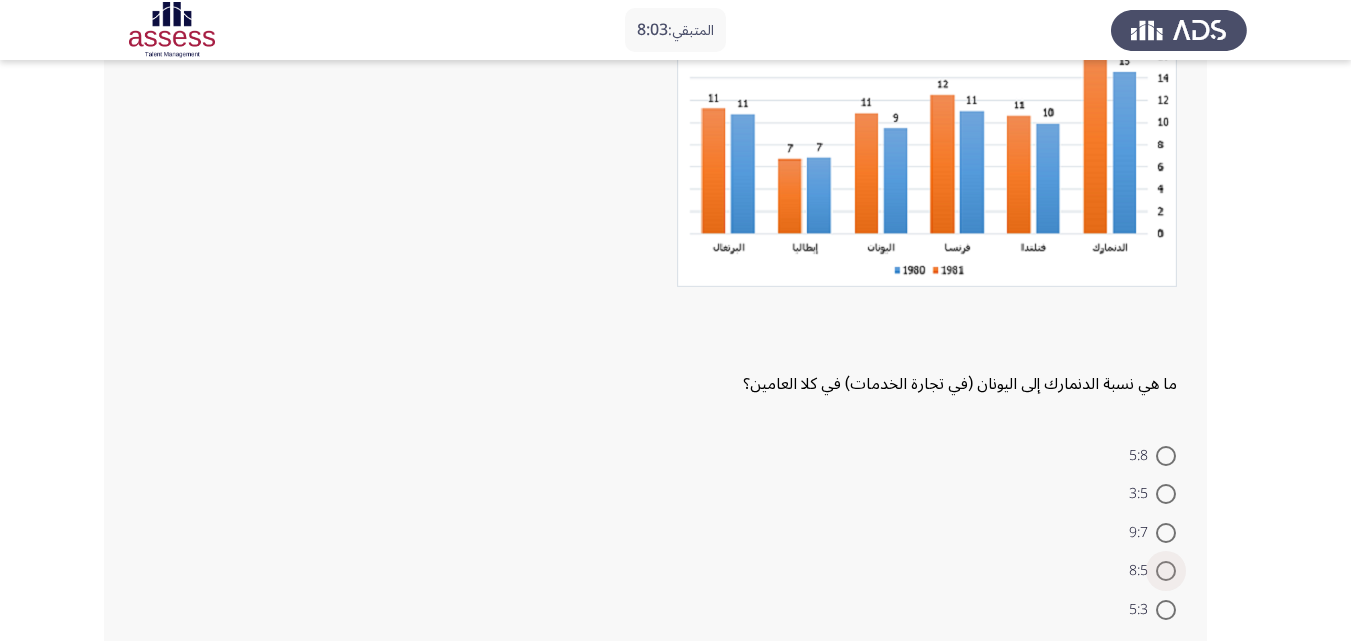 click at bounding box center (1166, 571) 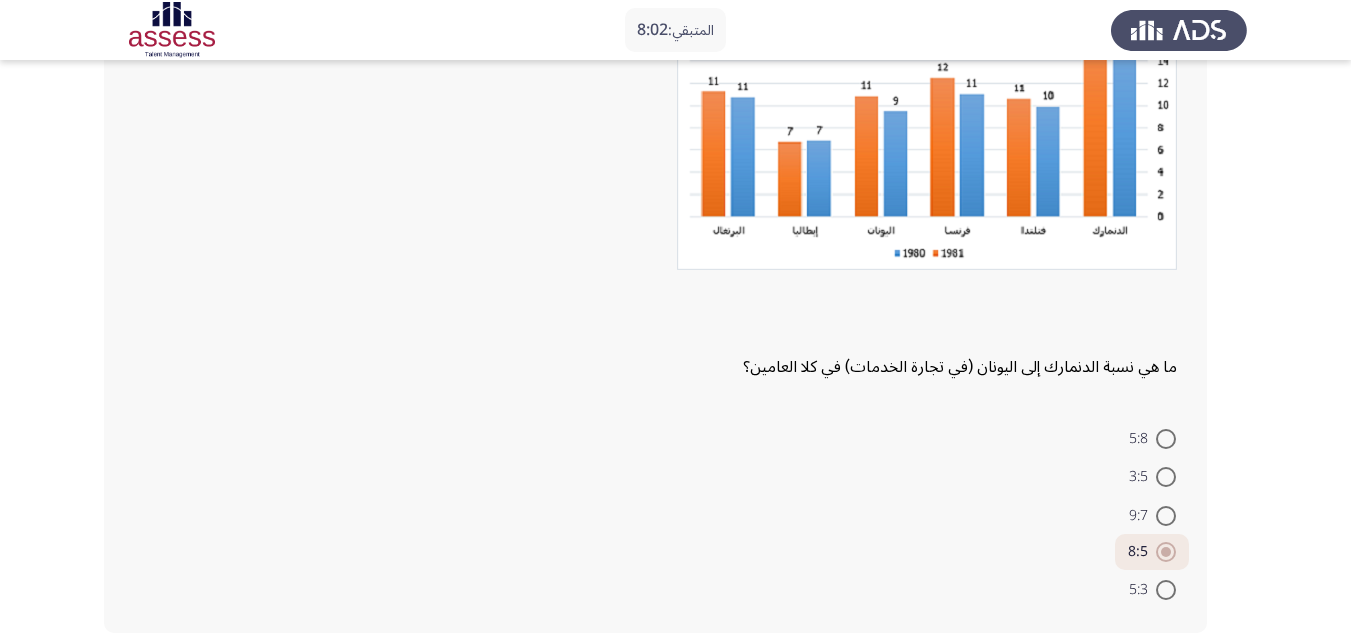 scroll, scrollTop: 309, scrollLeft: 0, axis: vertical 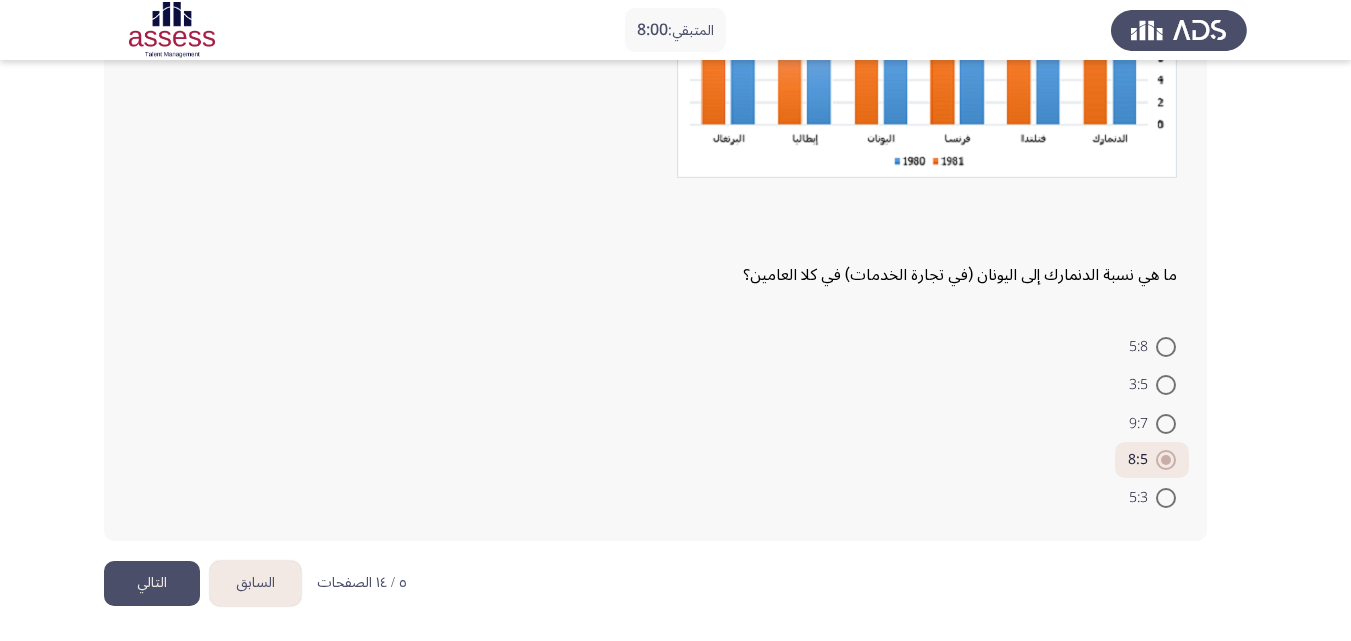 drag, startPoint x: 148, startPoint y: 598, endPoint x: 136, endPoint y: 602, distance: 12.649111 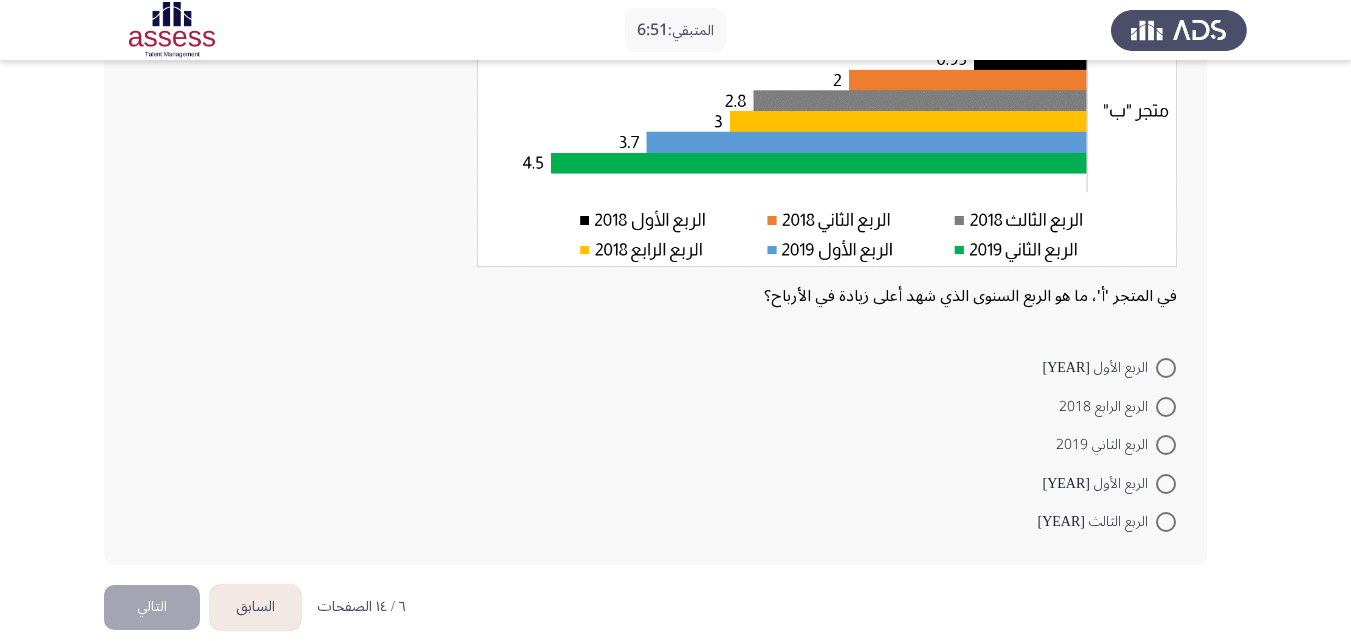scroll, scrollTop: 333, scrollLeft: 0, axis: vertical 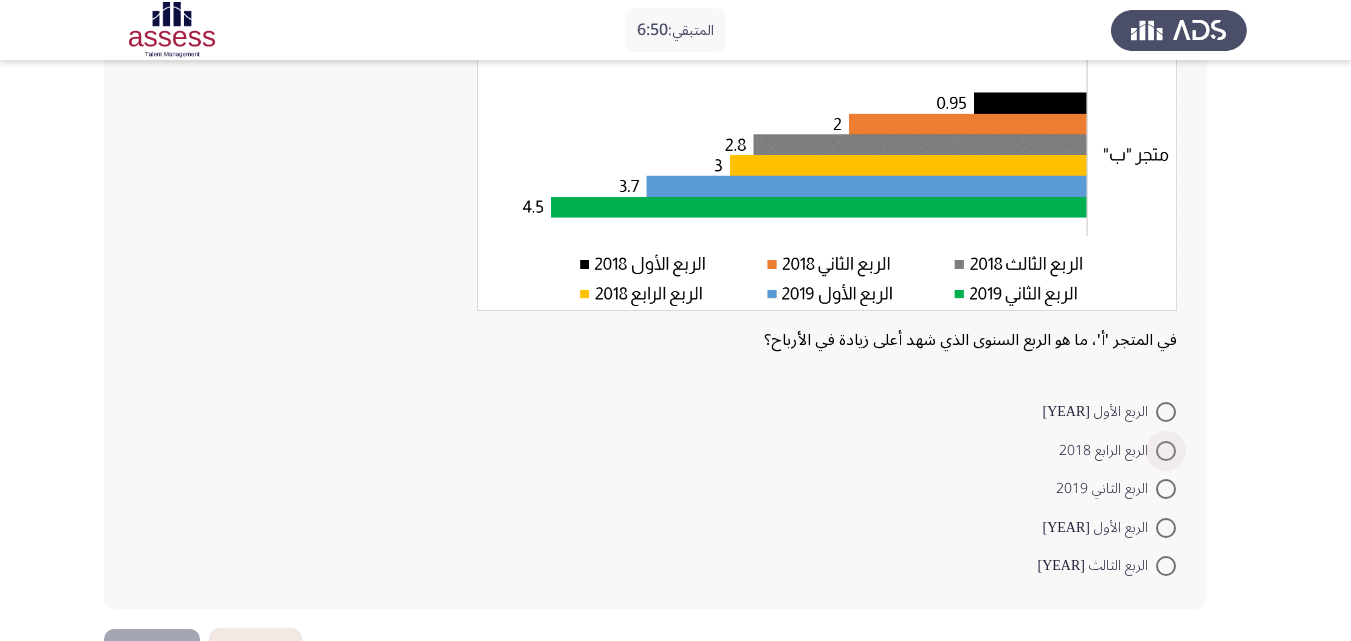 click at bounding box center (1166, 451) 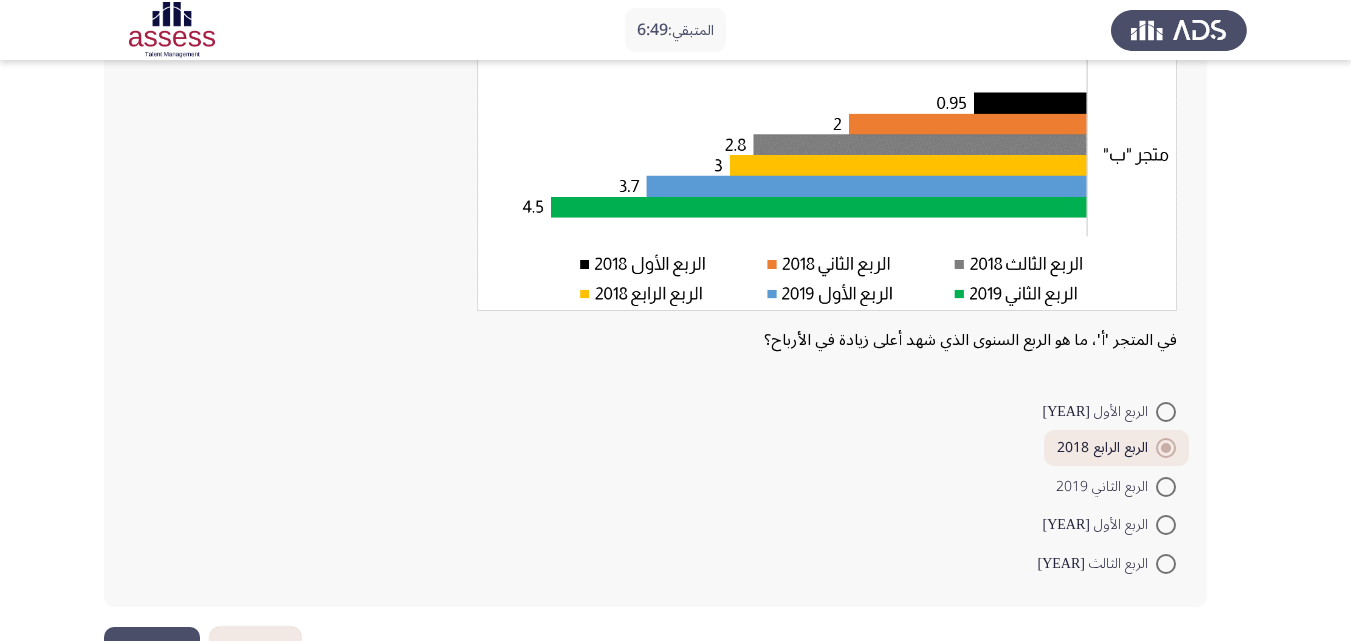 scroll, scrollTop: 399, scrollLeft: 0, axis: vertical 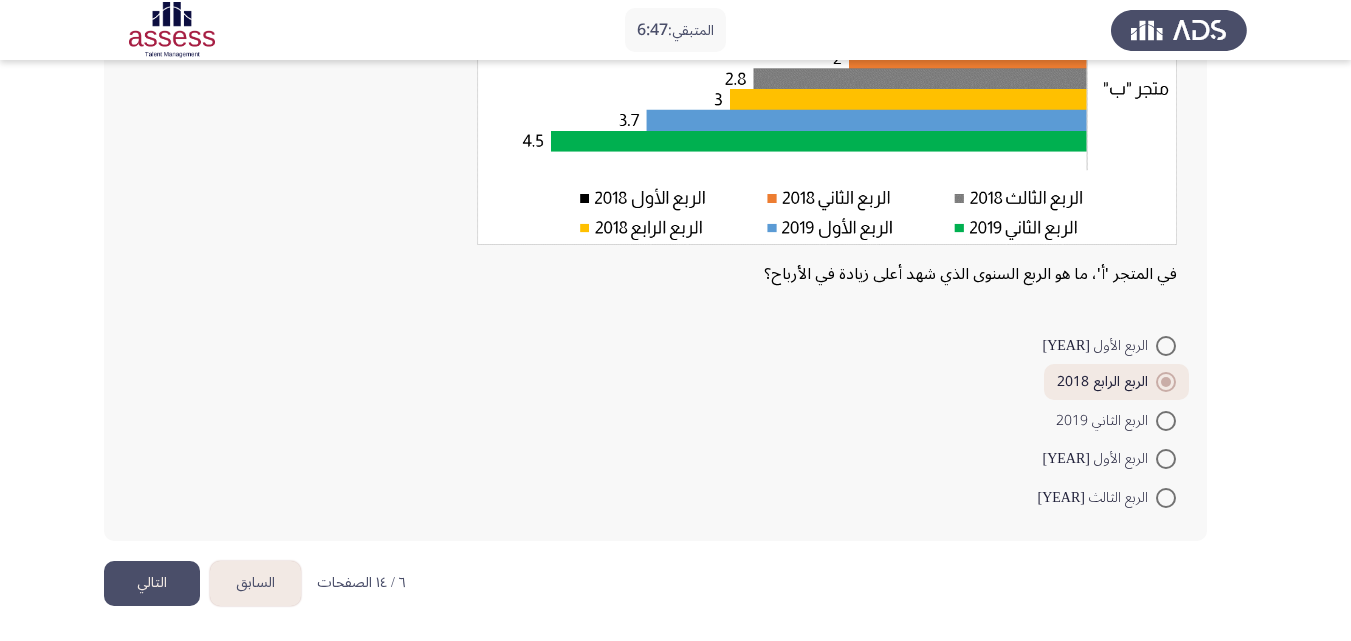 click on "التالي" 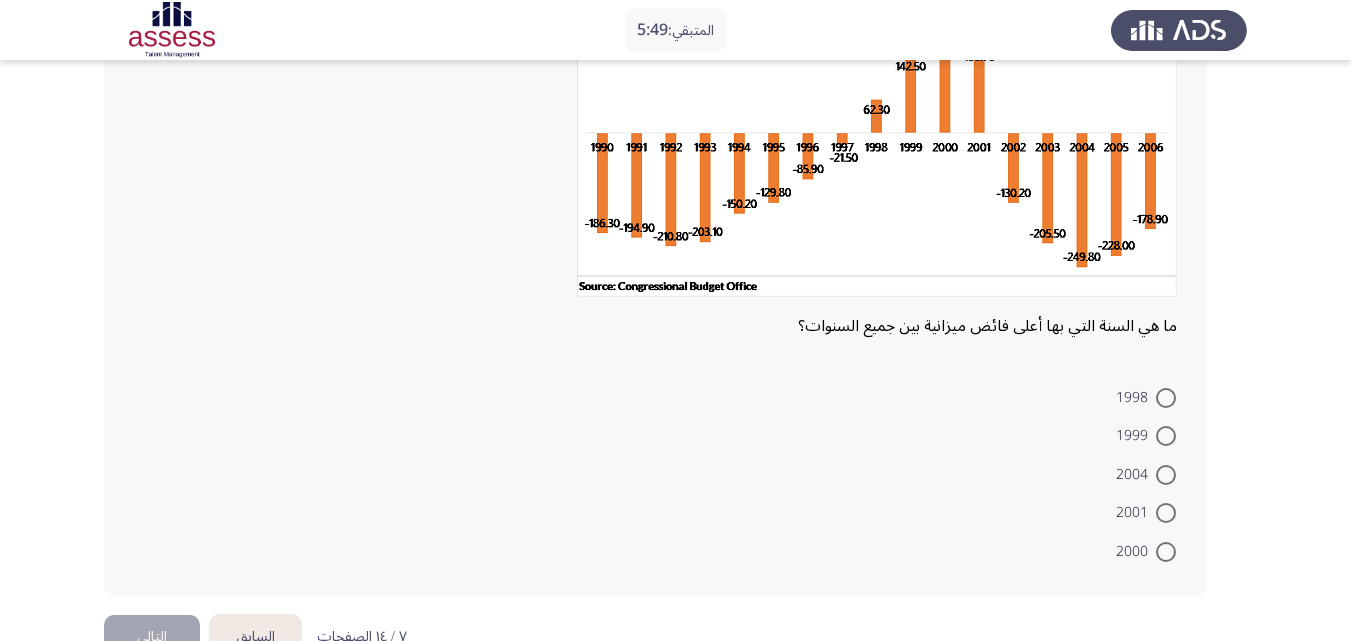 scroll, scrollTop: 200, scrollLeft: 0, axis: vertical 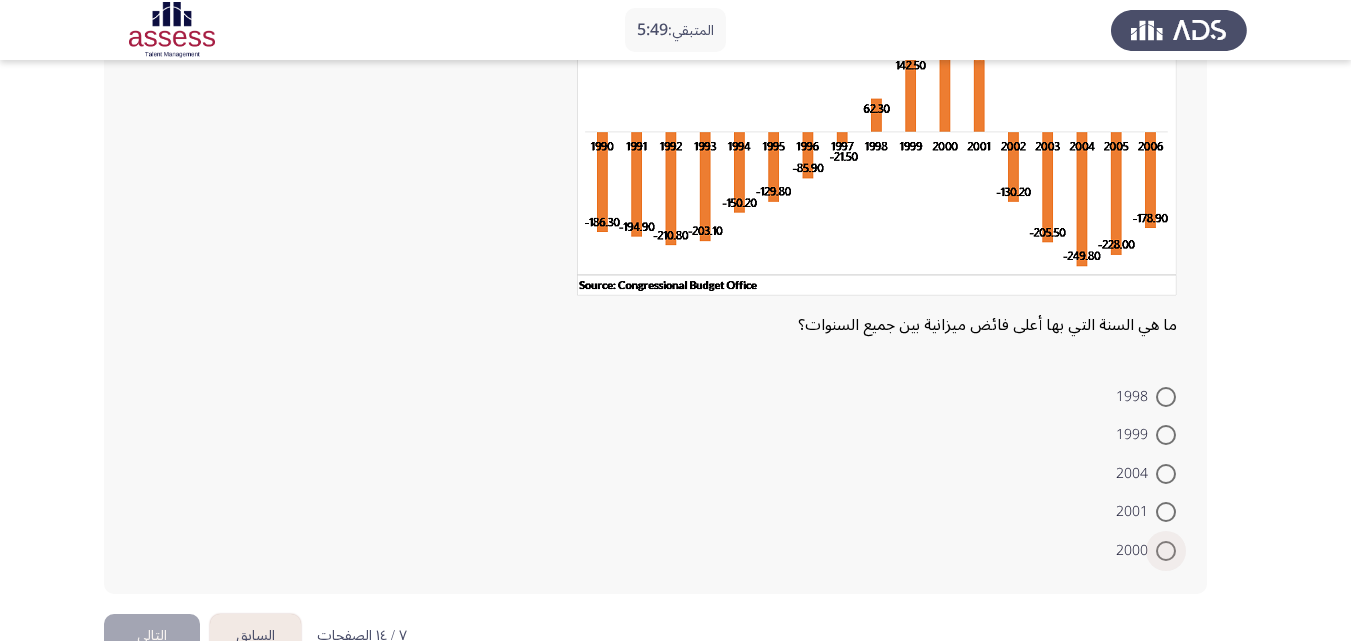click at bounding box center (1166, 551) 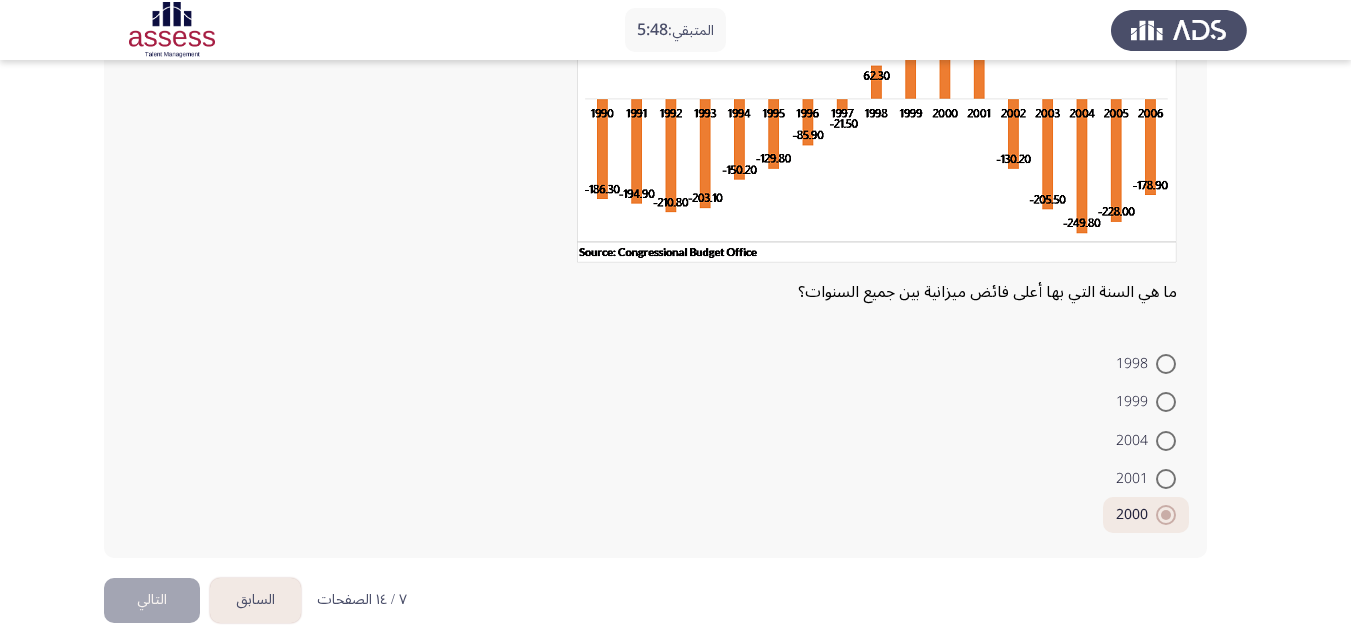 scroll, scrollTop: 250, scrollLeft: 0, axis: vertical 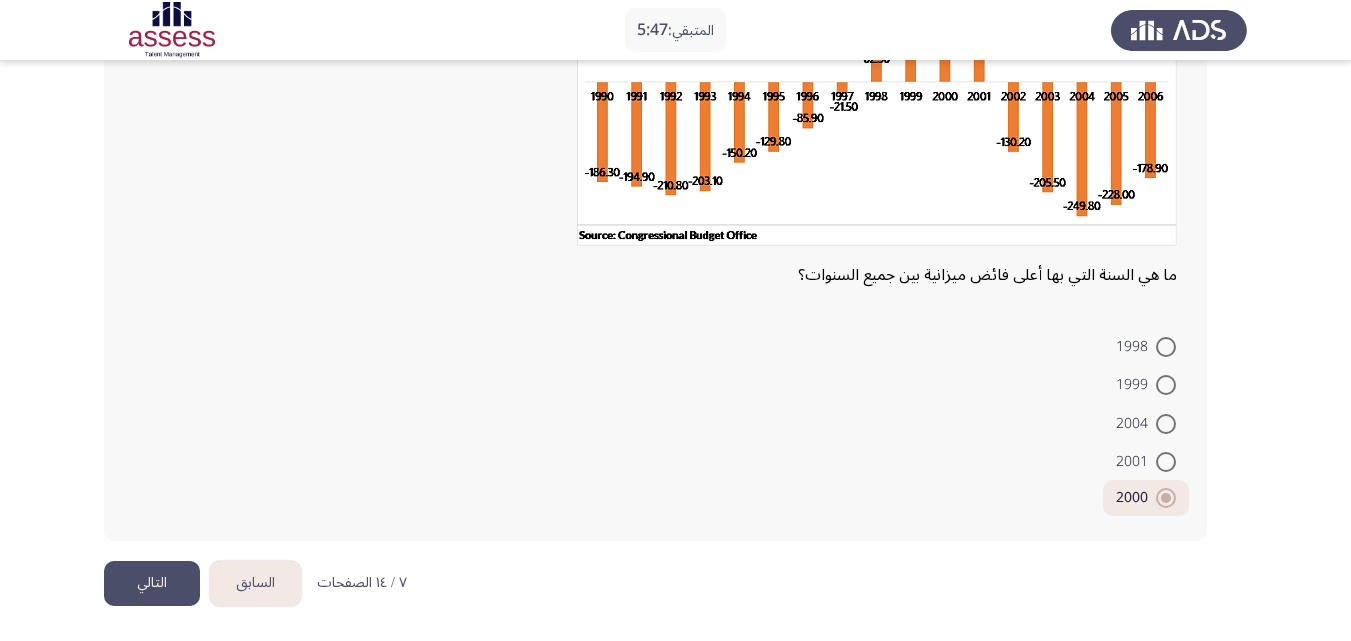 click on "التالي" 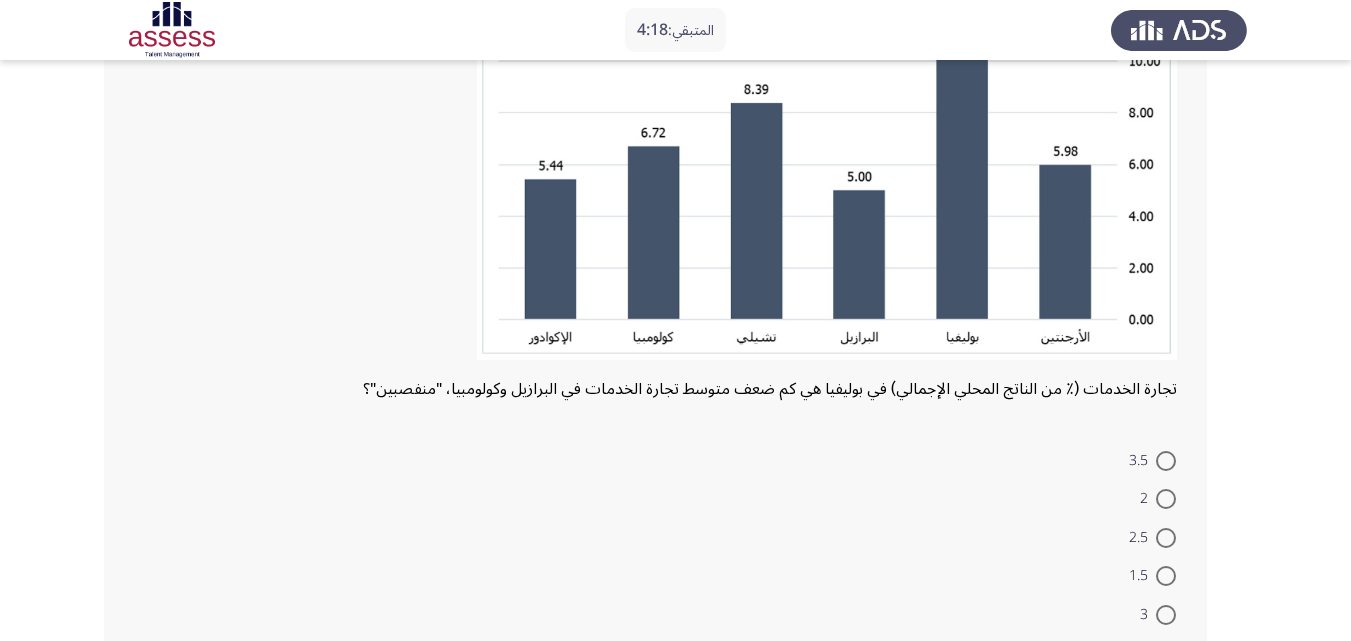 scroll, scrollTop: 333, scrollLeft: 0, axis: vertical 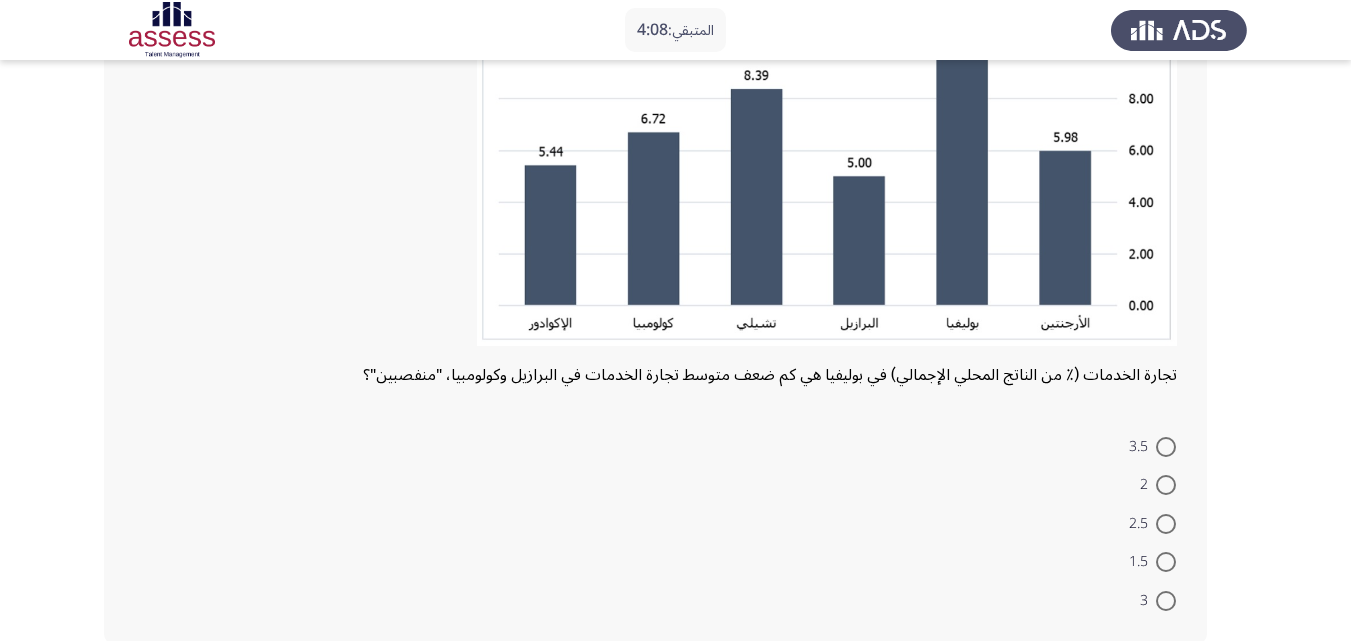 click at bounding box center (1166, 447) 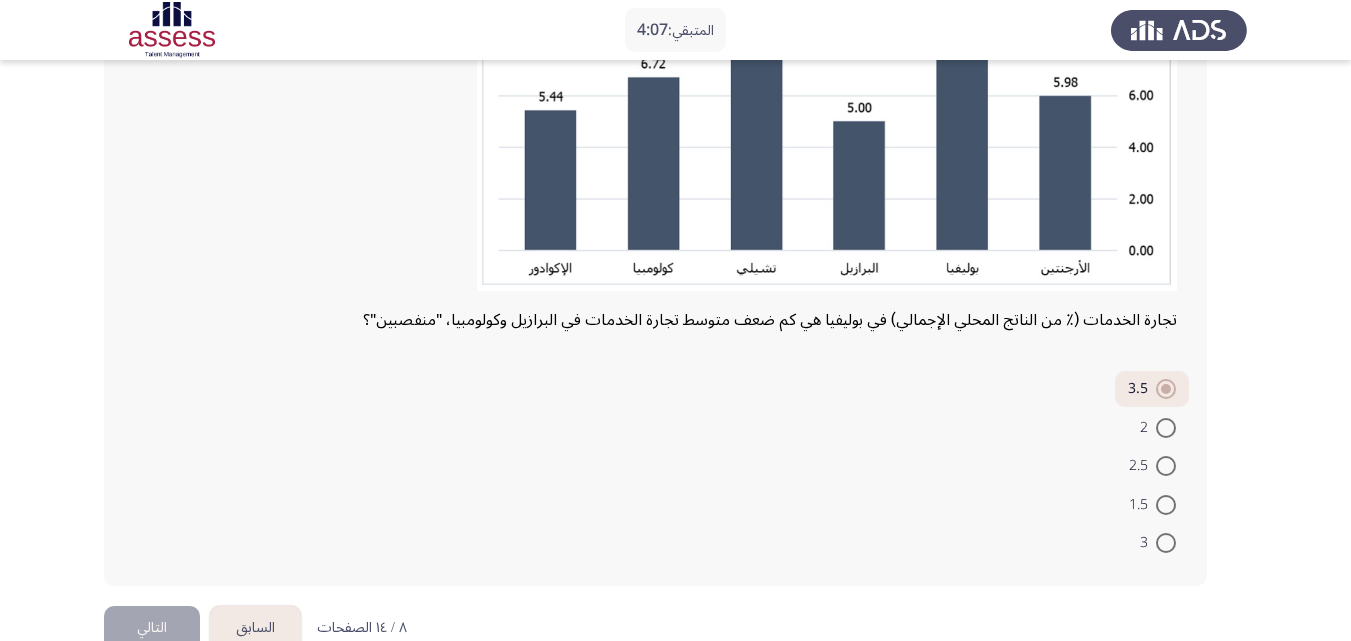 scroll, scrollTop: 433, scrollLeft: 0, axis: vertical 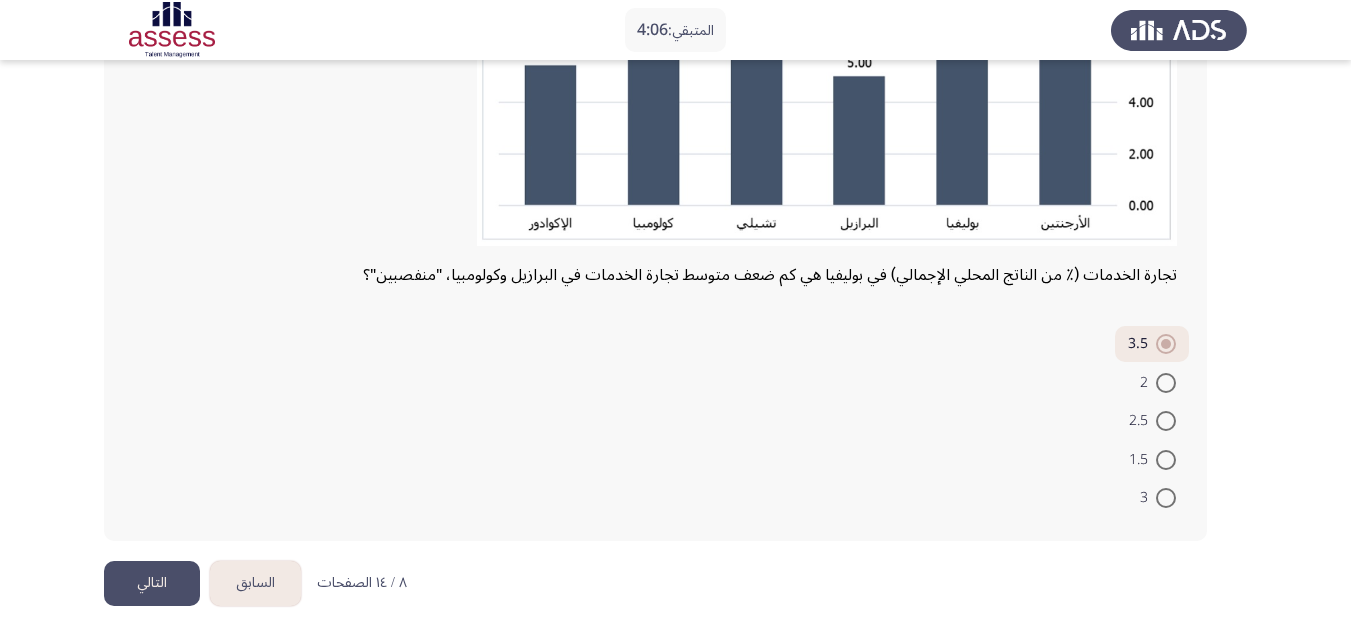 click on "التالي" 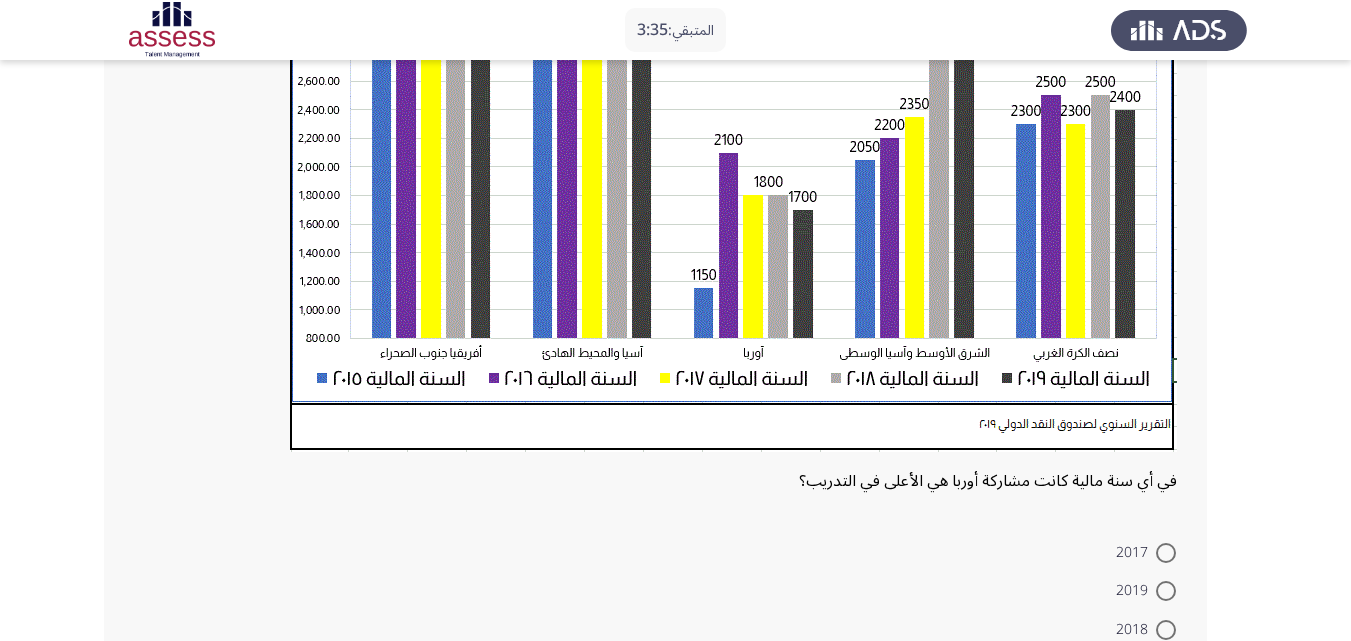scroll, scrollTop: 533, scrollLeft: 0, axis: vertical 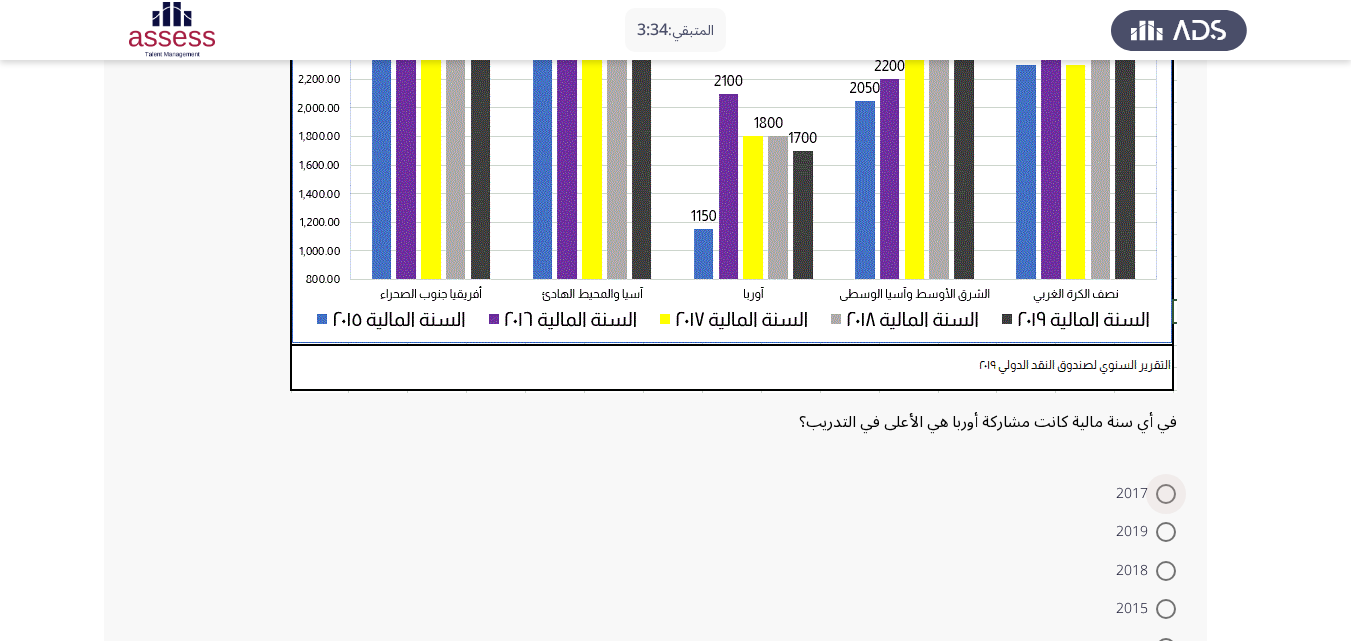 click at bounding box center (1166, 494) 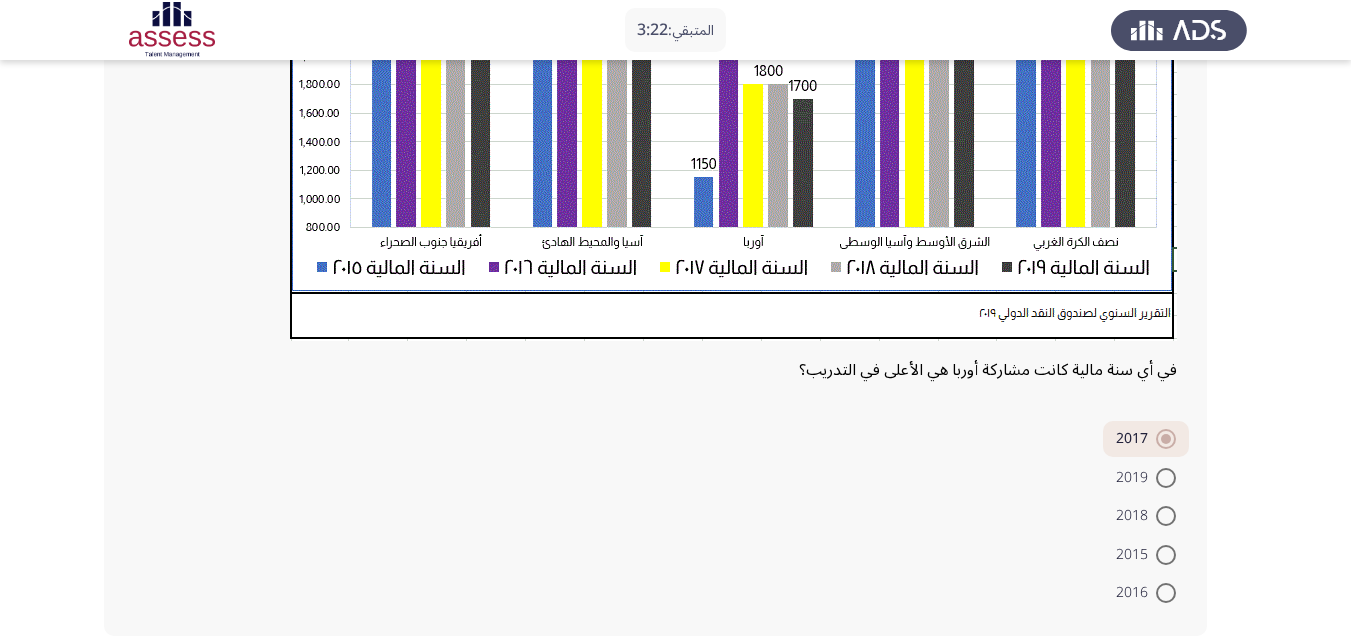 scroll, scrollTop: 600, scrollLeft: 0, axis: vertical 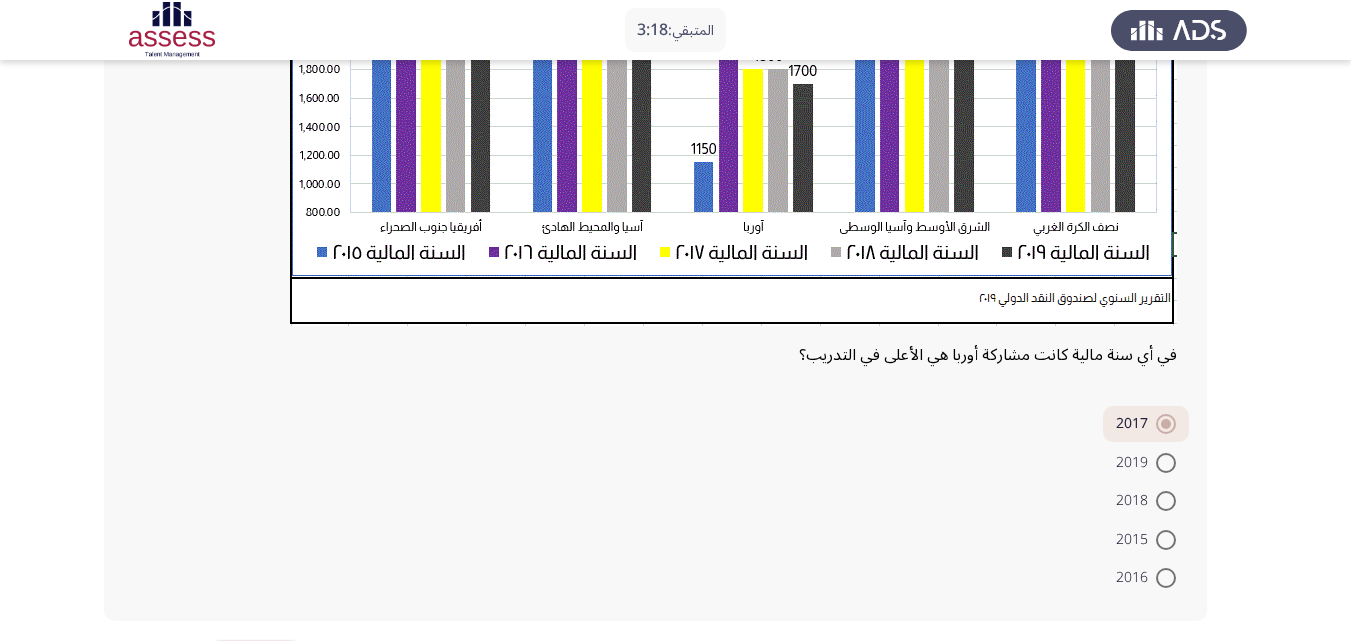 click at bounding box center [1166, 540] 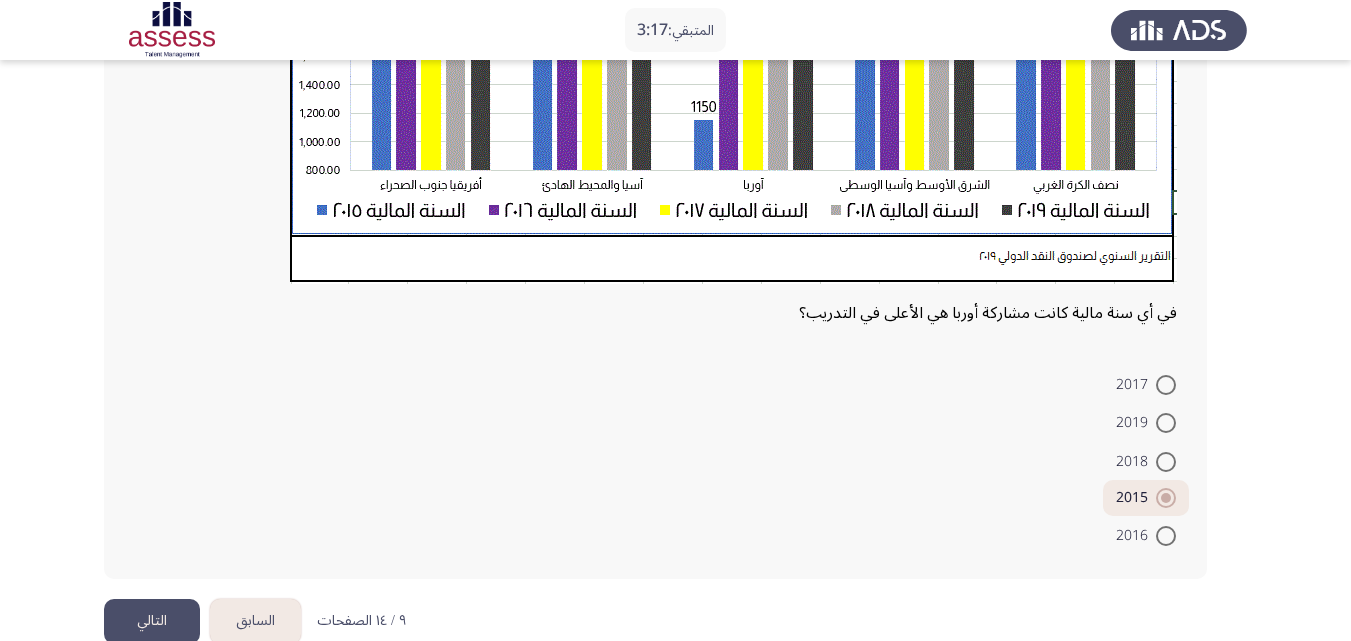 scroll, scrollTop: 680, scrollLeft: 0, axis: vertical 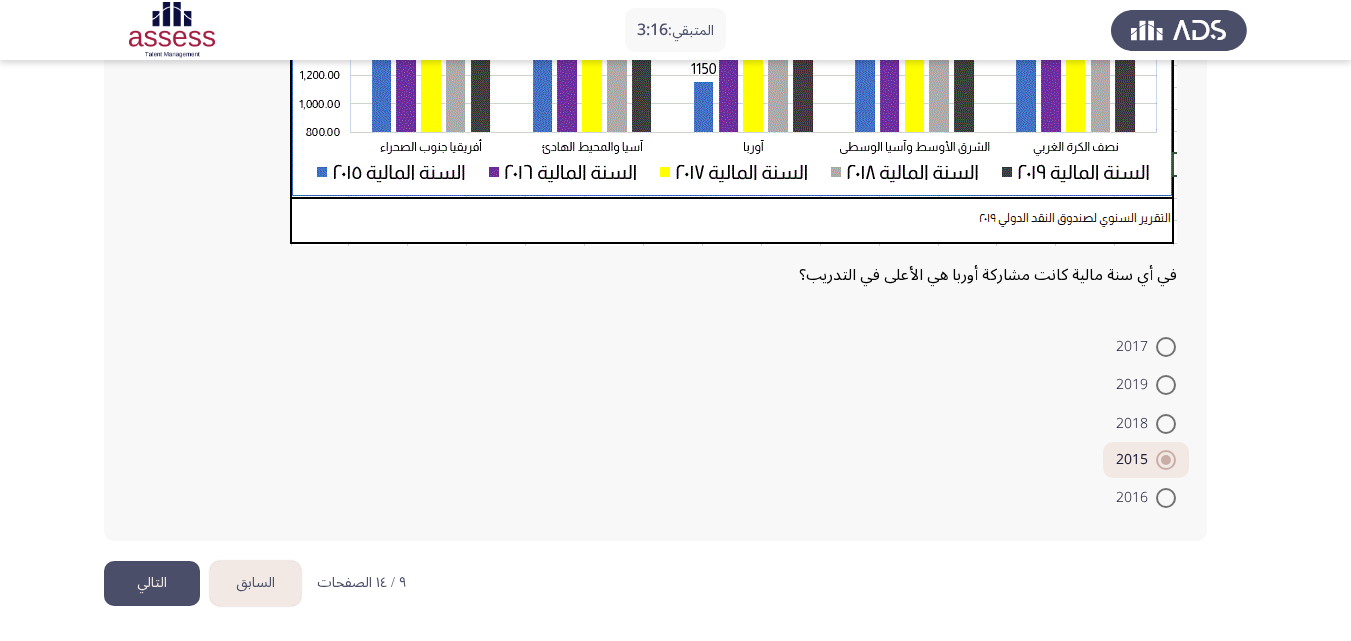 click on "التالي" 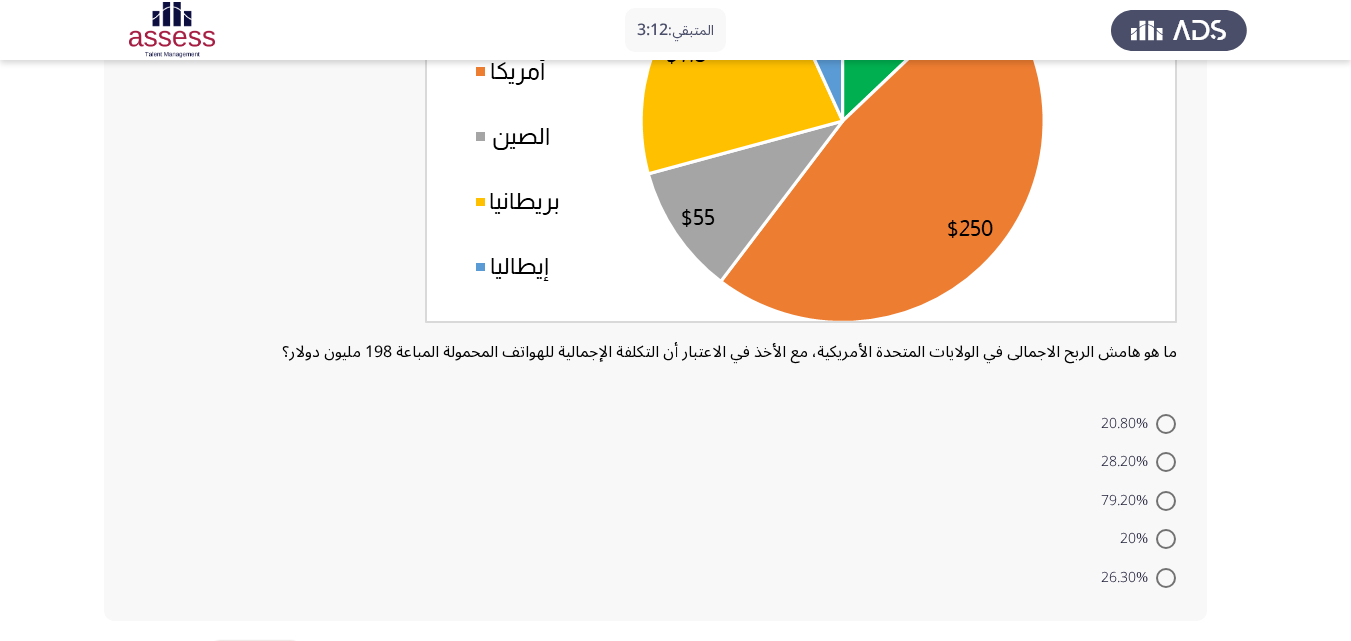 scroll, scrollTop: 333, scrollLeft: 0, axis: vertical 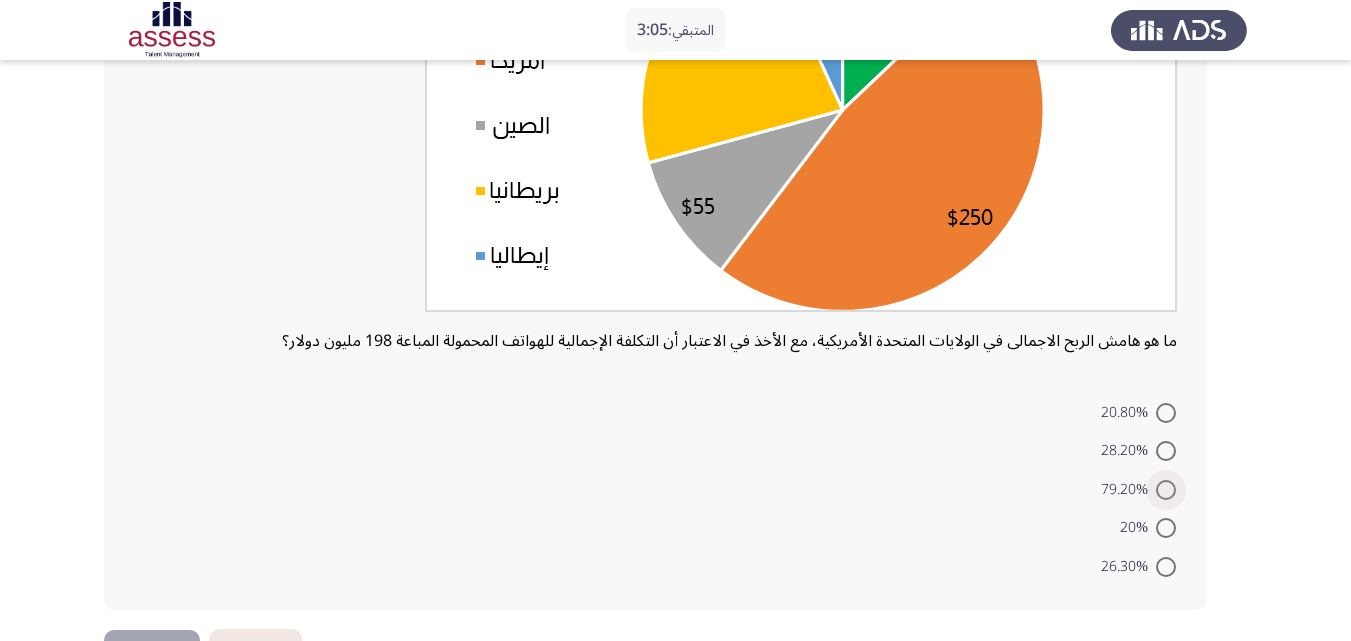 click at bounding box center [1166, 490] 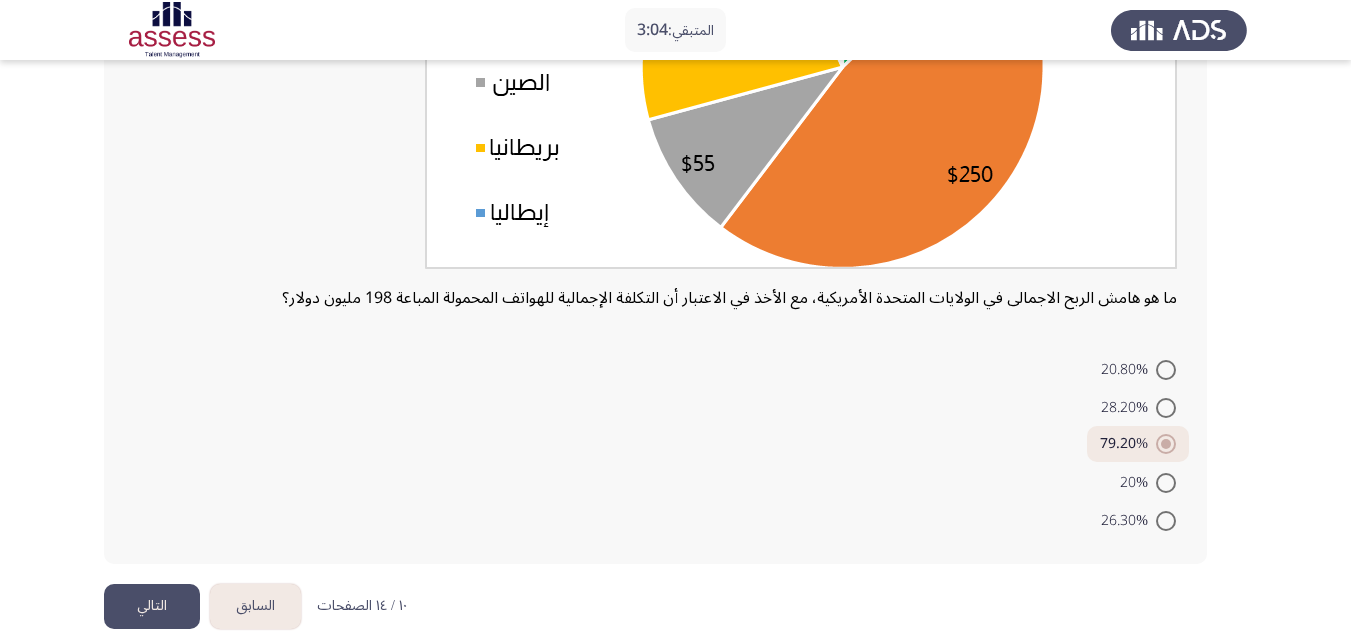 scroll, scrollTop: 399, scrollLeft: 0, axis: vertical 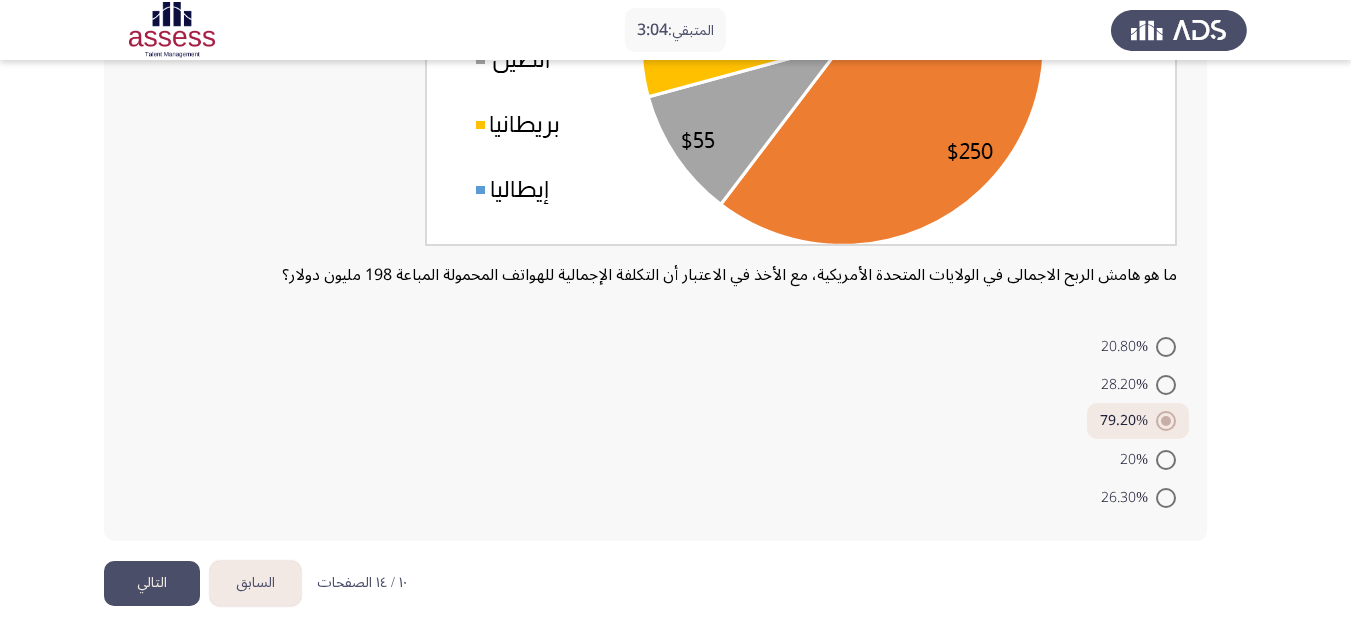 click on "التالي" 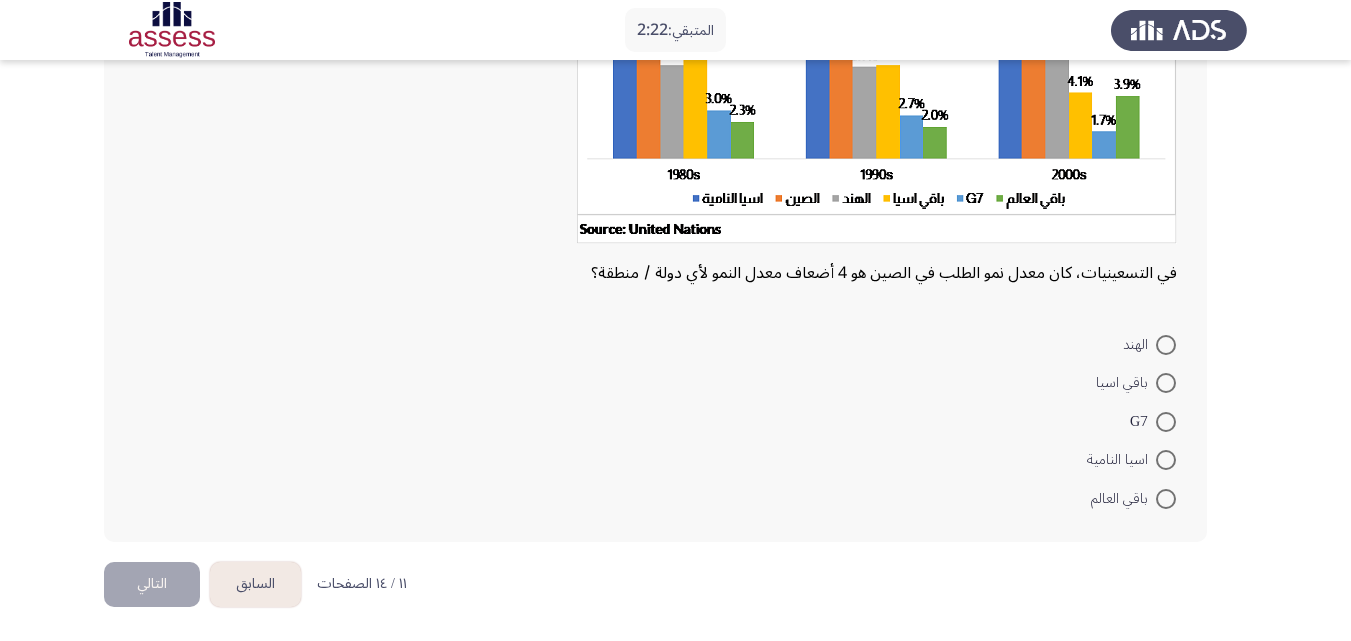 scroll, scrollTop: 266, scrollLeft: 0, axis: vertical 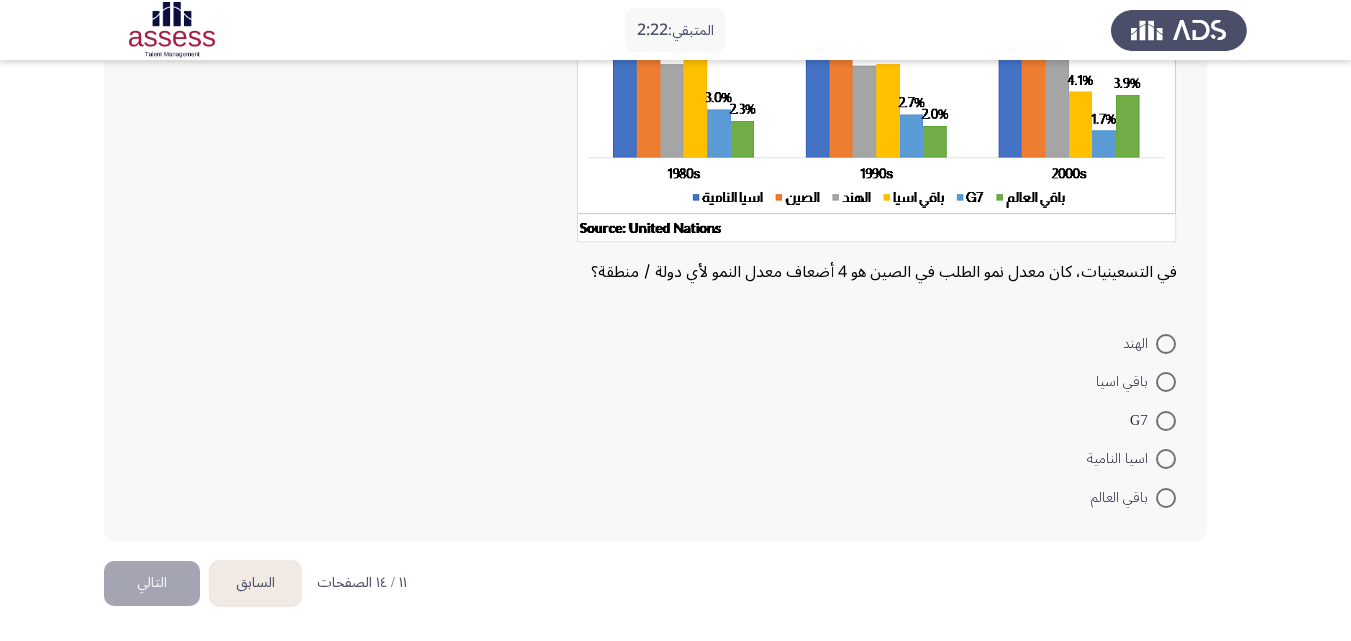 click at bounding box center [1166, 459] 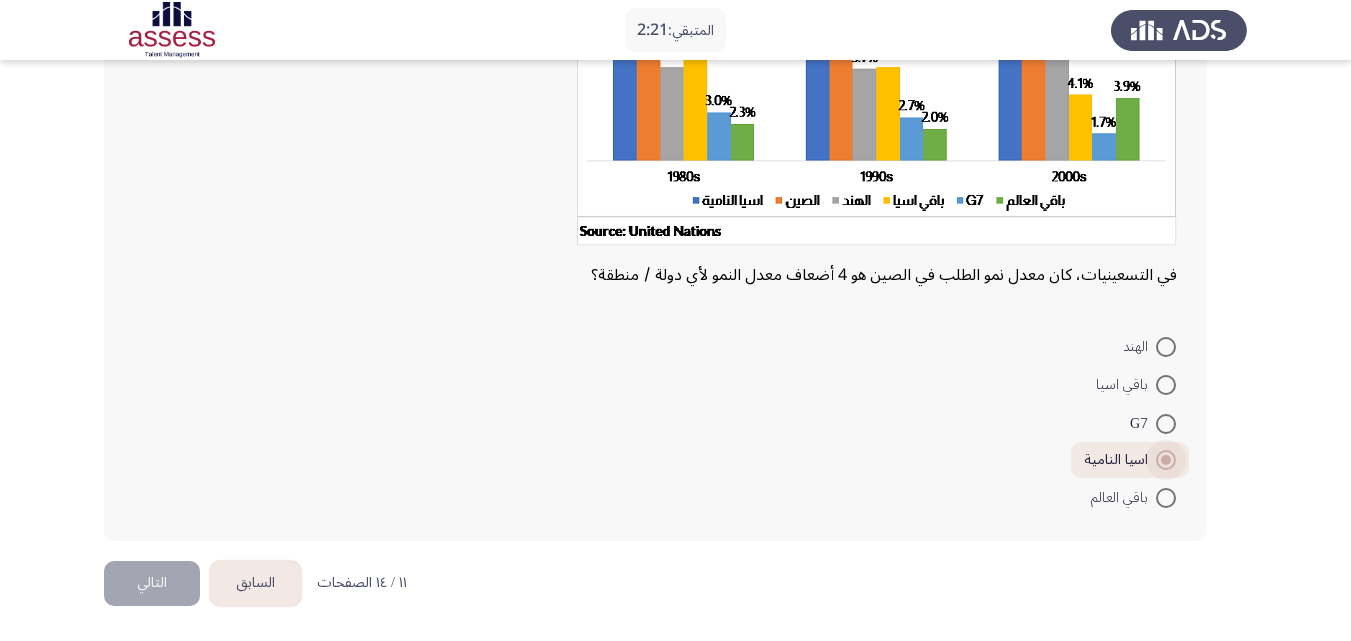scroll, scrollTop: 263, scrollLeft: 0, axis: vertical 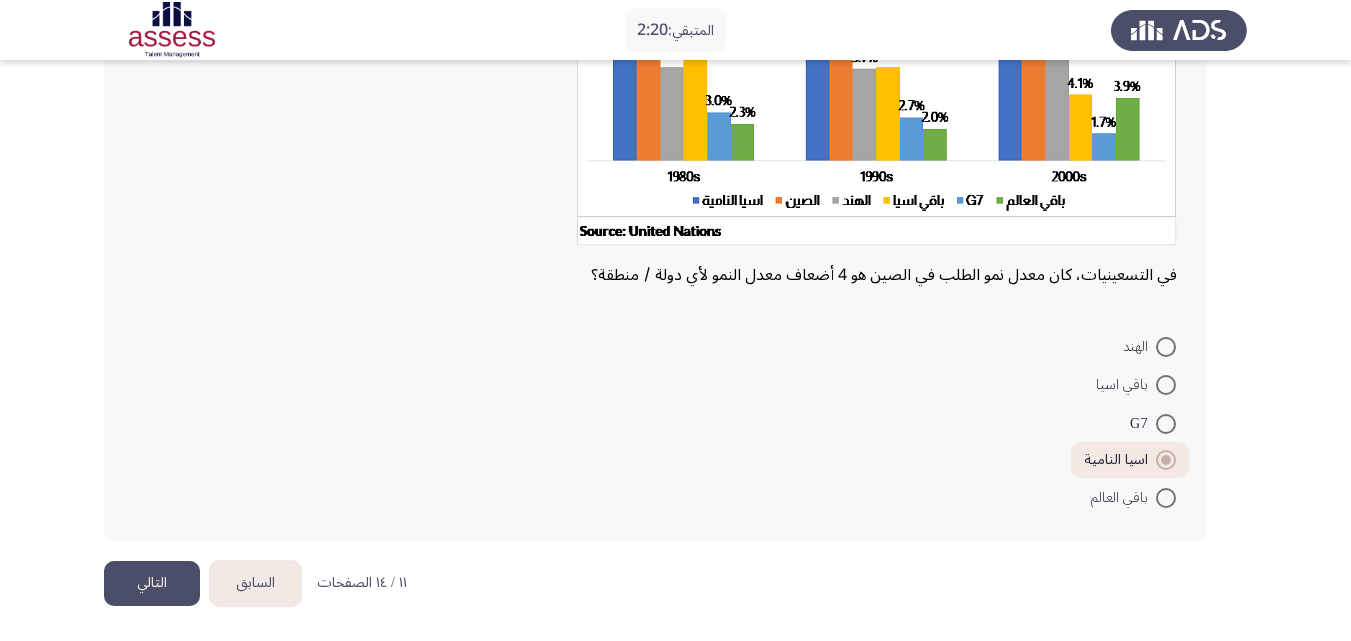 click on "التالي" 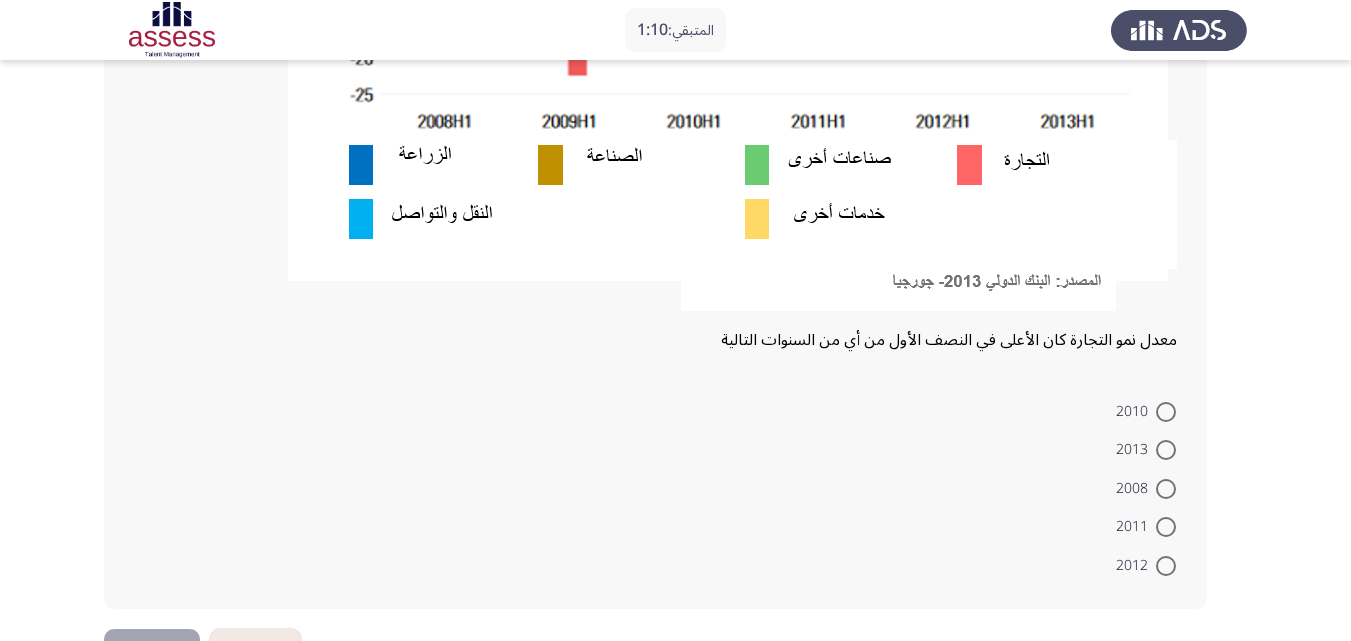 scroll, scrollTop: 667, scrollLeft: 0, axis: vertical 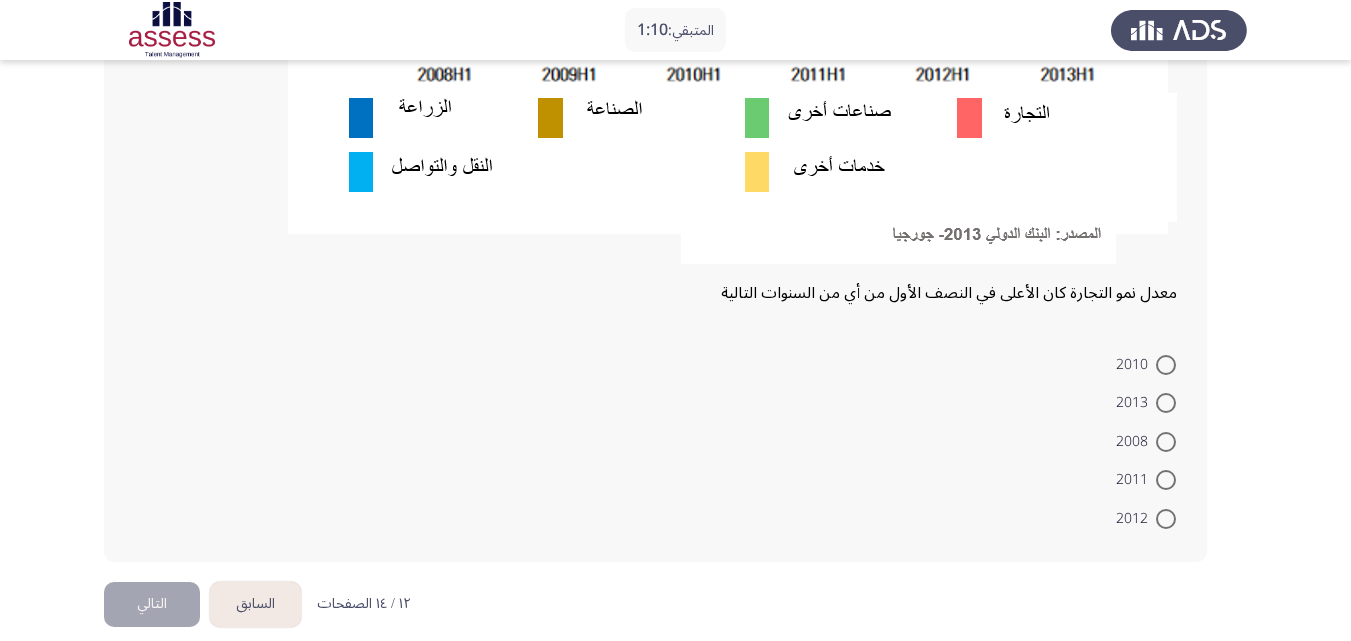click at bounding box center [1166, 519] 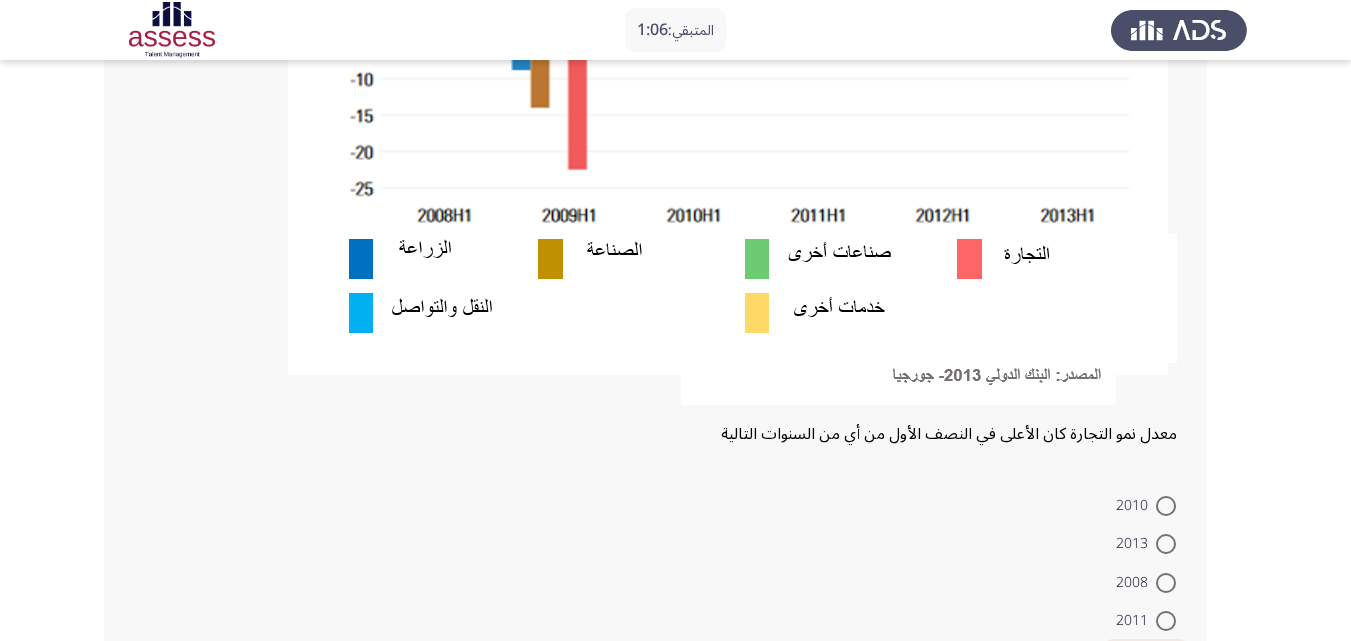 scroll, scrollTop: 667, scrollLeft: 0, axis: vertical 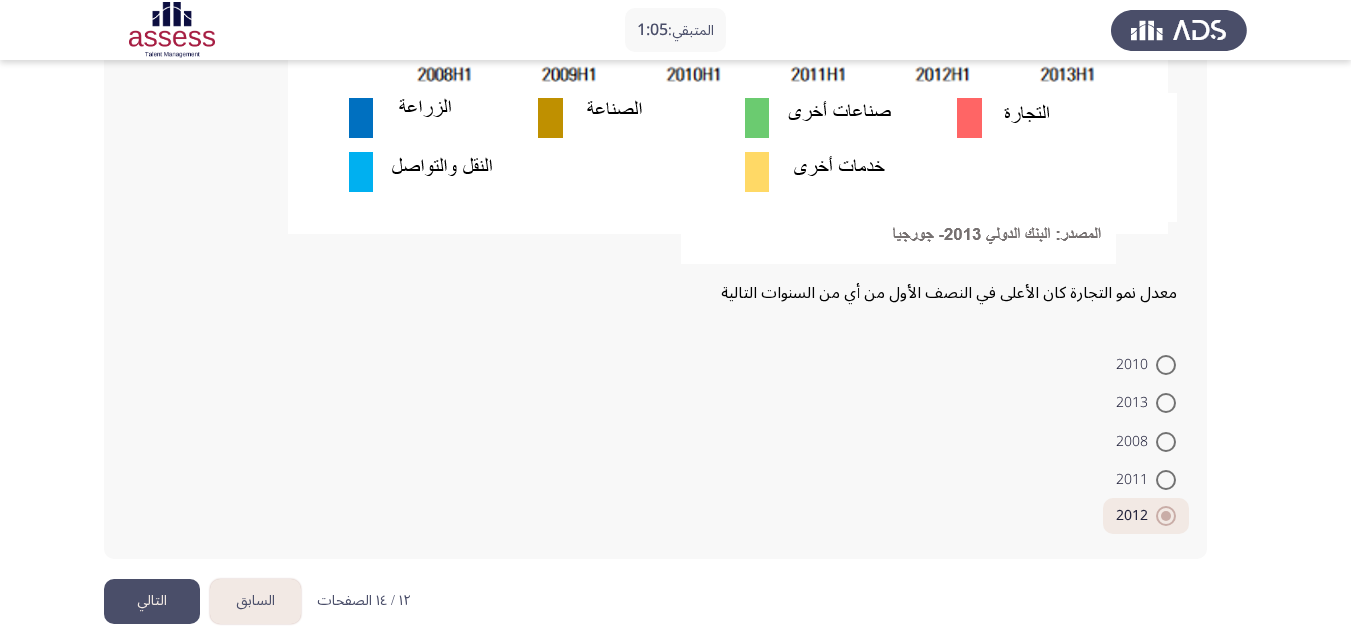 click on "التالي" 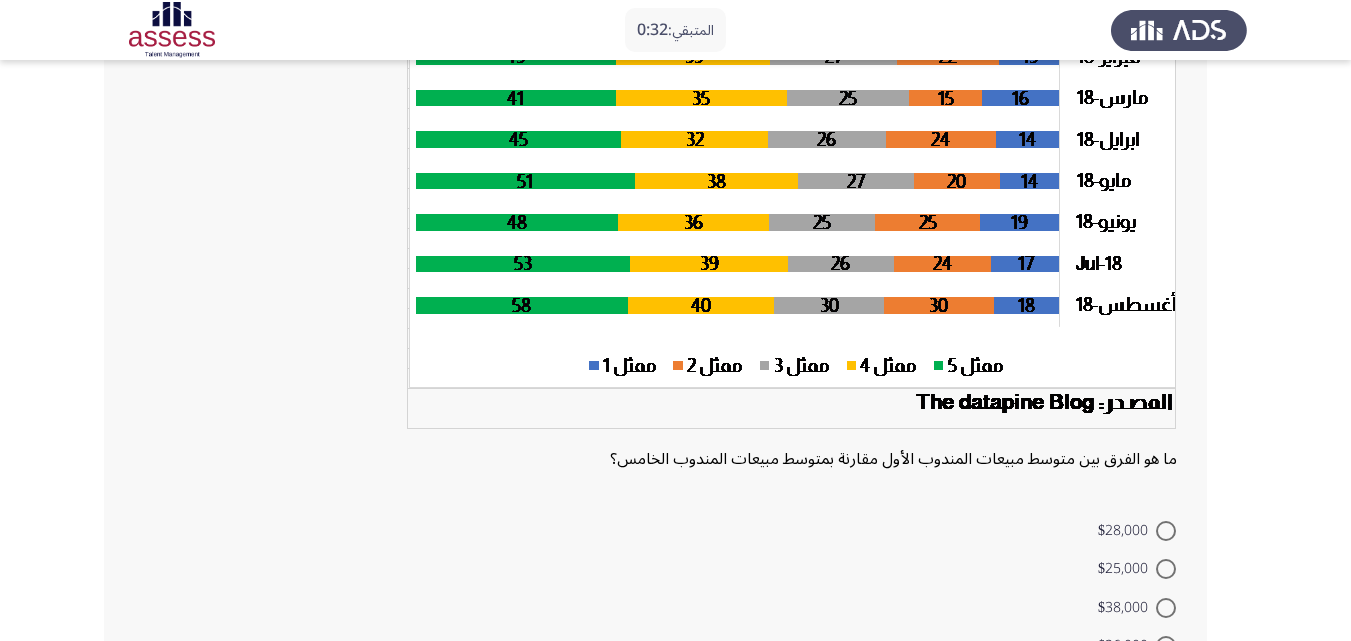 scroll, scrollTop: 333, scrollLeft: 0, axis: vertical 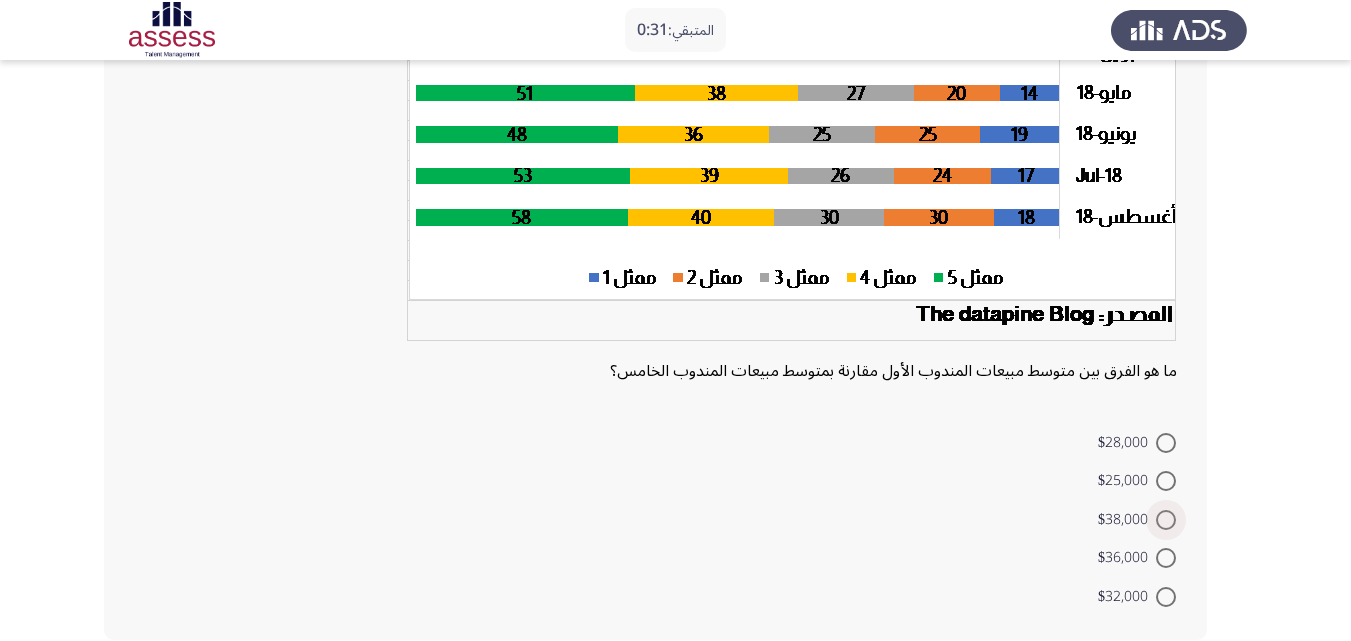 click at bounding box center (1166, 520) 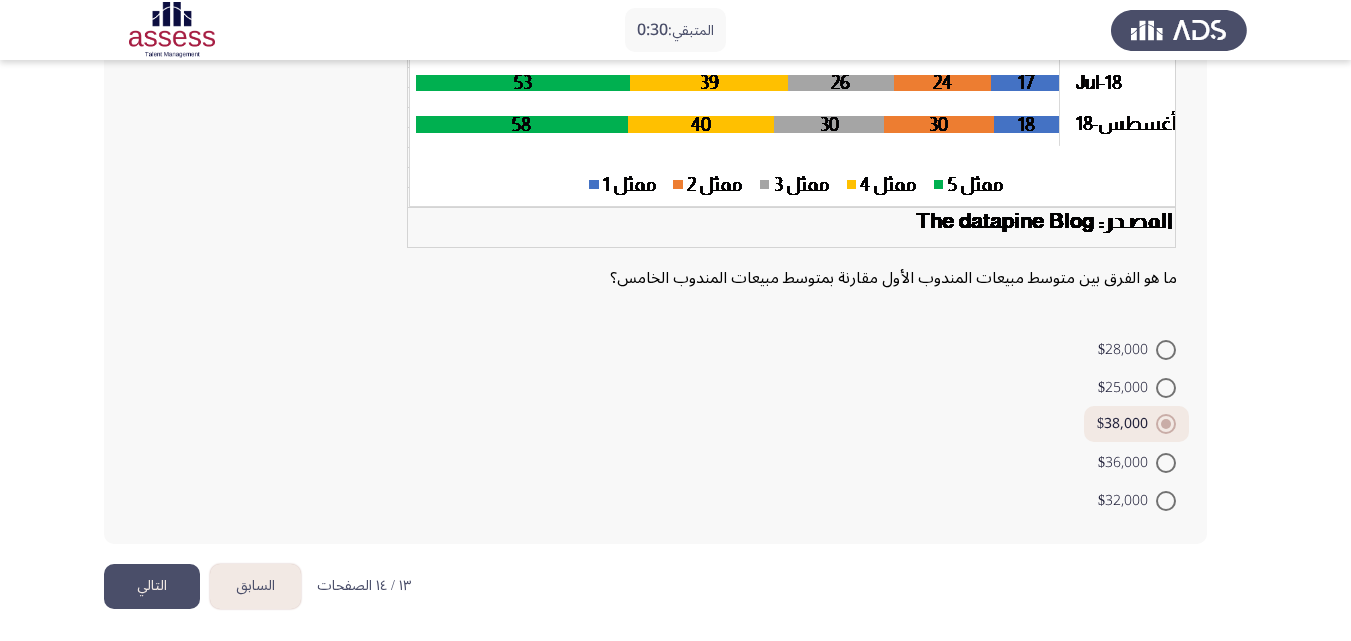 scroll, scrollTop: 429, scrollLeft: 0, axis: vertical 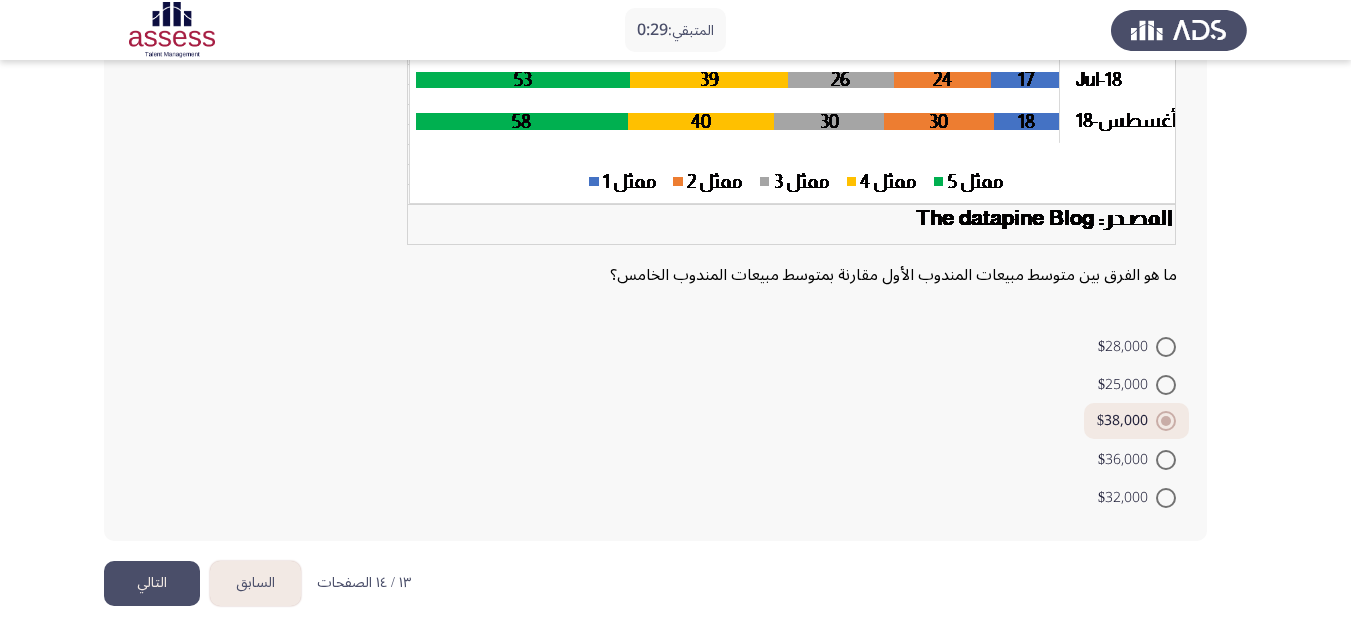 click on "التالي" 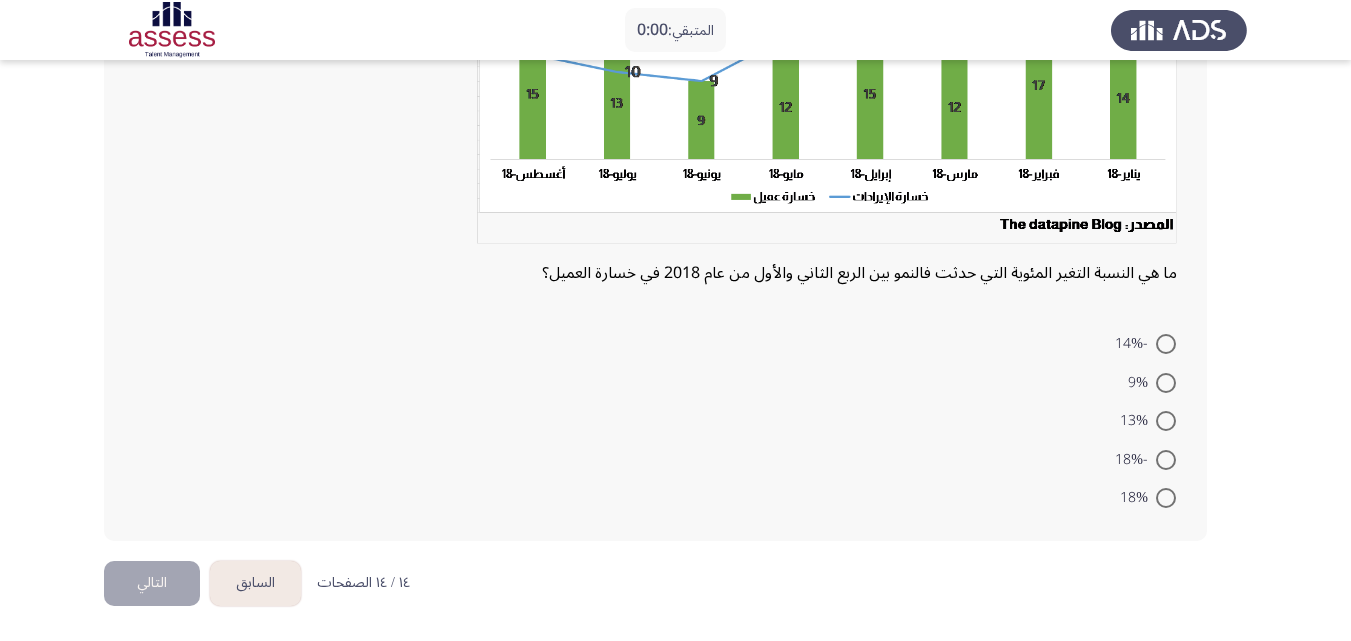 scroll, scrollTop: 0, scrollLeft: 0, axis: both 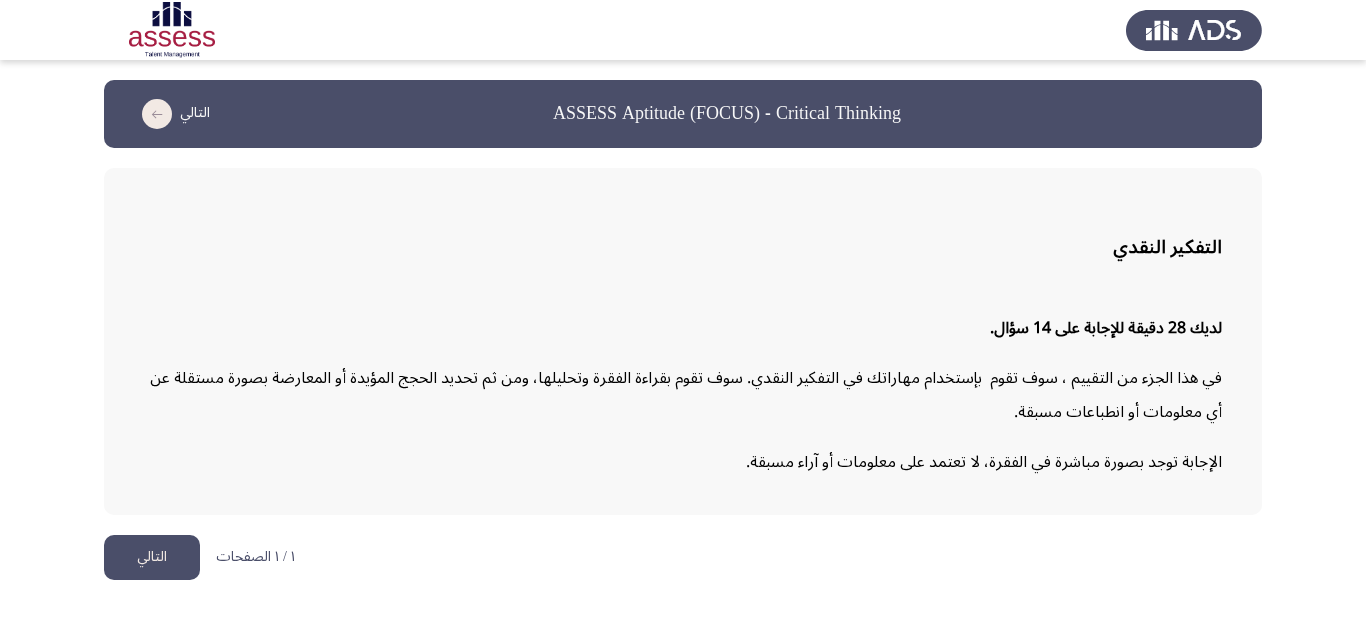 click on "التالي" 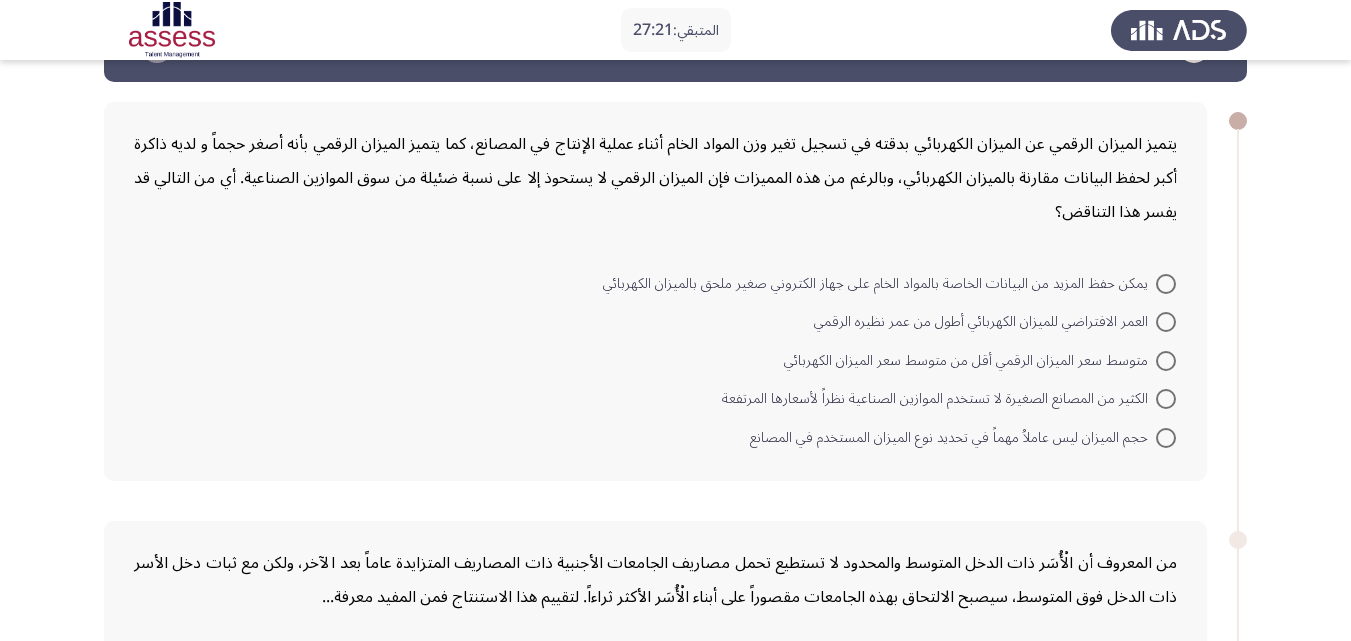 scroll, scrollTop: 67, scrollLeft: 0, axis: vertical 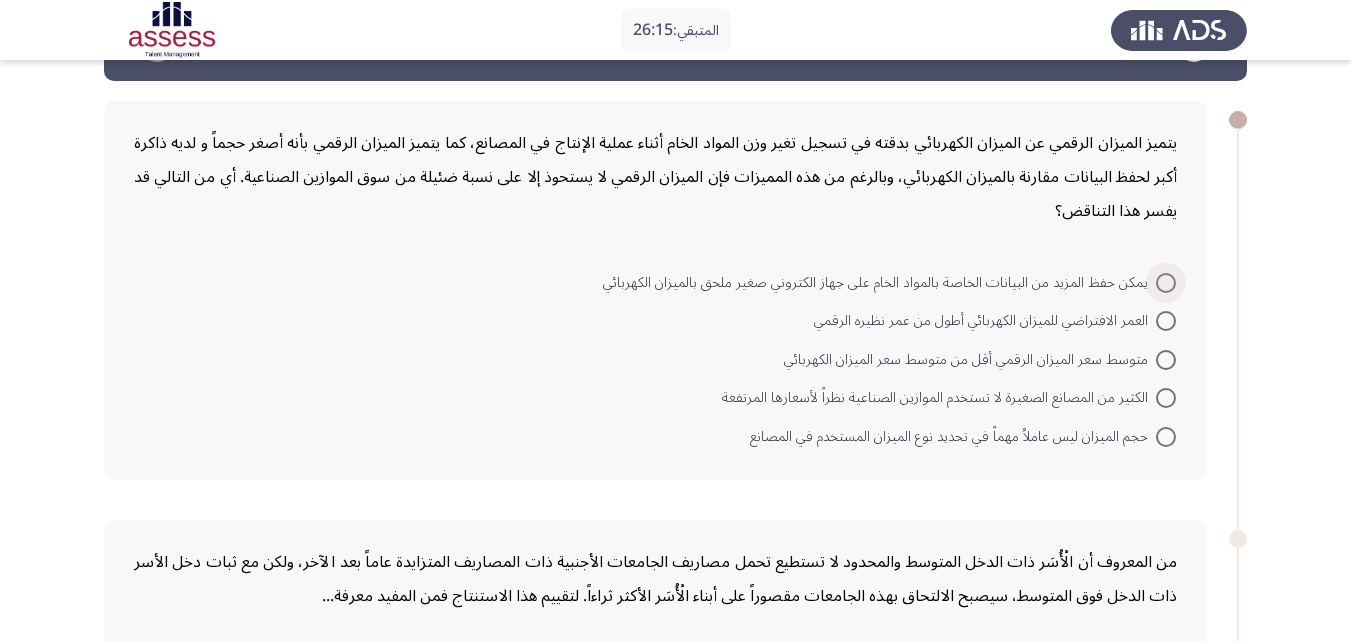 click at bounding box center (1166, 283) 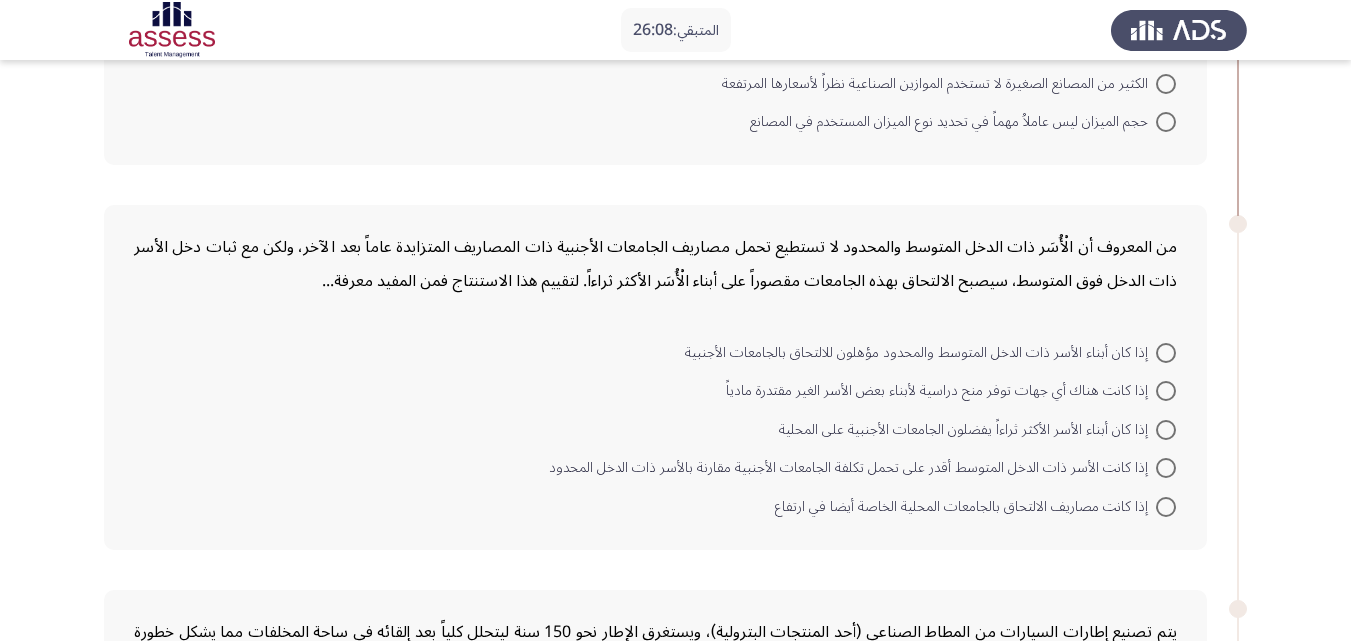 scroll, scrollTop: 400, scrollLeft: 0, axis: vertical 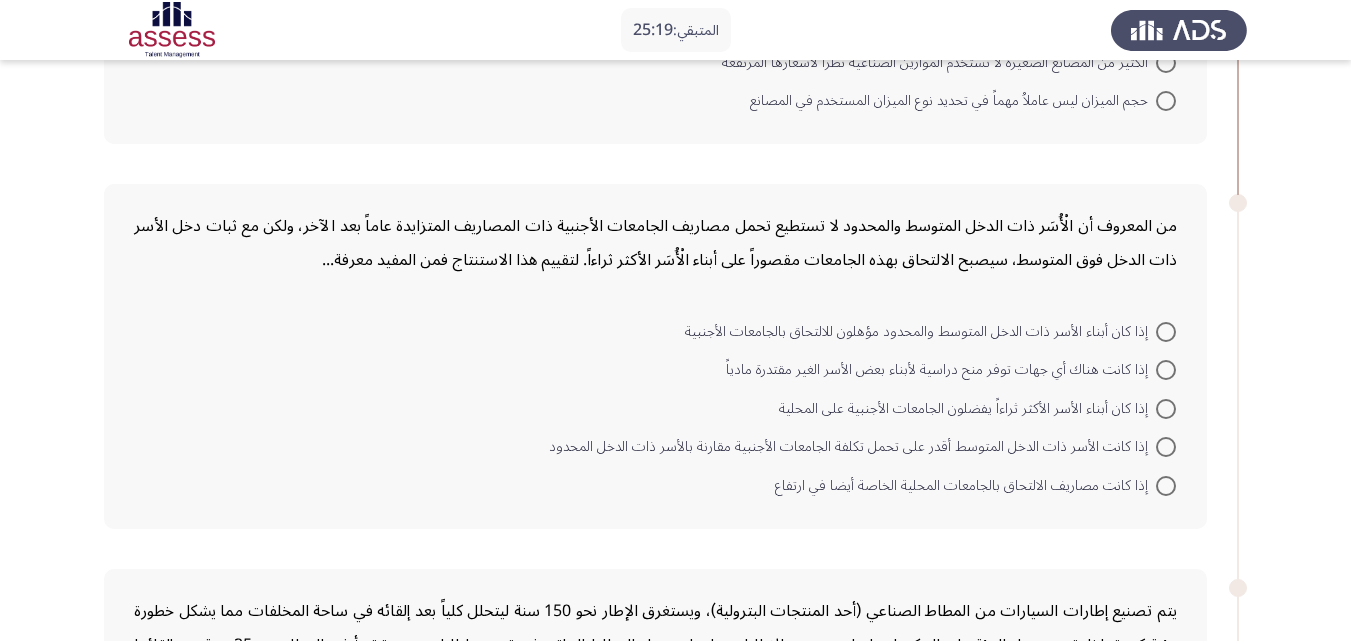 click at bounding box center [1166, 370] 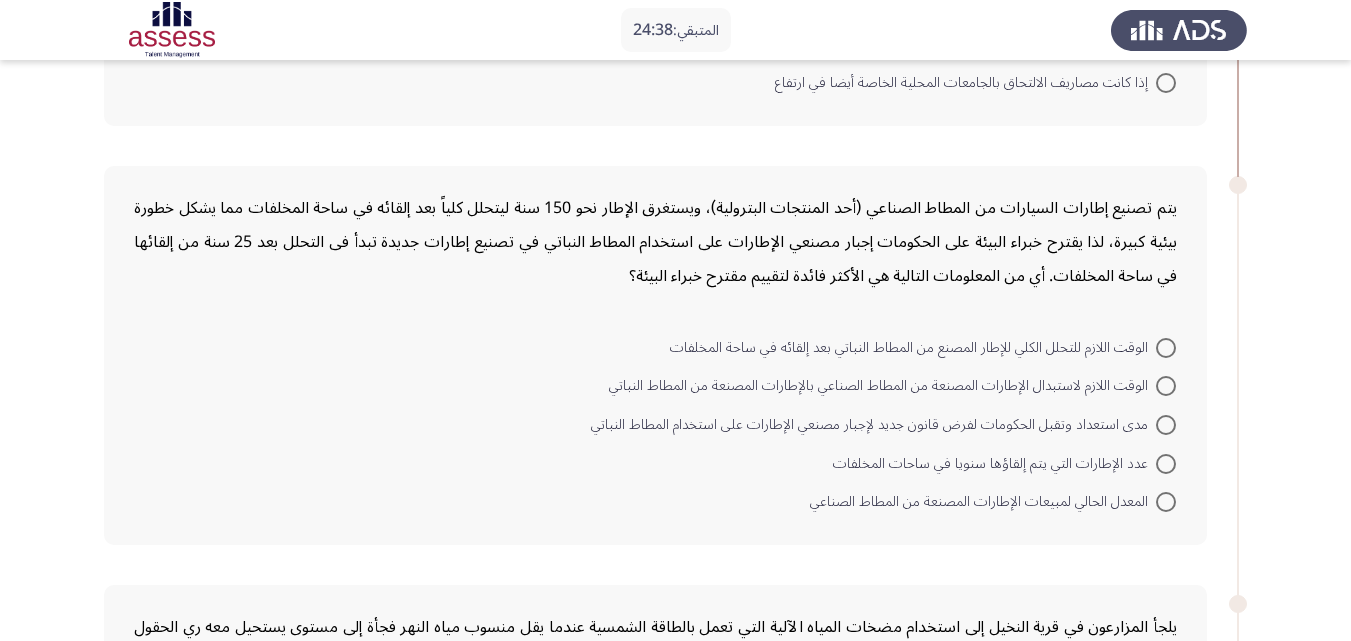 scroll, scrollTop: 867, scrollLeft: 0, axis: vertical 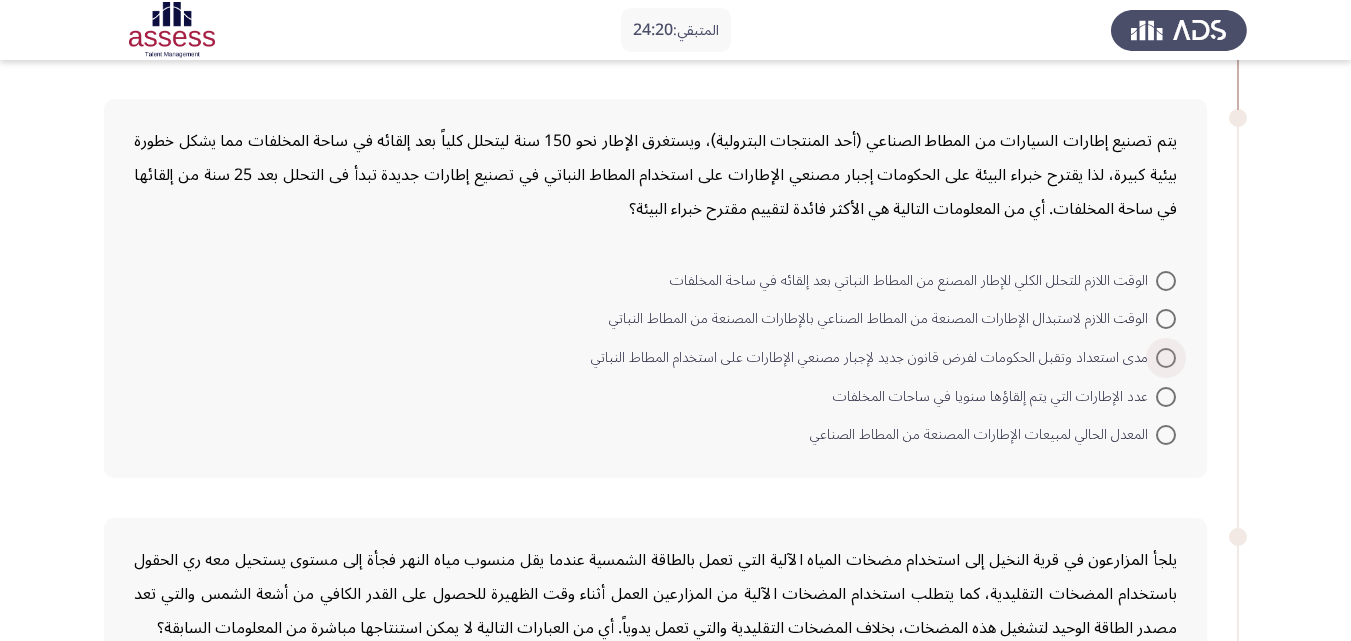click on "مدى استعداد وتقبل الحكومات لفرض قانون جديد لإجبار مصنعي الإطارات على استخدام المطاط النباتي" at bounding box center (873, 358) 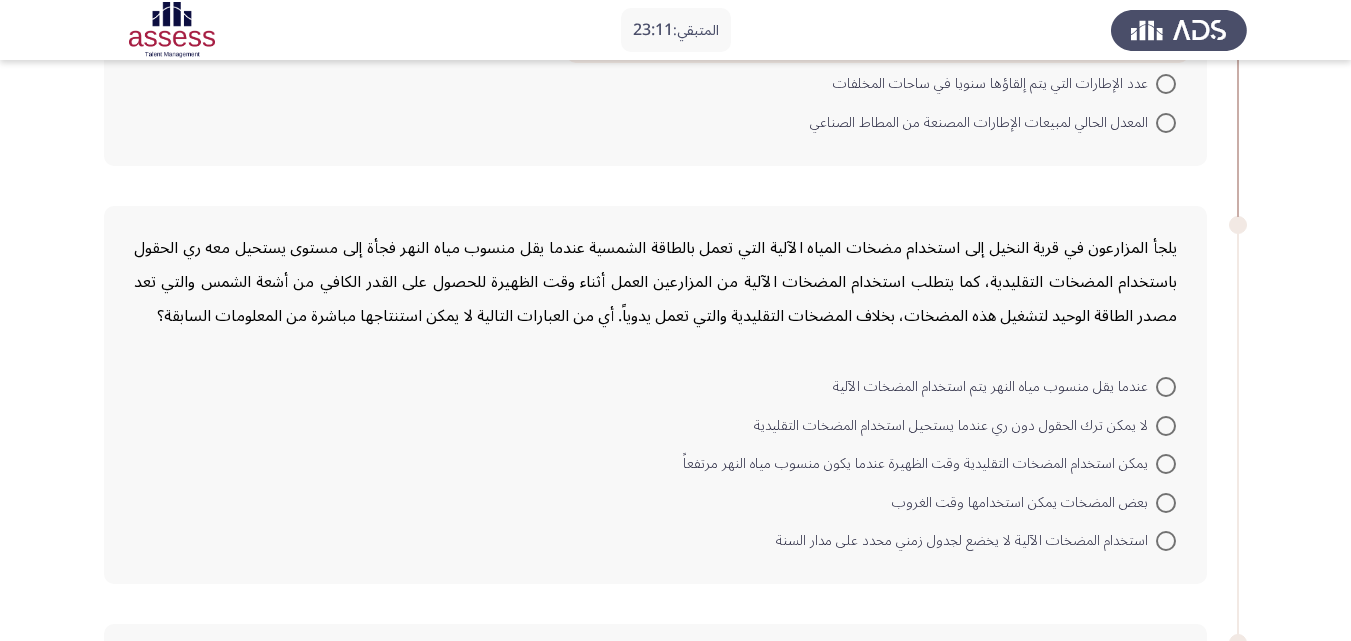 scroll, scrollTop: 1200, scrollLeft: 0, axis: vertical 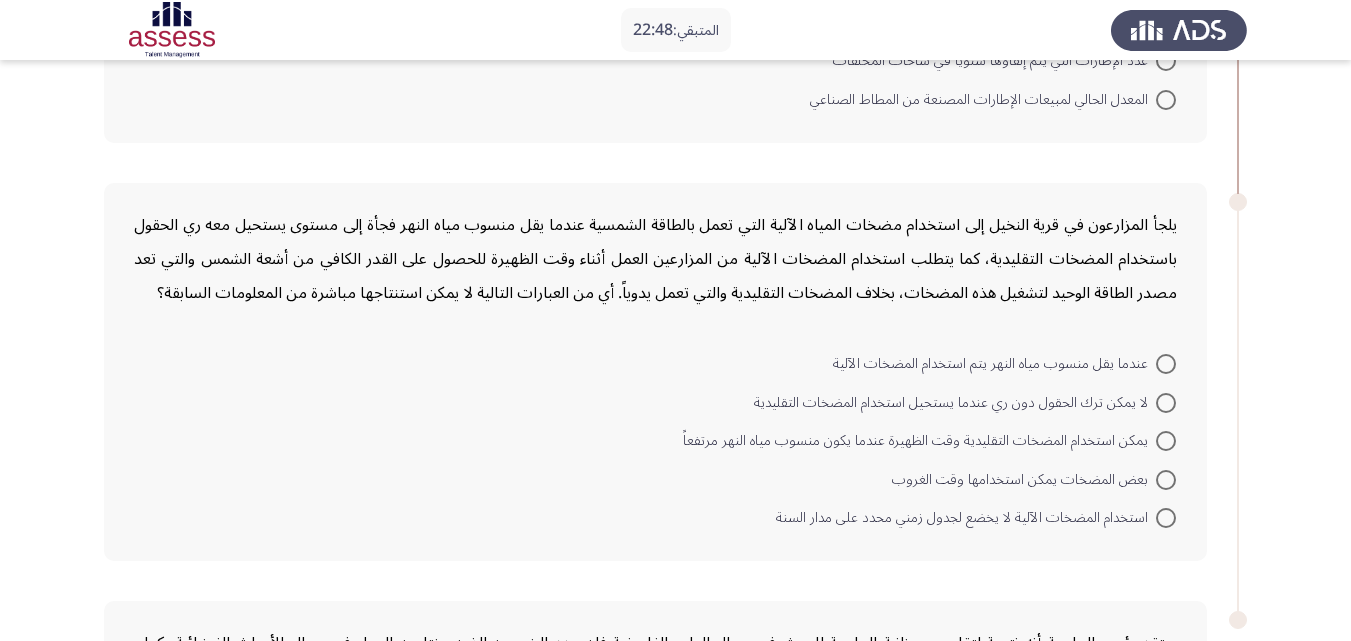 click on "يمكن استخدام المضخات التقليدية وقت الظهيرة عندما يكون منسوب مياه النهر مرتفعاً" at bounding box center (919, 441) 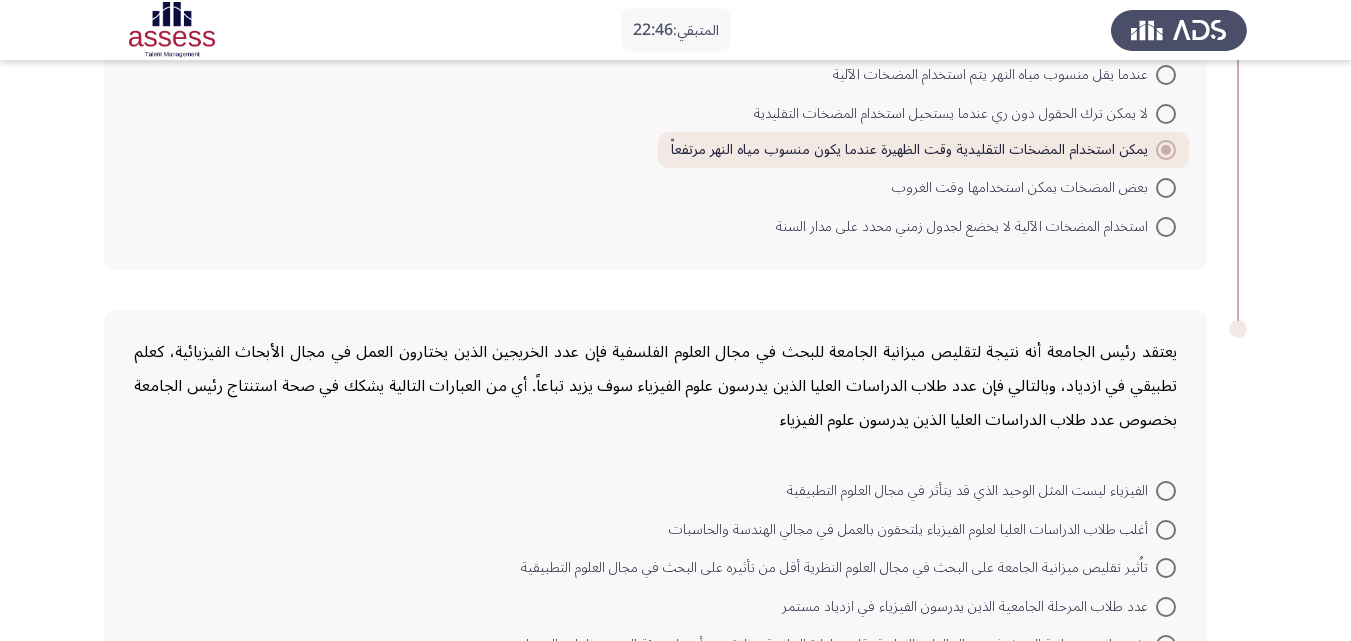 scroll, scrollTop: 1467, scrollLeft: 0, axis: vertical 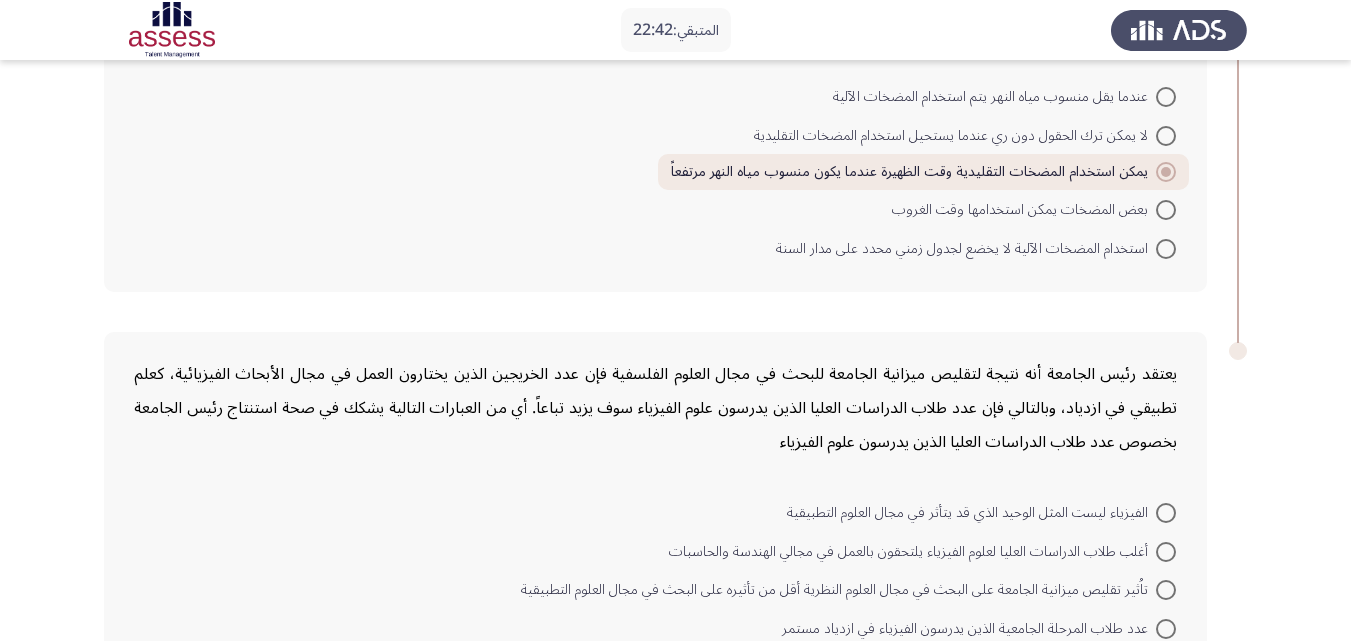 click on "لا يمكن ترك الحقول دون ري عندما يستحيل استخدام المضخات التقليدية" at bounding box center (955, 136) 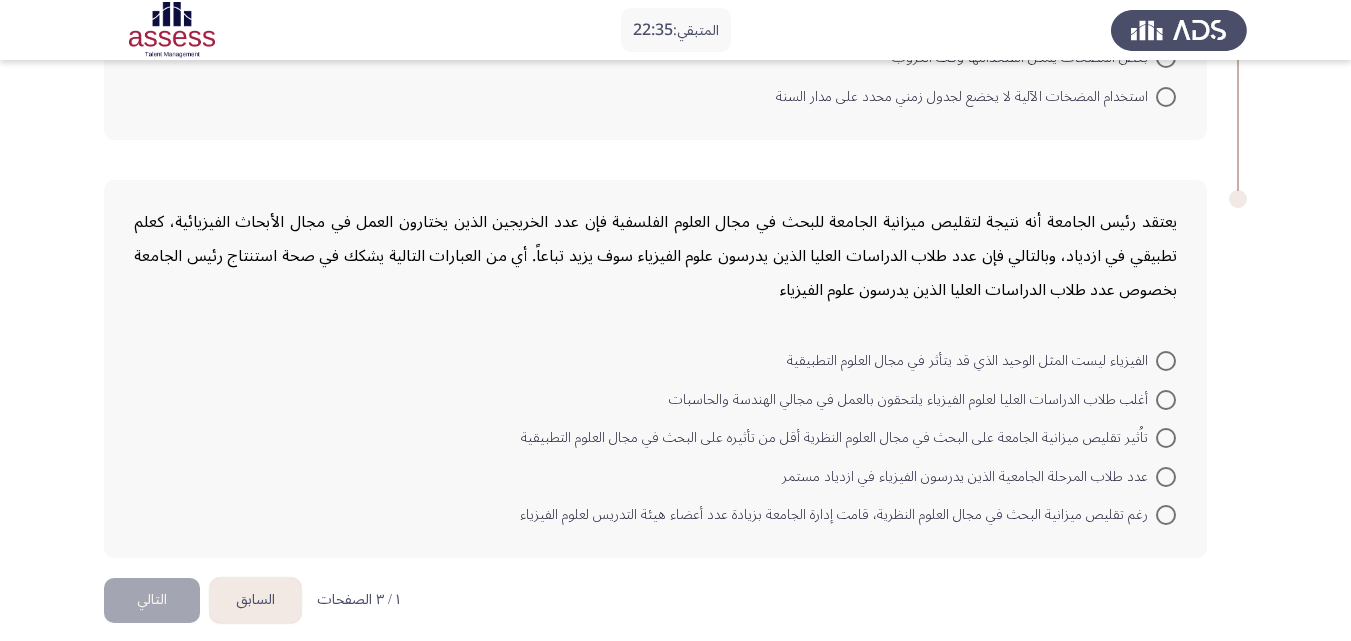 scroll, scrollTop: 1636, scrollLeft: 0, axis: vertical 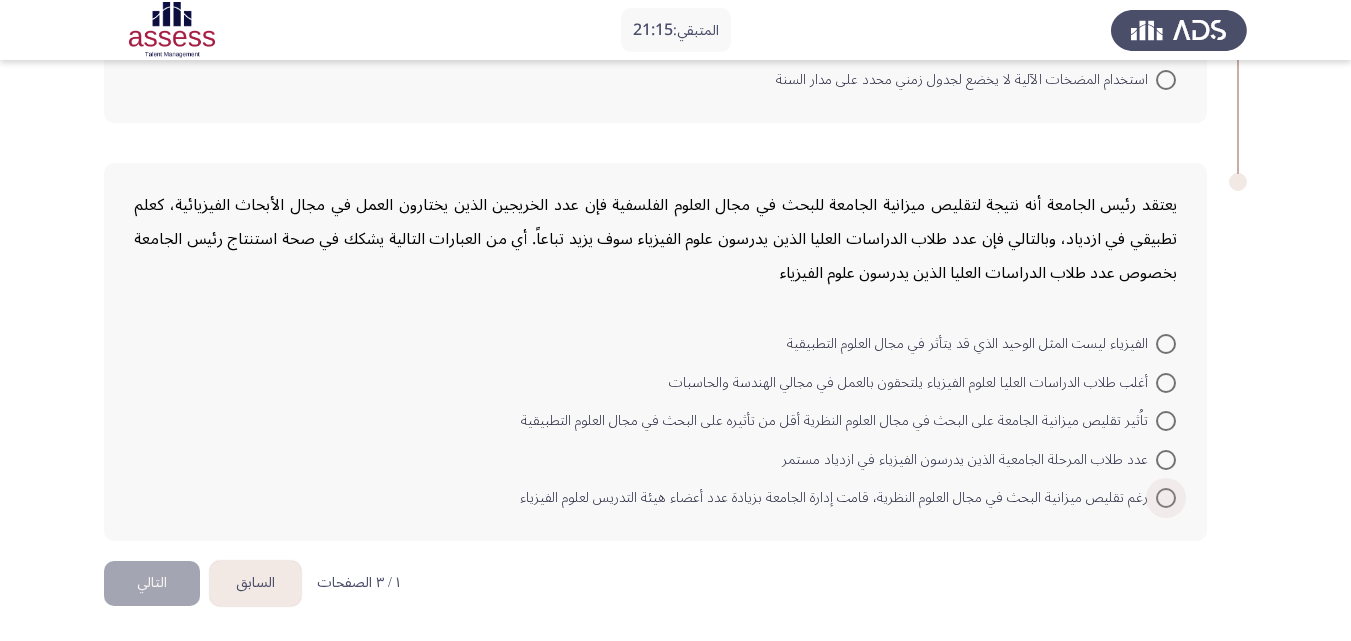 click on "رغم تقليص ميزانية البحث في مجال العلوم النظرية، قامت إدارة الجامعة بزيادة عدد أعضاء هيئة التدريس لعلوم الفيزياء" at bounding box center [838, 498] 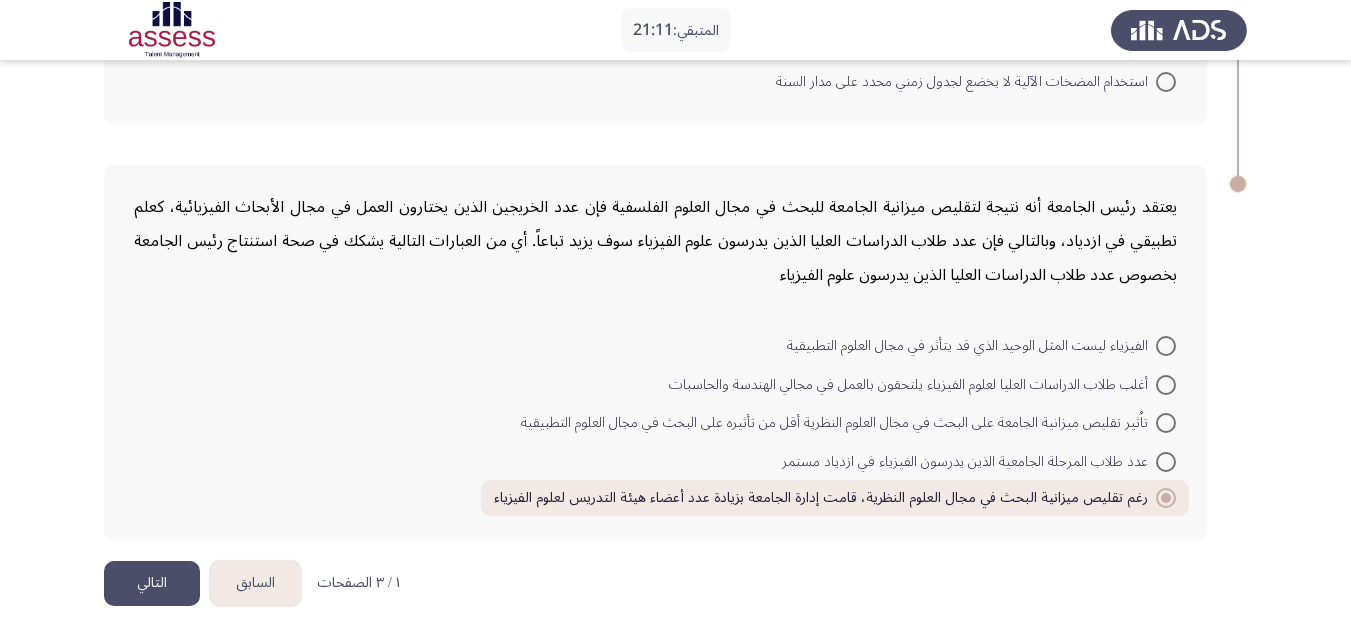 click on "التالي" 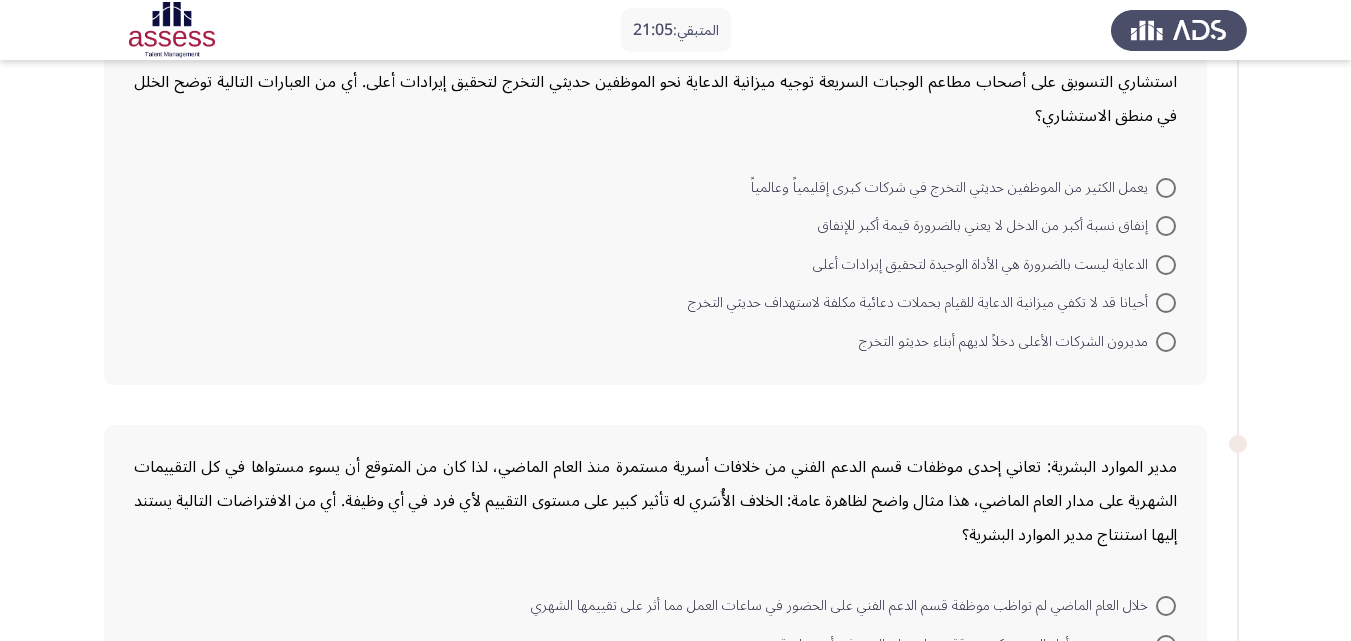 scroll, scrollTop: 0, scrollLeft: 0, axis: both 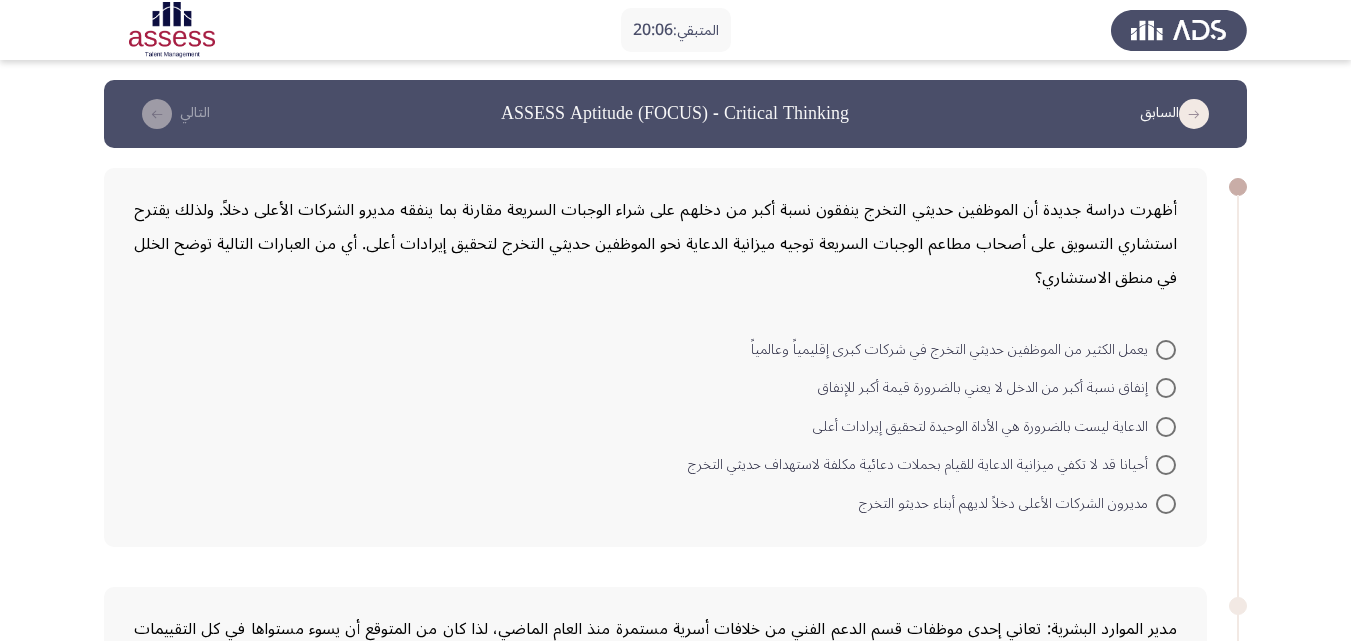click on "الدعاية ليست بالضرورة هي الأداة الوحيدة لتحقيق إيرادات أعلى" at bounding box center [984, 427] 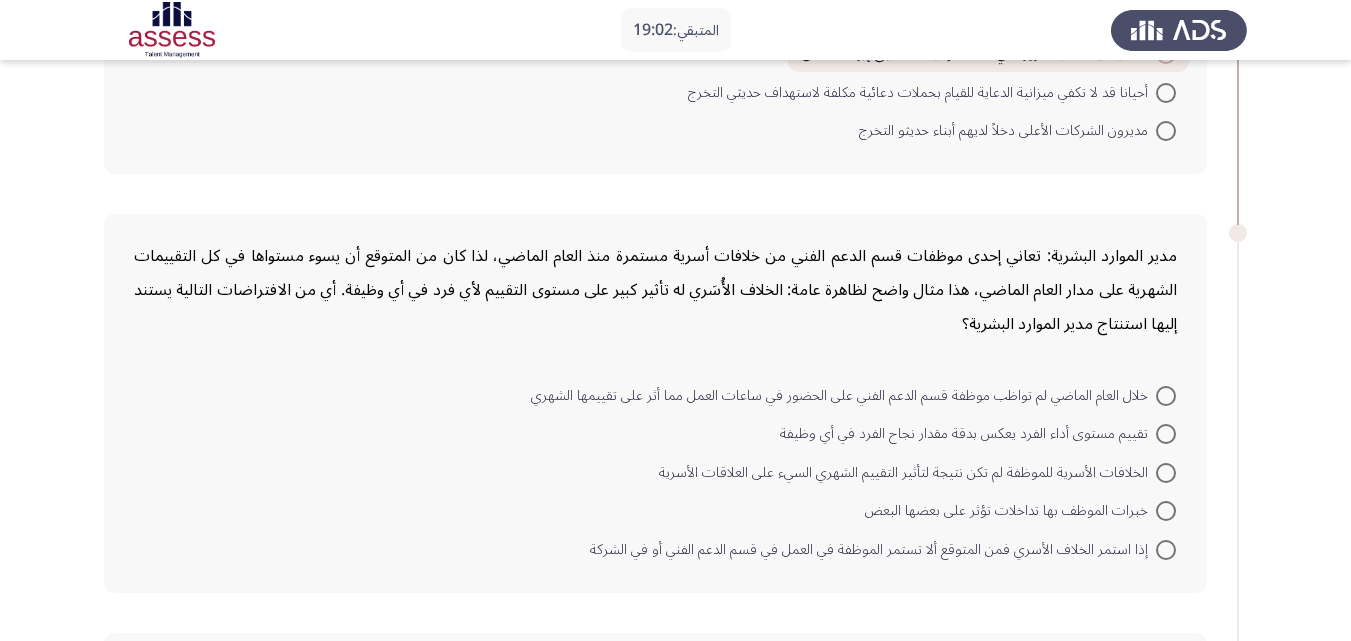 scroll, scrollTop: 400, scrollLeft: 0, axis: vertical 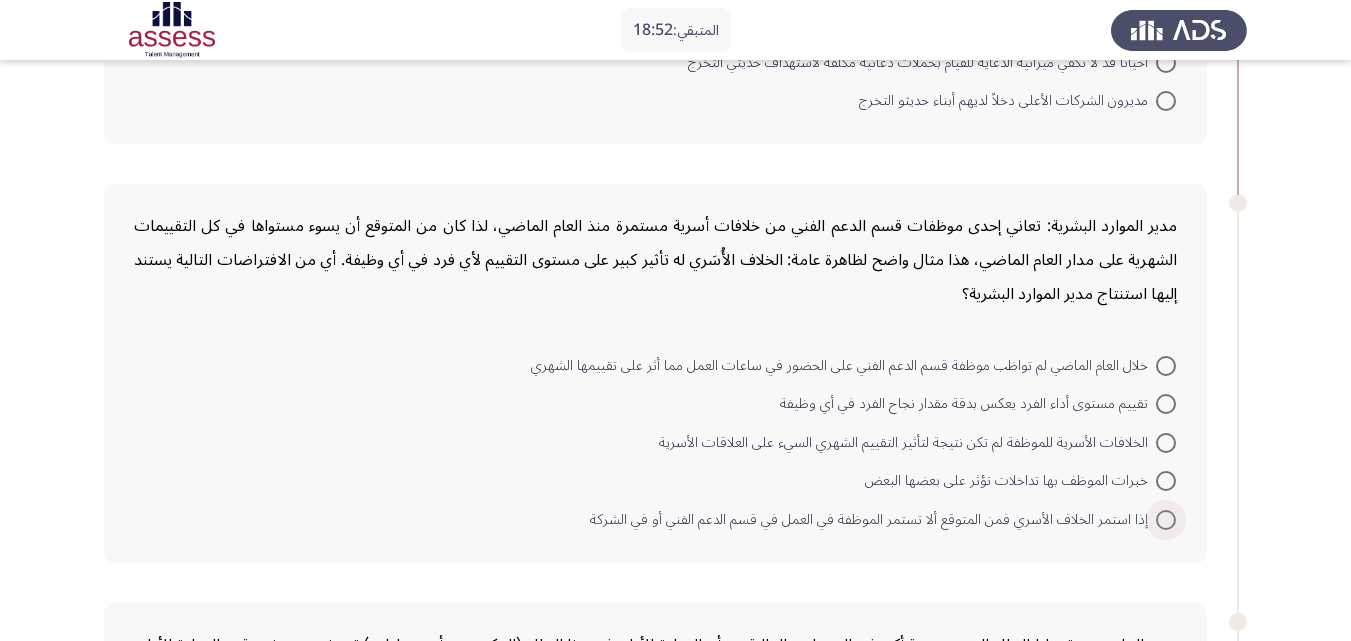 click at bounding box center (1166, 520) 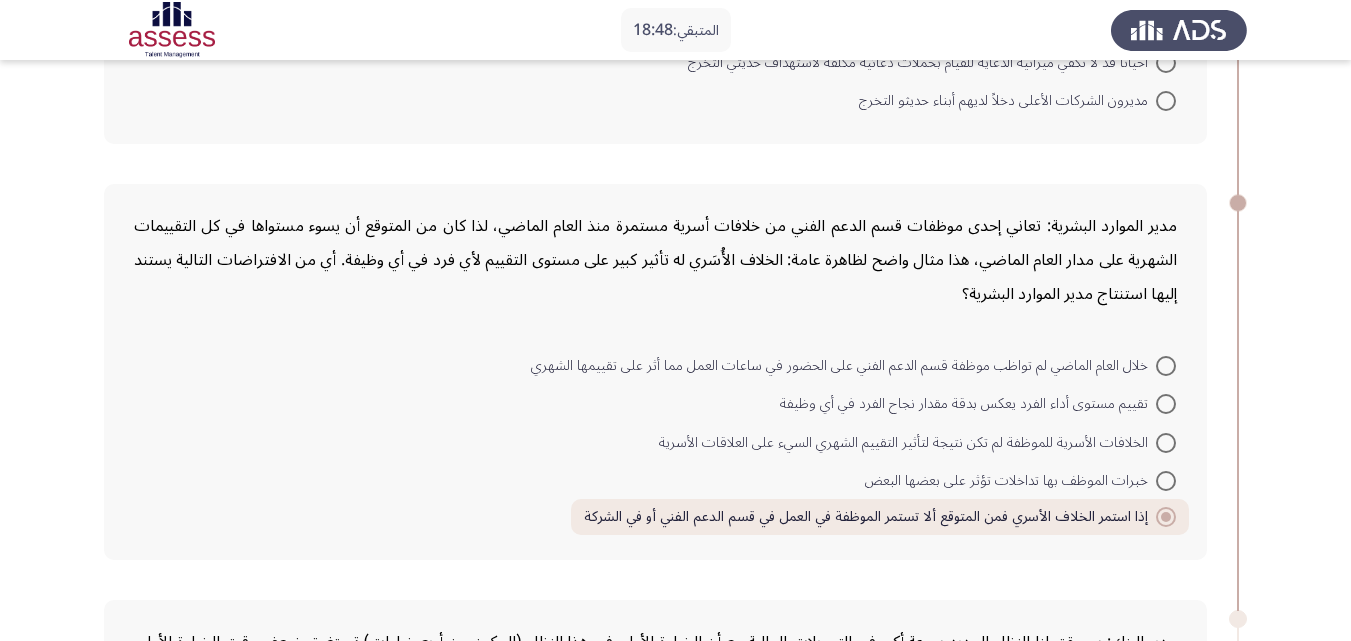 click at bounding box center [1166, 404] 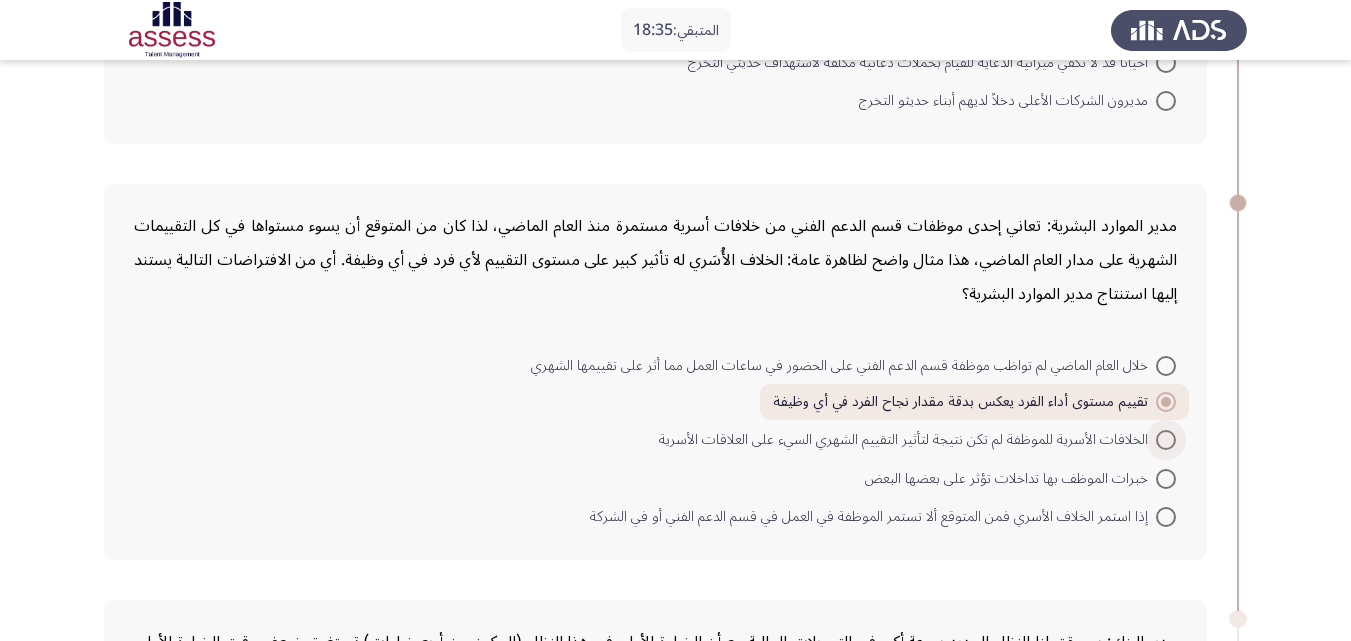 click at bounding box center [1166, 440] 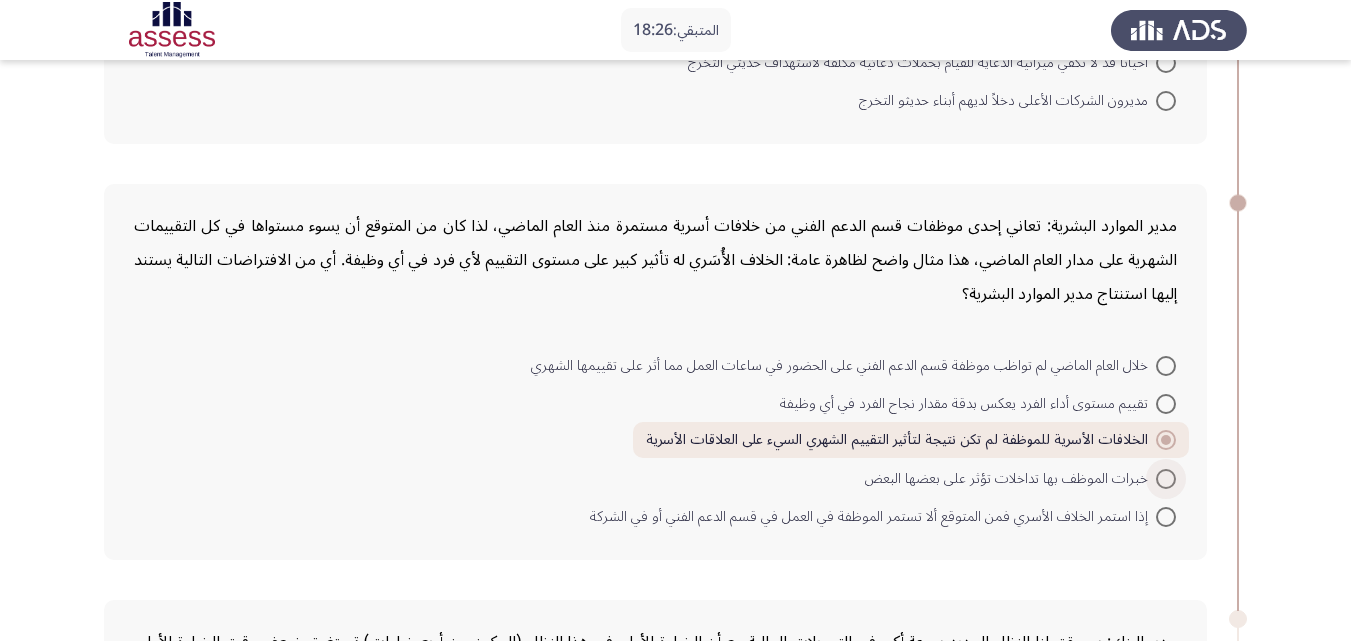 click at bounding box center (1166, 479) 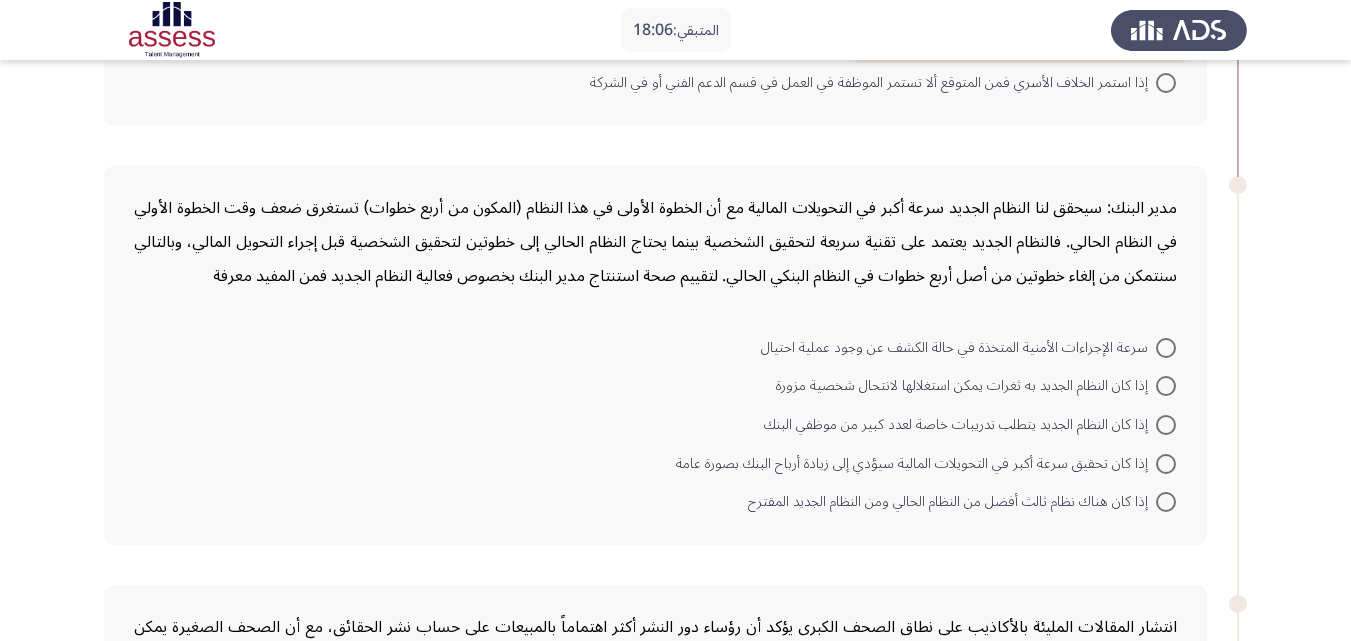 scroll, scrollTop: 842, scrollLeft: 0, axis: vertical 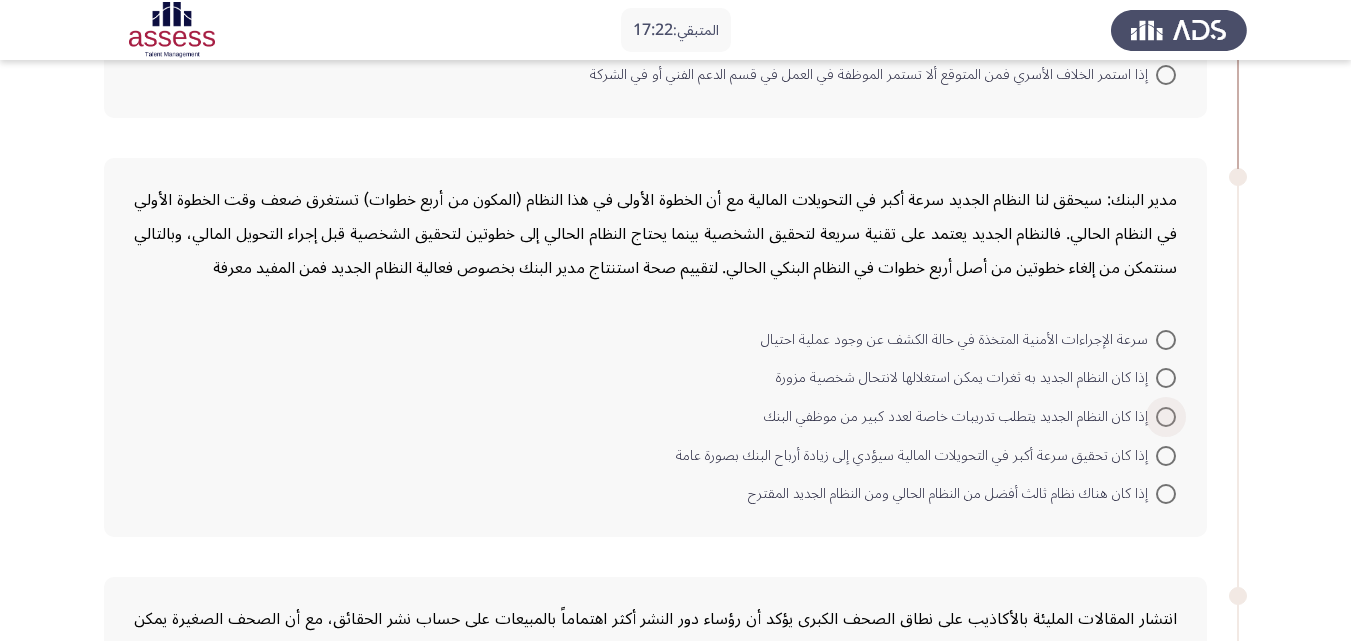 click on "إذا كان النظام الجديد يتطلب تدريبات خاصة لعدد كبير من موظفي البنك" at bounding box center (960, 417) 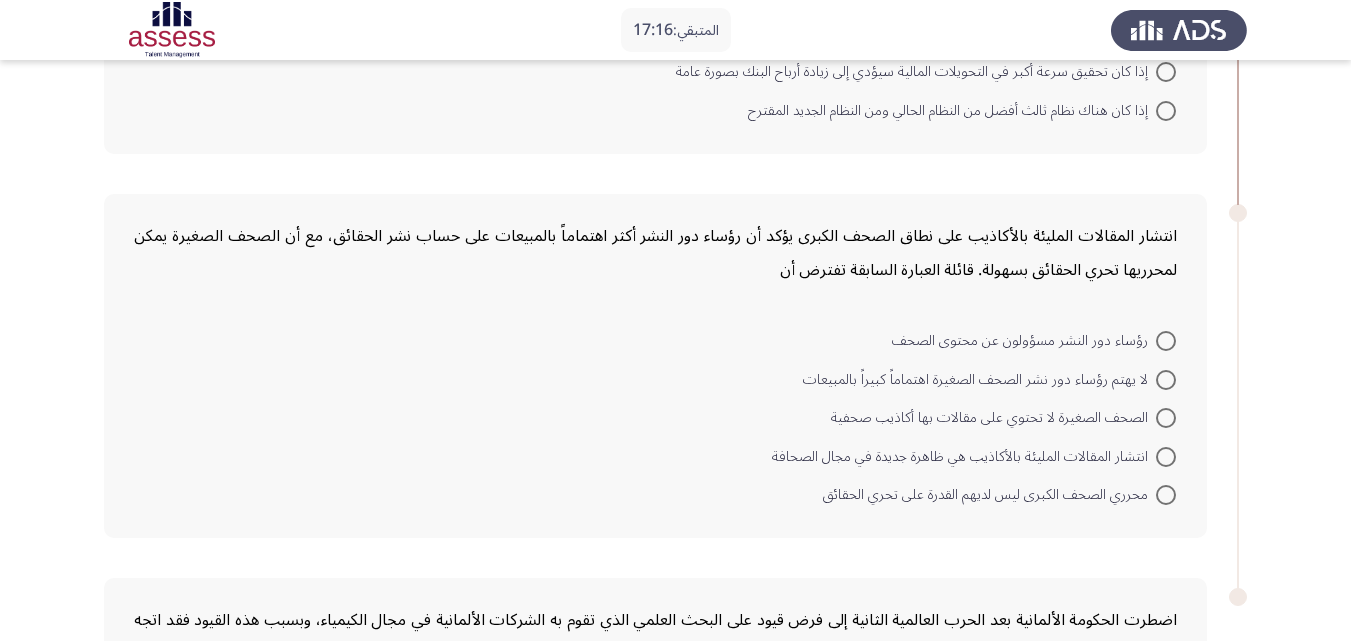 scroll, scrollTop: 1242, scrollLeft: 0, axis: vertical 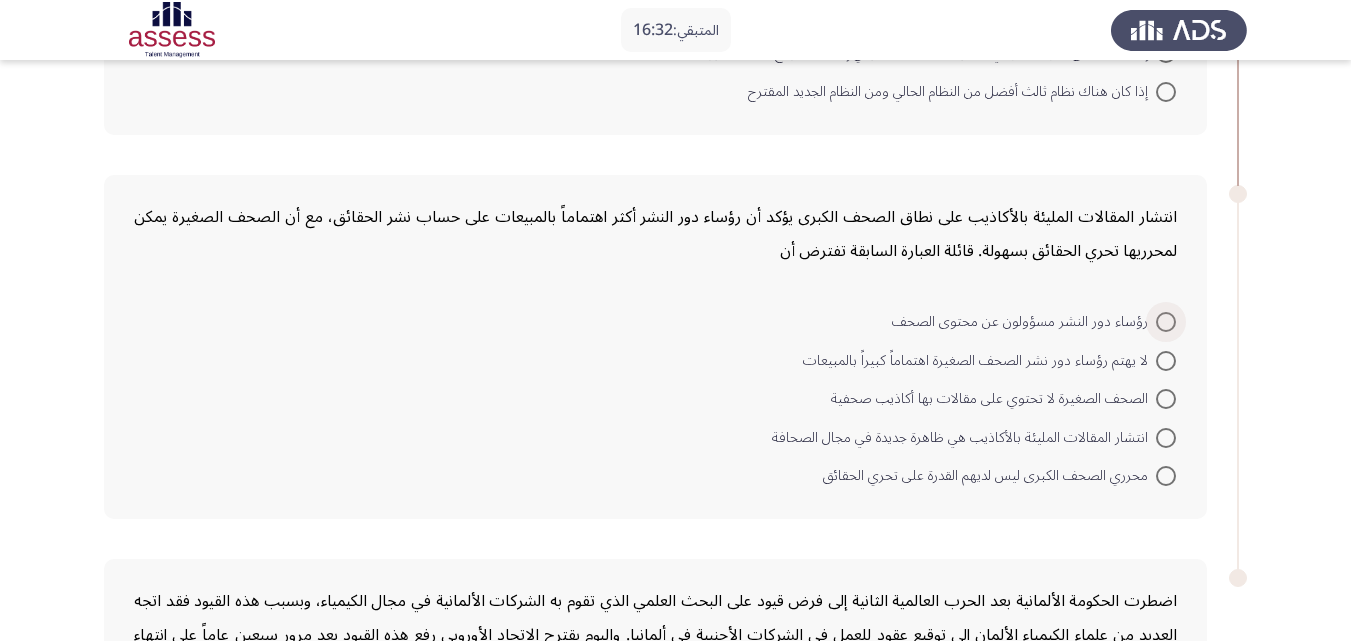 click on "رؤساء دور النشر مسؤولون عن محتوى الصحف" at bounding box center [1024, 322] 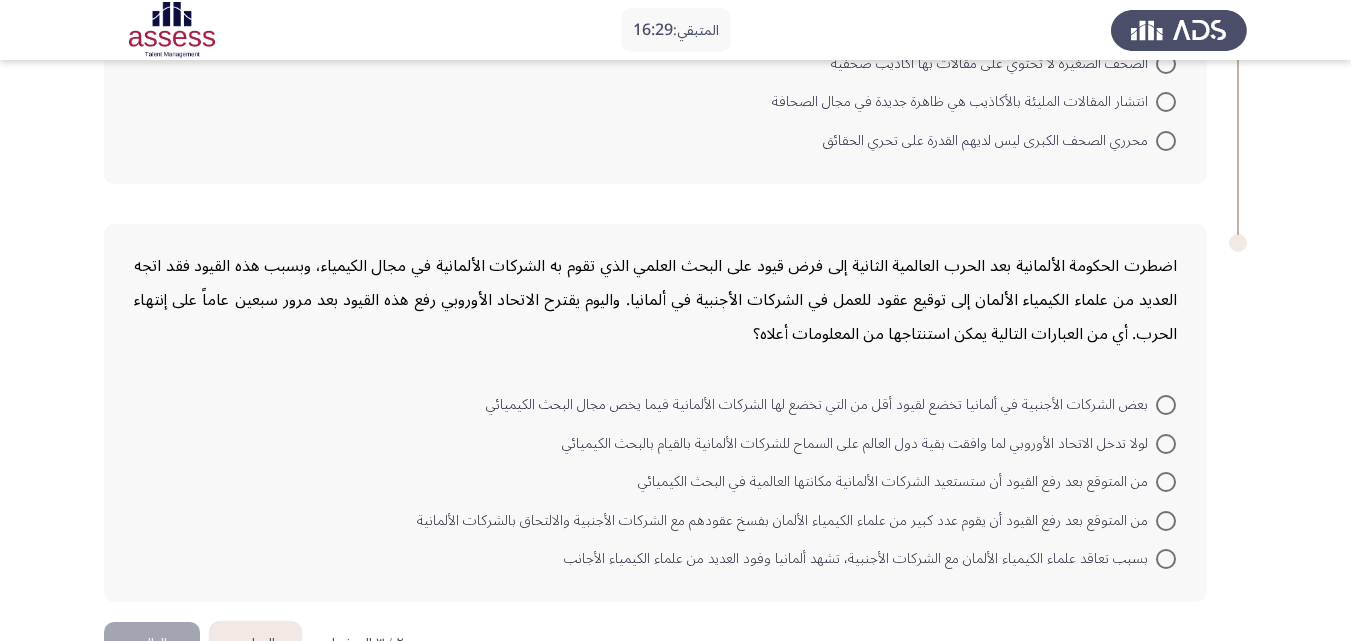 scroll, scrollTop: 1636, scrollLeft: 0, axis: vertical 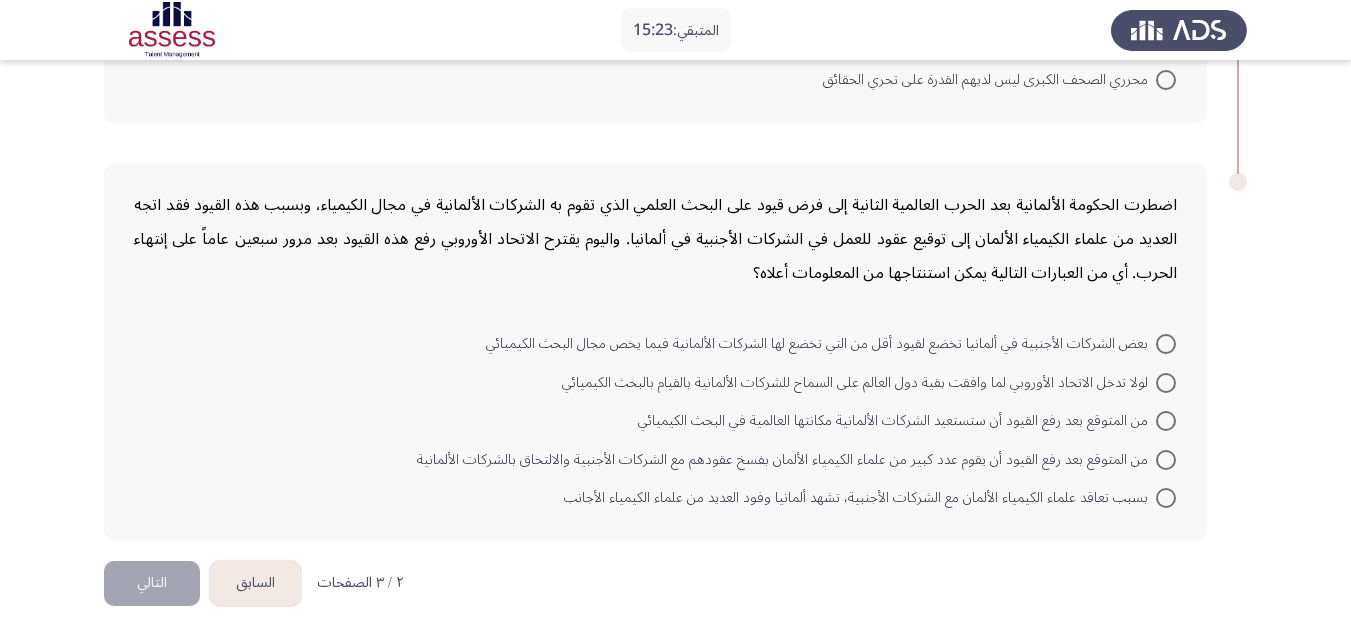 click on "من المتوقع بعد رفع القيود أن يقوم عدد كبير من علماء الكيمياء الألمان بفسخ عقودهم مع الشركات الأجنبية والالتحاق بالشركات الألمانية" at bounding box center (786, 460) 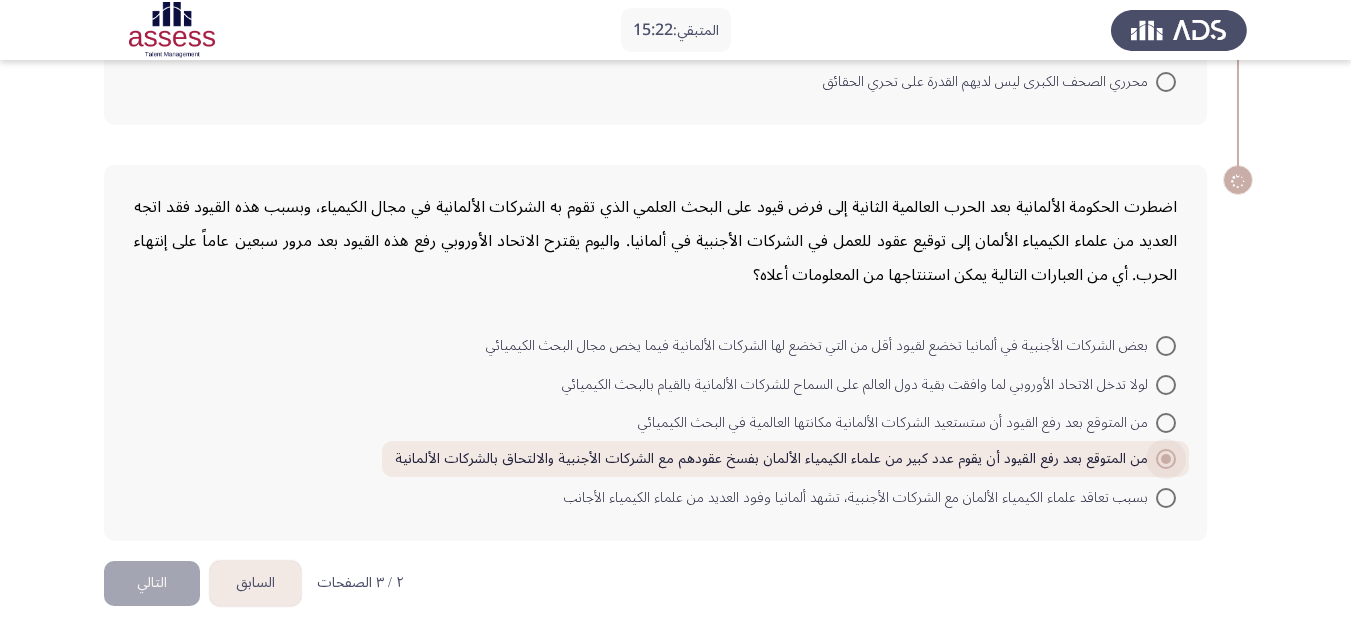 scroll, scrollTop: 1634, scrollLeft: 0, axis: vertical 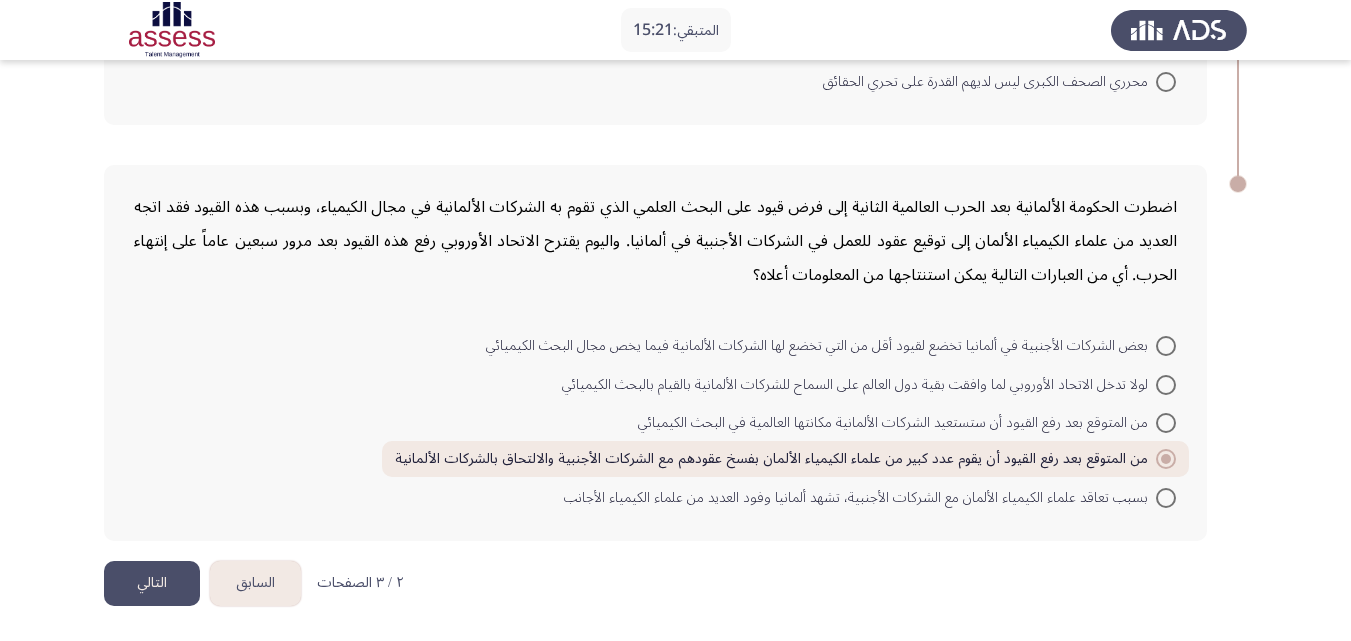 click on "التالي" 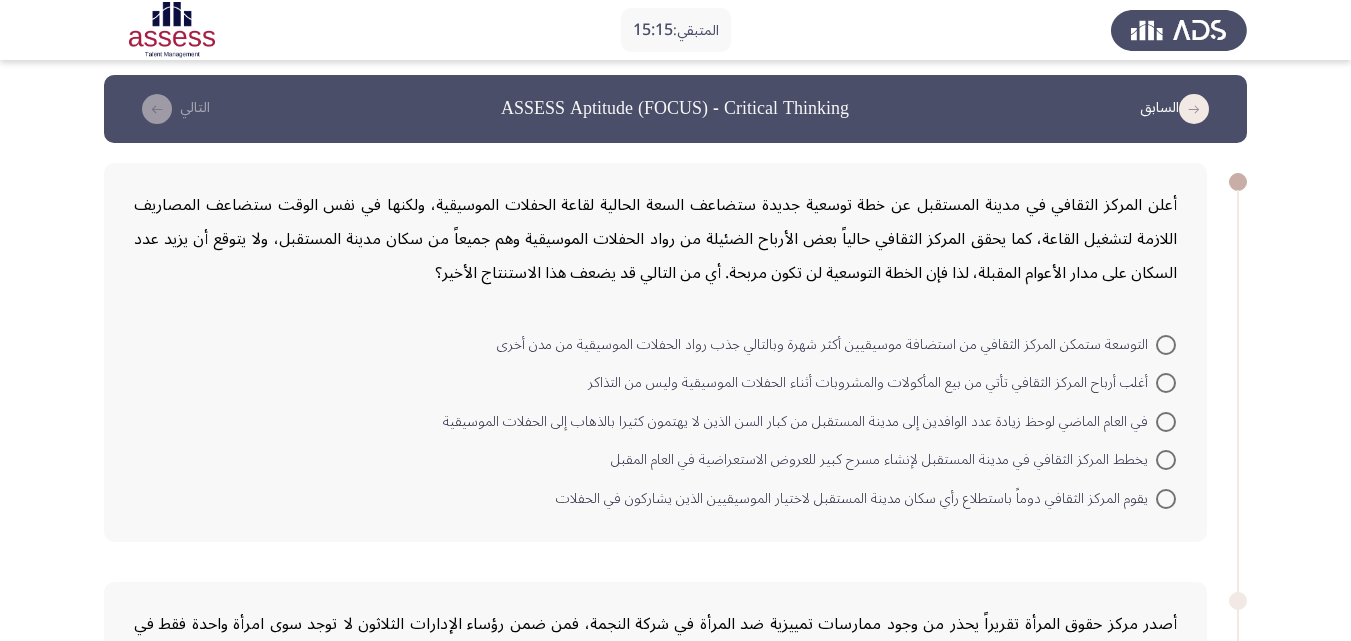 scroll, scrollTop: 0, scrollLeft: 0, axis: both 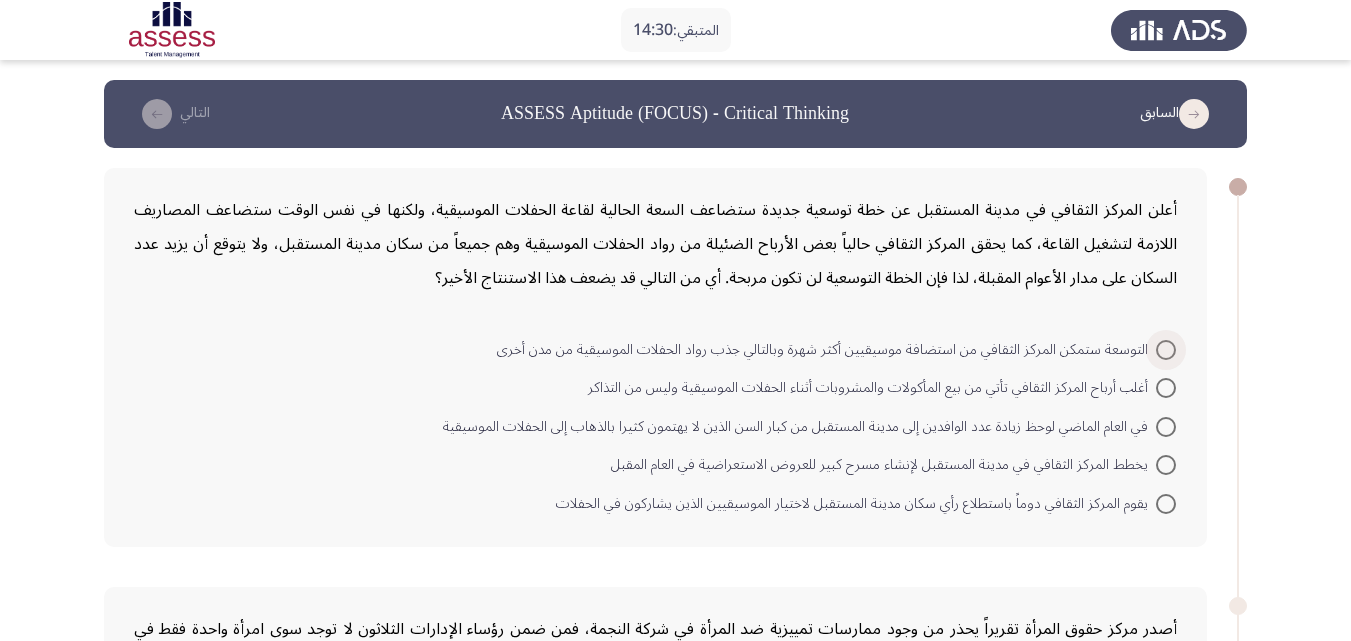 click on "التوسعة ستمكن المركز الثقافي من استضافة موسيقيين أكثر شهرة وبالتالي جذب رواد الحفلات الموسيقية من مدن أخرى" at bounding box center (826, 350) 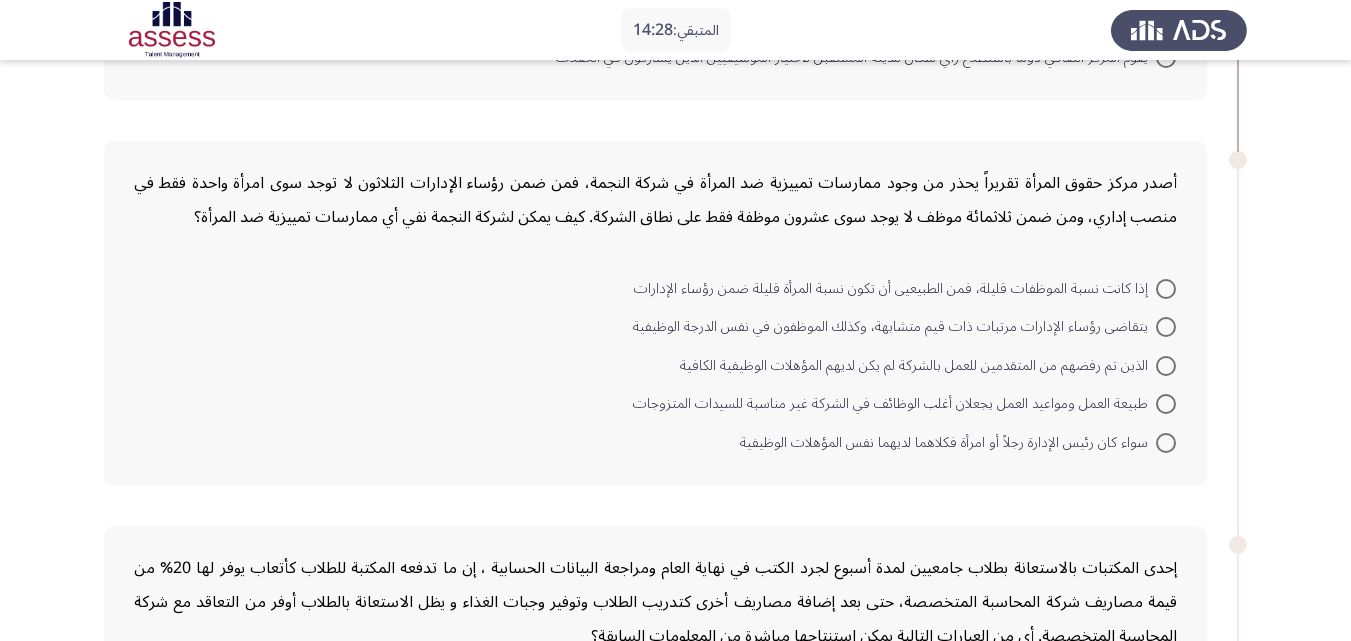 scroll, scrollTop: 467, scrollLeft: 0, axis: vertical 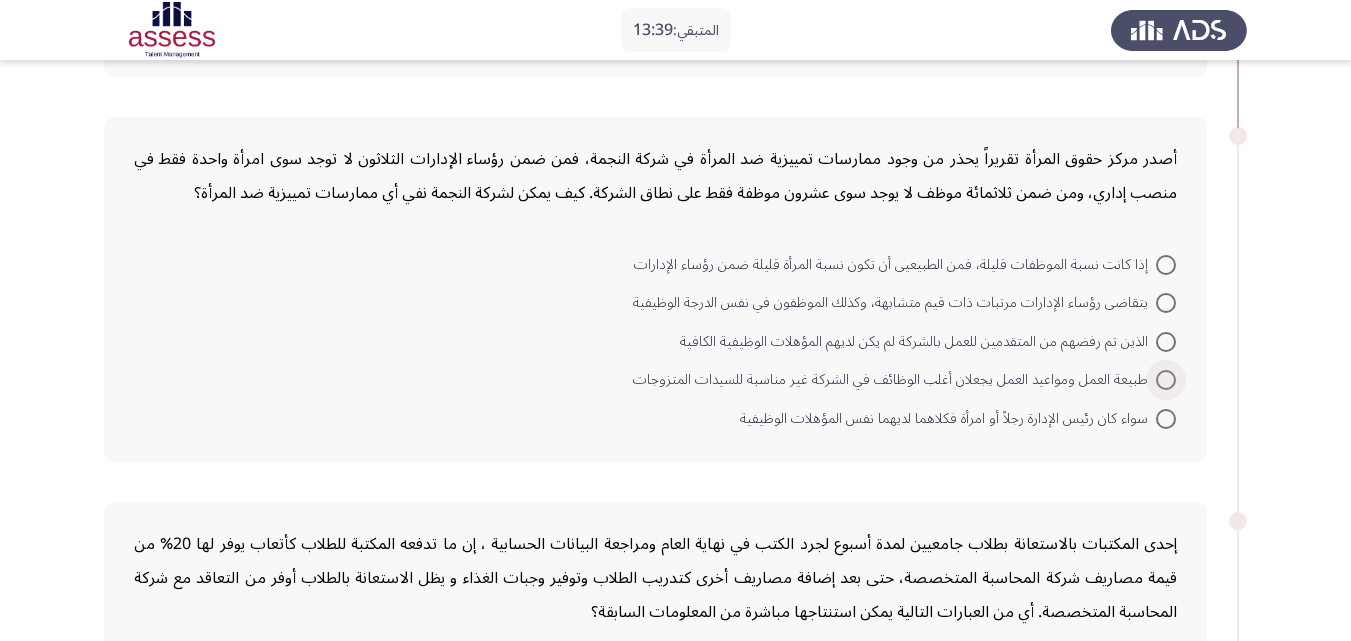 click on "طبيعة العمل ومواعيد العمل يجعلان أغلب الوظائف في الشركة غير مناسبة للسيدات المتزوجات" at bounding box center [894, 380] 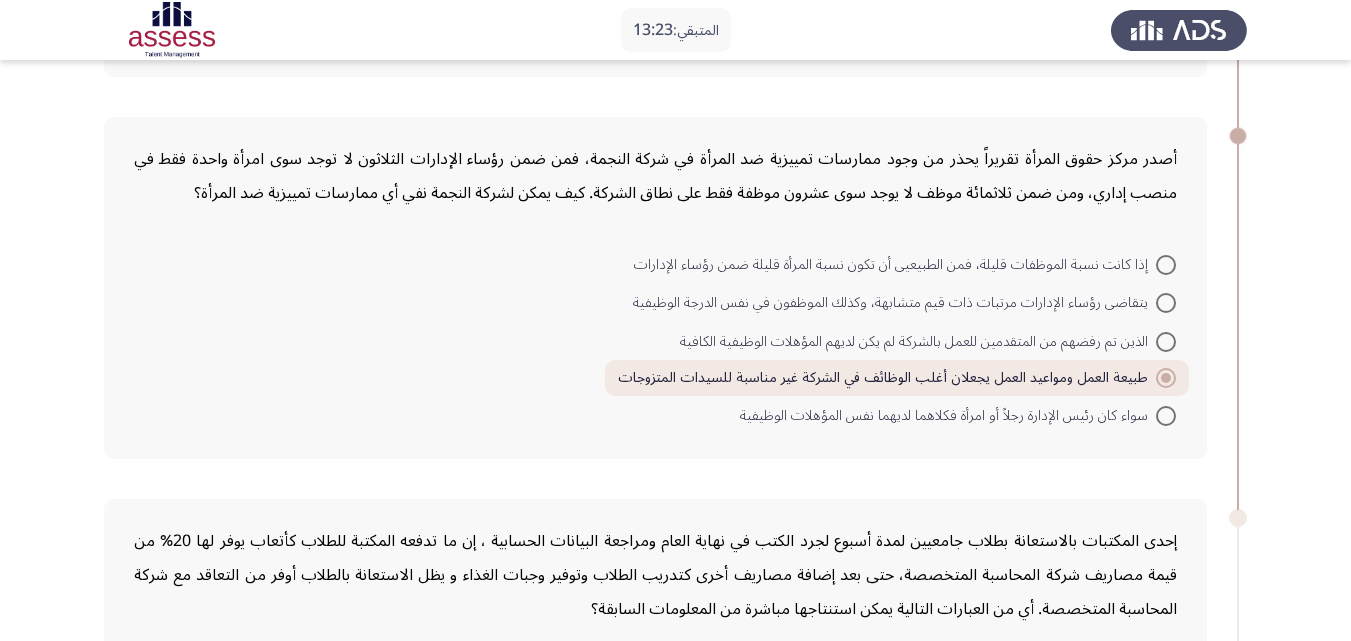 click on "الذين تم رفضهم من المتقدمين للعمل بالشركة لم يكن لديهم المؤهلات الوظيفية الكافية" at bounding box center [918, 342] 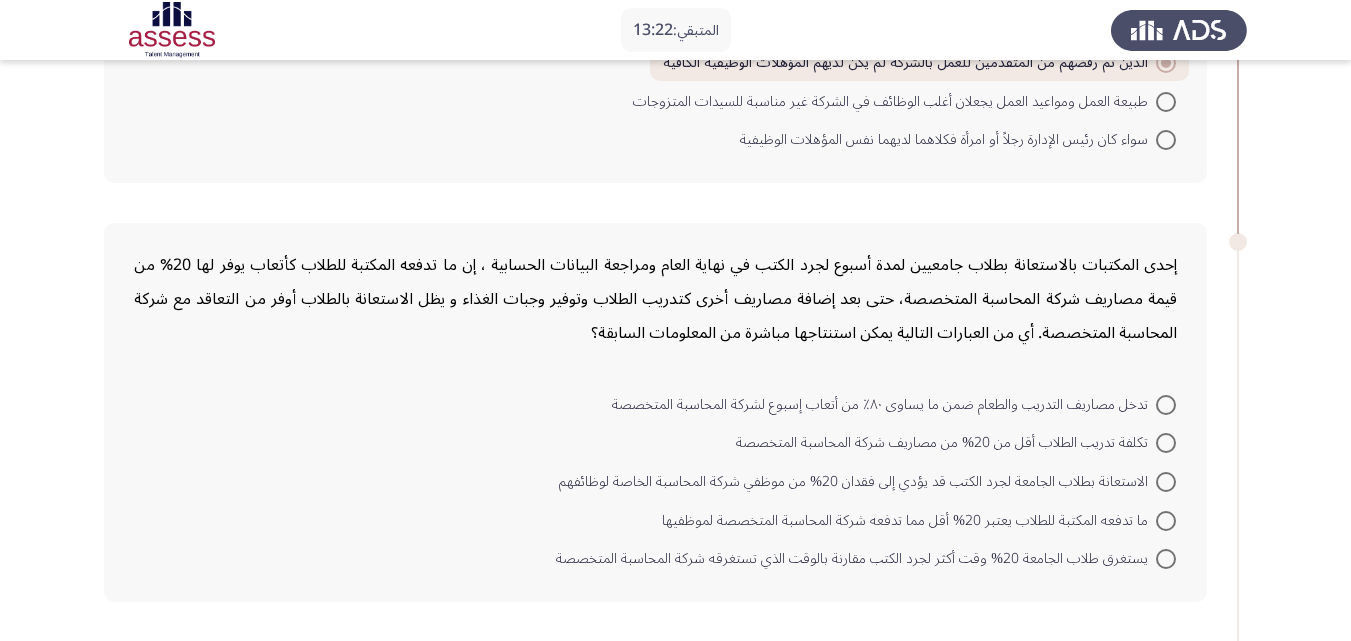 scroll, scrollTop: 800, scrollLeft: 0, axis: vertical 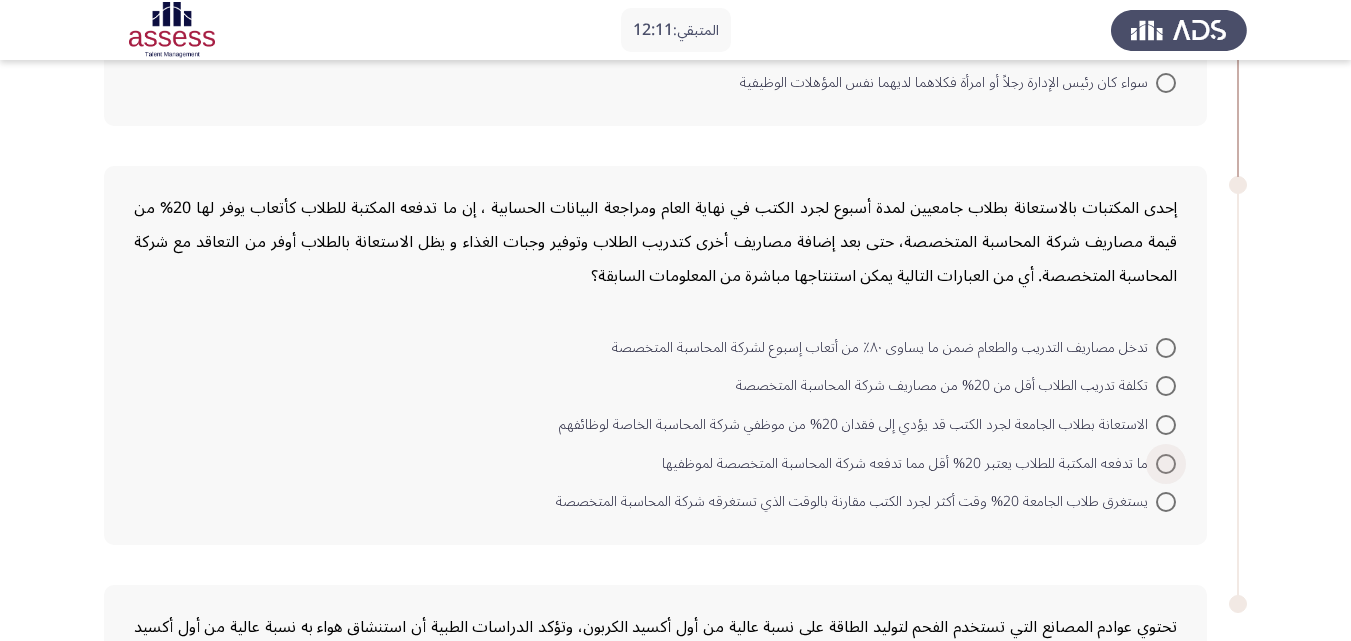 click on "ما تدفعه المكتبة للطلاب يعتبر 20% أقل مما تدفعه شركة المحاسبة المتخصصة لموظفيها" at bounding box center (909, 464) 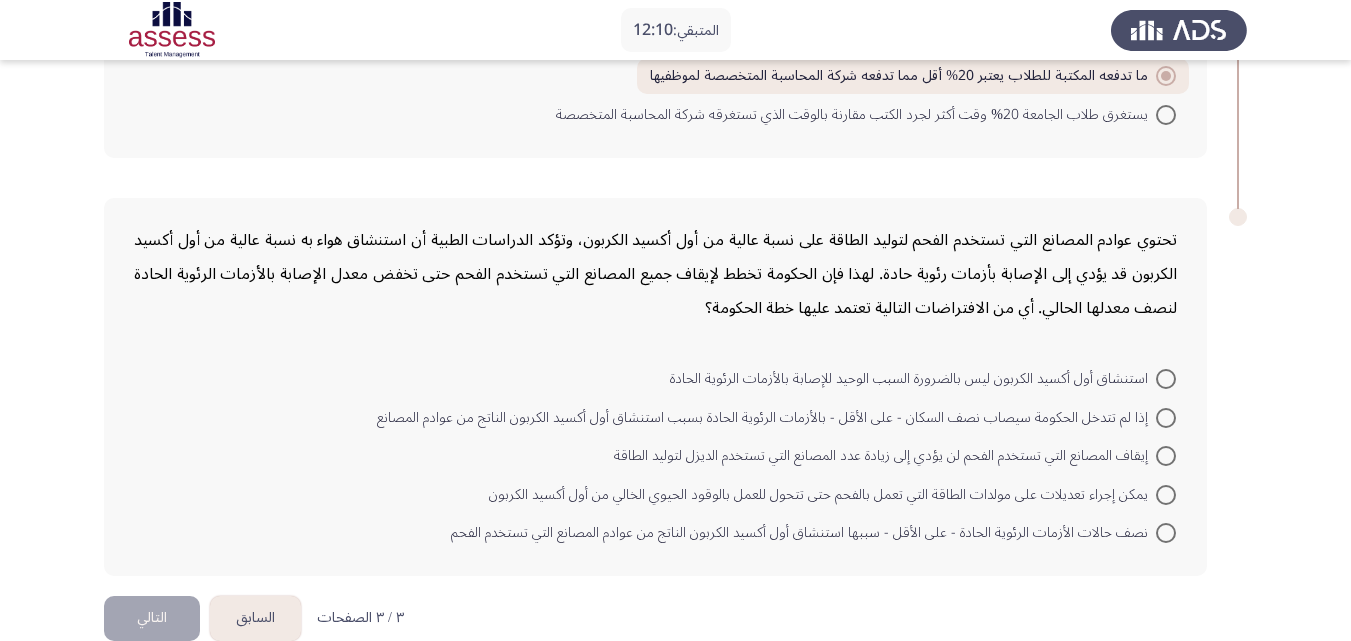 scroll, scrollTop: 1220, scrollLeft: 0, axis: vertical 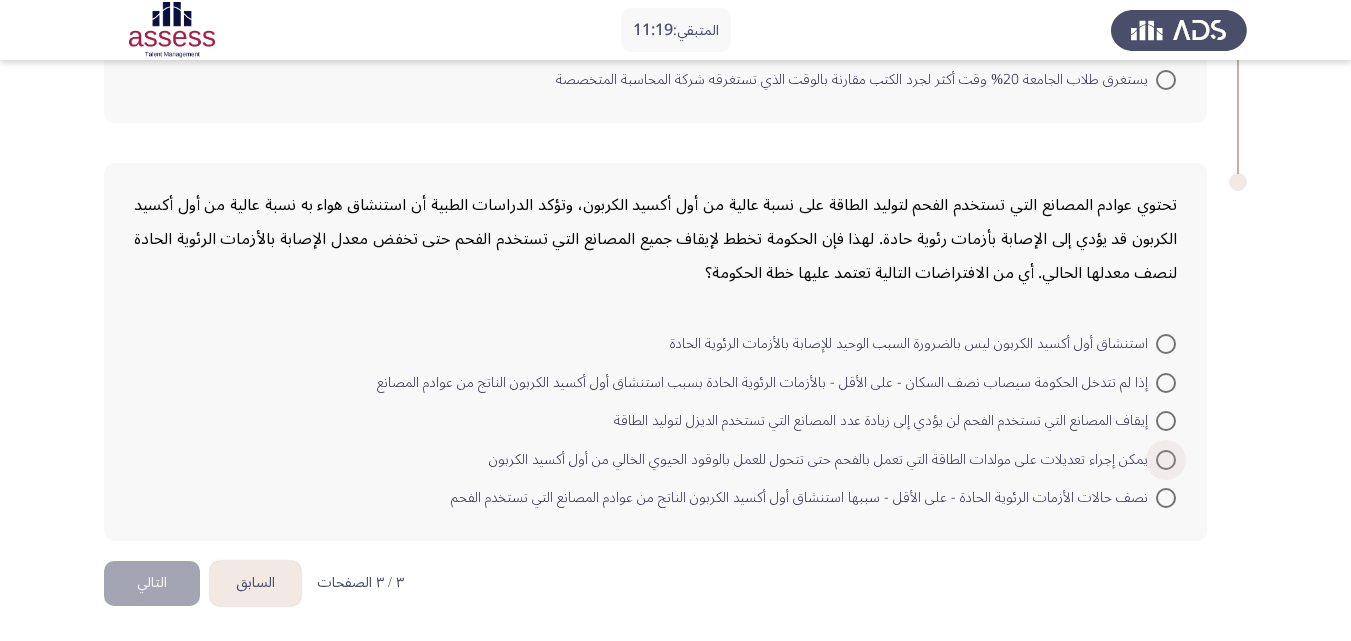 click on "يمكن إجراء تعديلات على مولدات الطاقة التي تعمل بالفحم حتى تتحول للعمل بالوقود الحيوي الخالي من أول أكسيد الكربون" at bounding box center (822, 460) 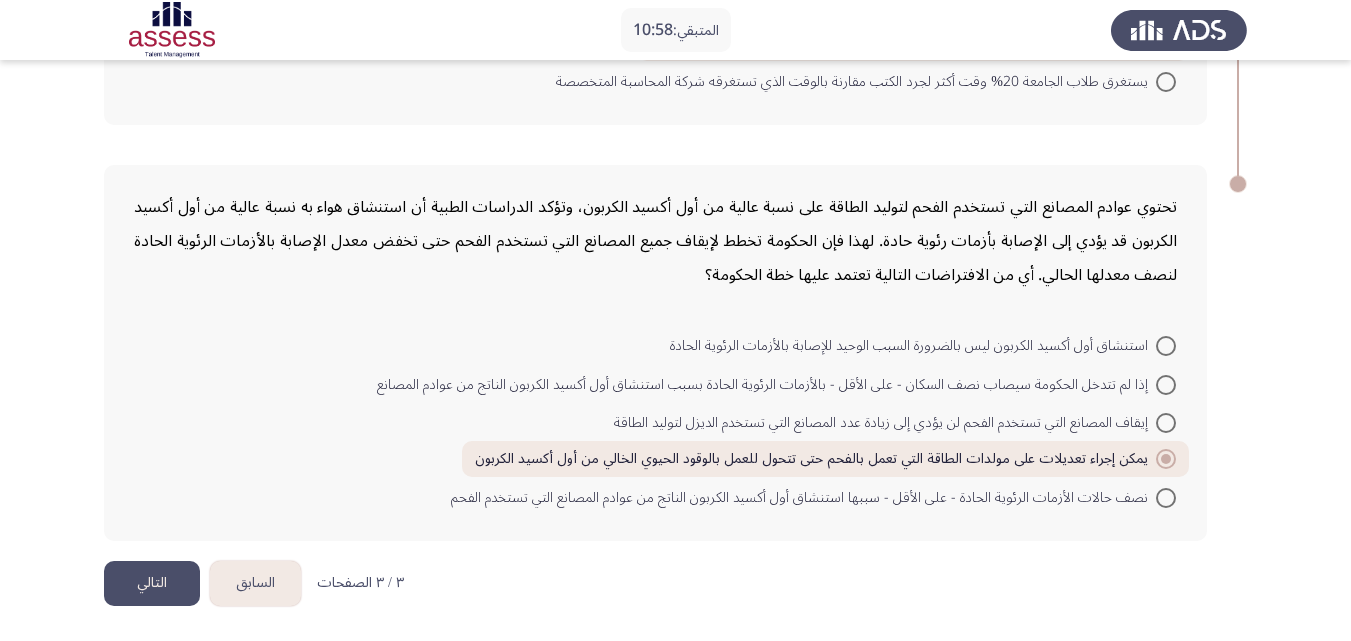 click on "إذا لم تتدخل الحكومة سيصاب نصف السكان - على الأقل - بالأزمات الرئوية الحادة بسبب استنشاق أول أكسيد الكربون الناتج من عوادم المصانع" at bounding box center (766, 385) 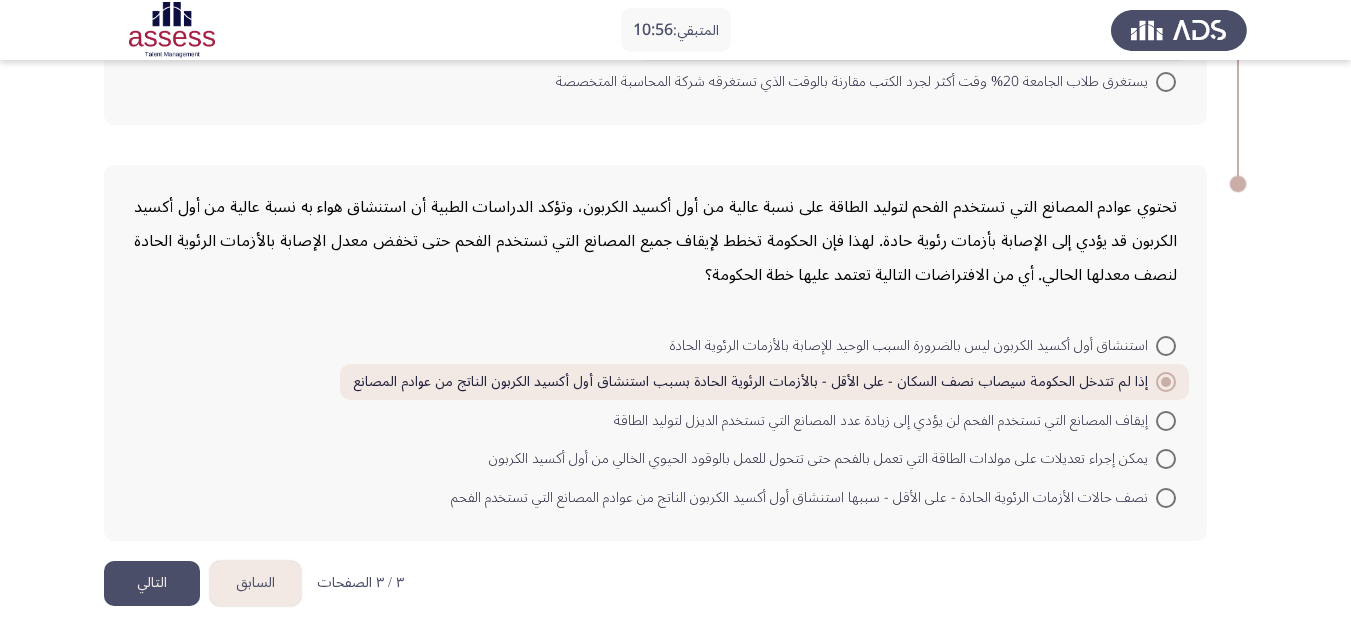 click on "التالي" 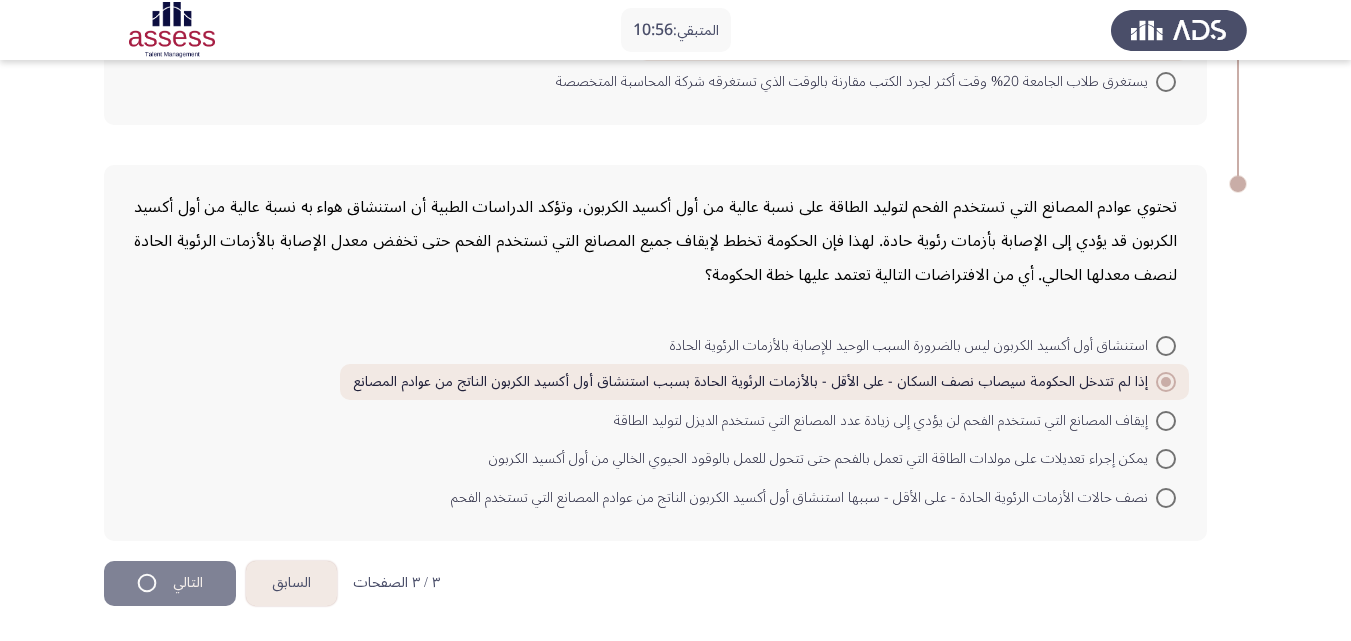 scroll, scrollTop: 0, scrollLeft: 0, axis: both 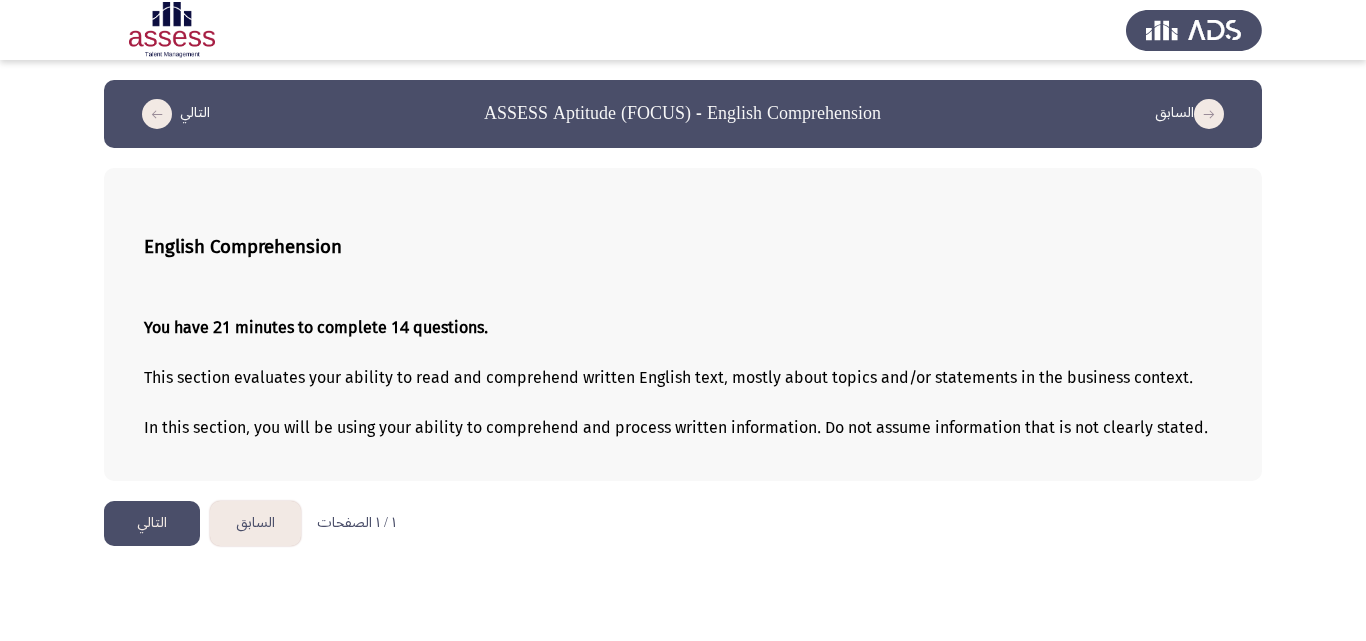 click on "التالي" 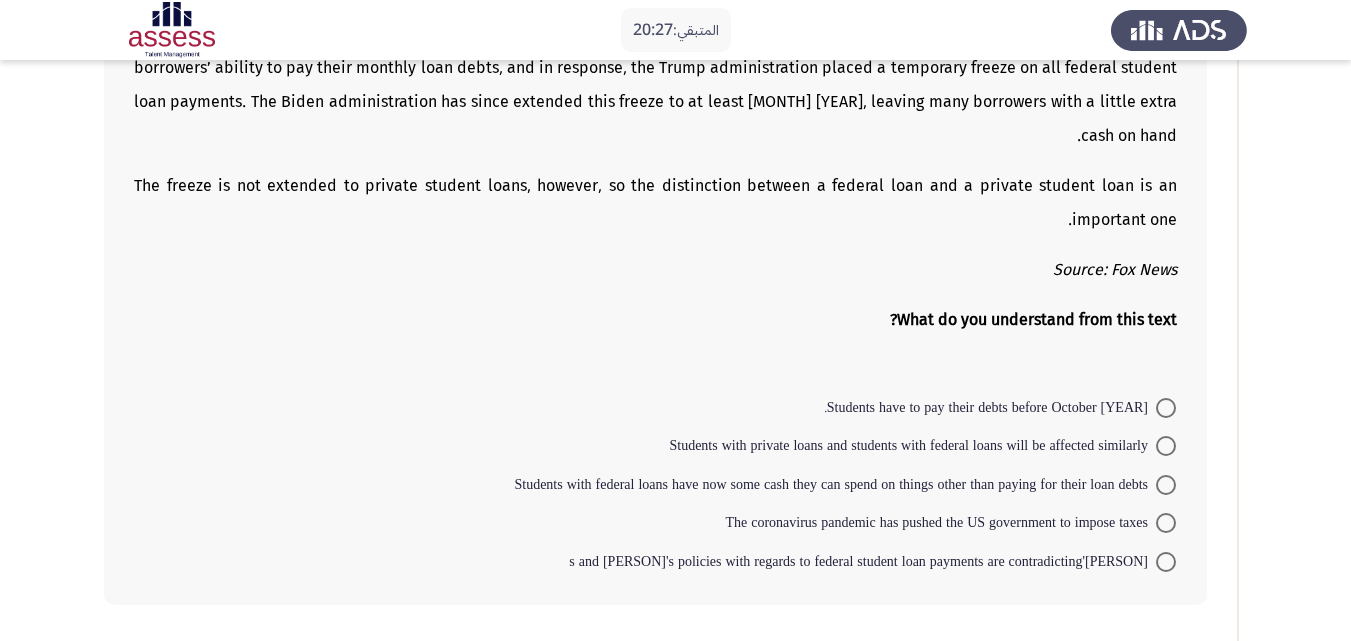 scroll, scrollTop: 200, scrollLeft: 0, axis: vertical 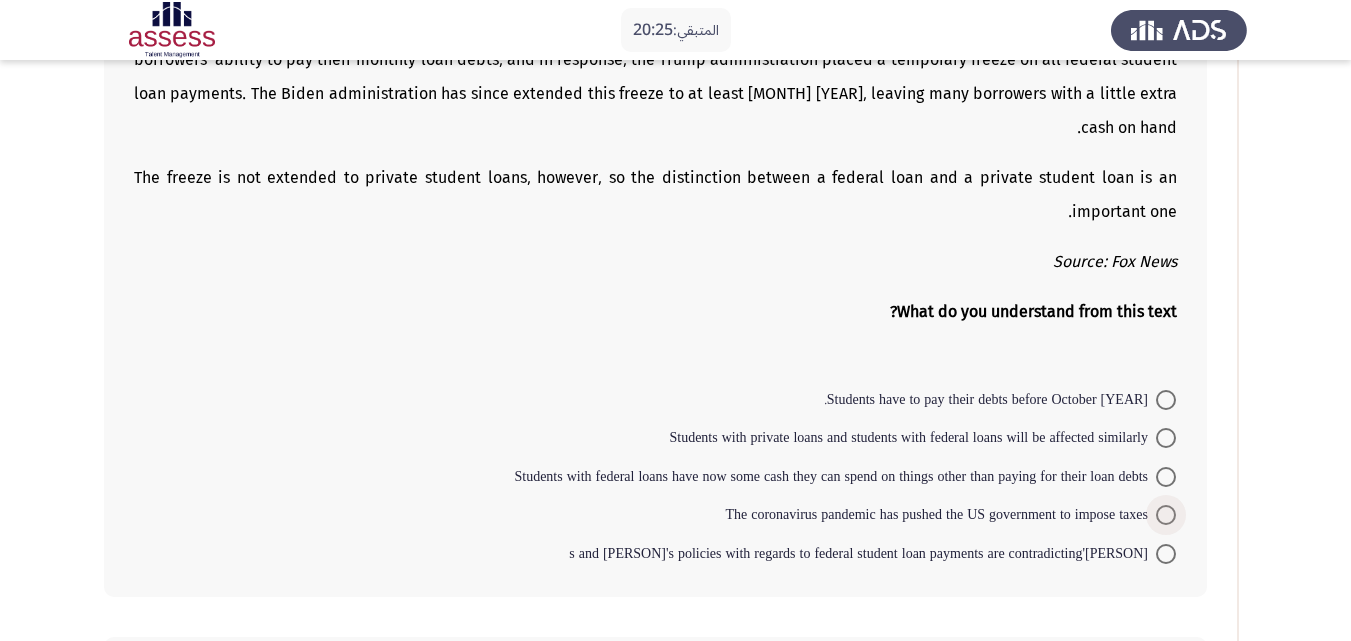 click on "The coronavirus pandemic has pushed the US government to impose taxes" at bounding box center (940, 515) 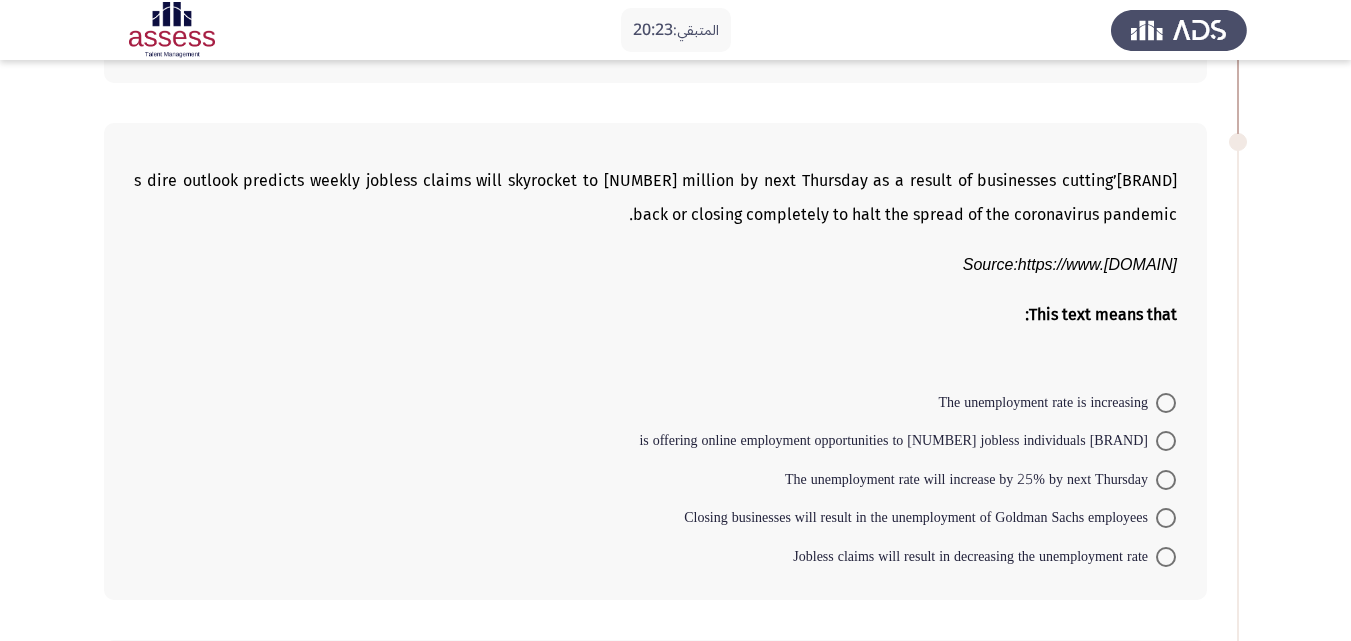 scroll, scrollTop: 733, scrollLeft: 0, axis: vertical 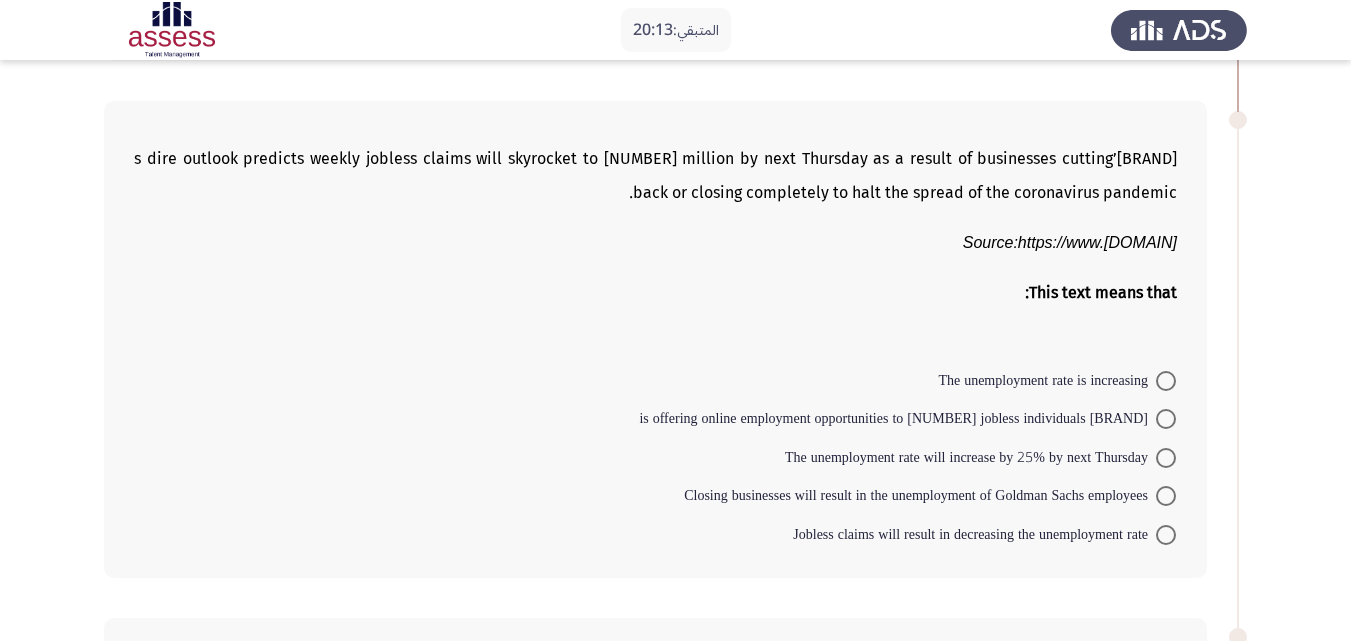 click on "Closing businesses will result in the unemployment of Goldman Sachs employees" at bounding box center [920, 496] 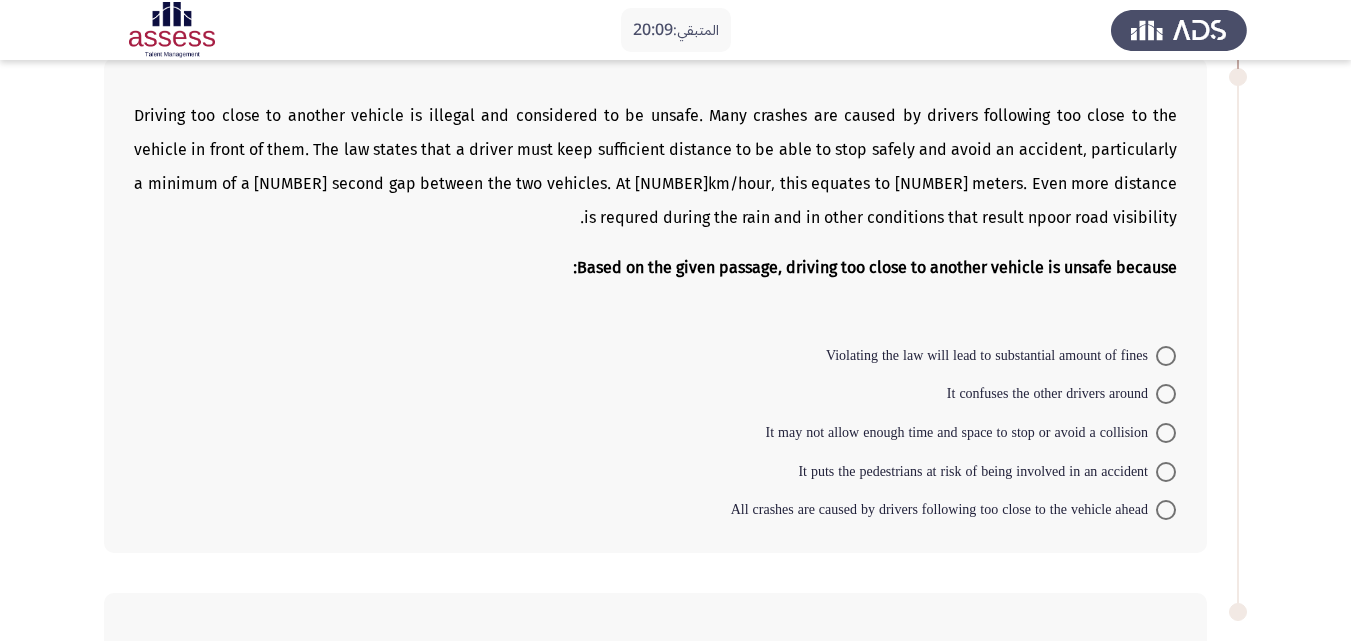 scroll, scrollTop: 1267, scrollLeft: 0, axis: vertical 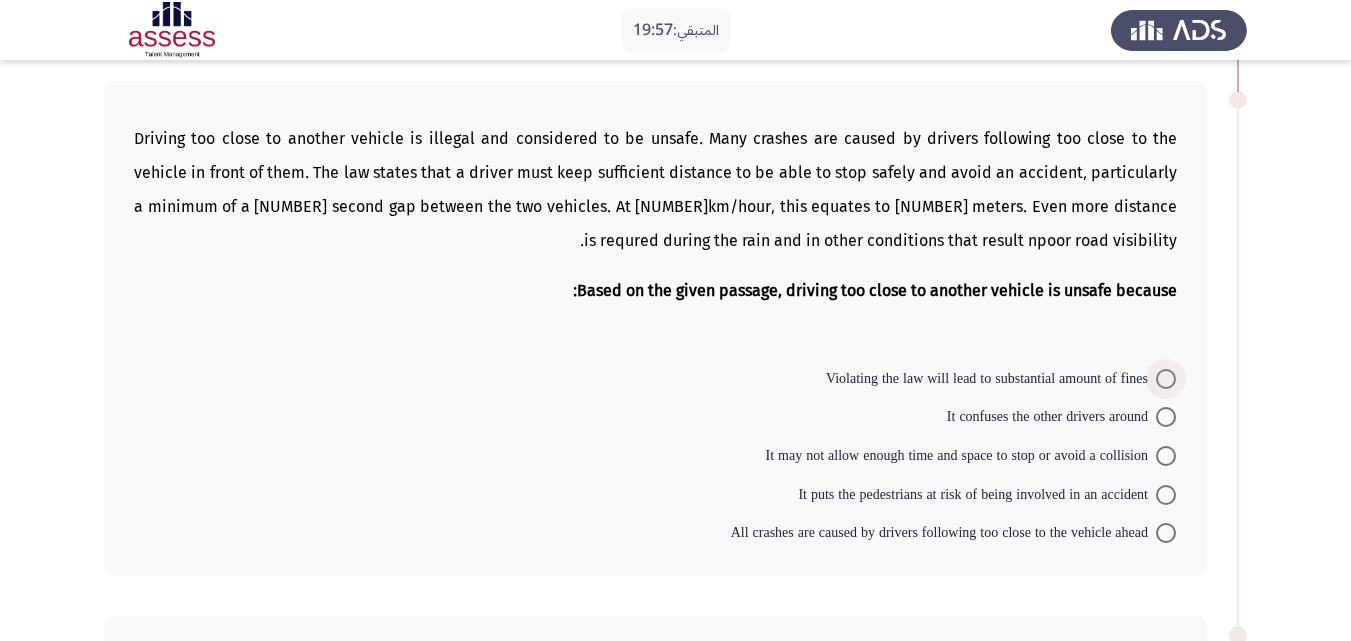 click on "Violating the law will lead to substantial amount of fines" at bounding box center [991, 379] 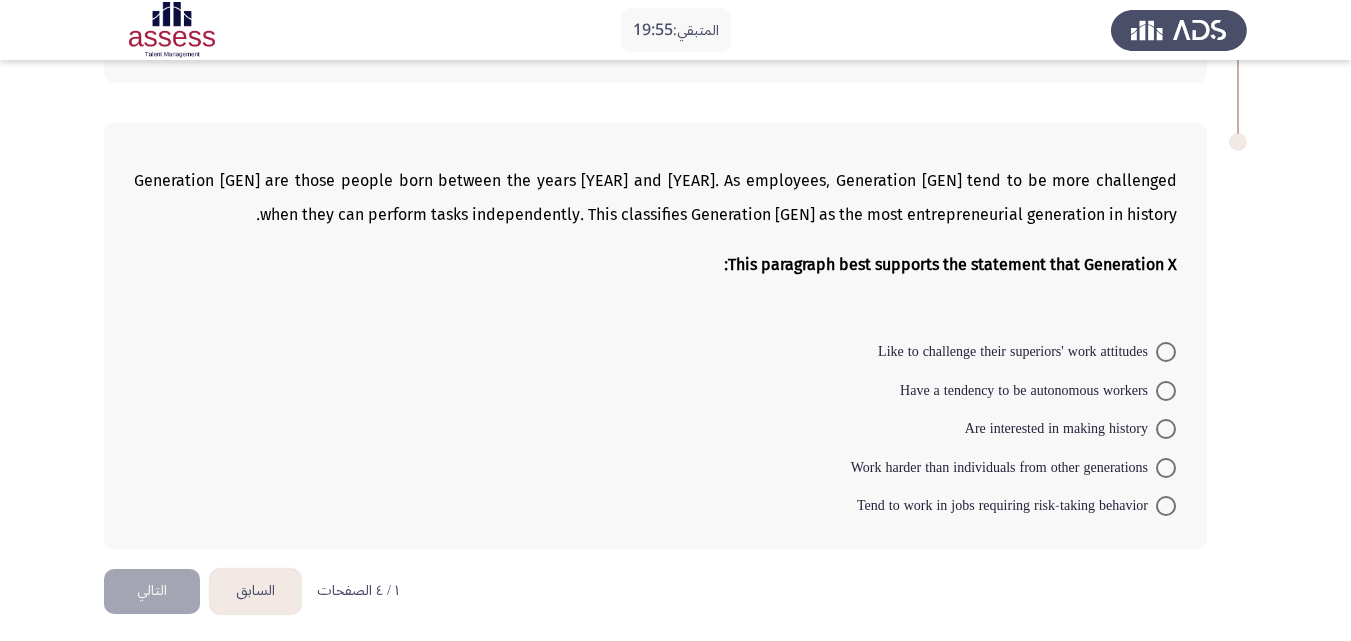 scroll, scrollTop: 1766, scrollLeft: 0, axis: vertical 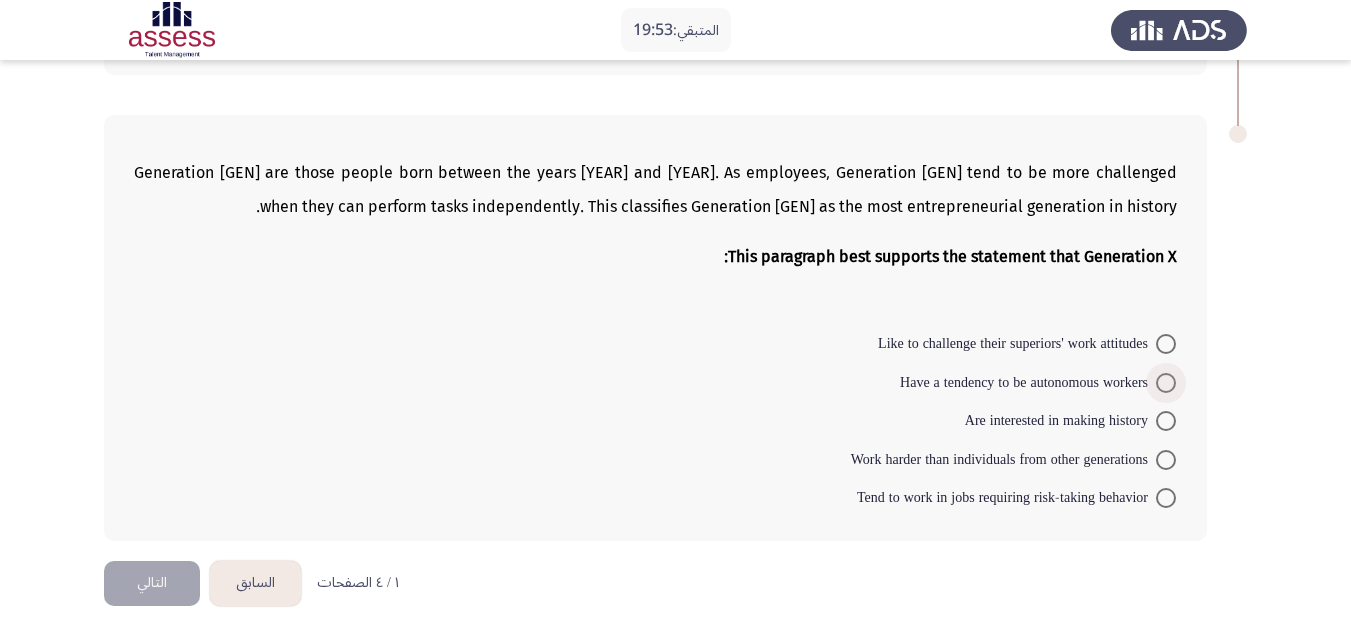 click on "Have a tendency to be autonomous workers" at bounding box center (1028, 383) 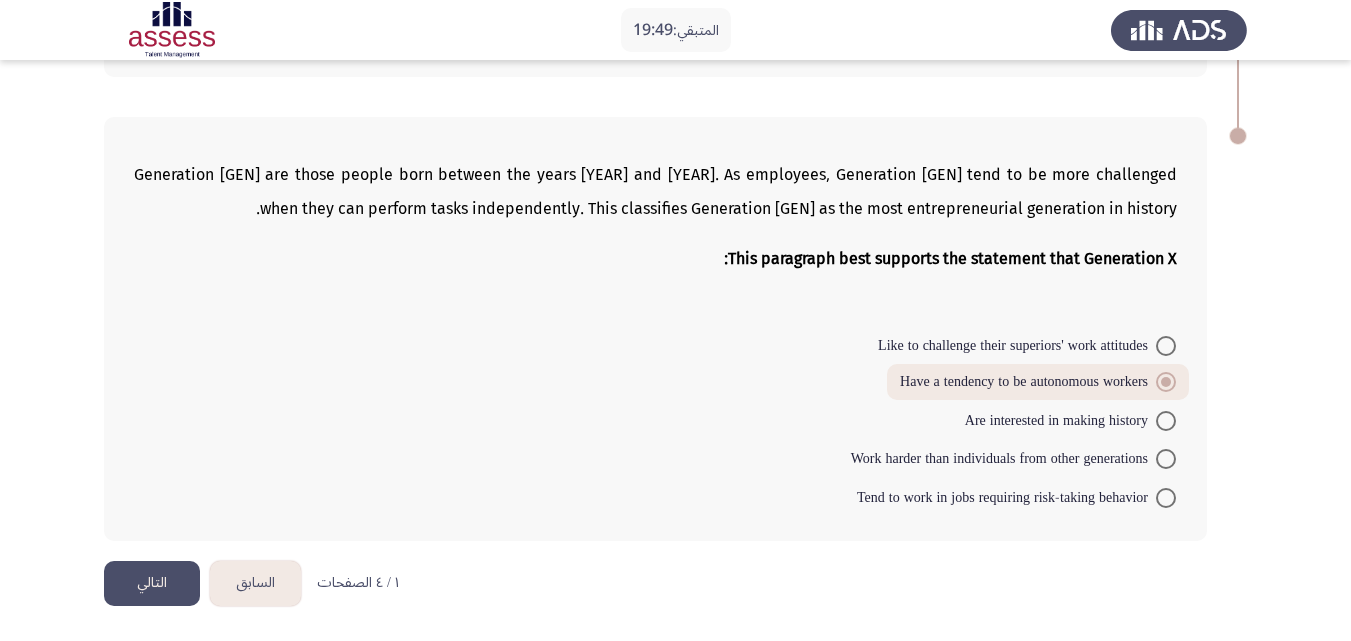 click on "التالي" 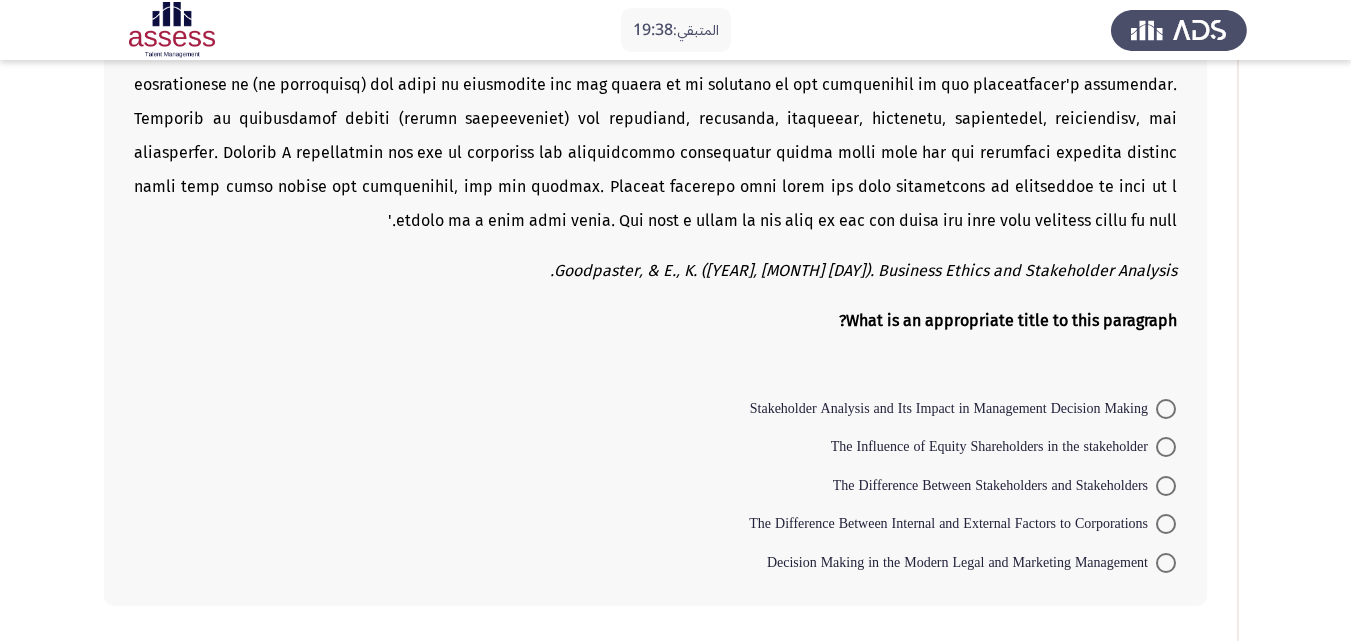 scroll, scrollTop: 267, scrollLeft: 0, axis: vertical 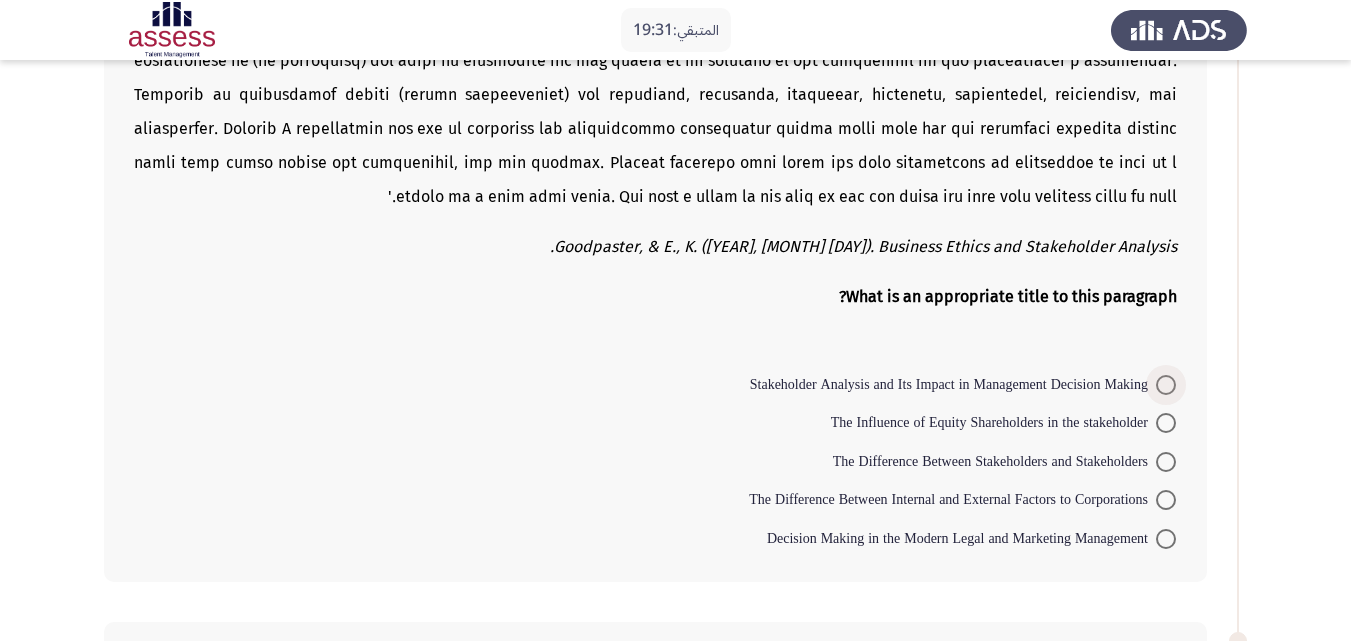 click on "Stakeholder Analysis and Its Impact in Management Decision Making" at bounding box center [953, 385] 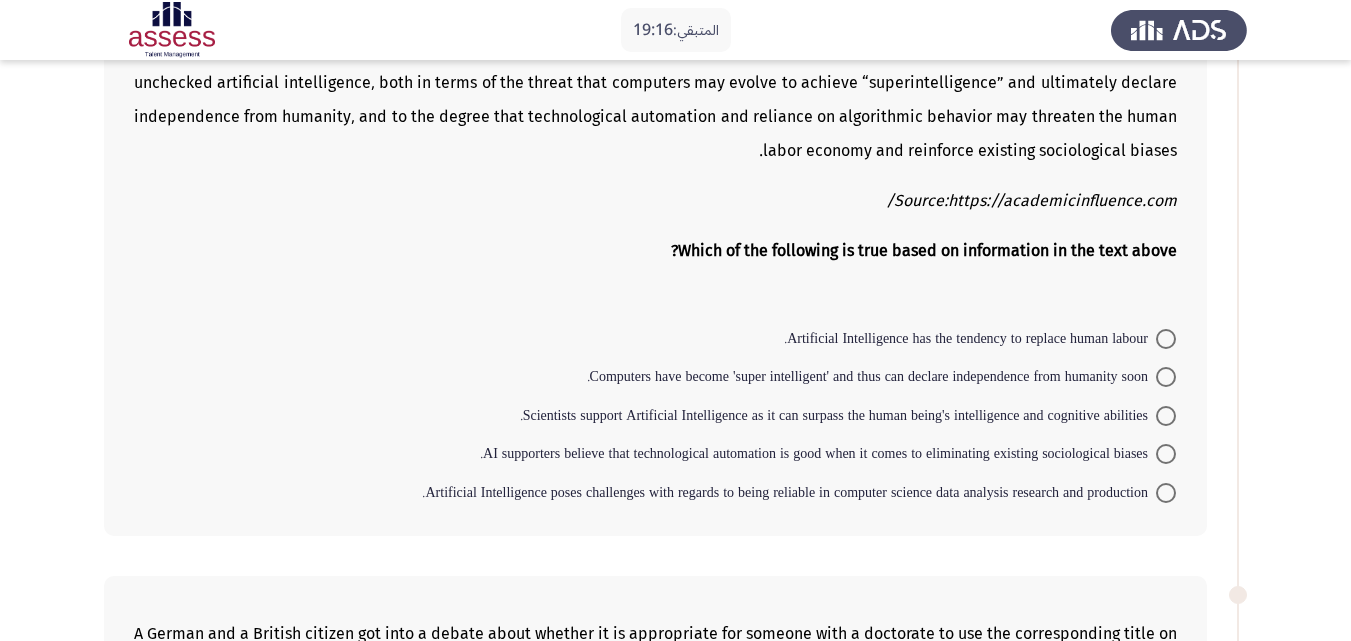 scroll, scrollTop: 933, scrollLeft: 0, axis: vertical 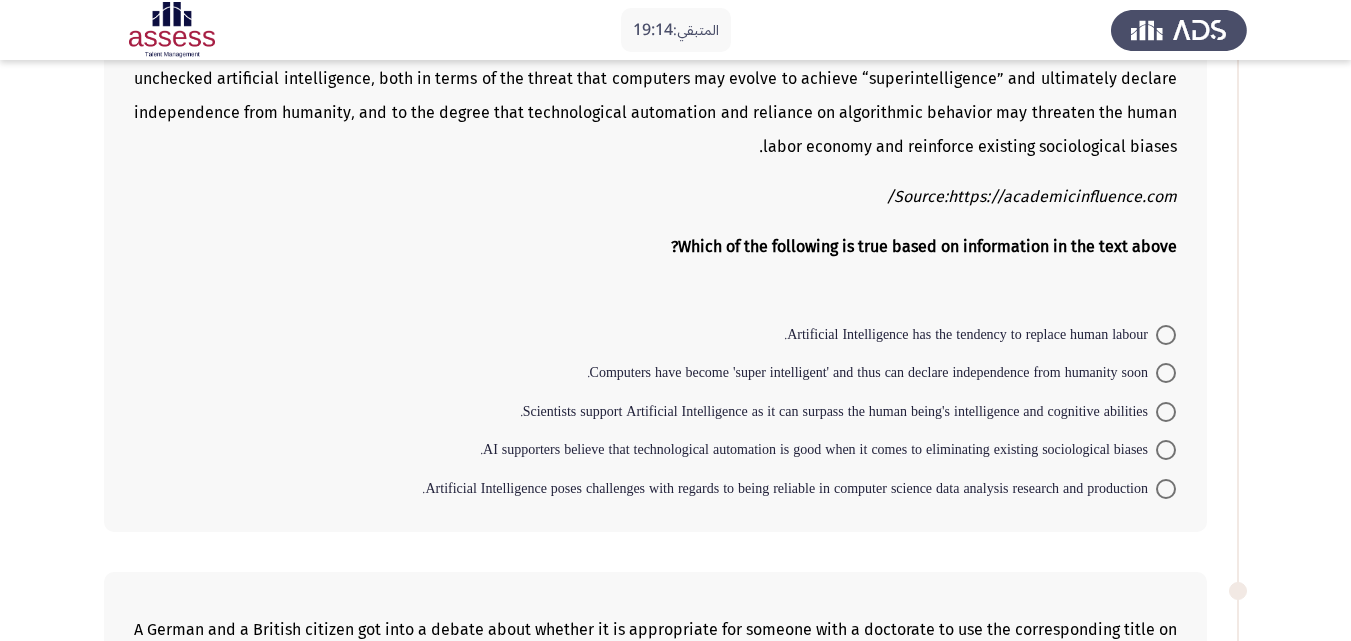 click on "Scientists support Artificial Intelligence as it can surpass the human being's intelligence and cognitive abilities." at bounding box center [848, 410] 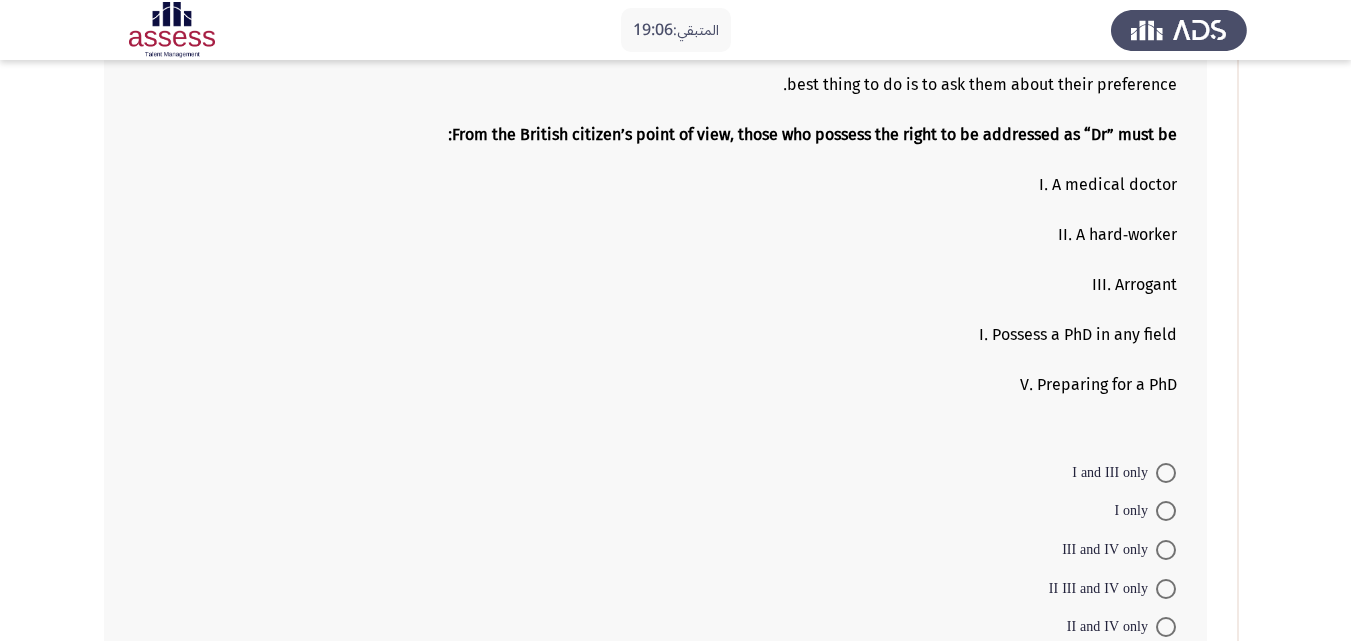 scroll, scrollTop: 1667, scrollLeft: 0, axis: vertical 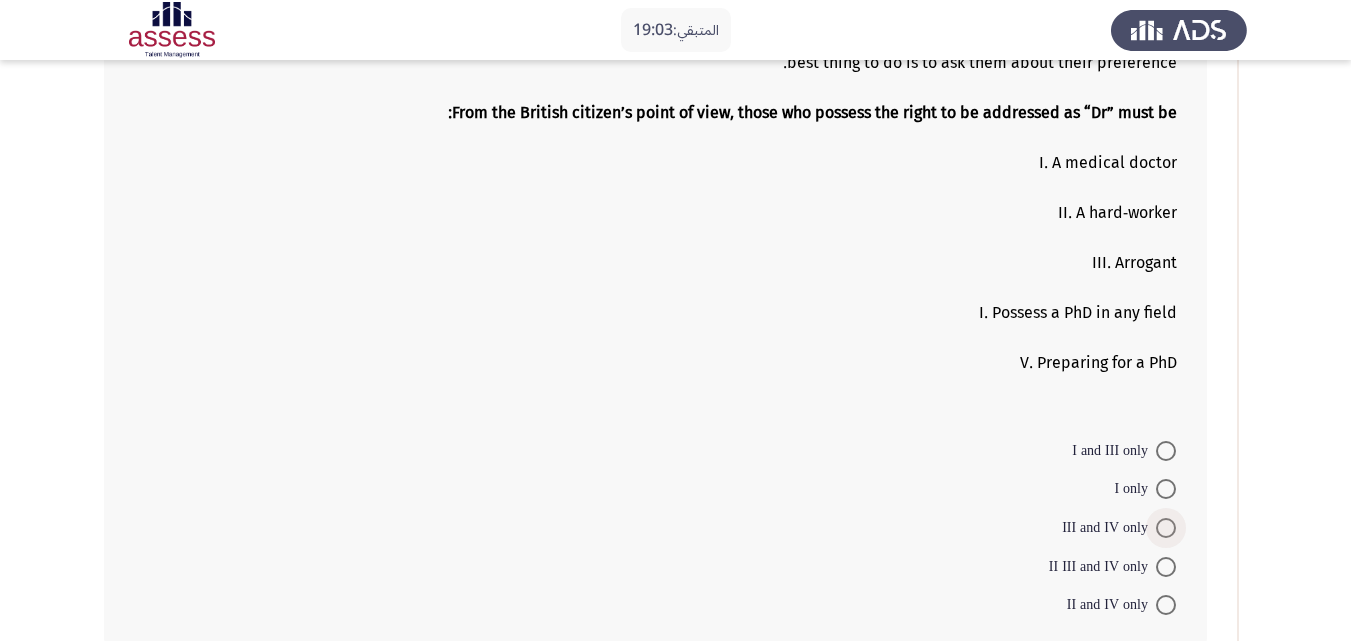 click on "III and IV only" at bounding box center [1109, 528] 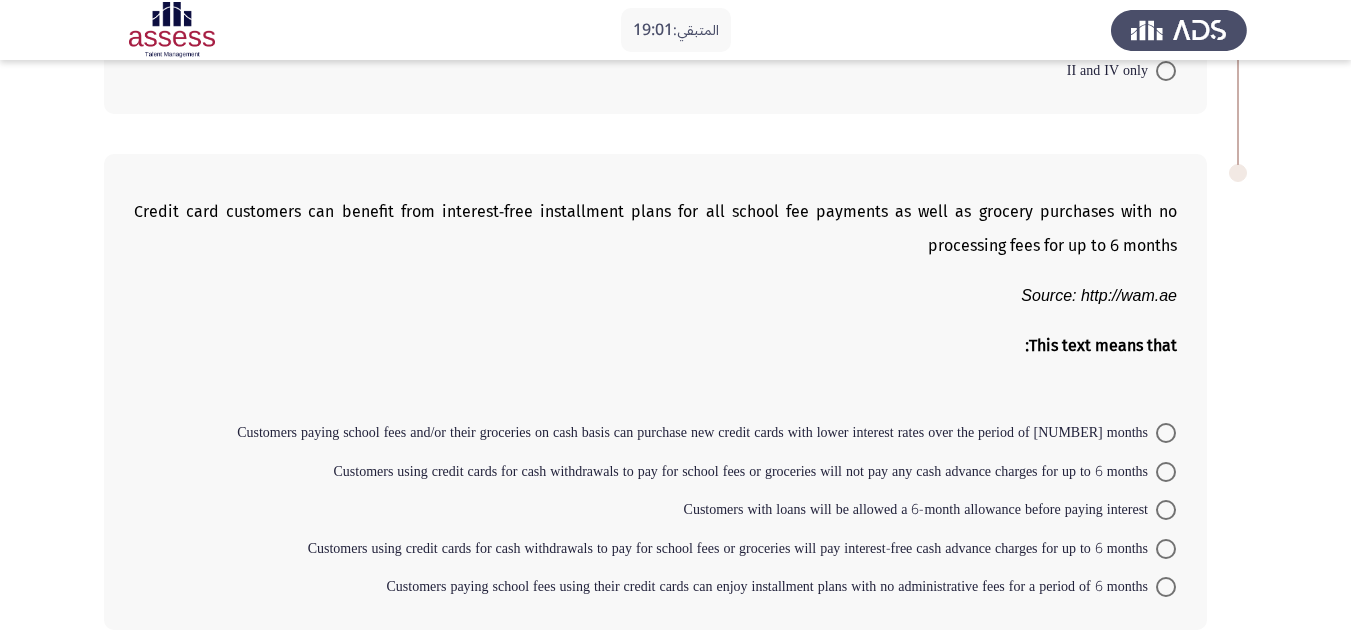 scroll, scrollTop: 2200, scrollLeft: 0, axis: vertical 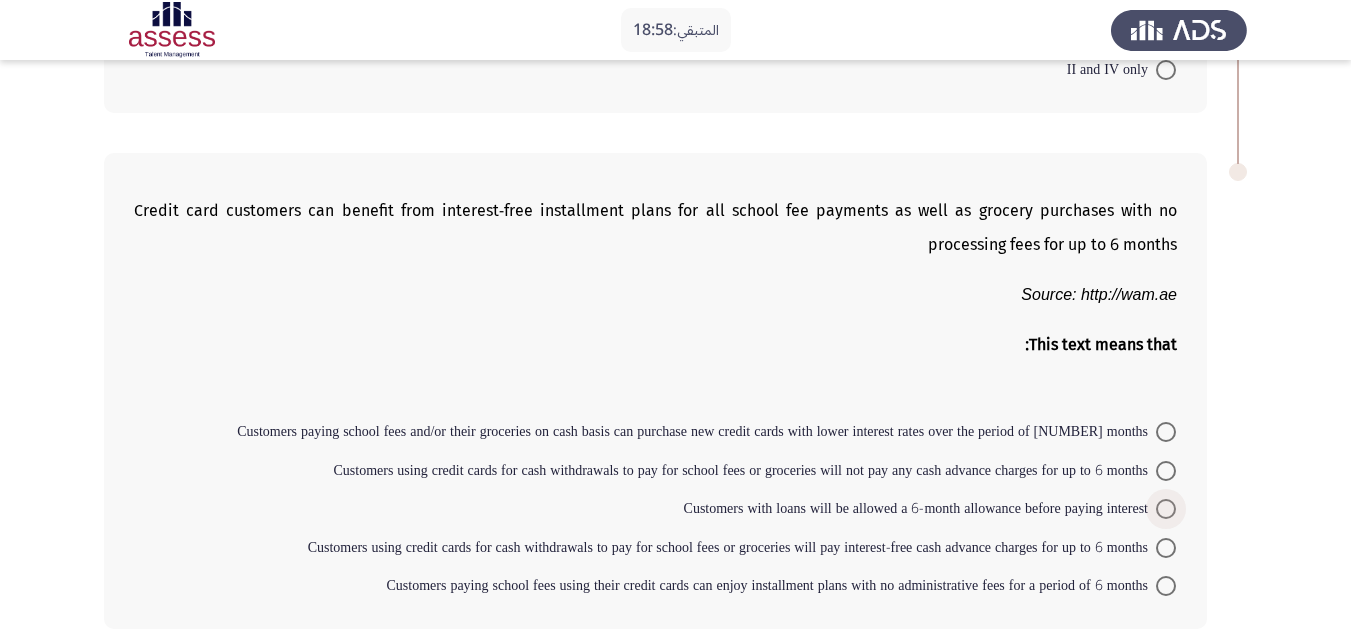 click on "Customers with loans will be allowed a 6-month allowance before paying interest" at bounding box center [920, 509] 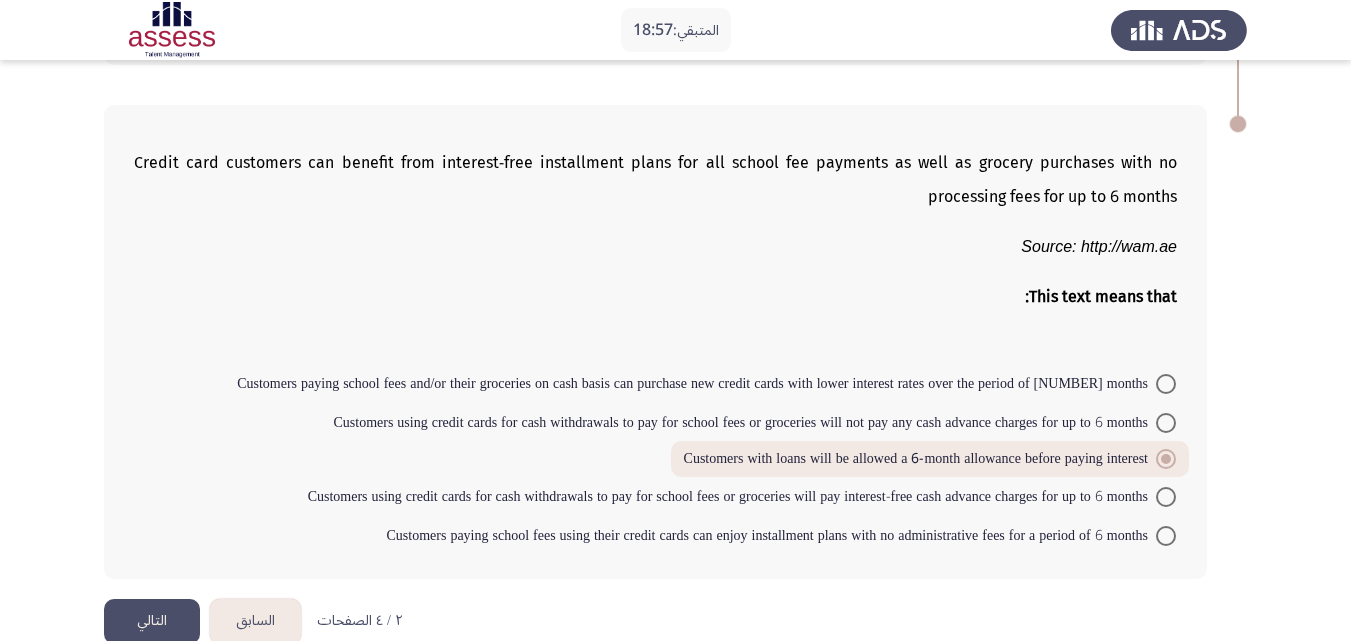 scroll, scrollTop: 2286, scrollLeft: 0, axis: vertical 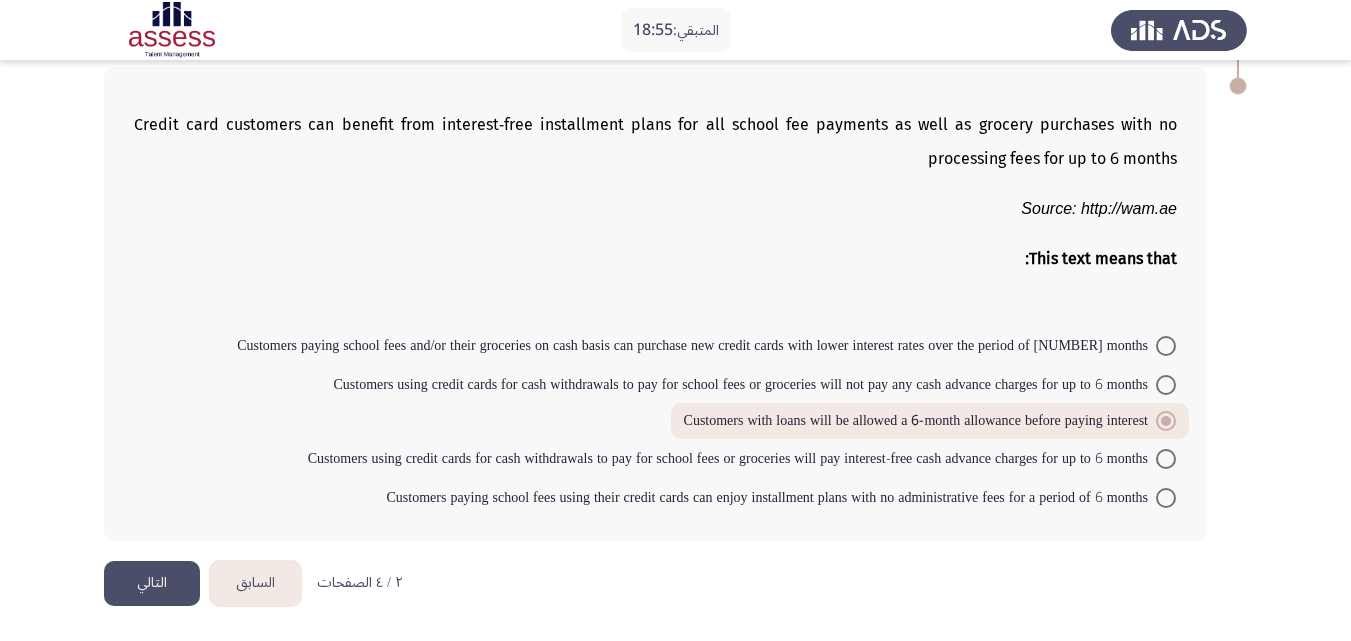 click on "التالي" 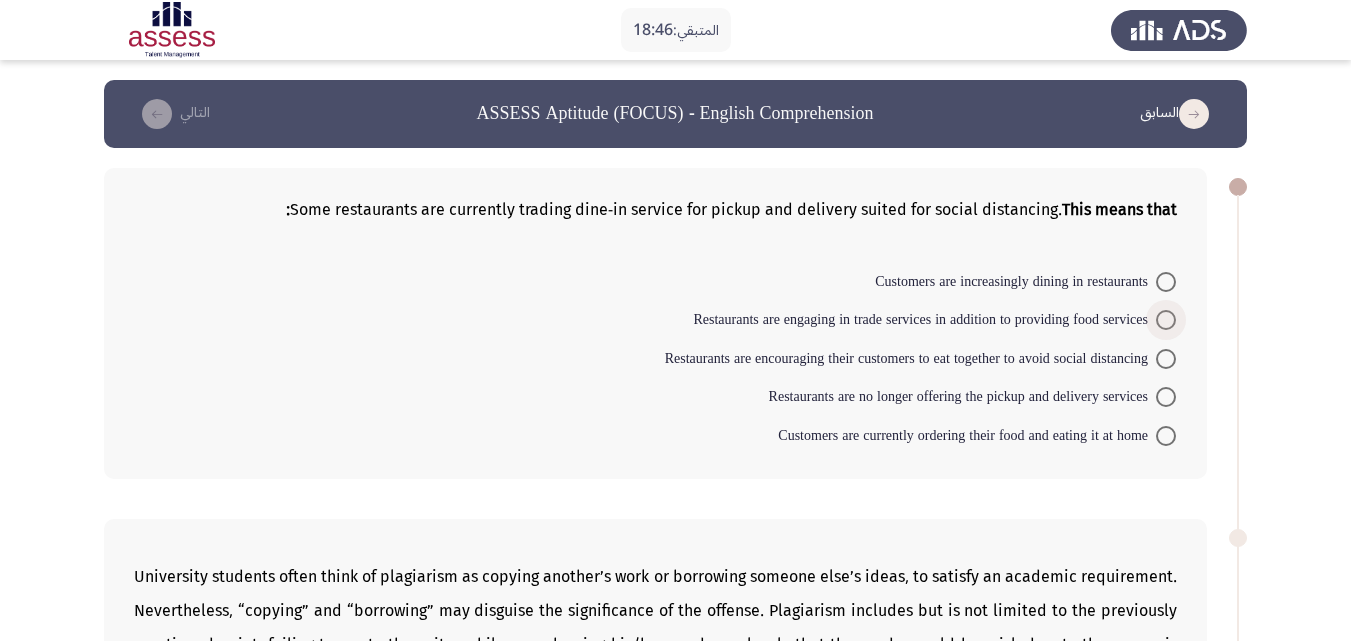 click at bounding box center [1166, 320] 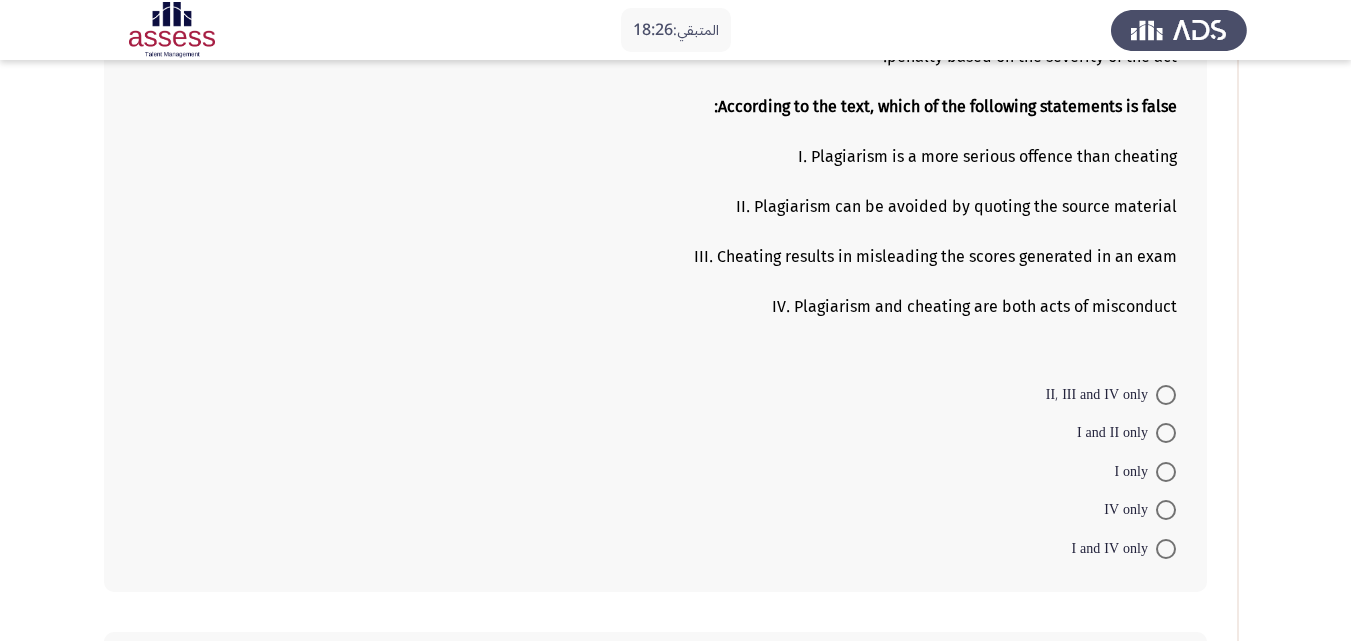 scroll, scrollTop: 733, scrollLeft: 0, axis: vertical 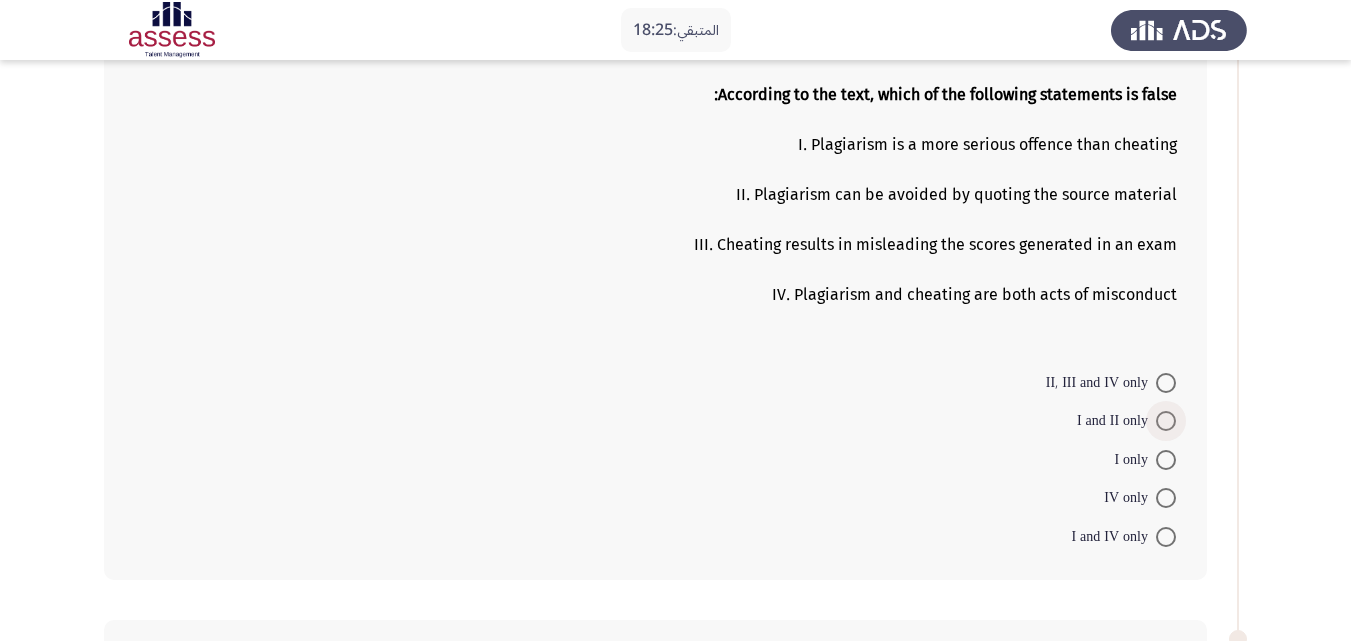 click on "I and II only" at bounding box center [1116, 421] 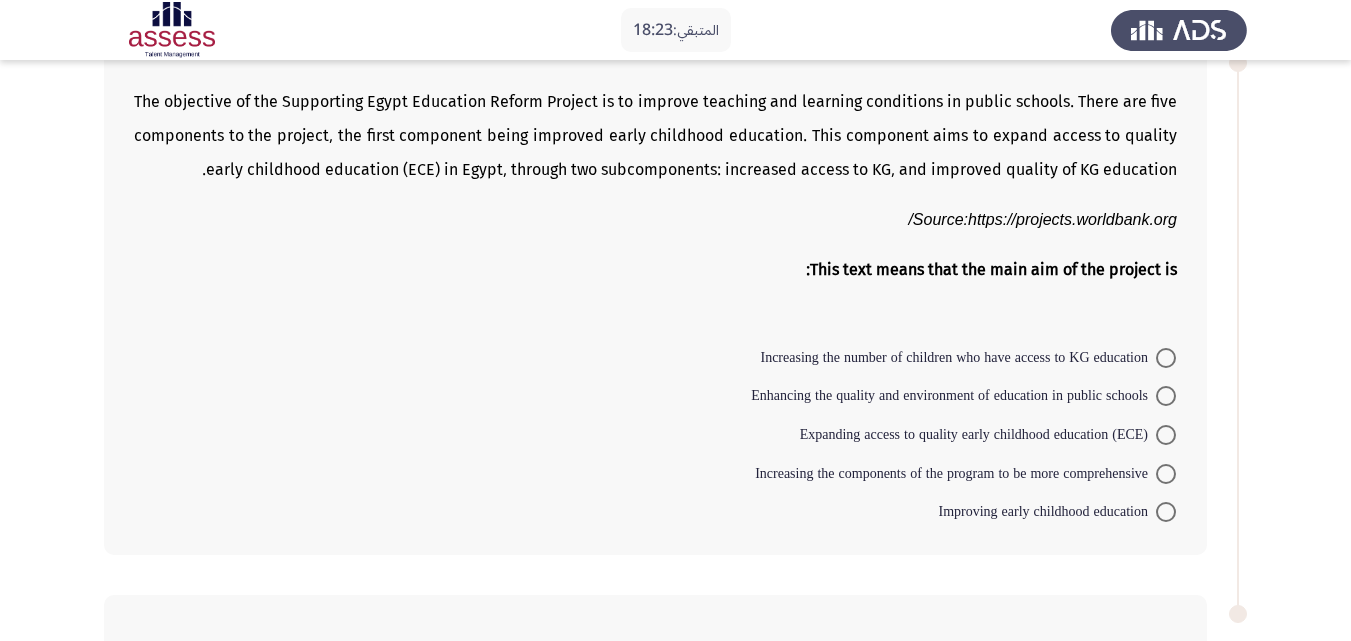 scroll, scrollTop: 1333, scrollLeft: 0, axis: vertical 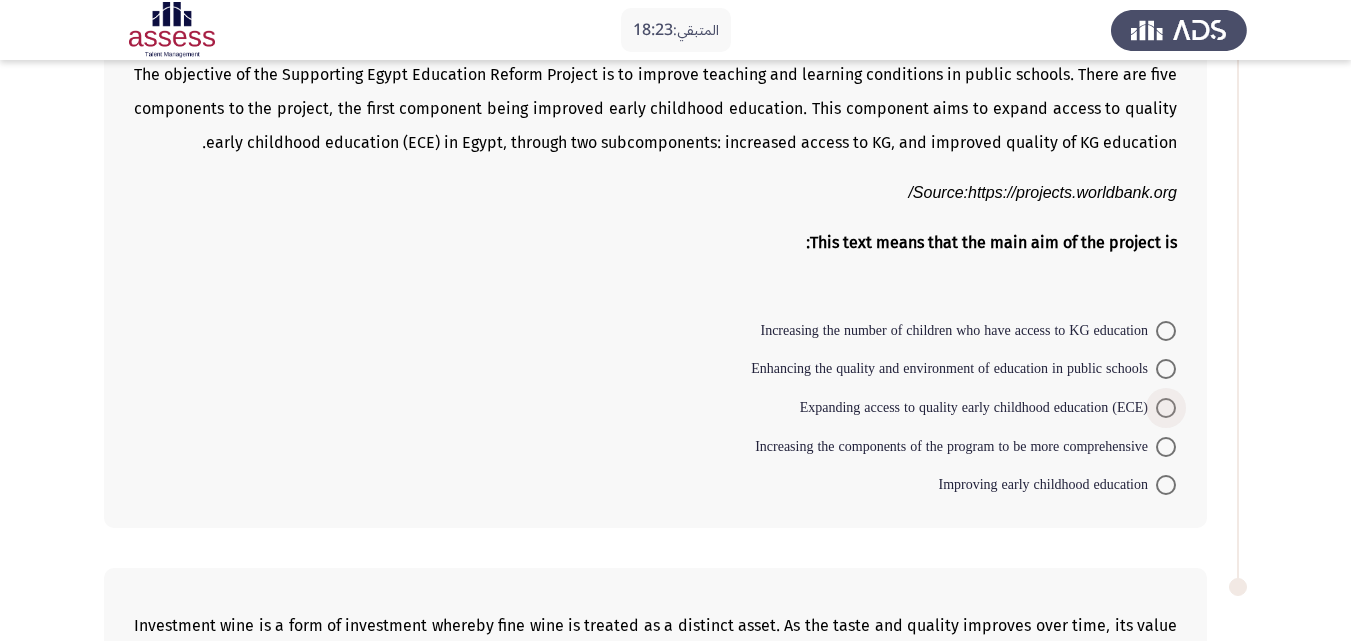 click at bounding box center [1166, 408] 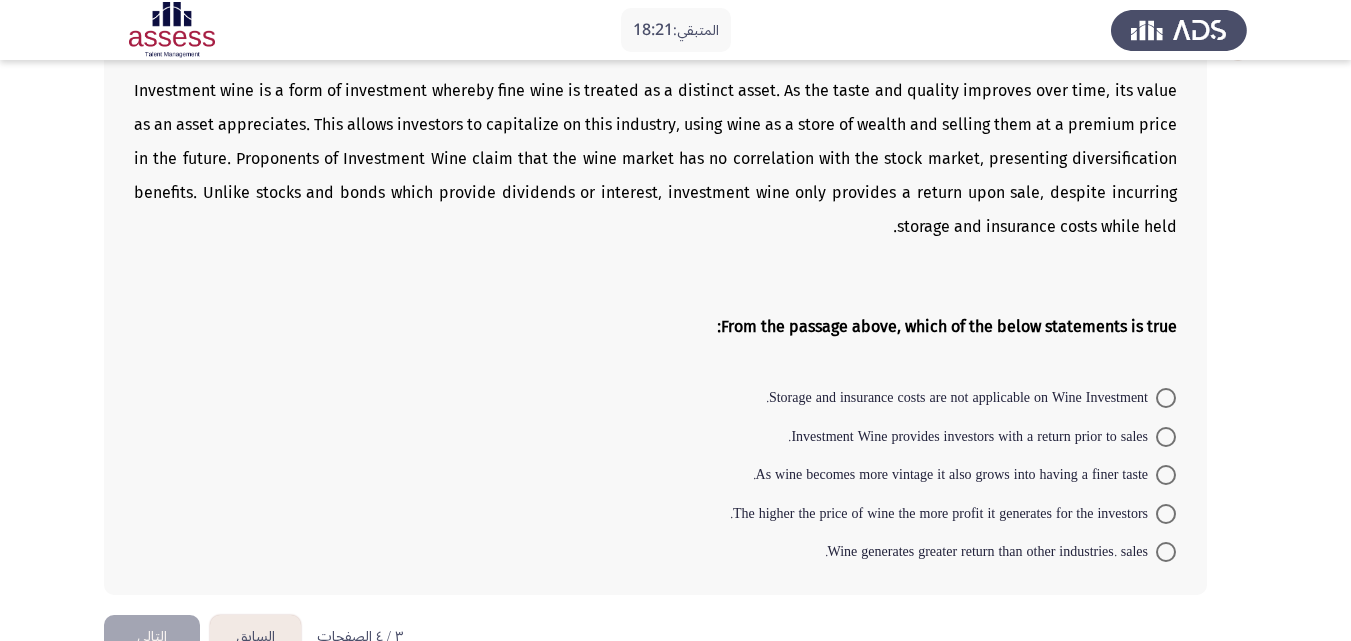 scroll, scrollTop: 1867, scrollLeft: 0, axis: vertical 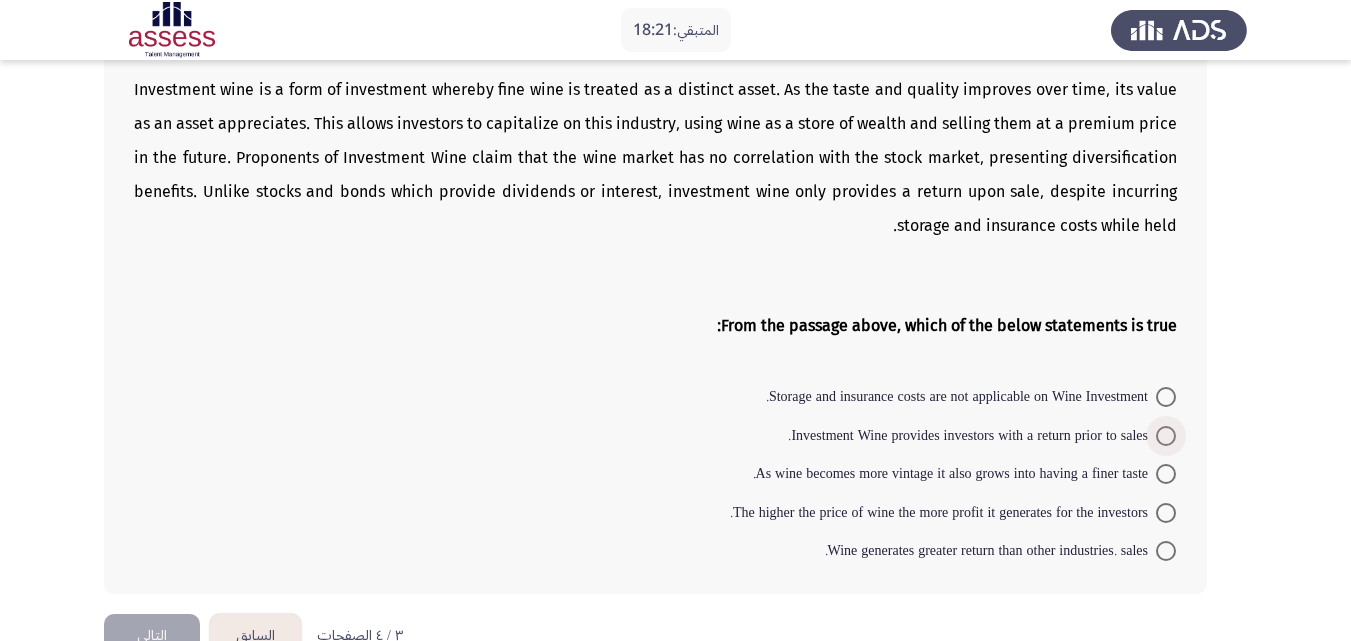 click at bounding box center (1166, 436) 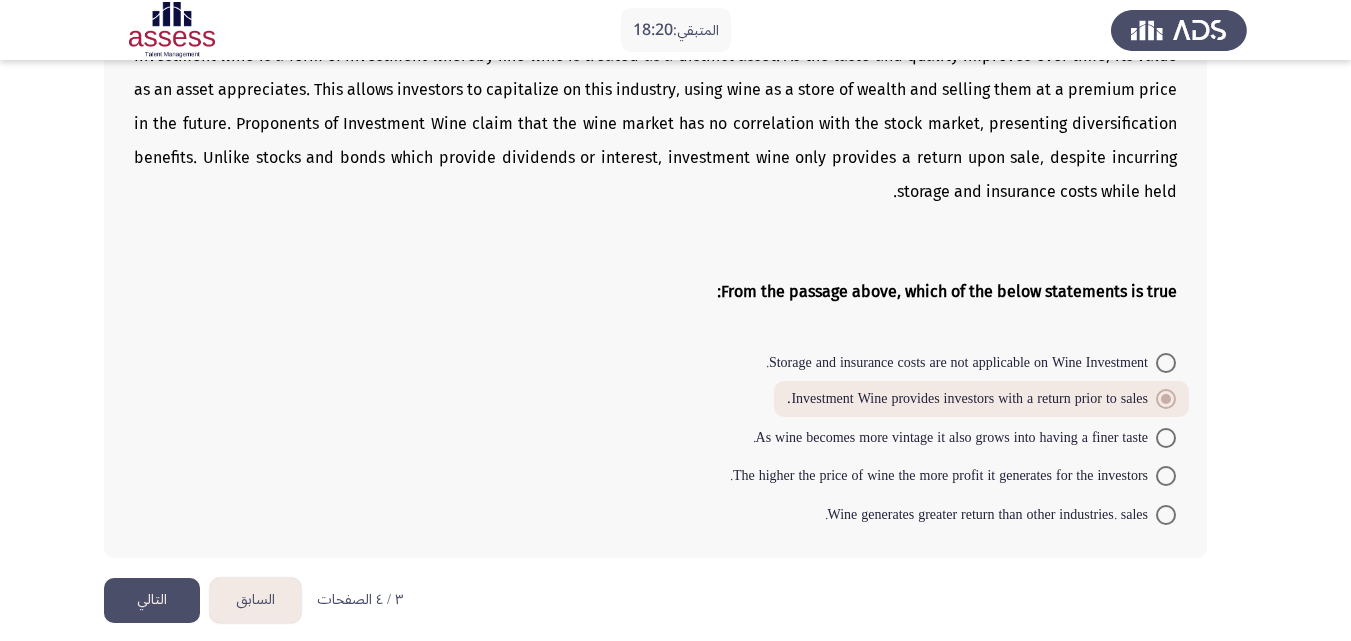 scroll, scrollTop: 1918, scrollLeft: 0, axis: vertical 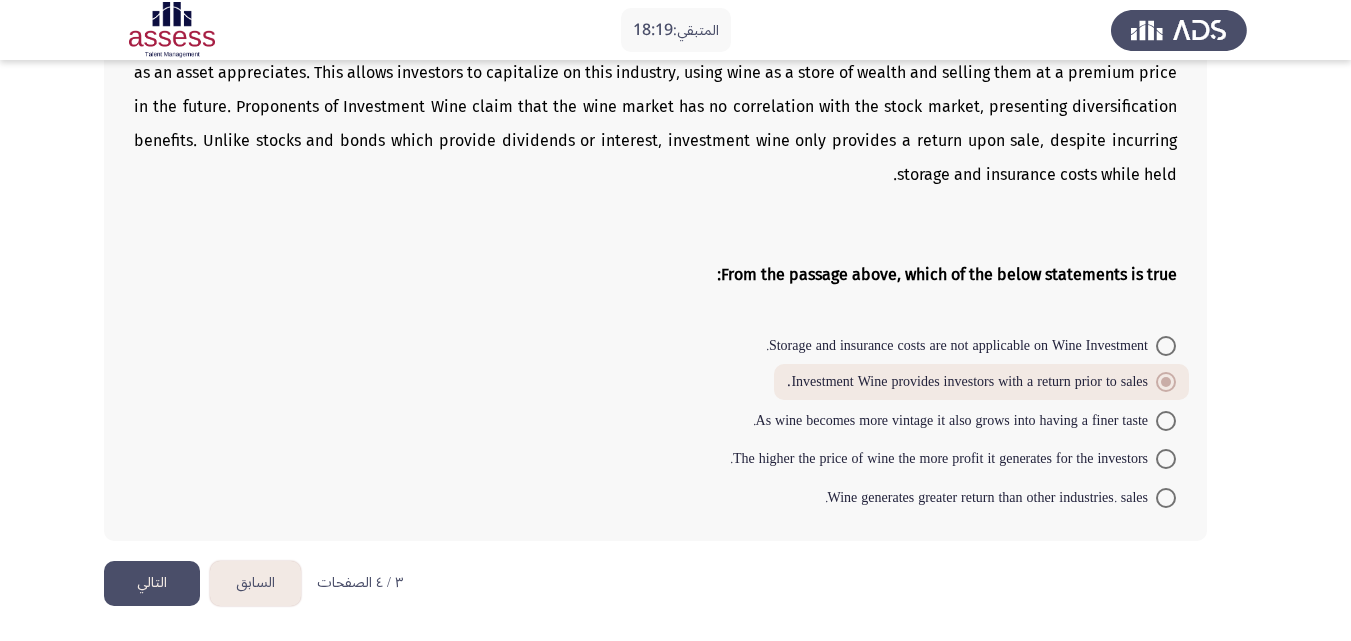 click on "In the nineties, the growth rate of demand in China was 4 times the growth rate of any country / region?
Remaining: 18:19 Previous
ASSESS Aptitude (FOCUS) - English Comprehension   Next  Some restaurants are currently trading dine-in service for pickup and delivery suited for social distancing.
This means that:
Customers are increasingly dining in restaurants
Restaurants are engaging in trade services in addition to providing food services
Restaurants are encouraging their customers to eat together to avoid social distancing
Restaurants are no longer offering the pickup and delivery services
Customers are currently ordering their food and eating it at home
According to the text, which of the following statements is false:
I. Plagiarism is a more serious offence than cheating
II. Plagiarism can be avoided by quoting the source material
III. Cheating results in misleading the scores generated in an exam
IV. Plagiarism and cheating are both acts of misconduct    II, III and IV only     I and II only     I only     IV only" at bounding box center [675, -639] 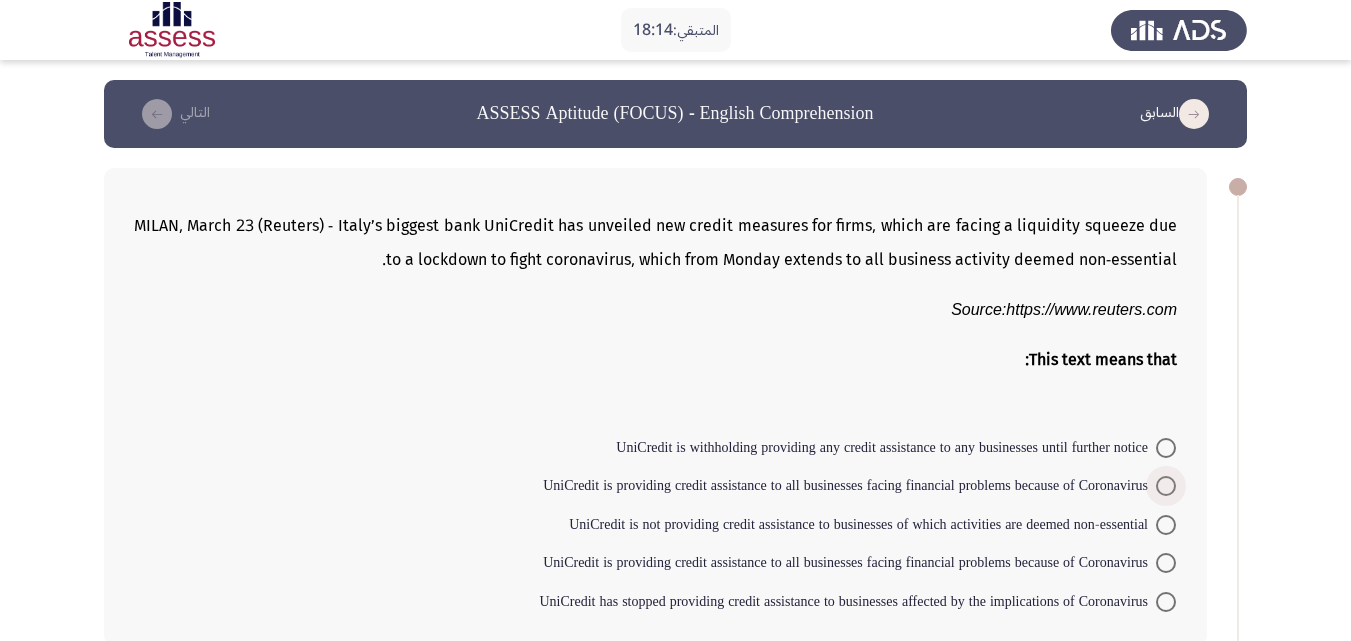 click at bounding box center [1166, 486] 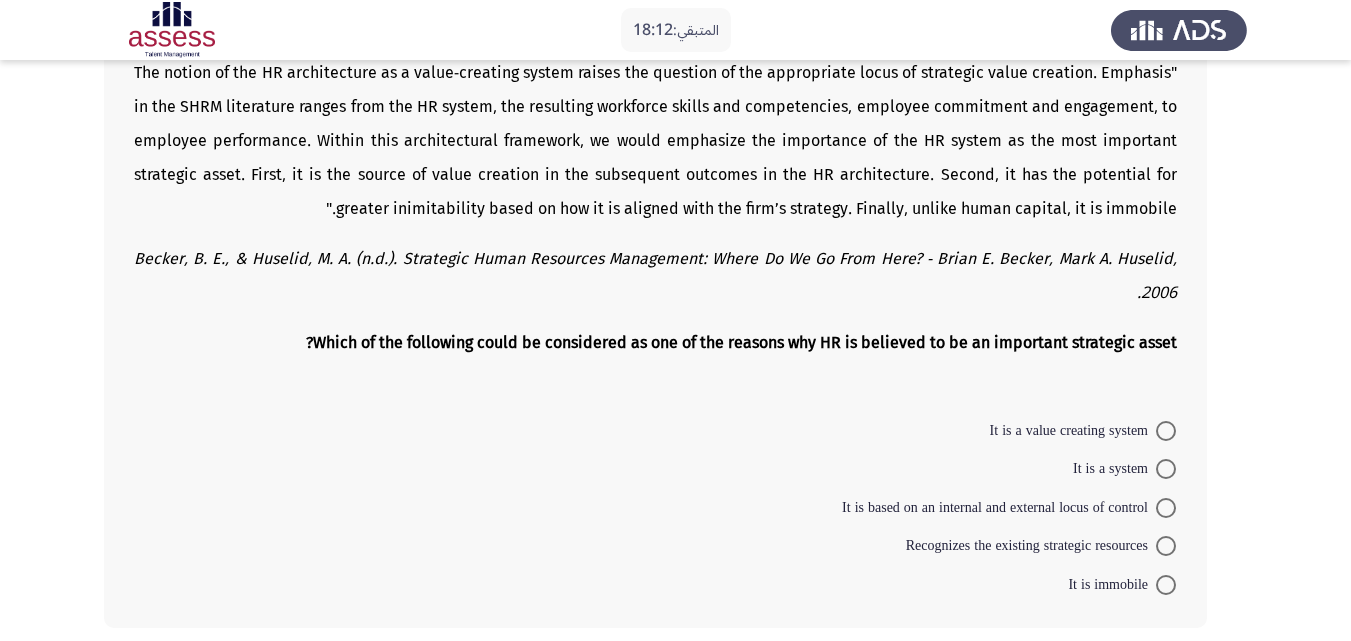 click at bounding box center (1166, 508) 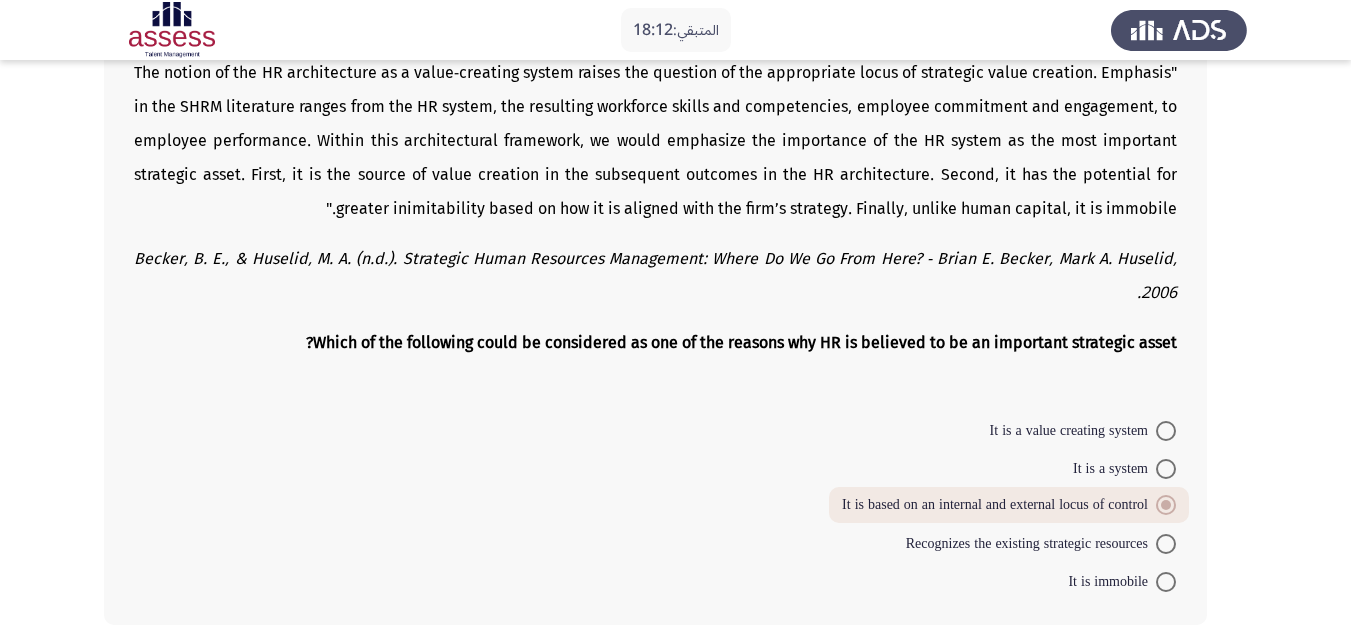 scroll, scrollTop: 751, scrollLeft: 0, axis: vertical 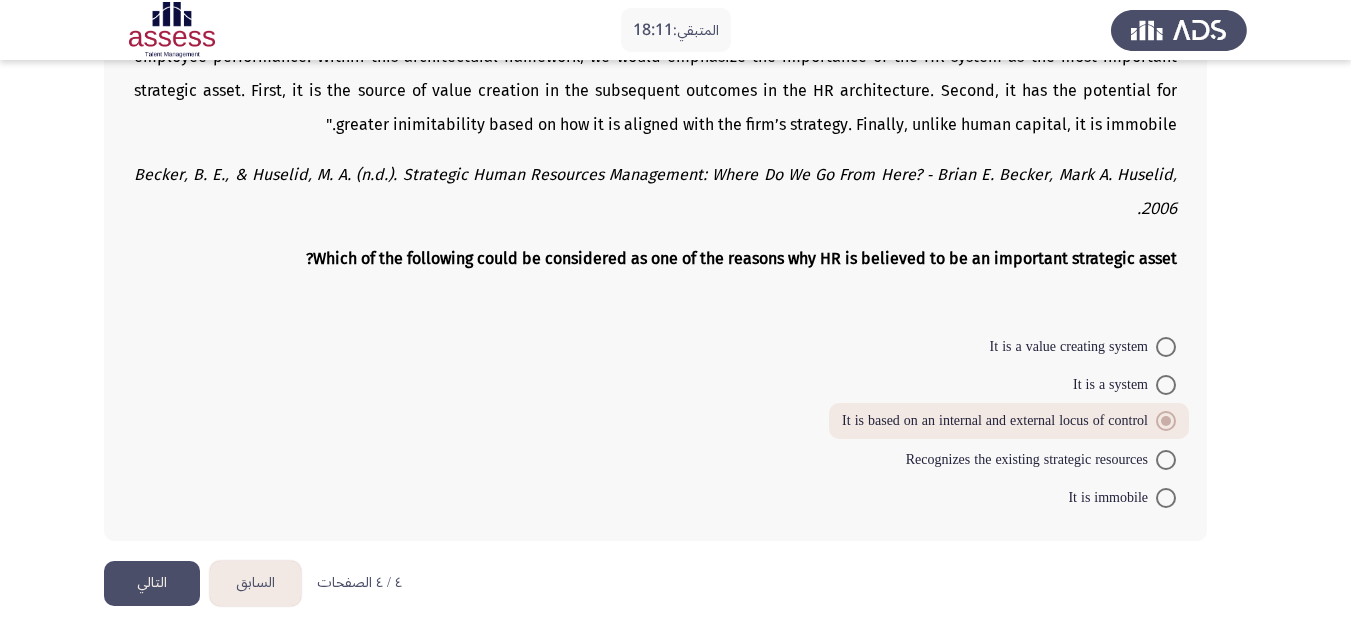 click on "التالي" 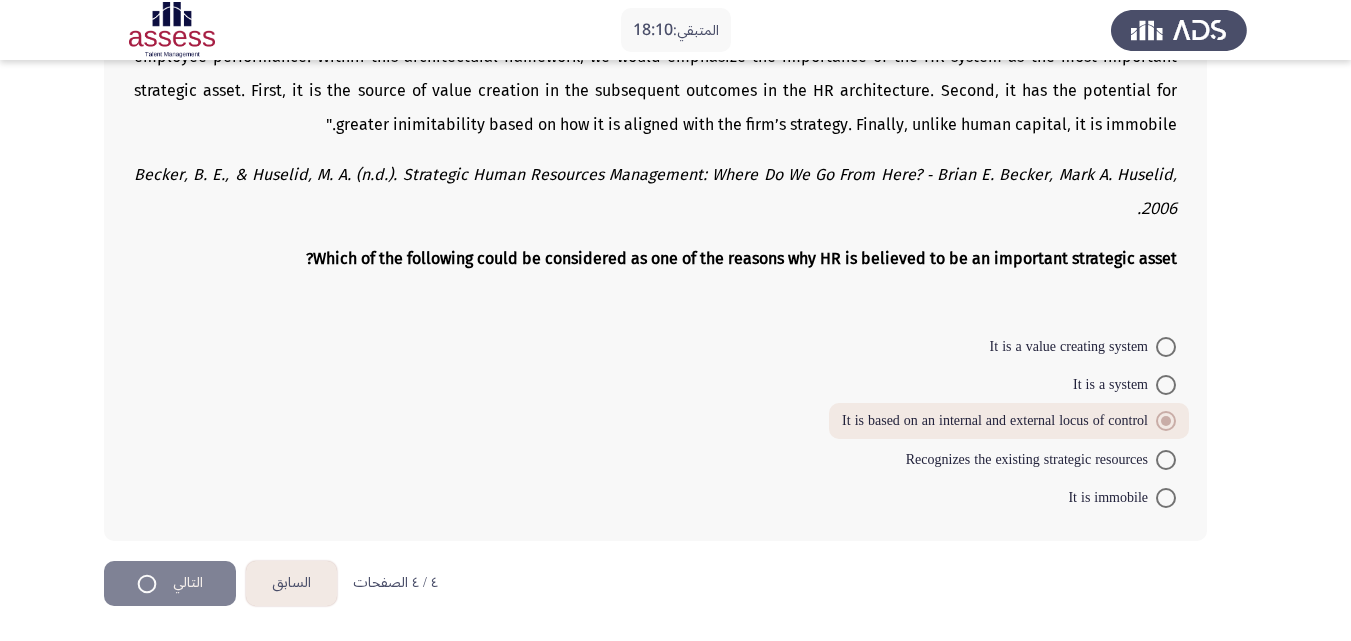 scroll, scrollTop: 0, scrollLeft: 0, axis: both 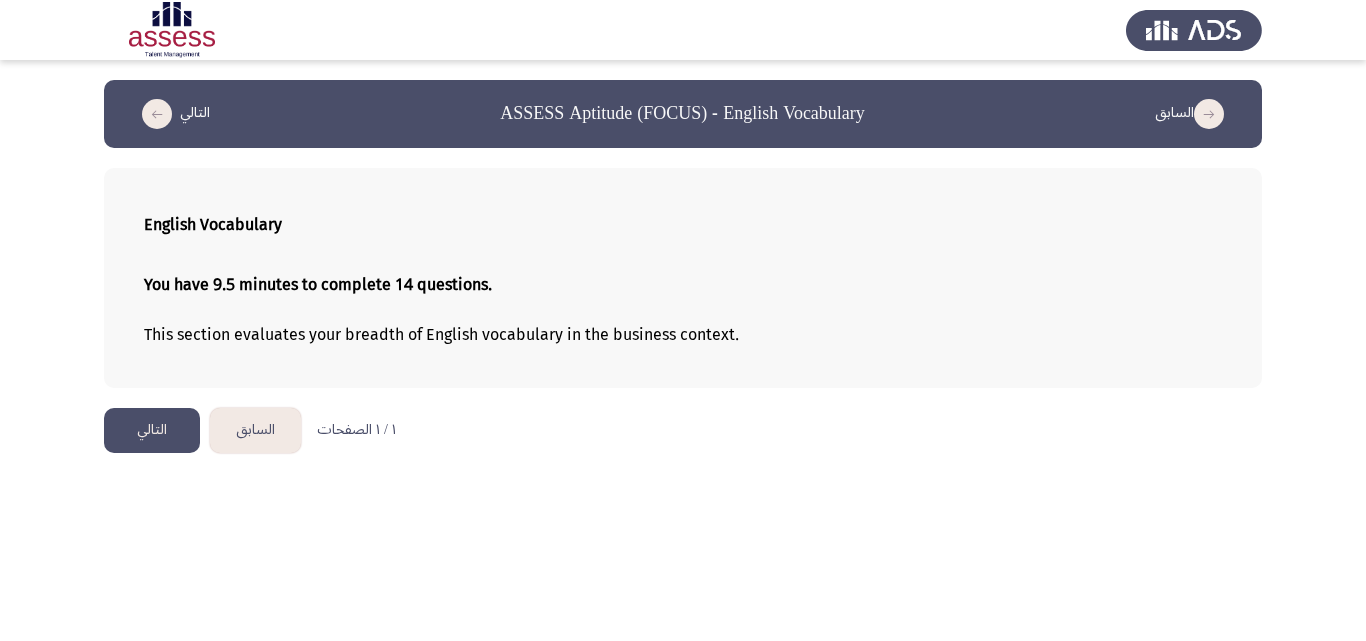 click on "التالي" 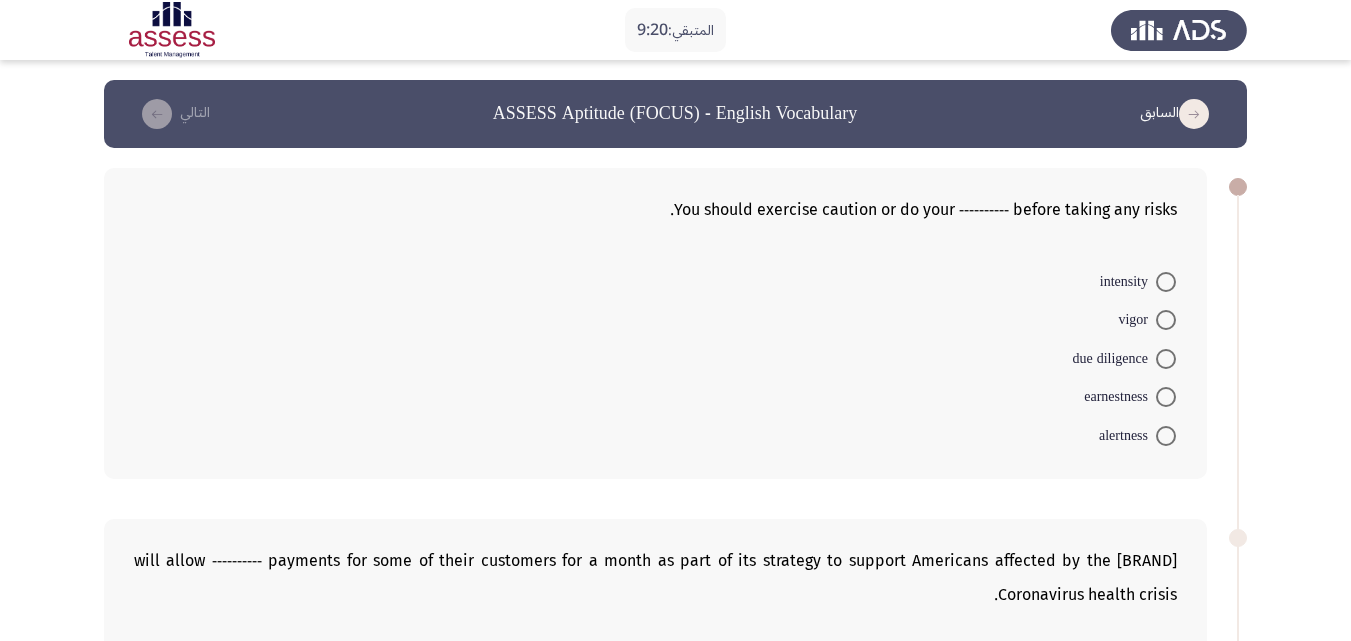 click at bounding box center [1166, 282] 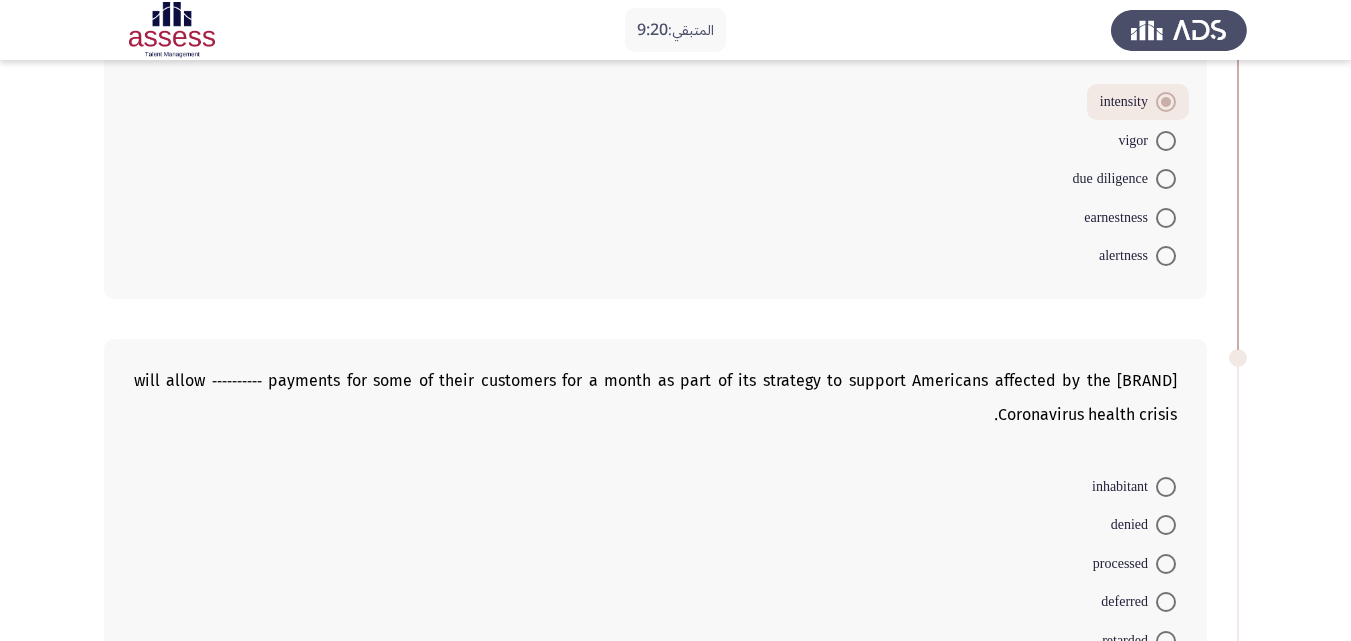 scroll, scrollTop: 333, scrollLeft: 0, axis: vertical 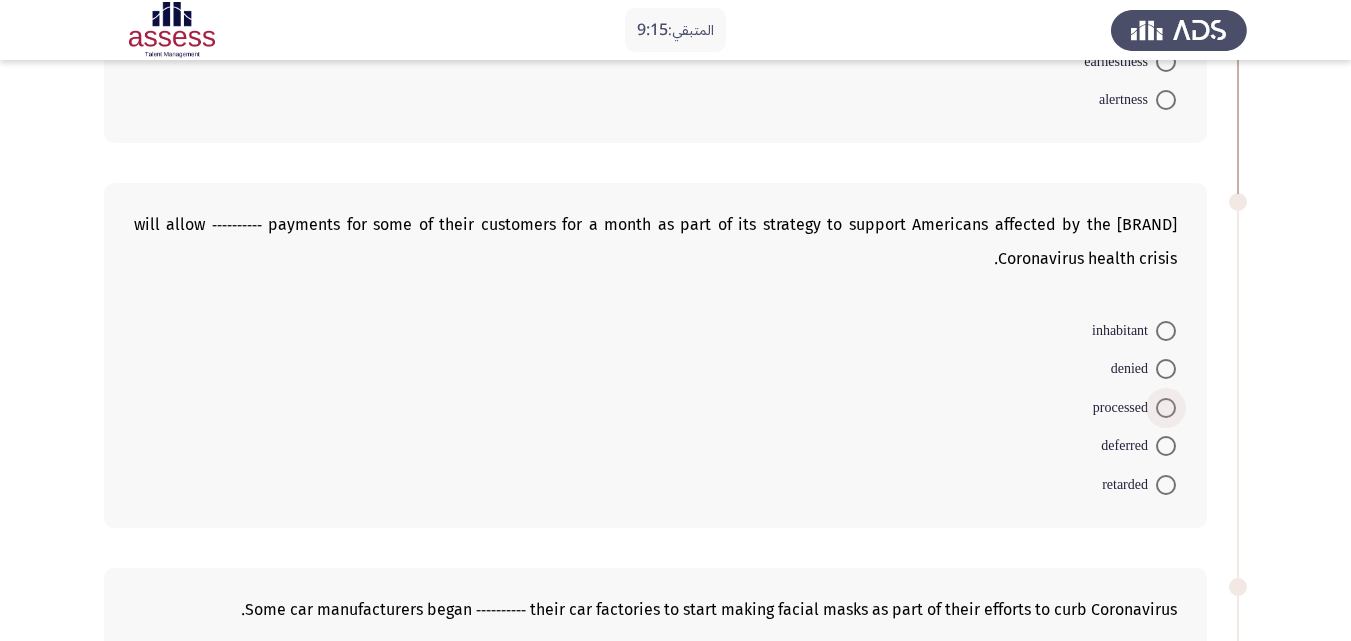 click at bounding box center [1166, 408] 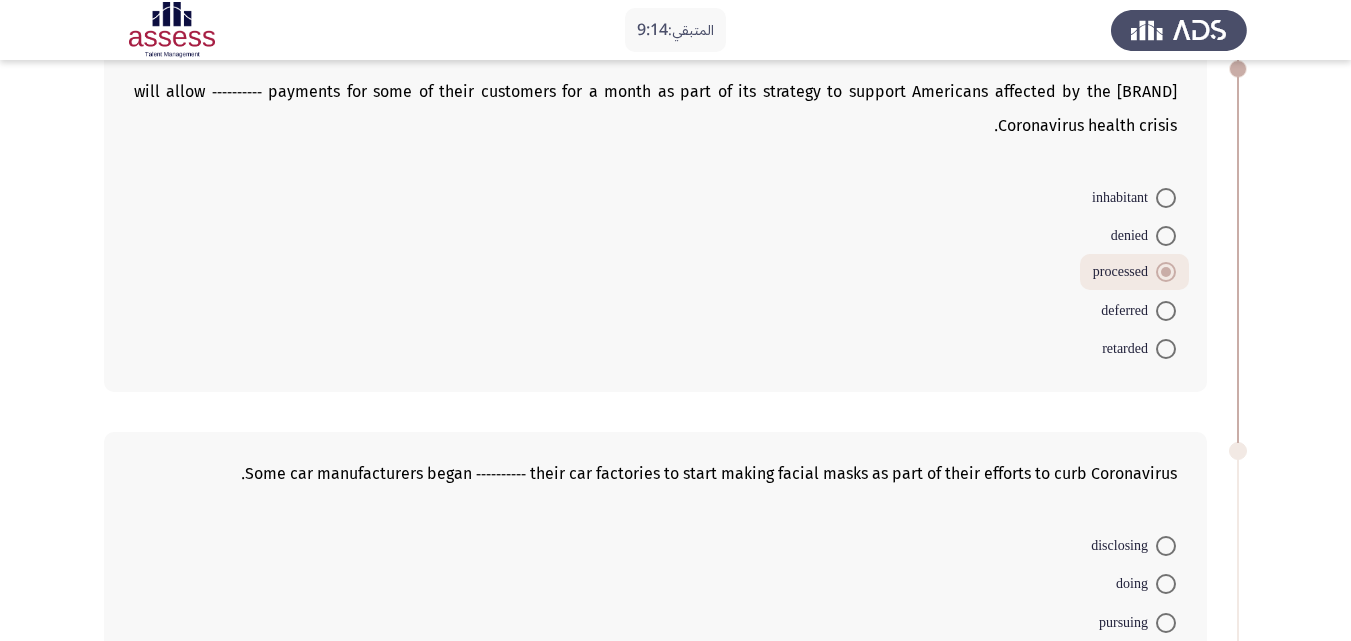 scroll, scrollTop: 467, scrollLeft: 0, axis: vertical 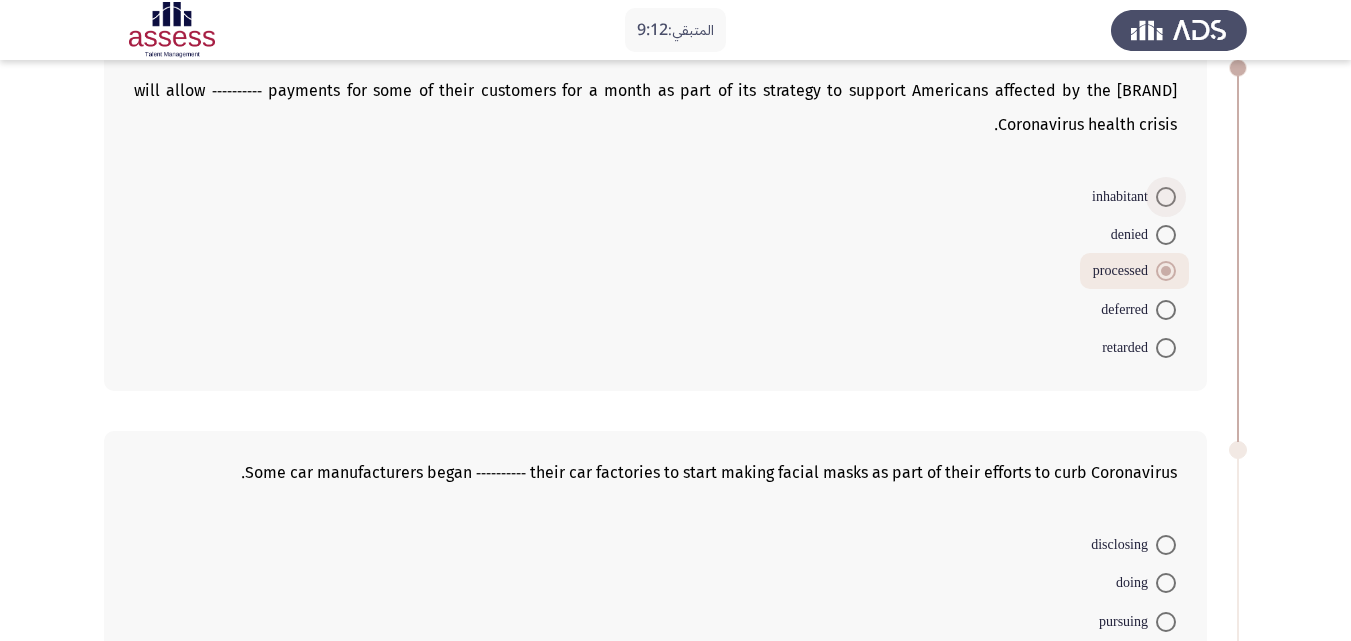 click on "inhabitant" at bounding box center (1124, 197) 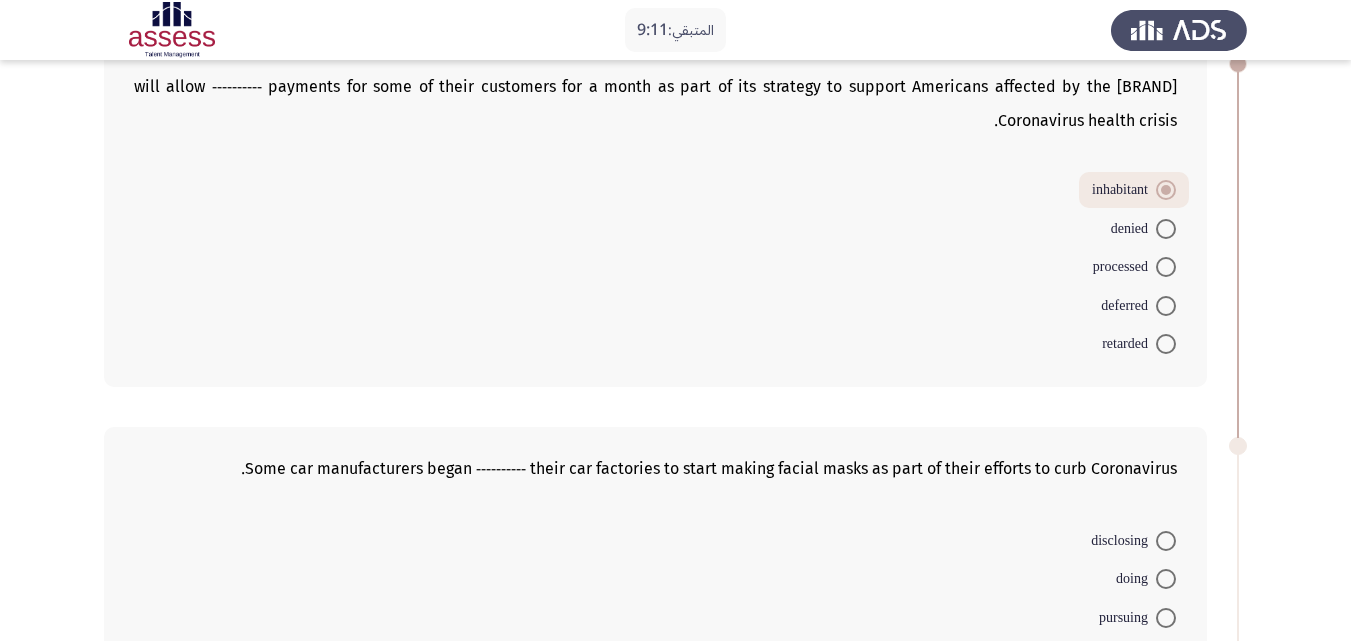 scroll, scrollTop: 600, scrollLeft: 0, axis: vertical 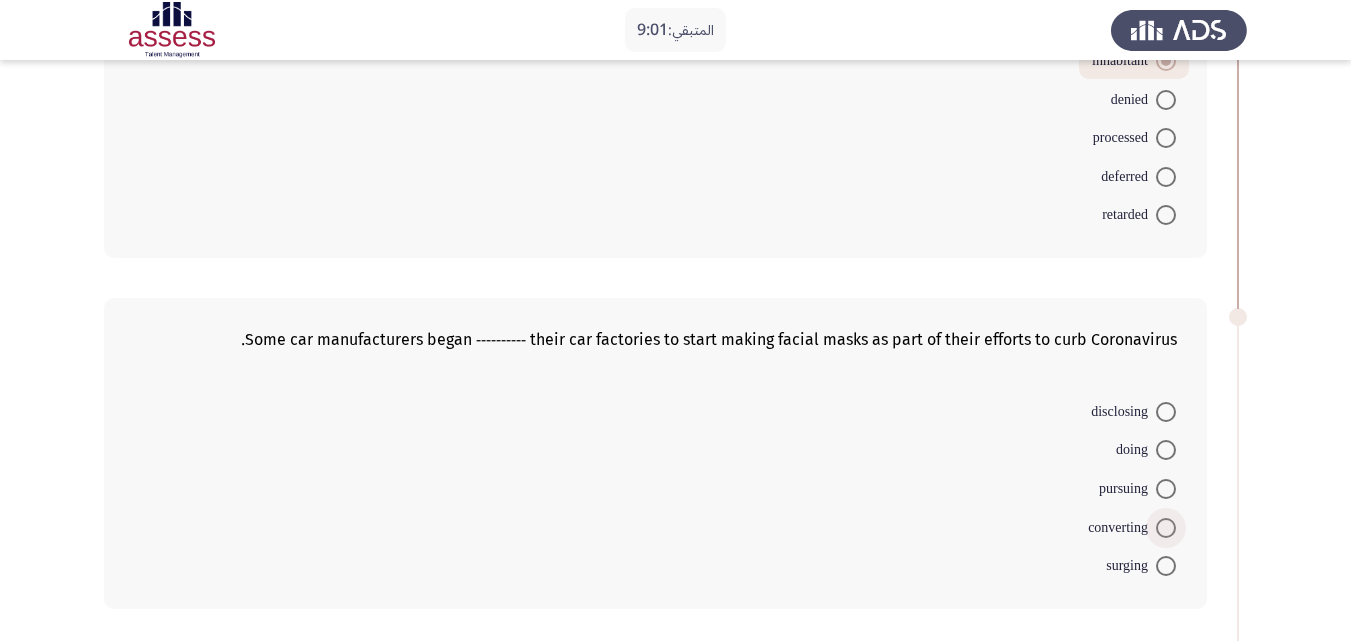 click on "converting" at bounding box center [1132, 528] 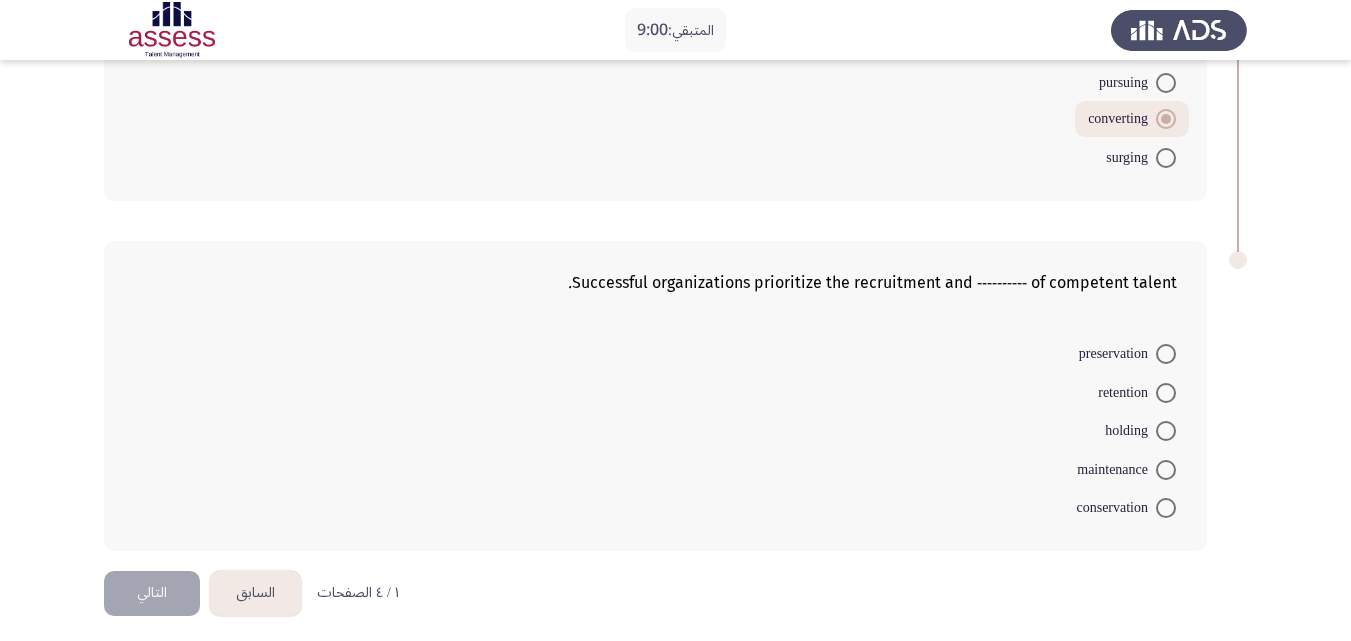 scroll, scrollTop: 1016, scrollLeft: 0, axis: vertical 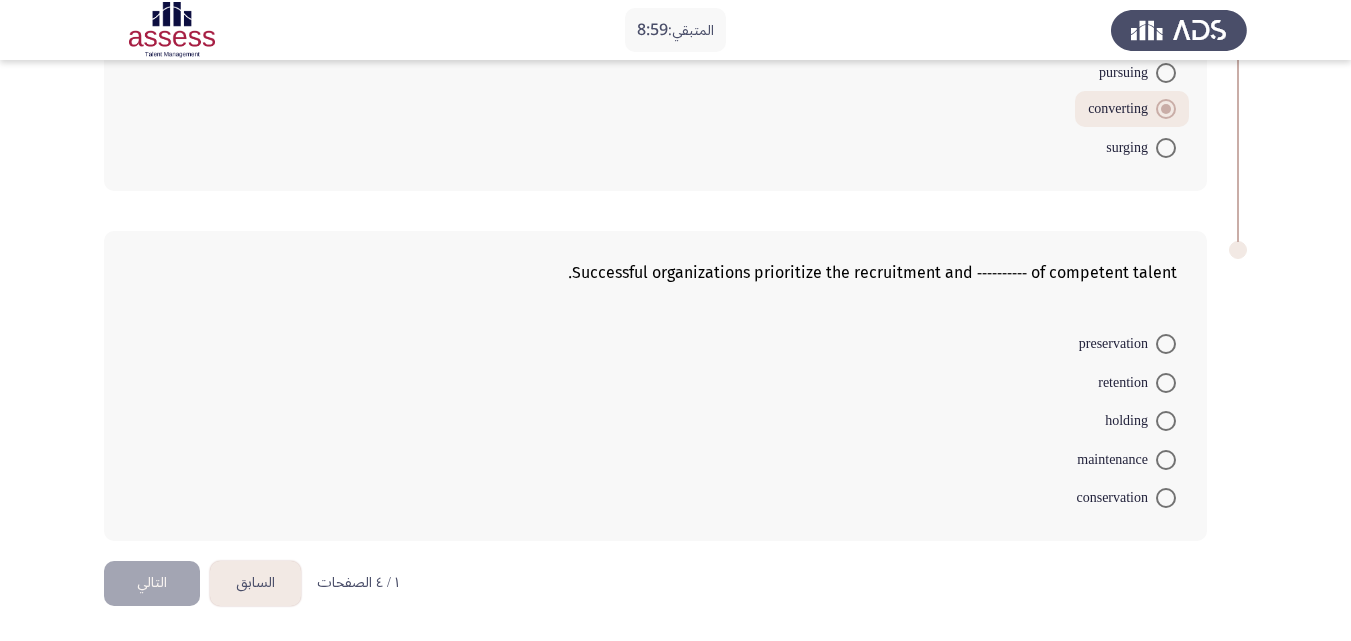 click on "holding" at bounding box center [1140, 420] 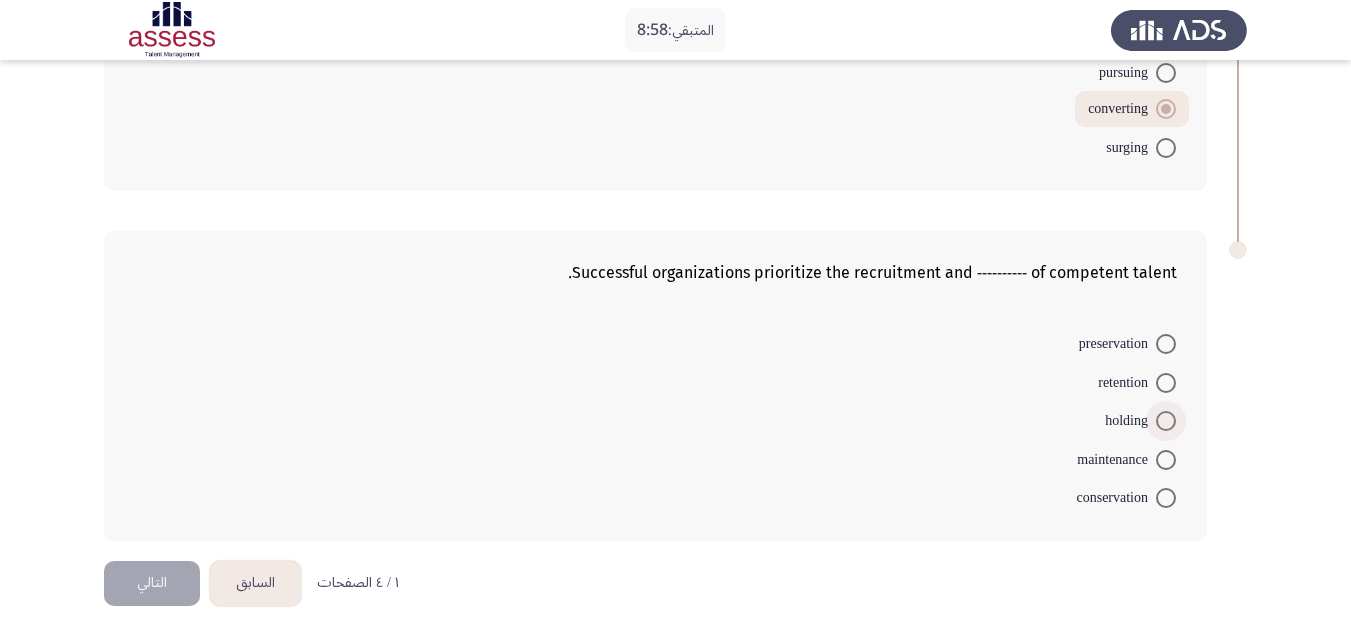 click at bounding box center [1166, 421] 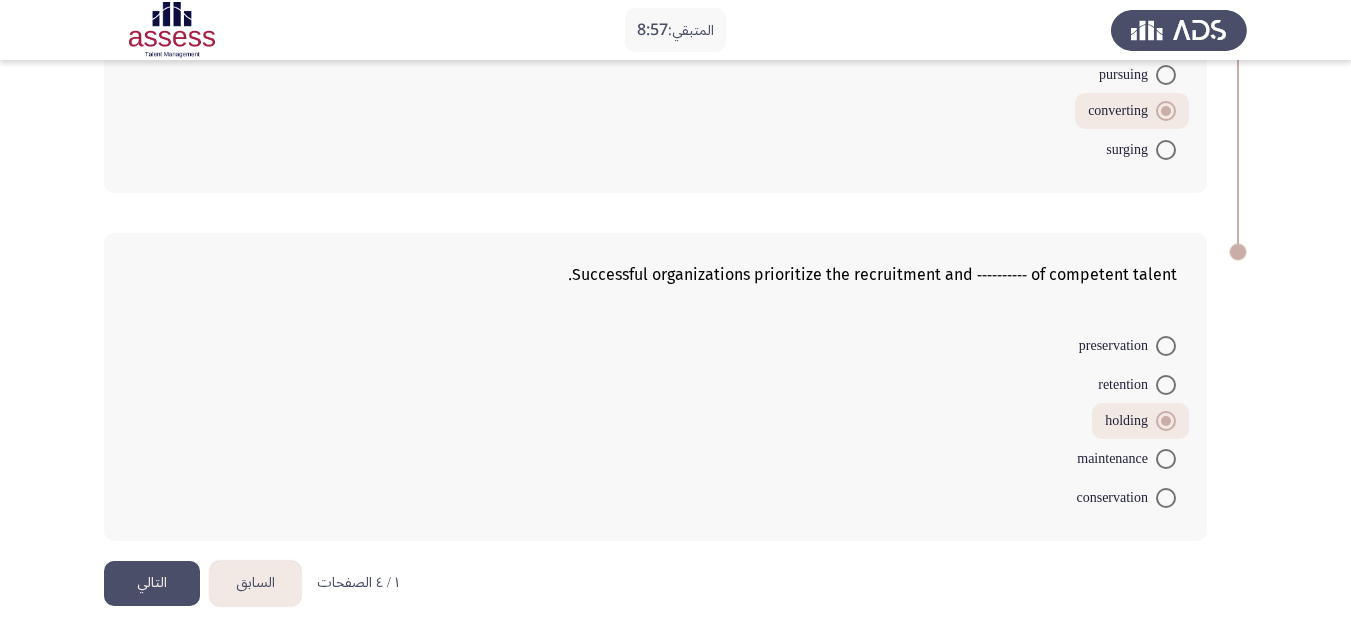 click on "التالي" 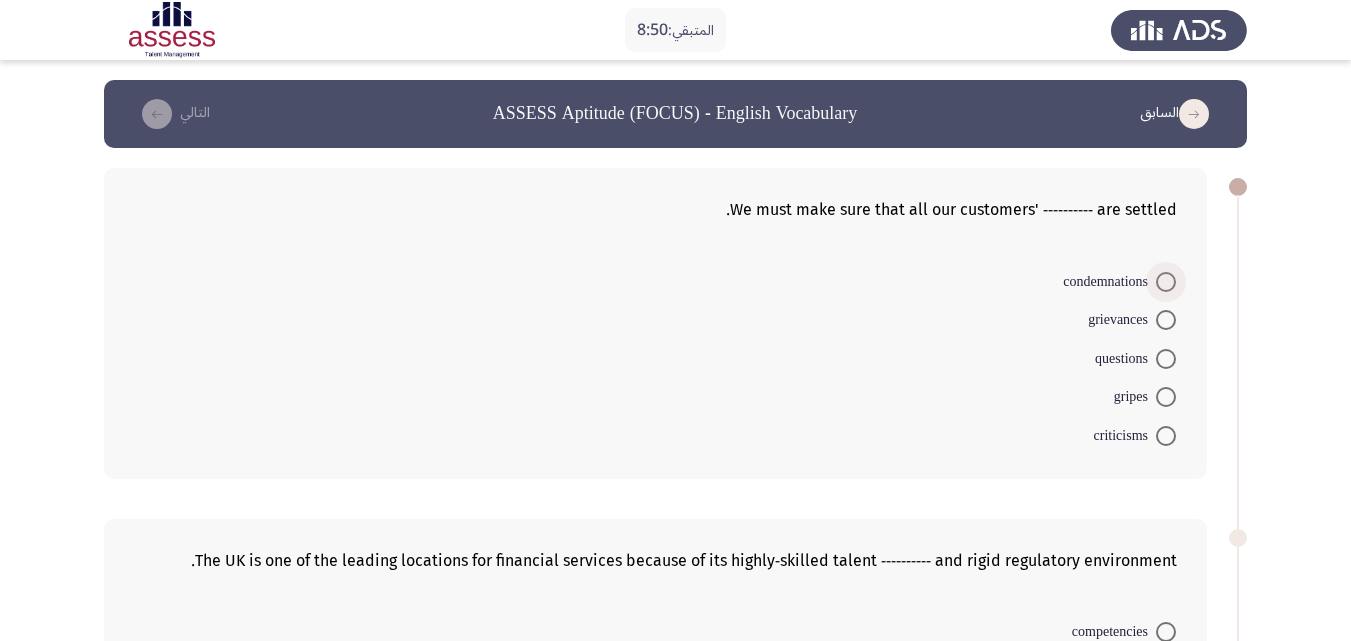 click at bounding box center [1166, 282] 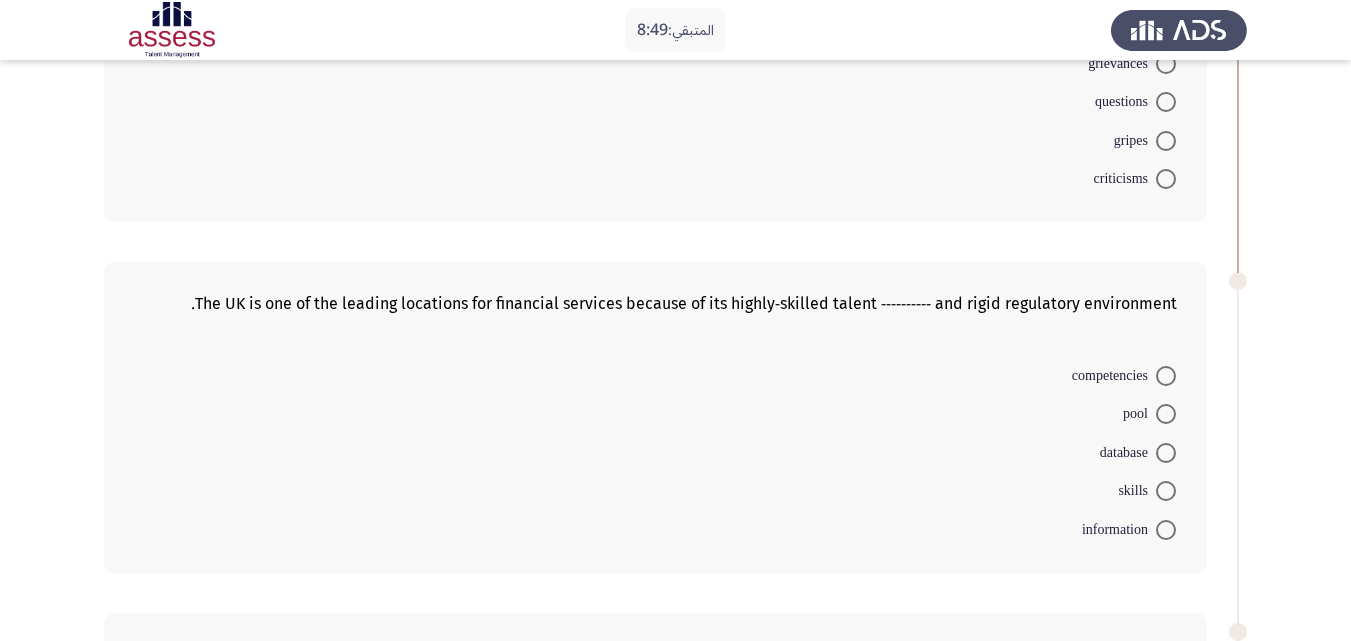 scroll, scrollTop: 267, scrollLeft: 0, axis: vertical 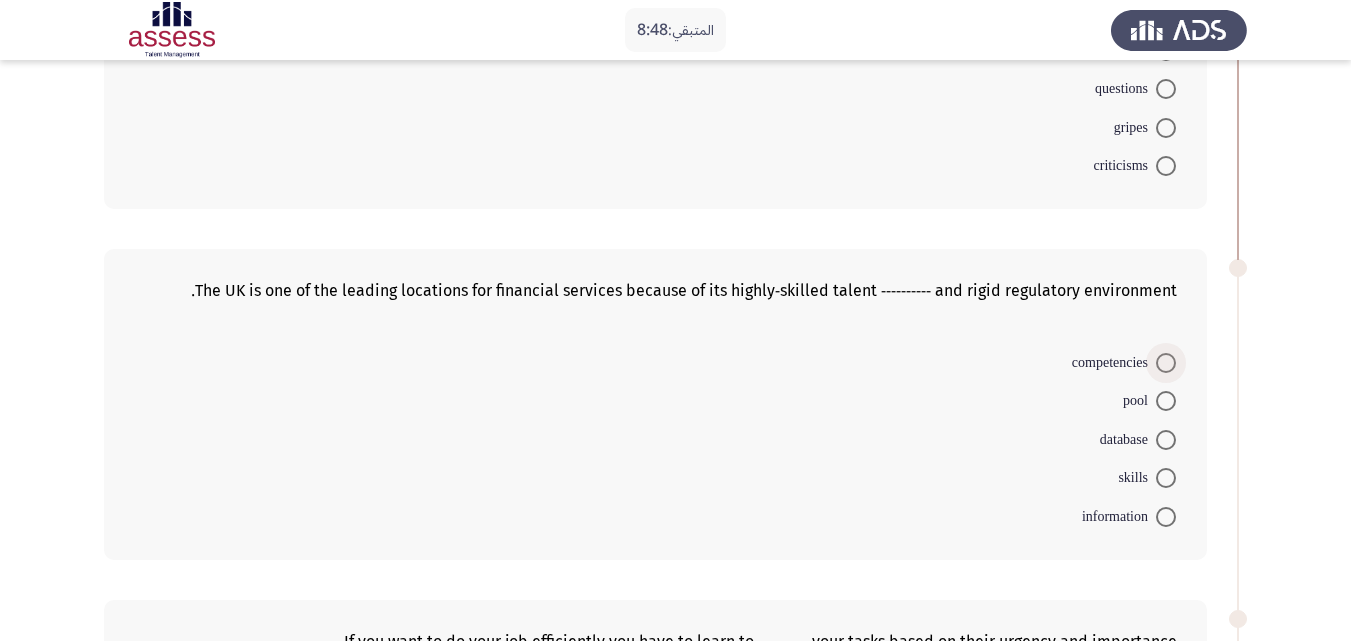 click at bounding box center [1166, 363] 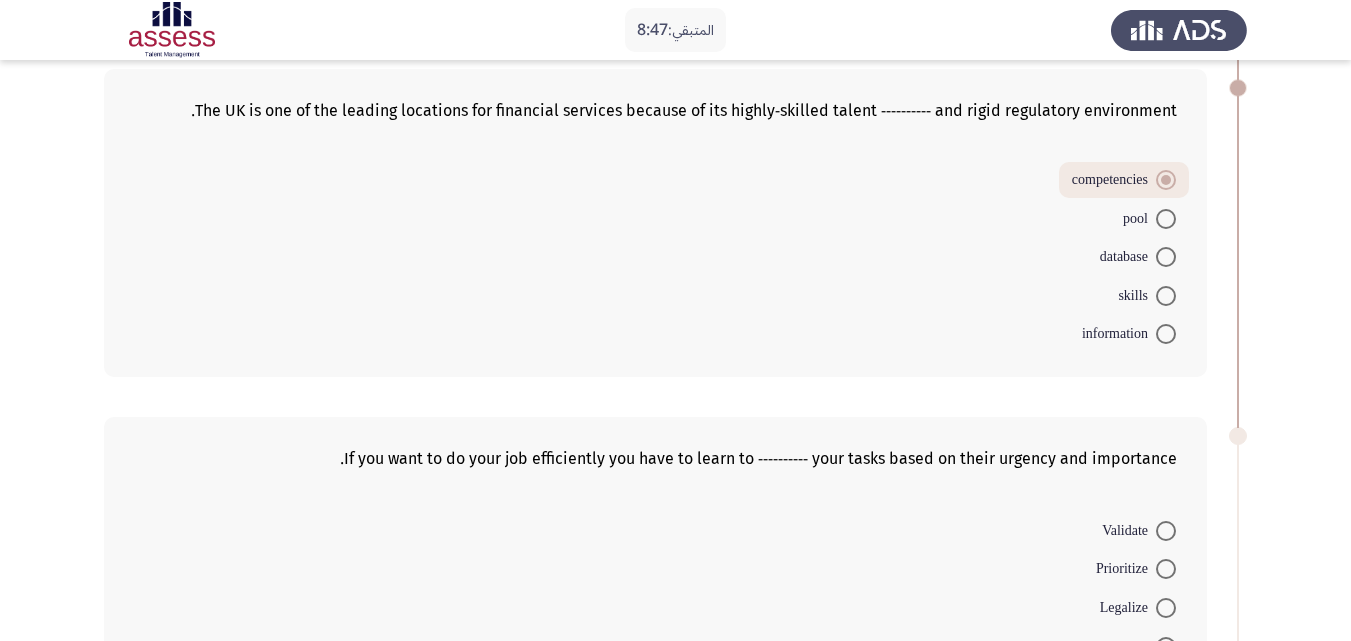 scroll, scrollTop: 600, scrollLeft: 0, axis: vertical 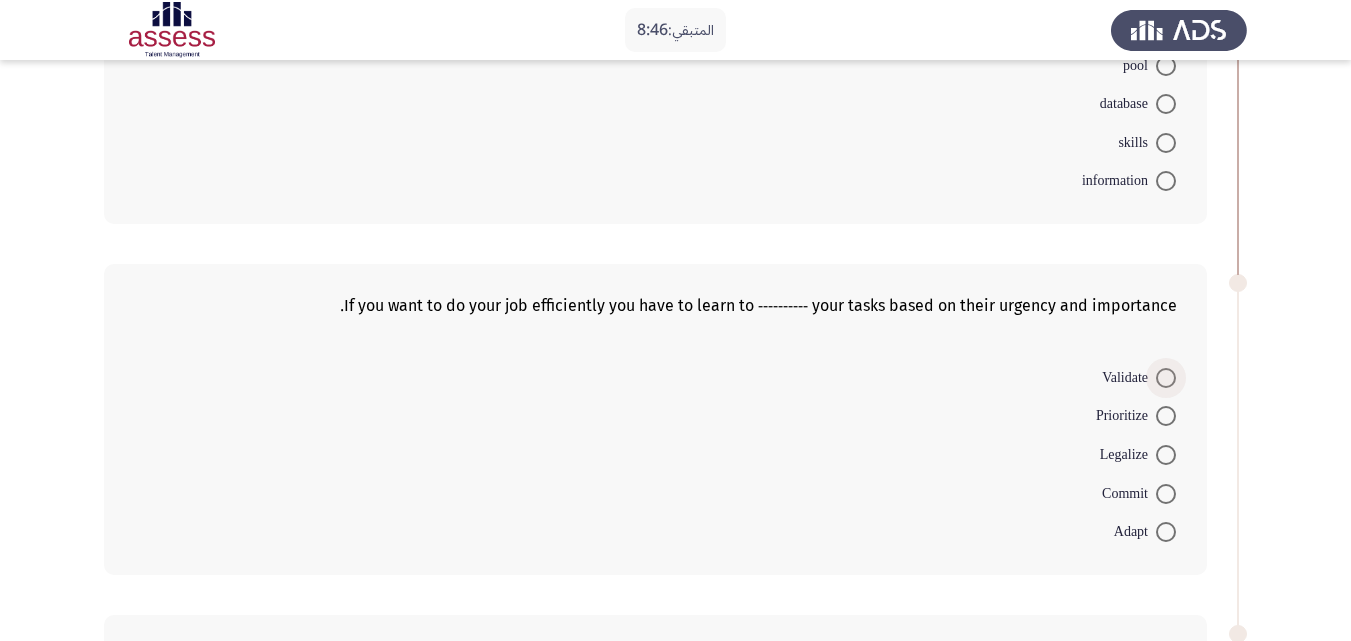 click at bounding box center [1166, 378] 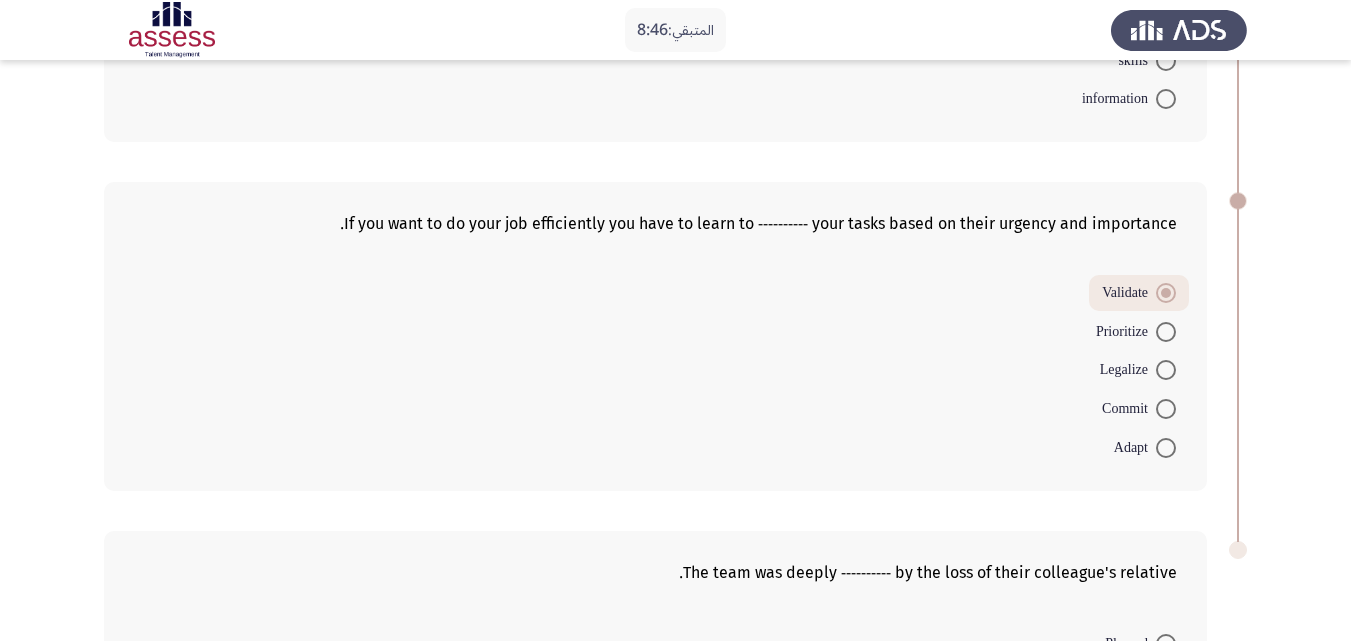 scroll, scrollTop: 982, scrollLeft: 0, axis: vertical 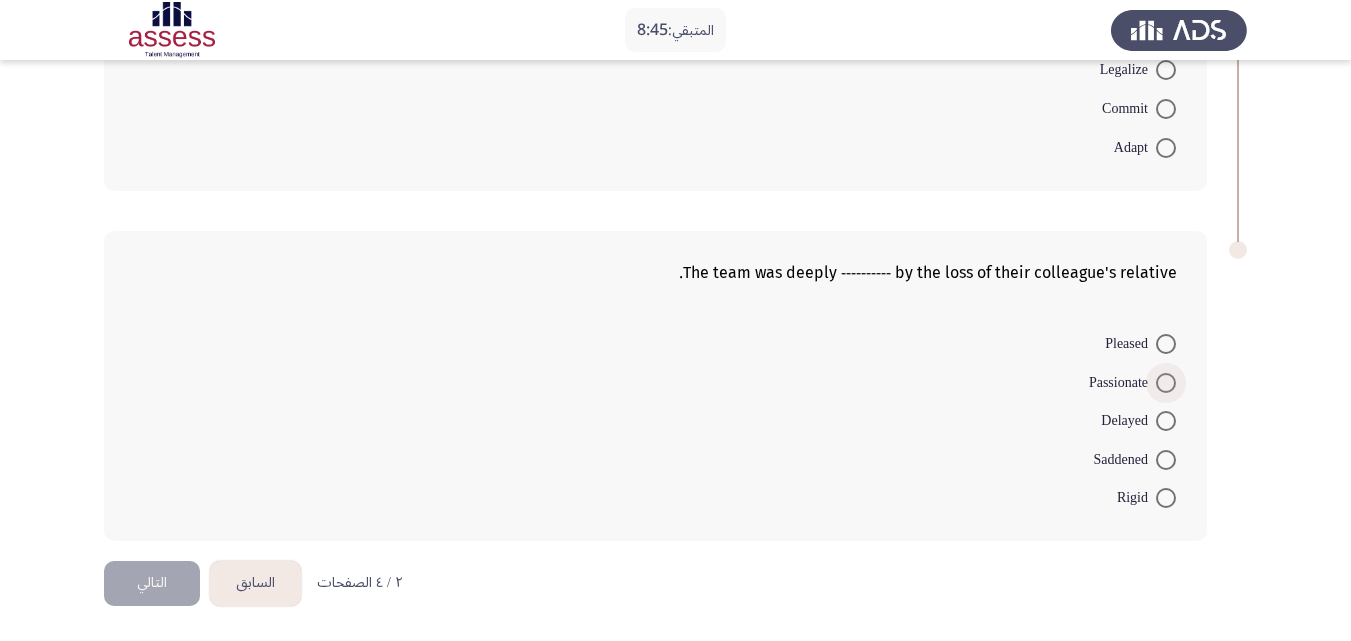 click on "Passionate" at bounding box center (1132, 383) 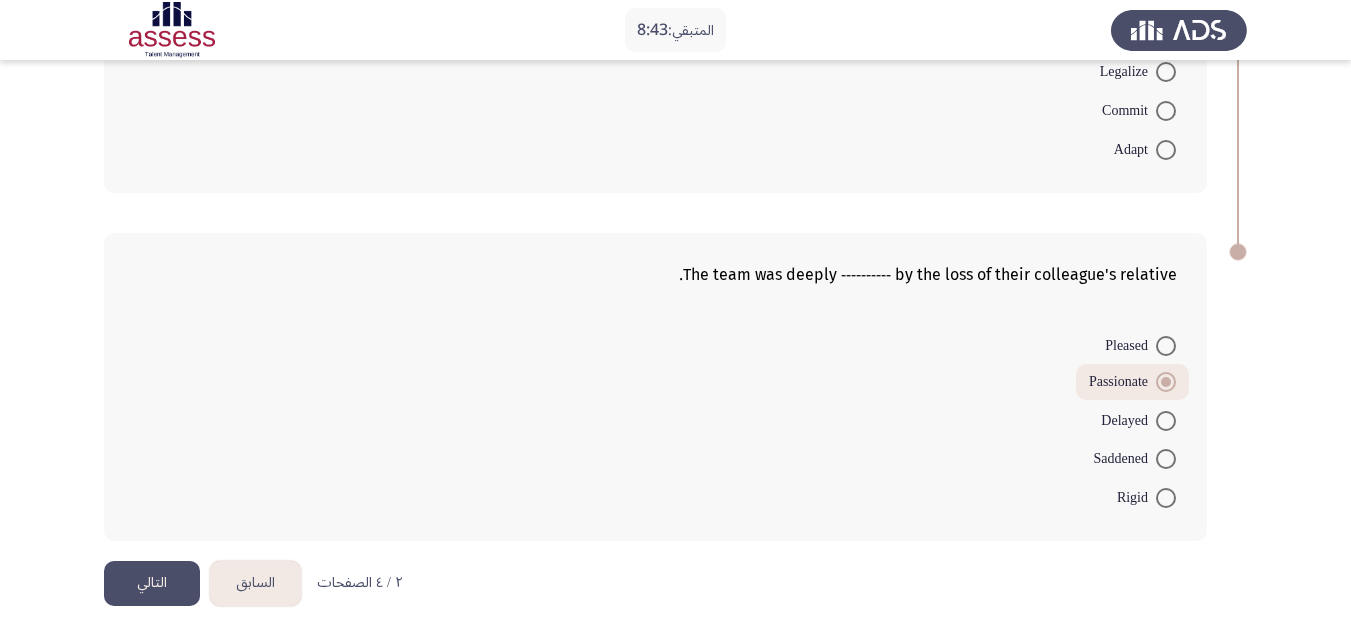 click on "التالي" 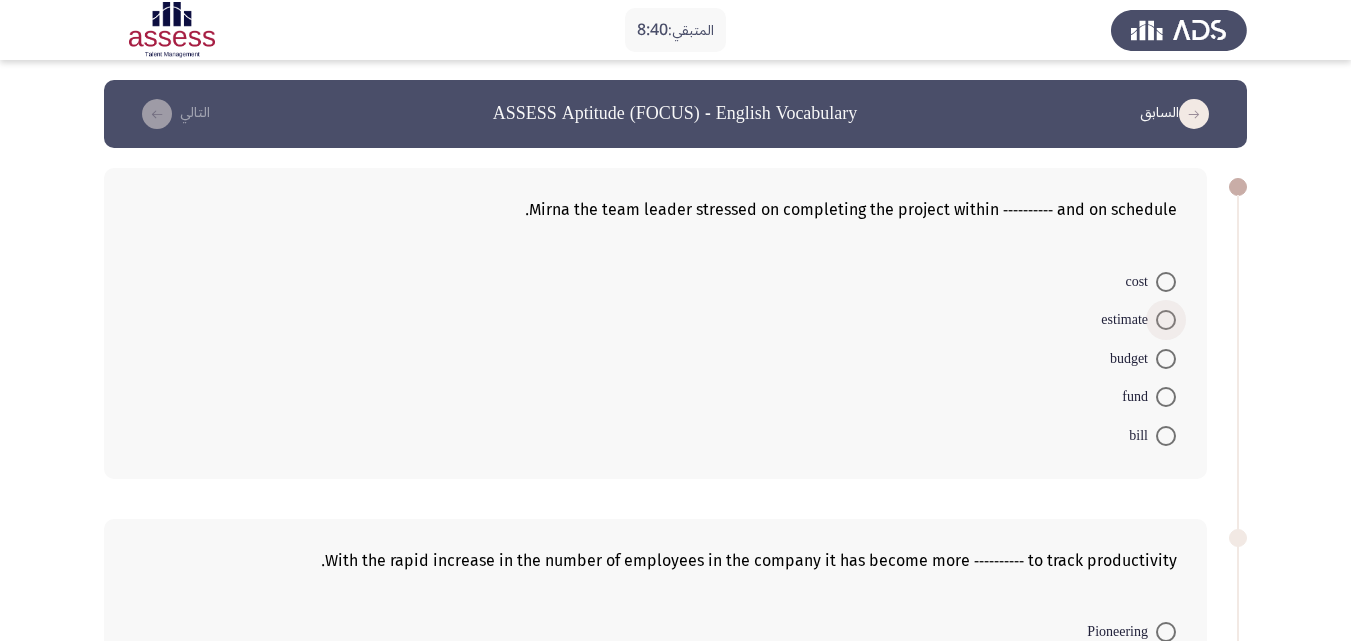 click on "estimate" at bounding box center [1138, 320] 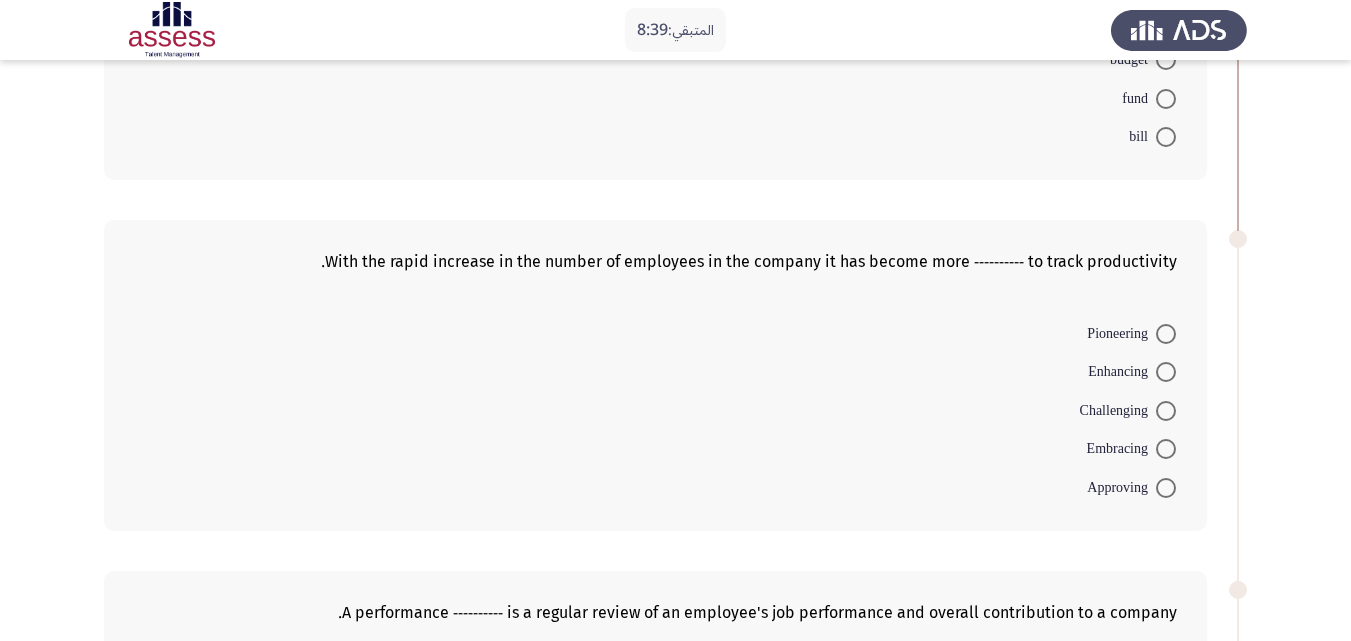scroll, scrollTop: 400, scrollLeft: 0, axis: vertical 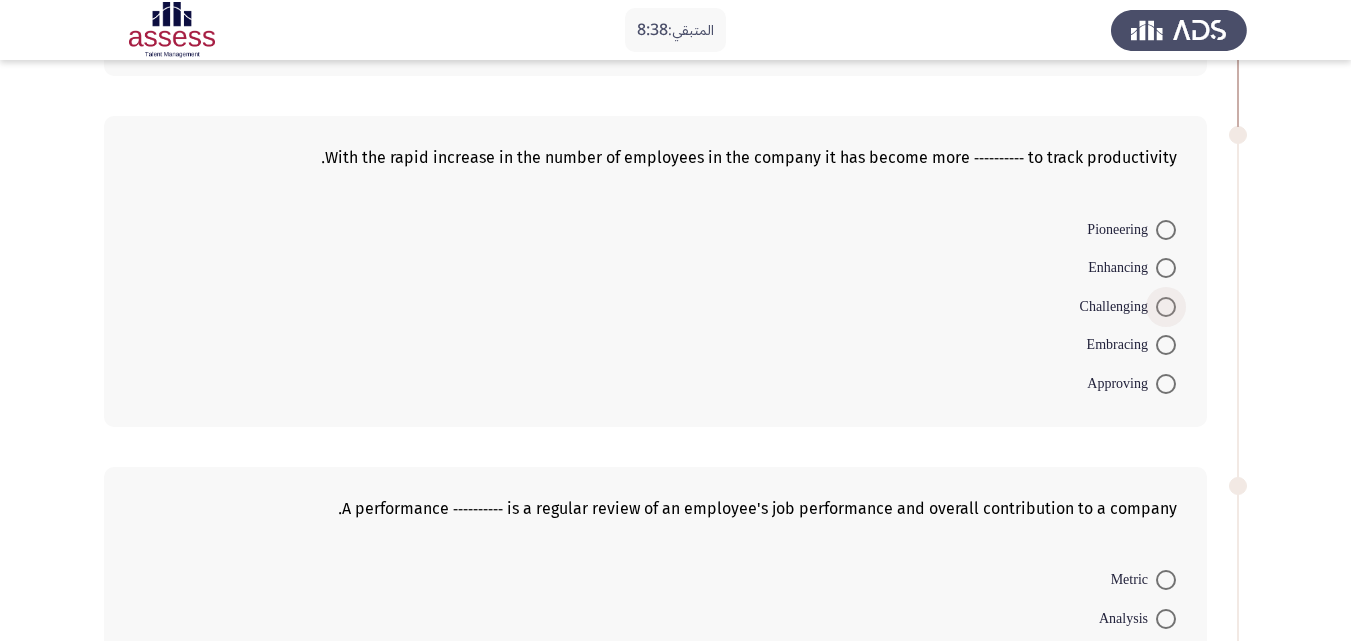 click on "Challenging" at bounding box center (1128, 307) 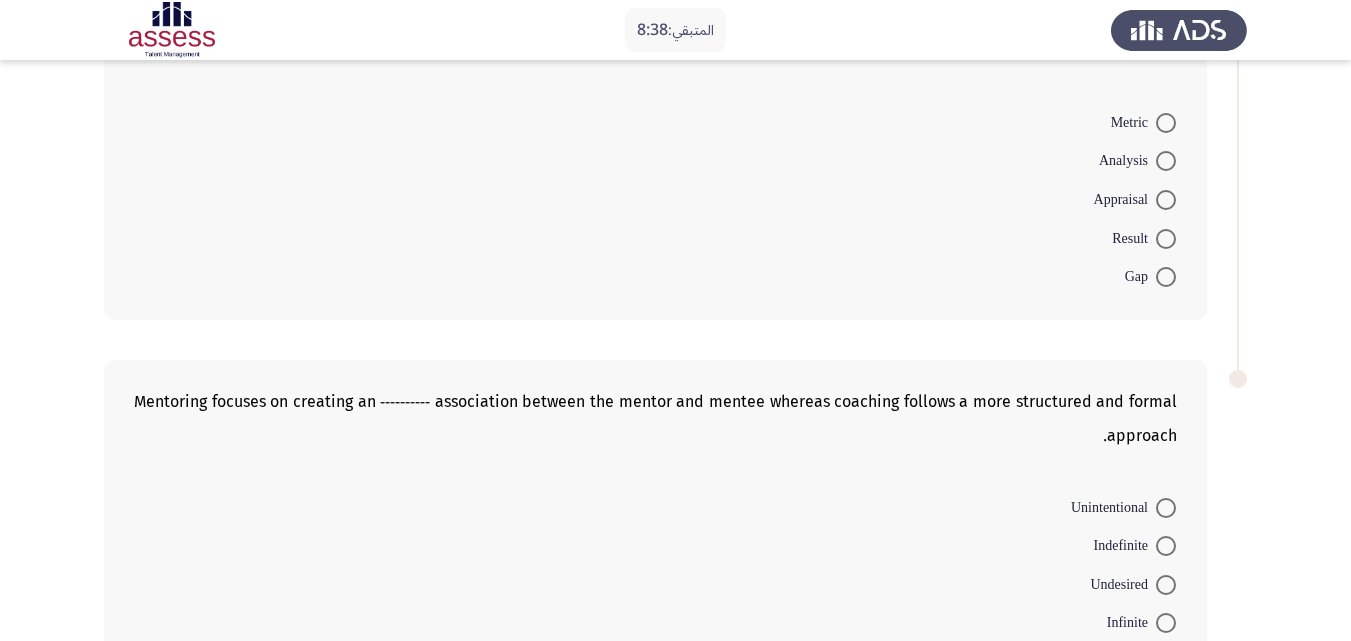 scroll, scrollTop: 867, scrollLeft: 0, axis: vertical 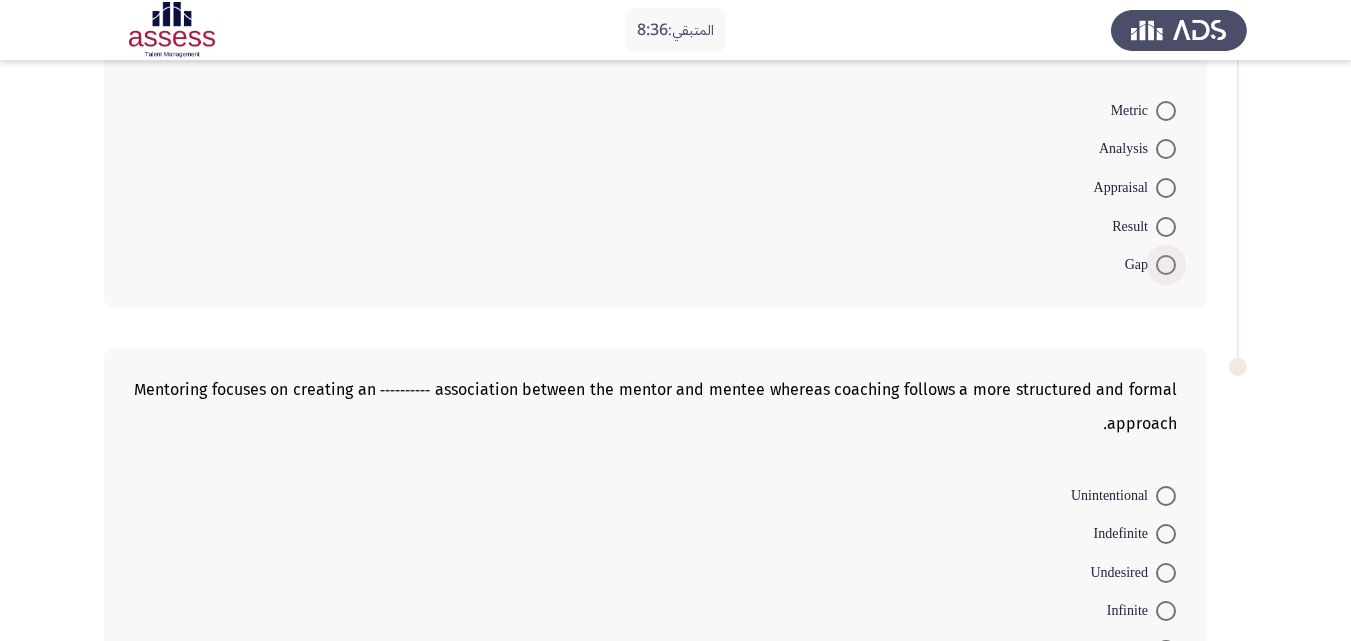click at bounding box center [1166, 265] 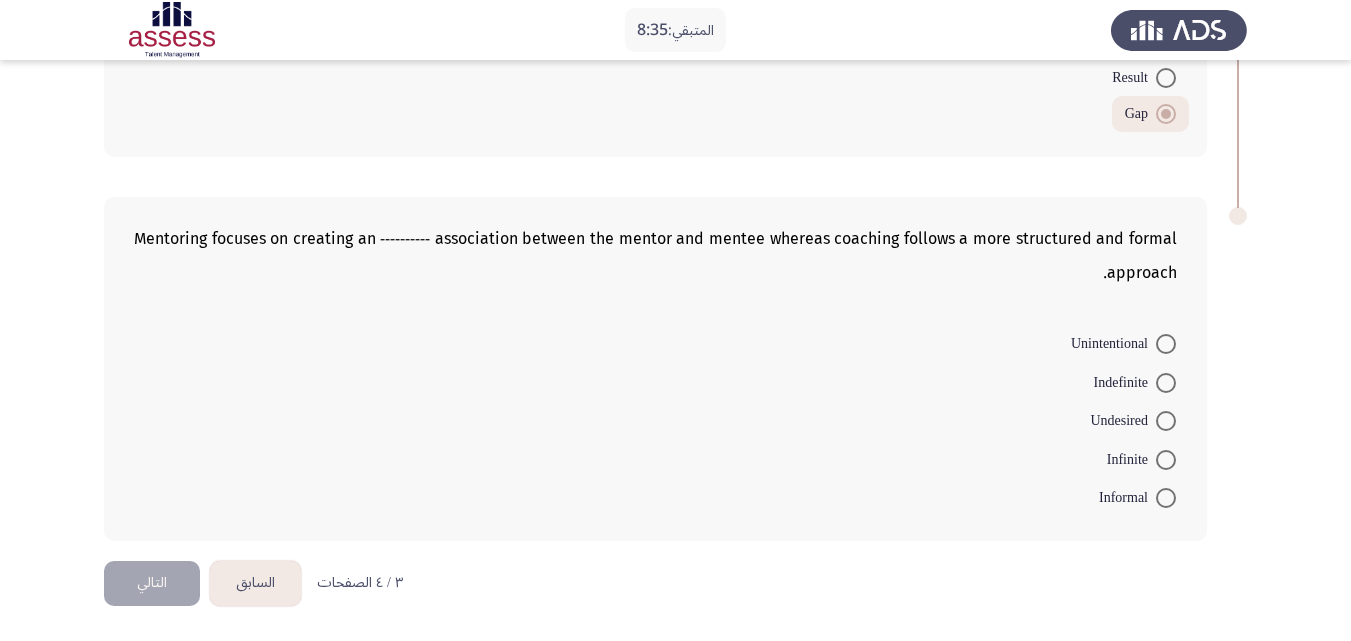 drag, startPoint x: 1154, startPoint y: 378, endPoint x: 1095, endPoint y: 382, distance: 59.135437 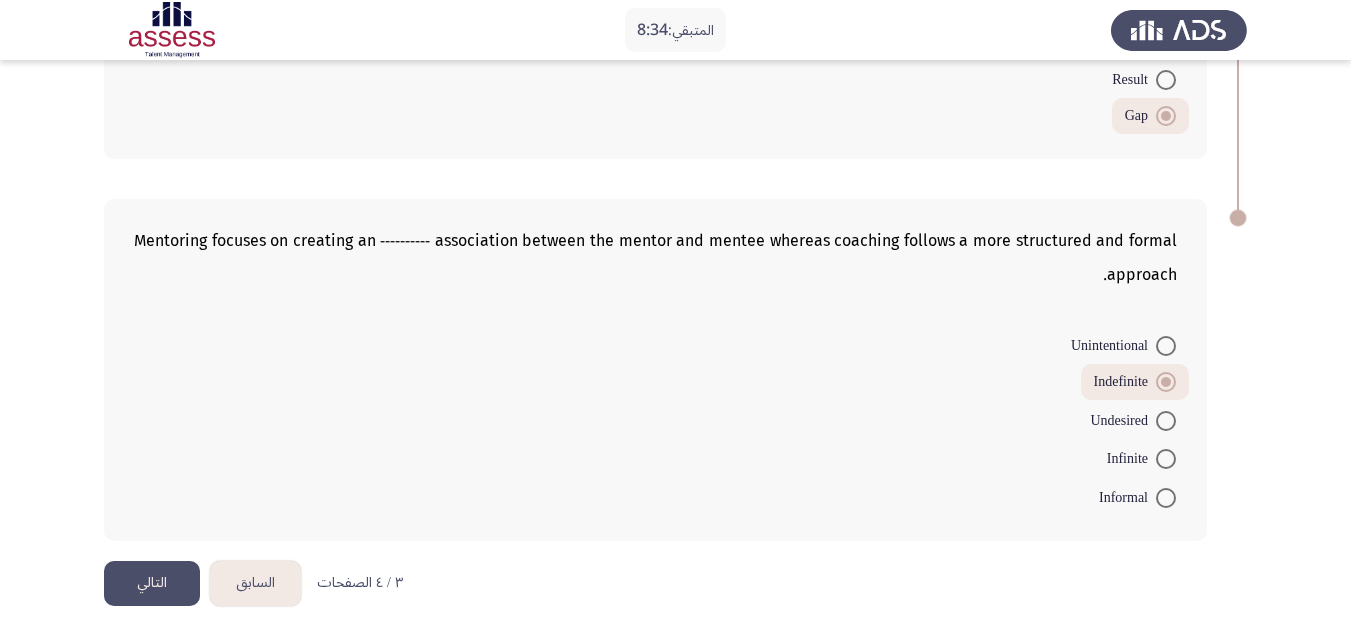 click on "المتبقي: 8:34 السابق
ASSESS Aptitude (FOCUS) - English Vocabulary   التالي Mirna the team leader stressed on completing the project within ---------- and on schedule.    cost     estimate     budget     fund     bill With the rapid increase in the number of employees in the company it has become more ---------- to track productivity.    Pioneering     Enhancing     Challenging     Embracing     Approving  A performance ---------- is a regular review of an employee's job performance and overall contribution to a company.    Metric     Analysis     Appraisal     Result     Gap  Mentoring focuses on creating an ---------- association between the mentor and mentee whereas coaching follows a more structured and formal approach.    Unintentional     Indefinite     Undesired     Infinite     Informal   ٣ / ٤ الصفحات   السابق
التالي" at bounding box center (675, -187) 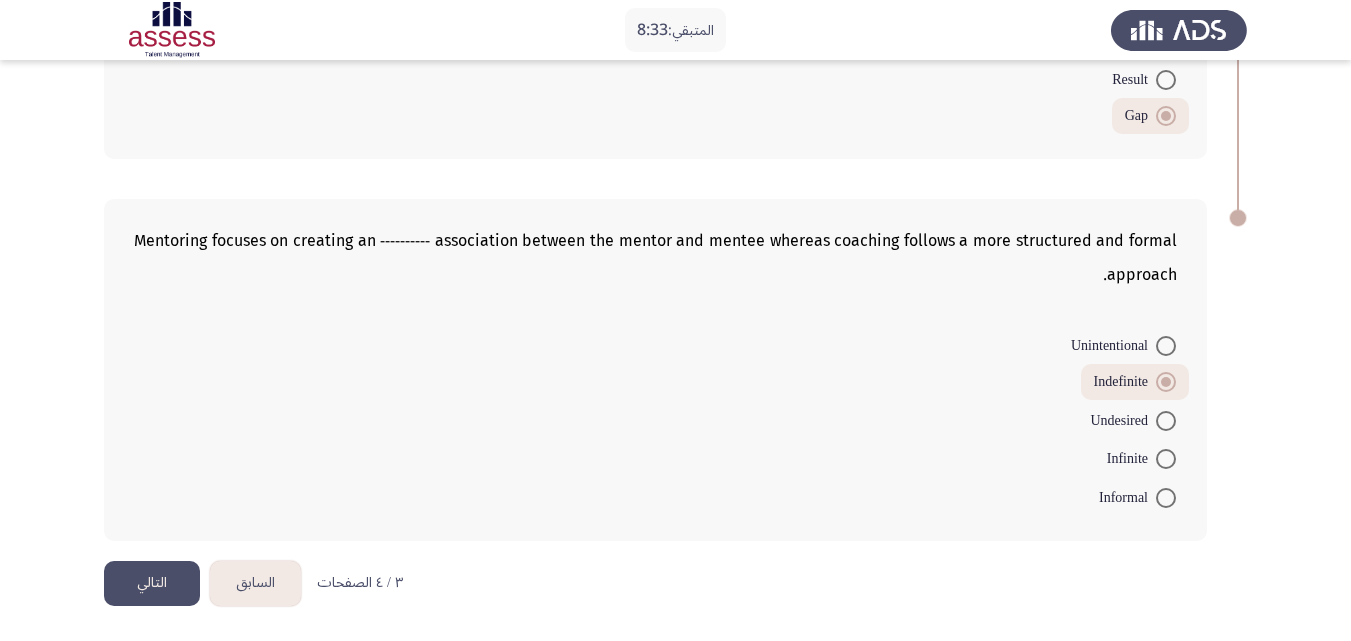 click on "التالي" 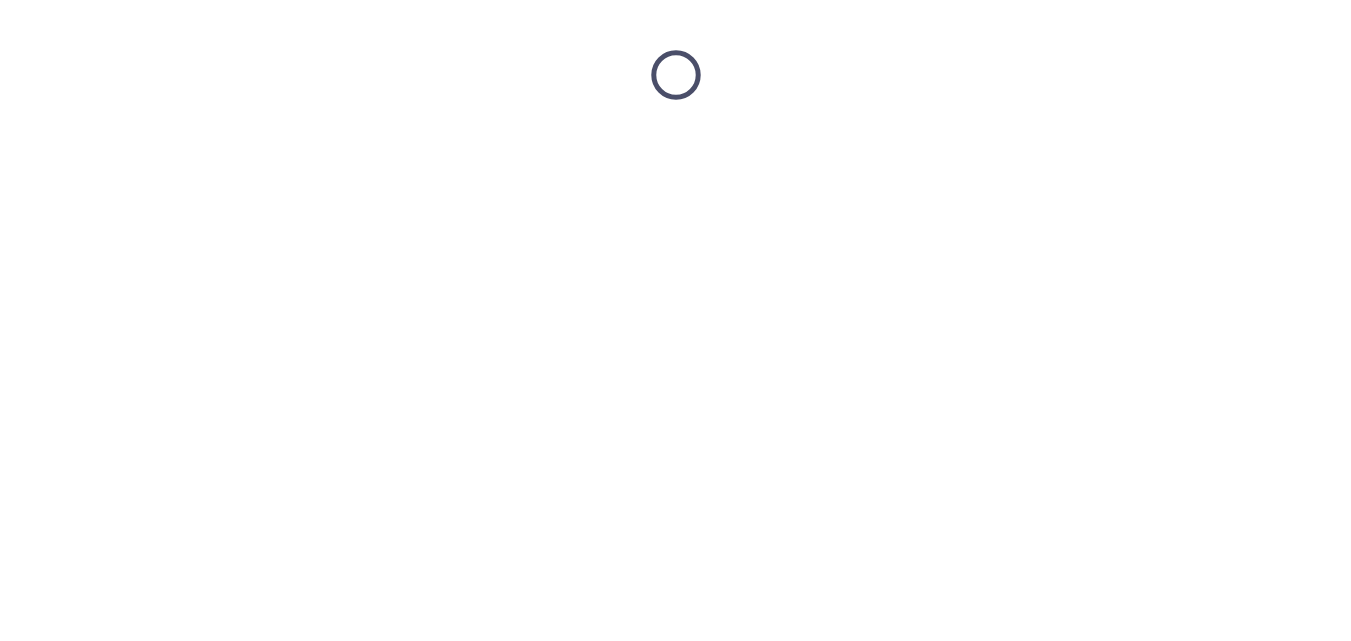scroll, scrollTop: 0, scrollLeft: 0, axis: both 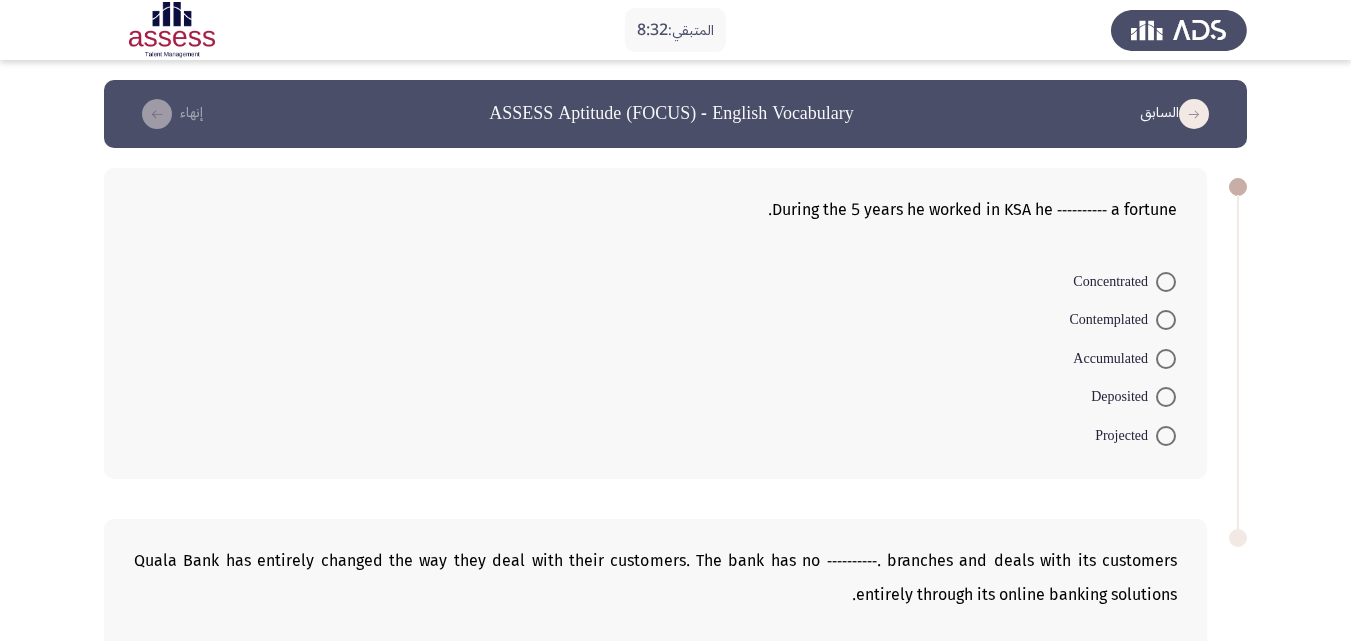 click on "Contemplated" at bounding box center (1112, 320) 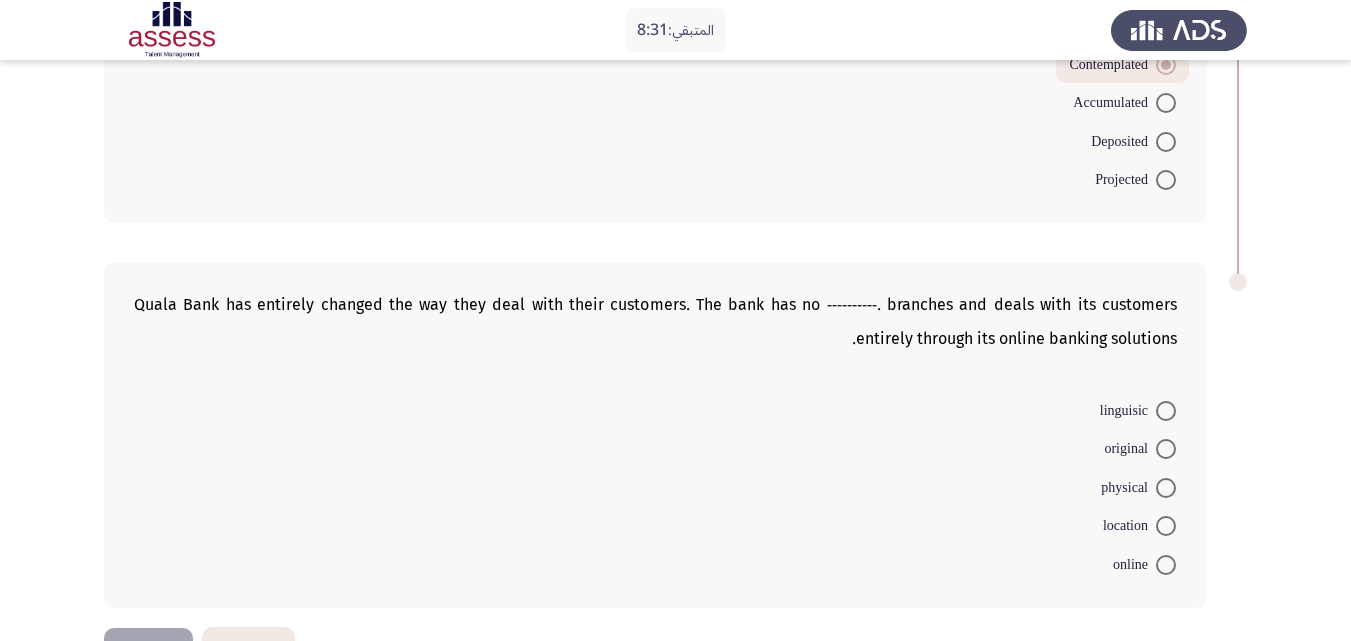 scroll, scrollTop: 267, scrollLeft: 0, axis: vertical 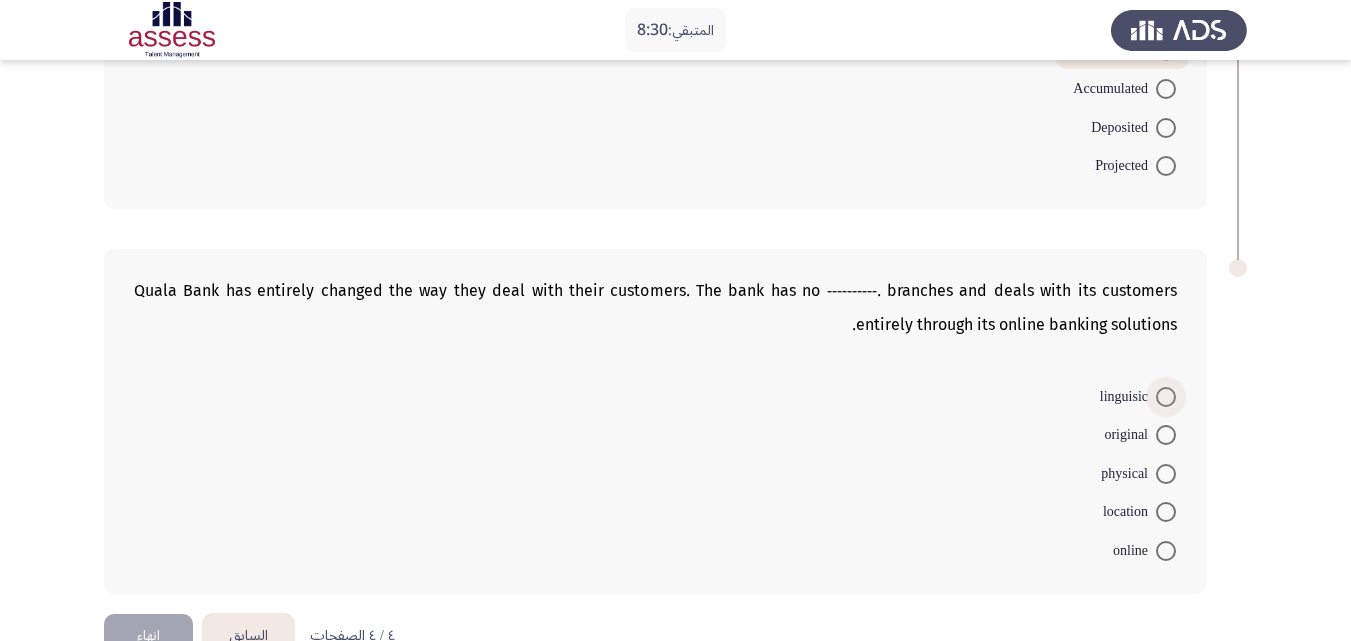click at bounding box center (1166, 397) 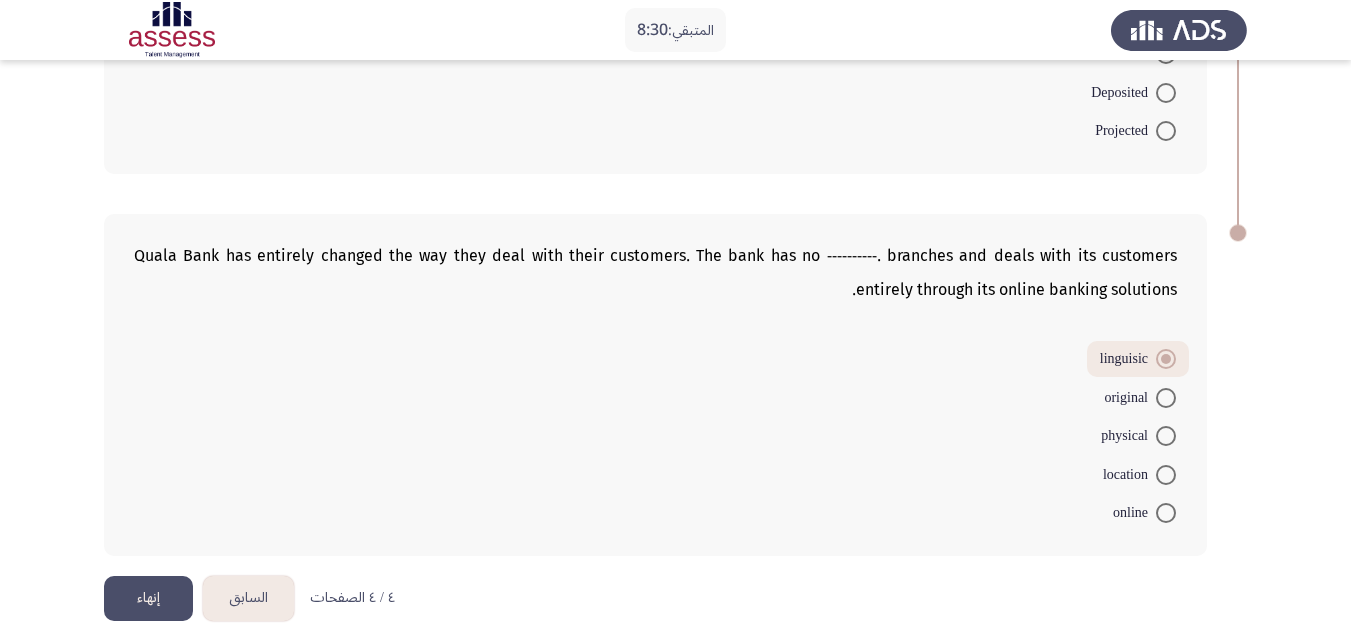 scroll, scrollTop: 317, scrollLeft: 0, axis: vertical 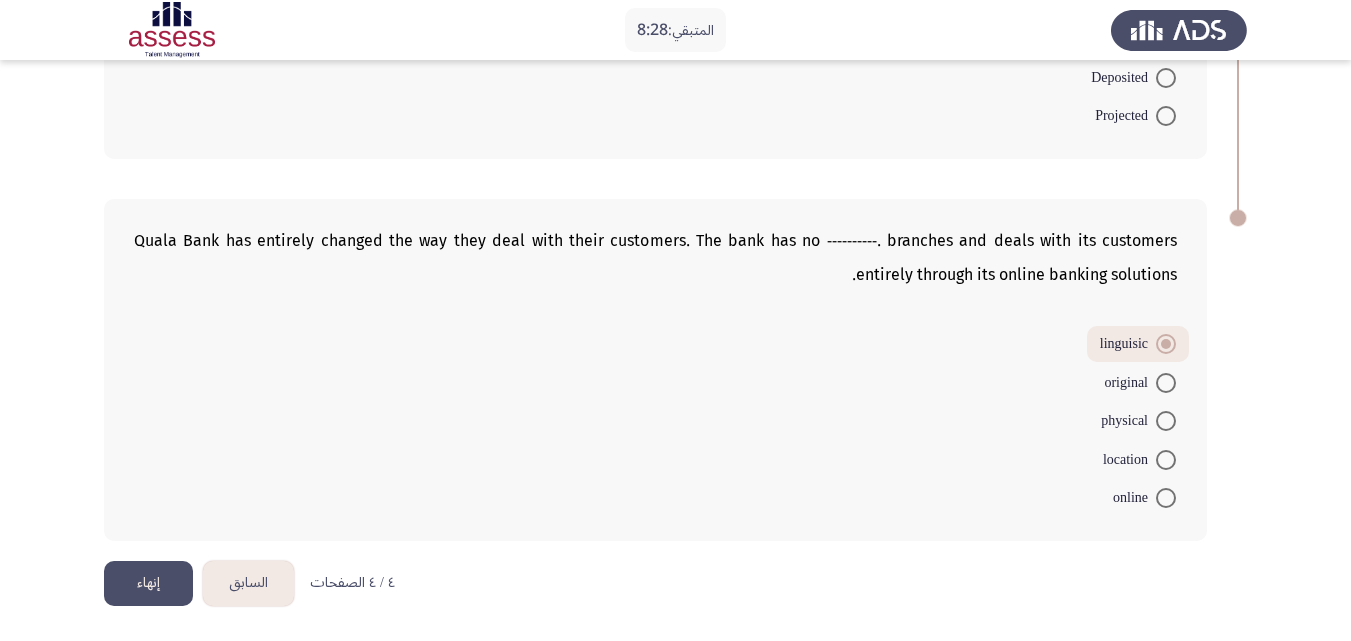 click on "إنهاء" 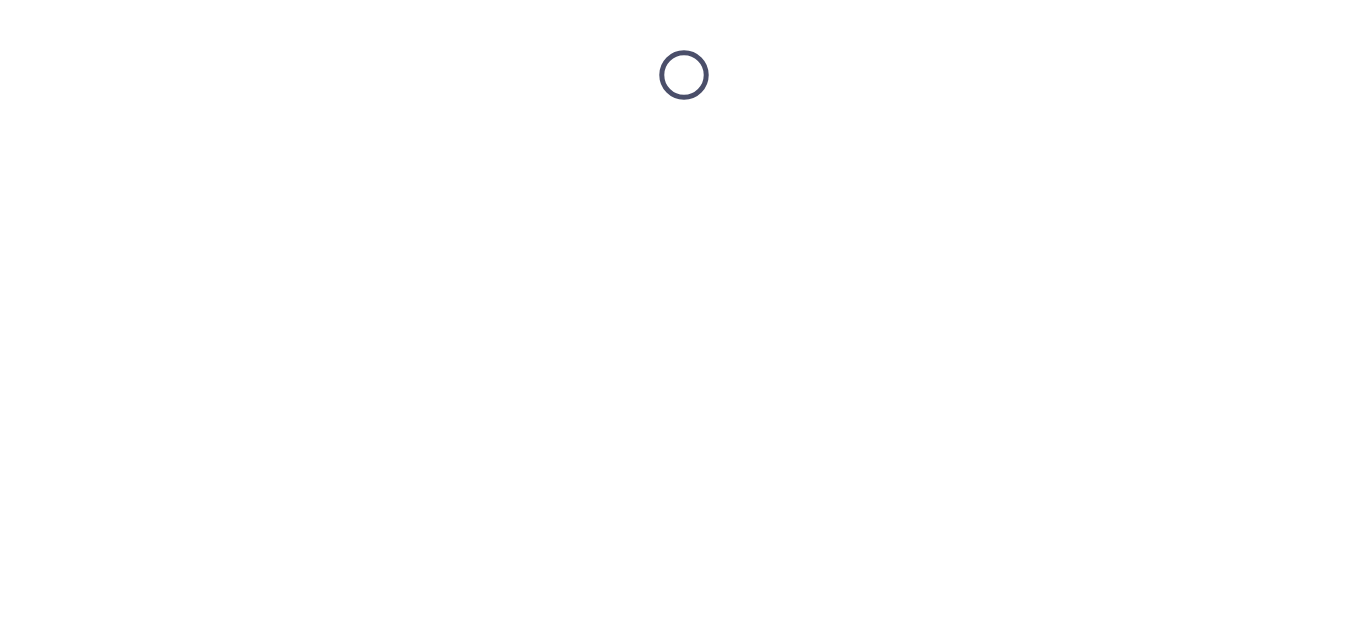 scroll, scrollTop: 0, scrollLeft: 0, axis: both 